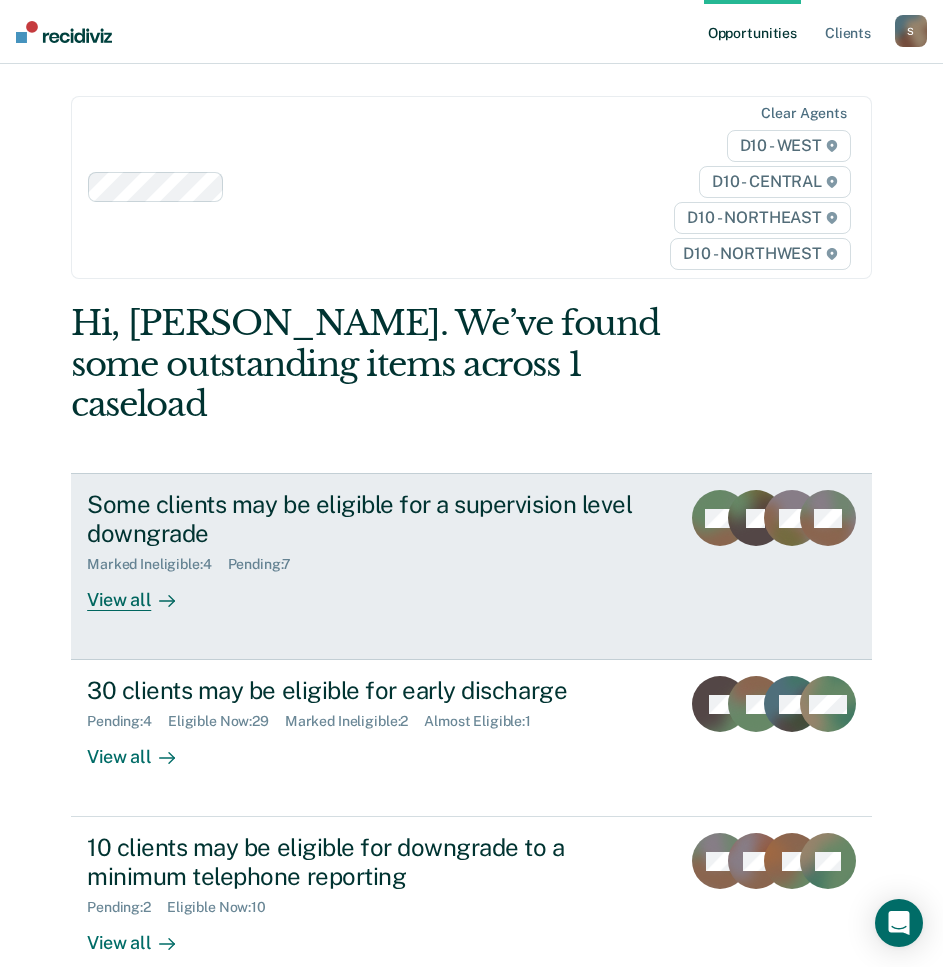 scroll, scrollTop: 182, scrollLeft: 0, axis: vertical 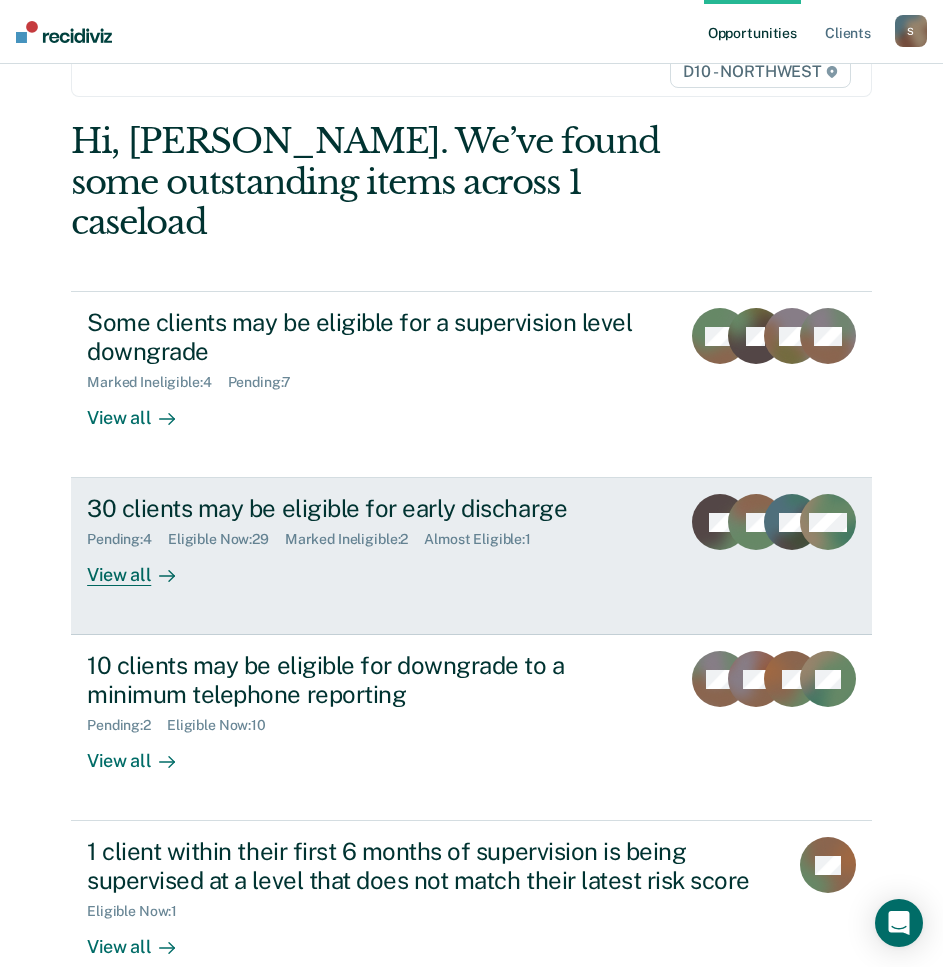click on "Marked Ineligible :  2" at bounding box center [354, 539] 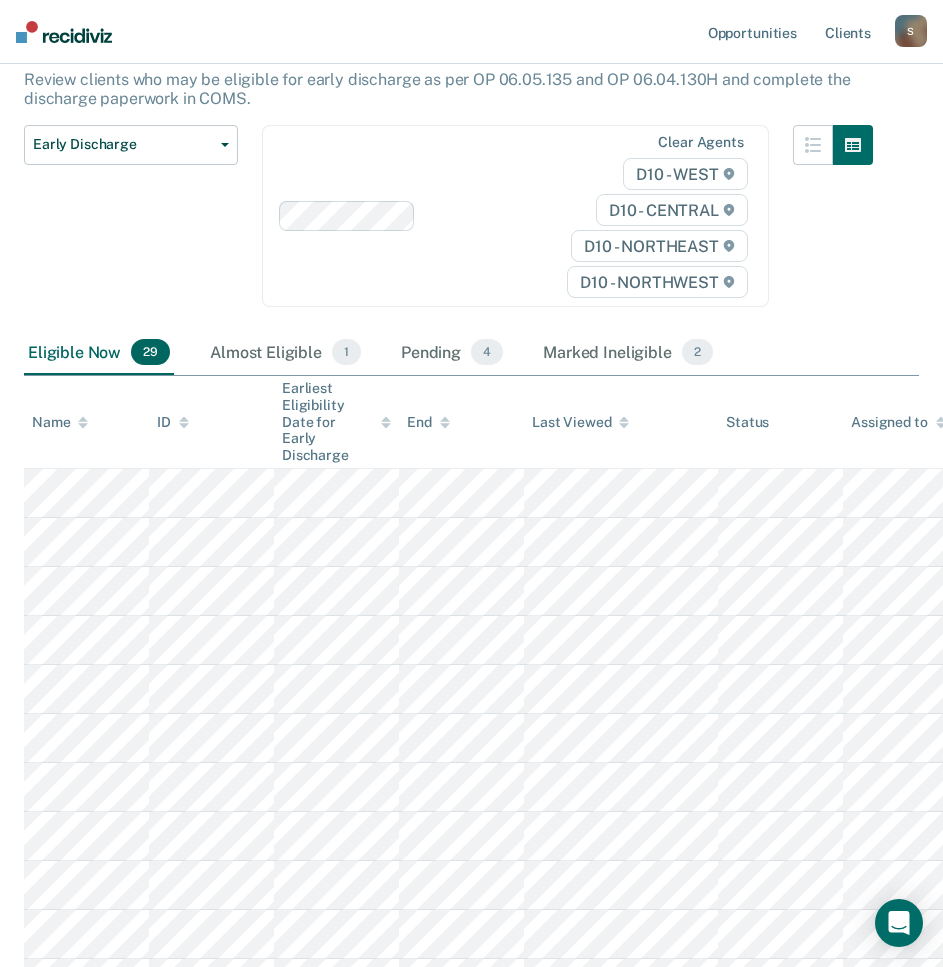 scroll, scrollTop: 0, scrollLeft: 0, axis: both 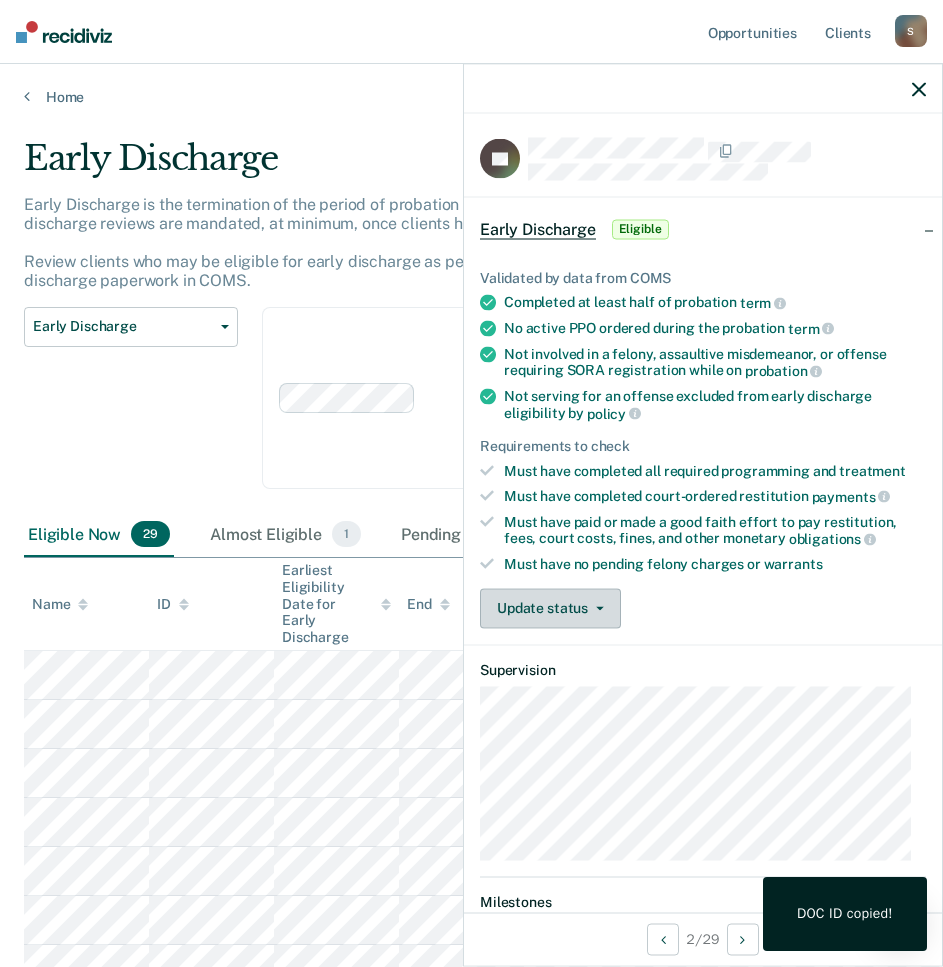 click on "Update status" at bounding box center (550, 608) 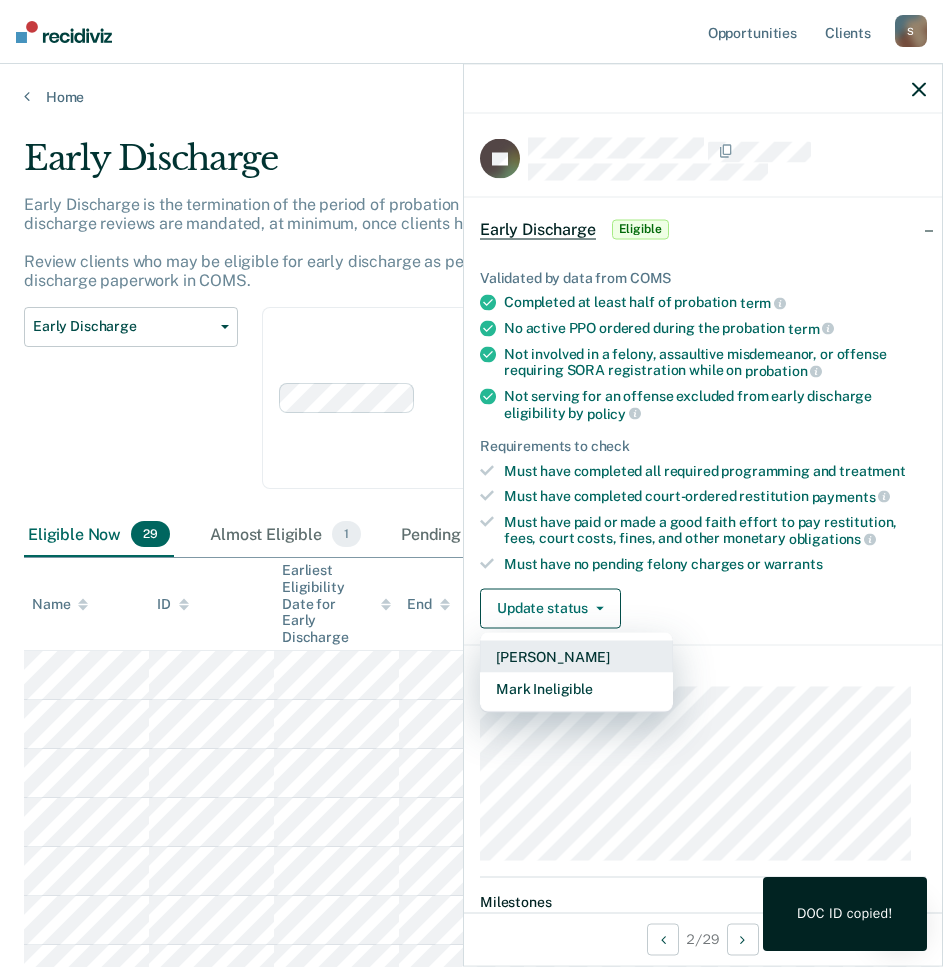 click on "[PERSON_NAME]" at bounding box center [576, 656] 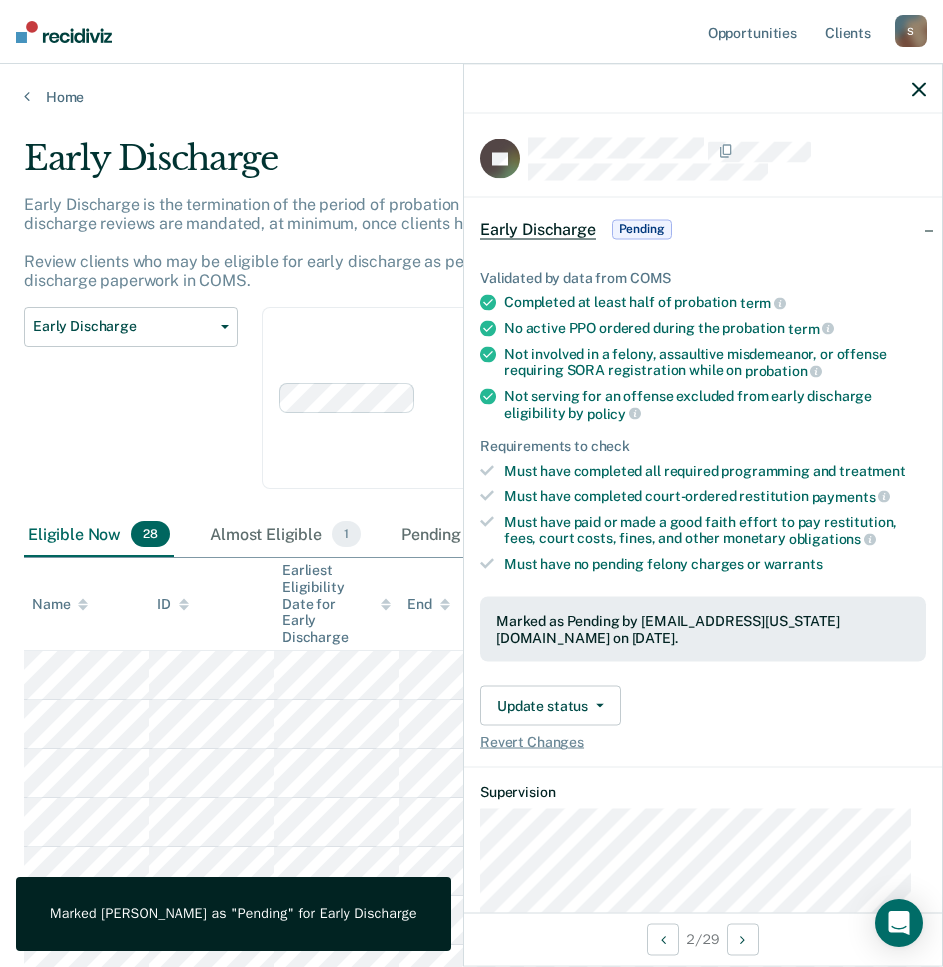 click on "Earliest Eligibility Date for Early Discharge" at bounding box center (336, 604) 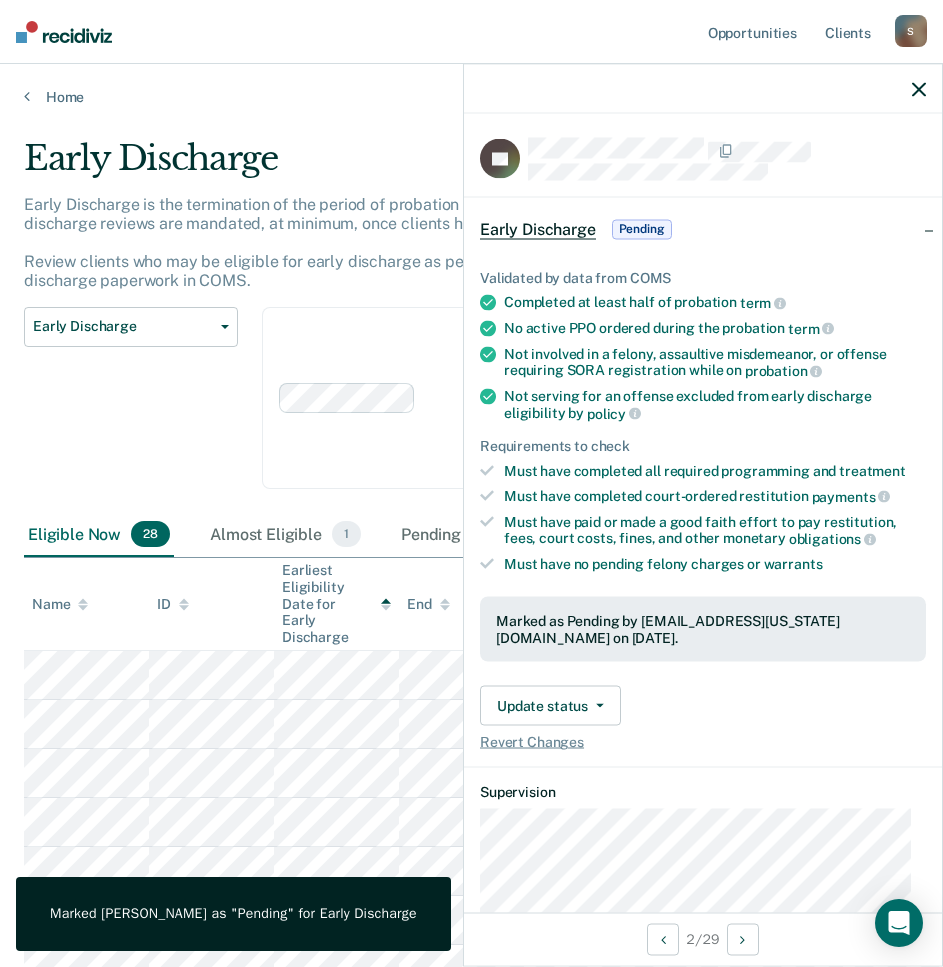 click on "Earliest Eligibility Date for Early Discharge" at bounding box center [336, 604] 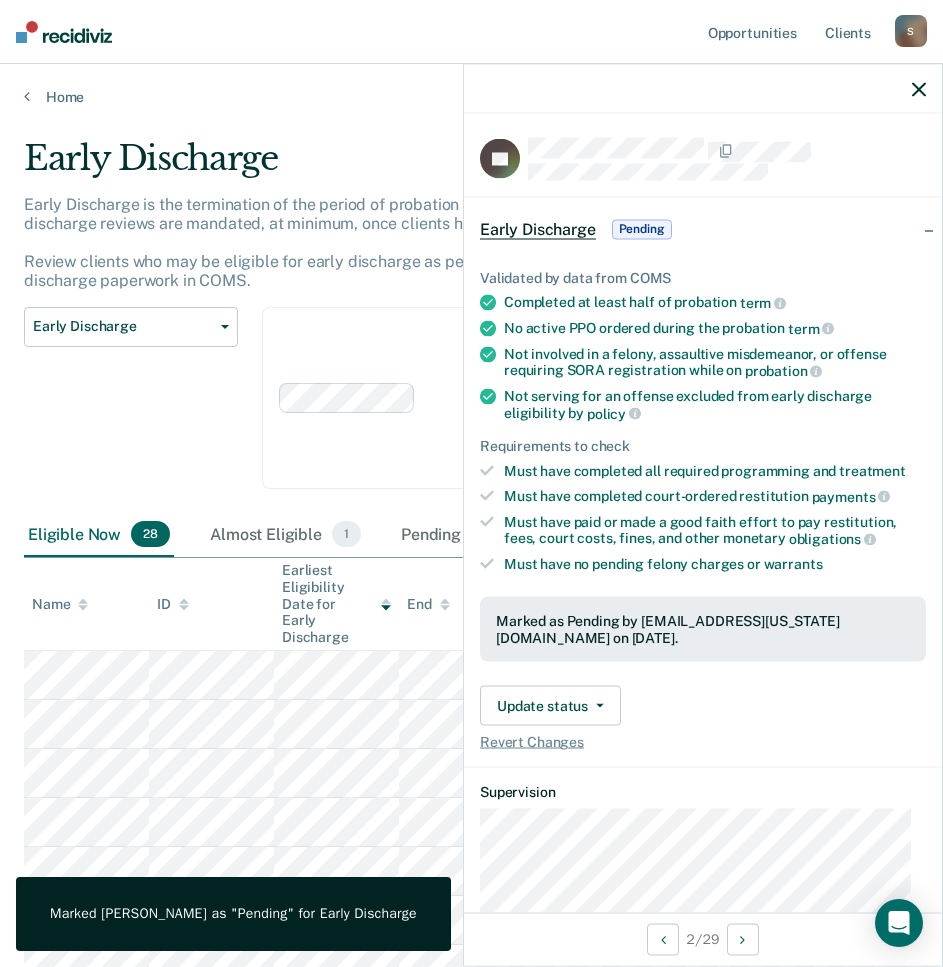 click on "Earliest Eligibility Date for Early Discharge" at bounding box center (336, 604) 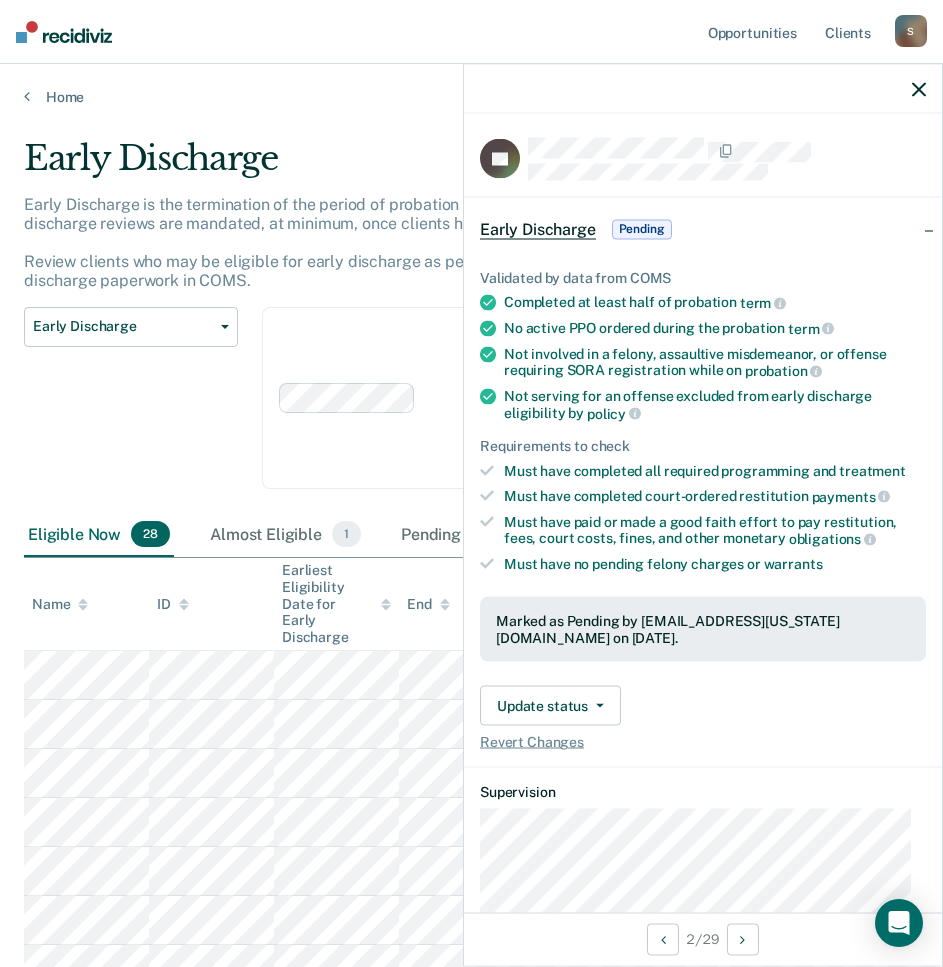 click on "Earliest Eligibility Date for Early Discharge" at bounding box center (336, 604) 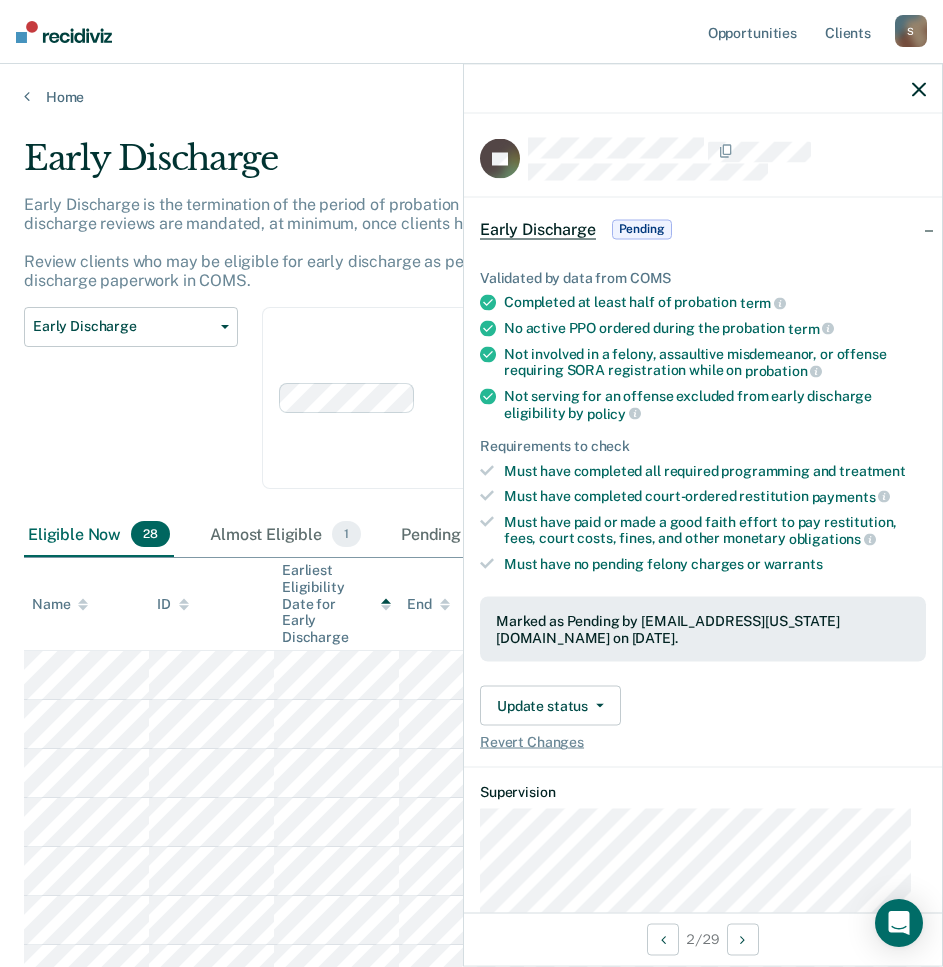 click on "Early Discharge Classification Review Early Discharge Minimum Telephone Reporting Overdue for Discharge Supervision Level Mismatch" at bounding box center [131, 410] 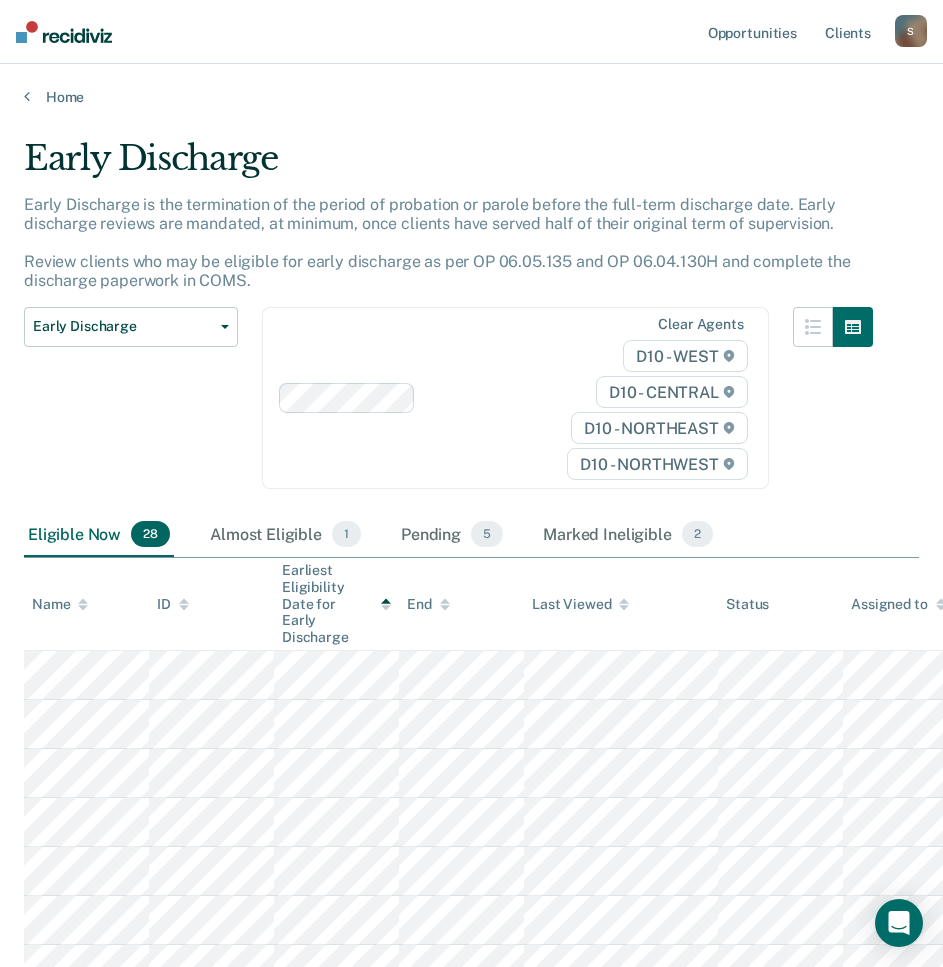 click 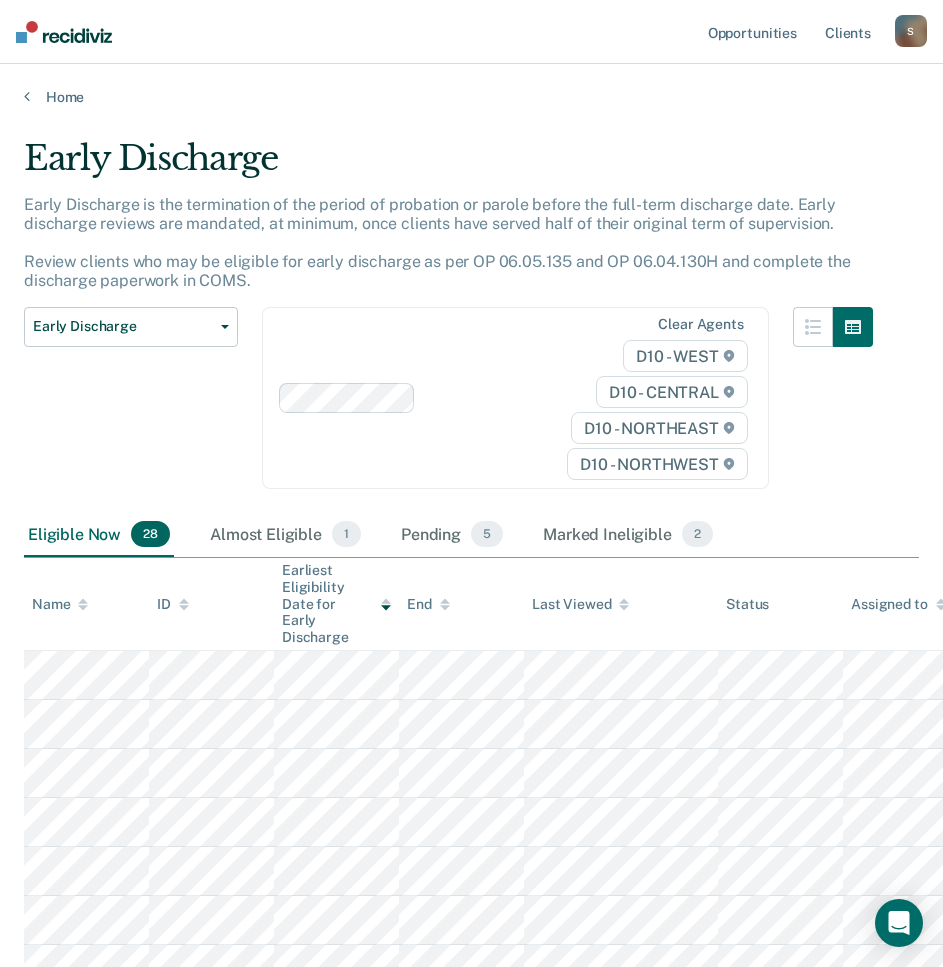 click 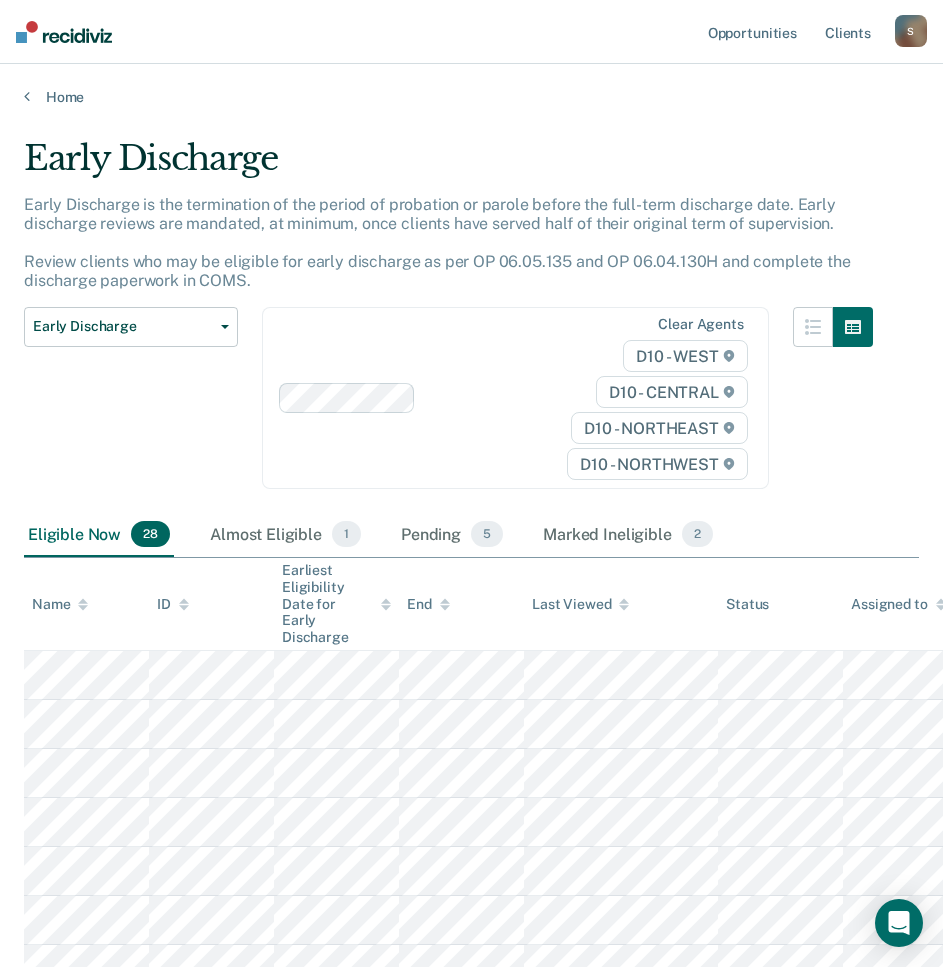 click 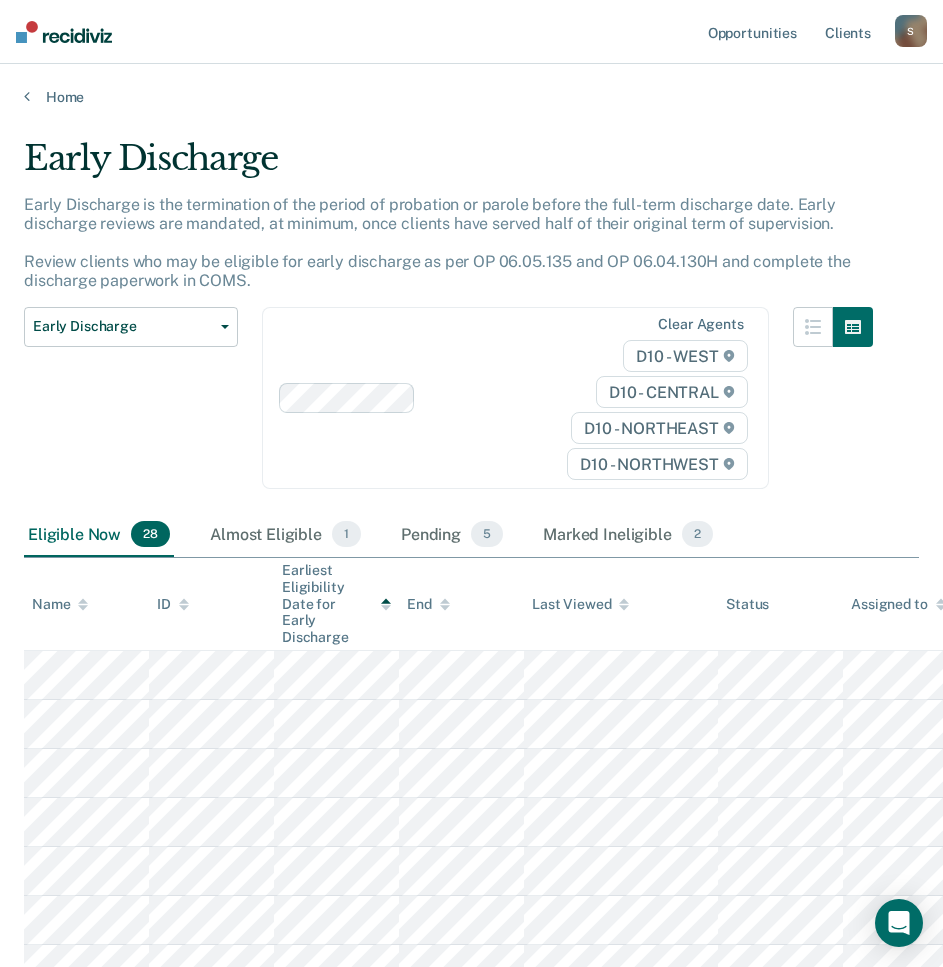 click 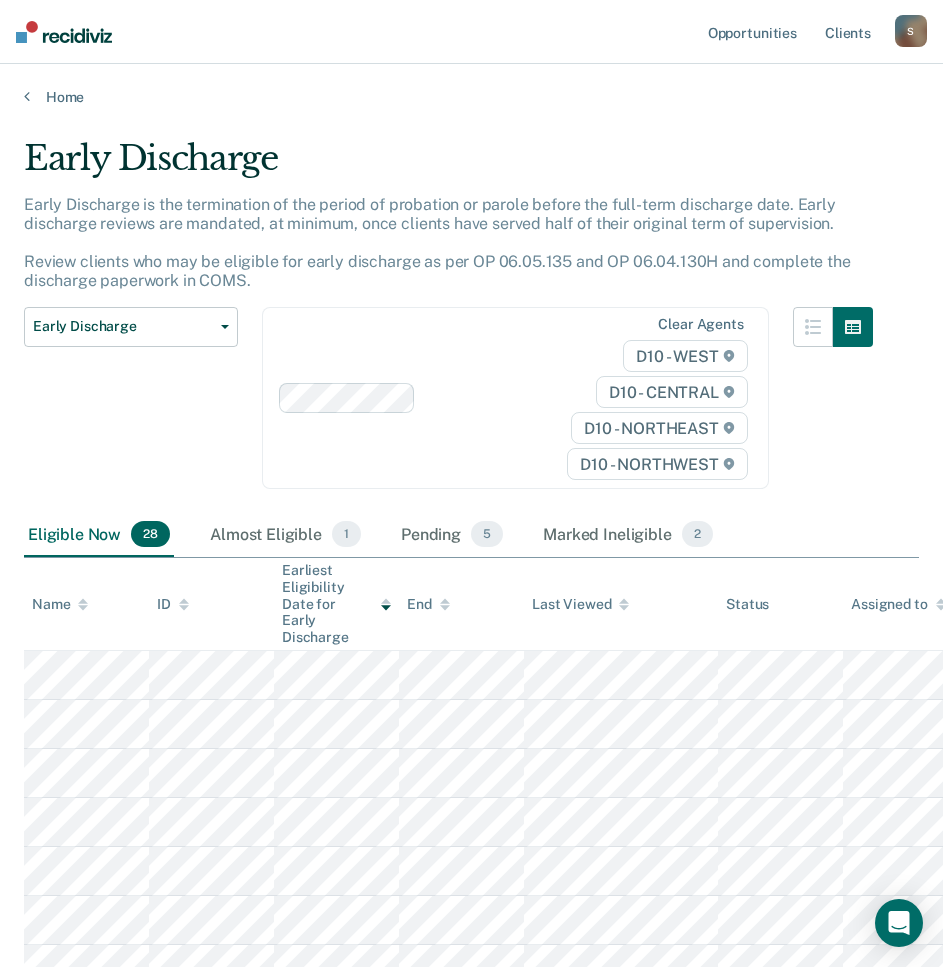 click 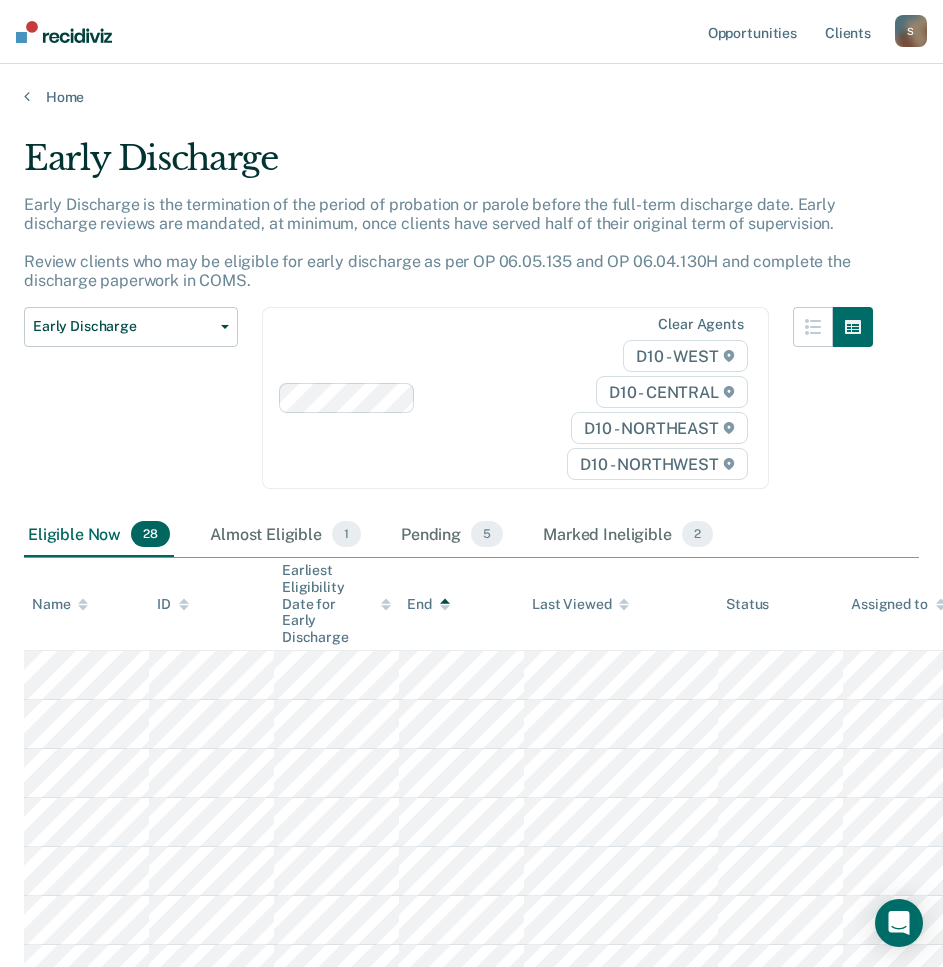 click 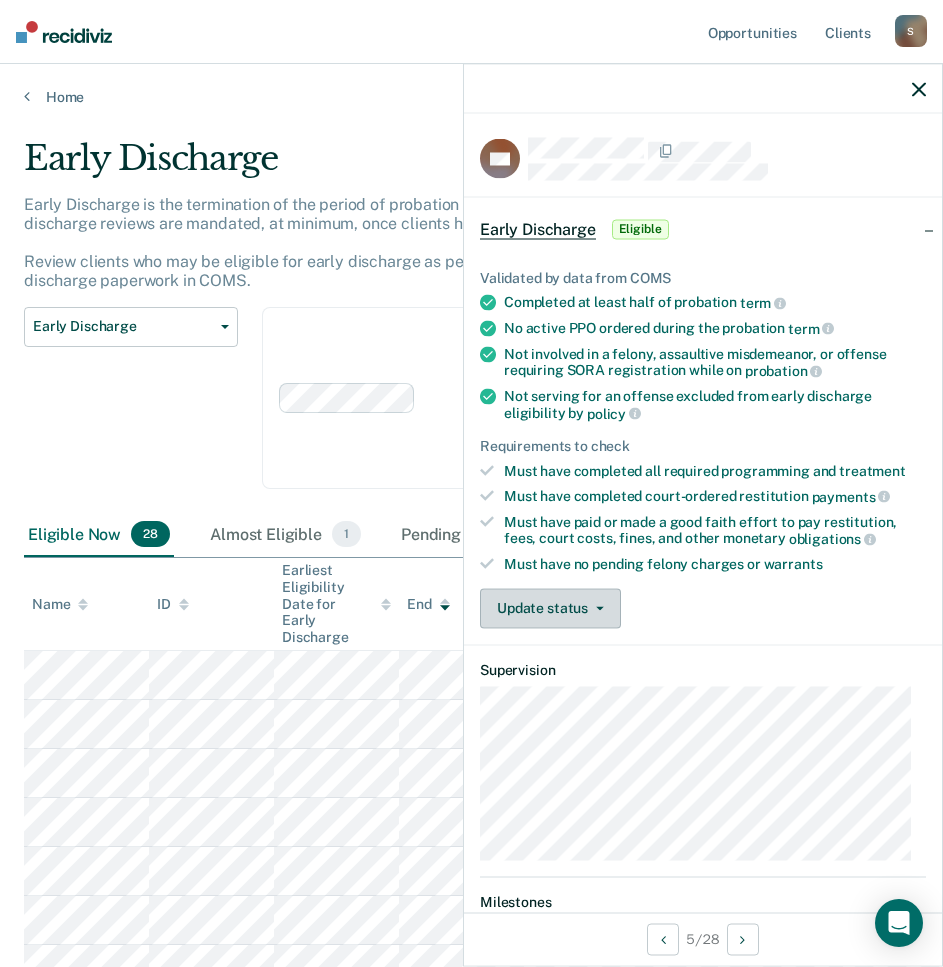 click on "Update status" at bounding box center [550, 608] 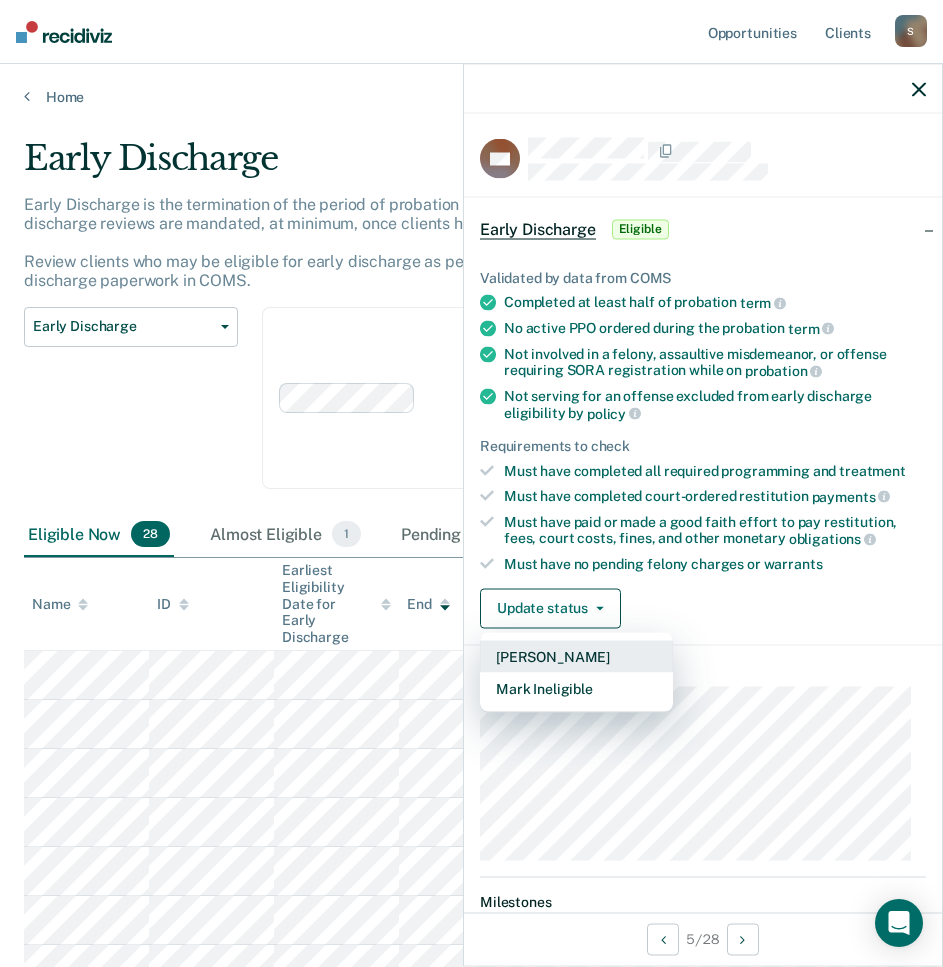 click on "[PERSON_NAME]" at bounding box center (576, 656) 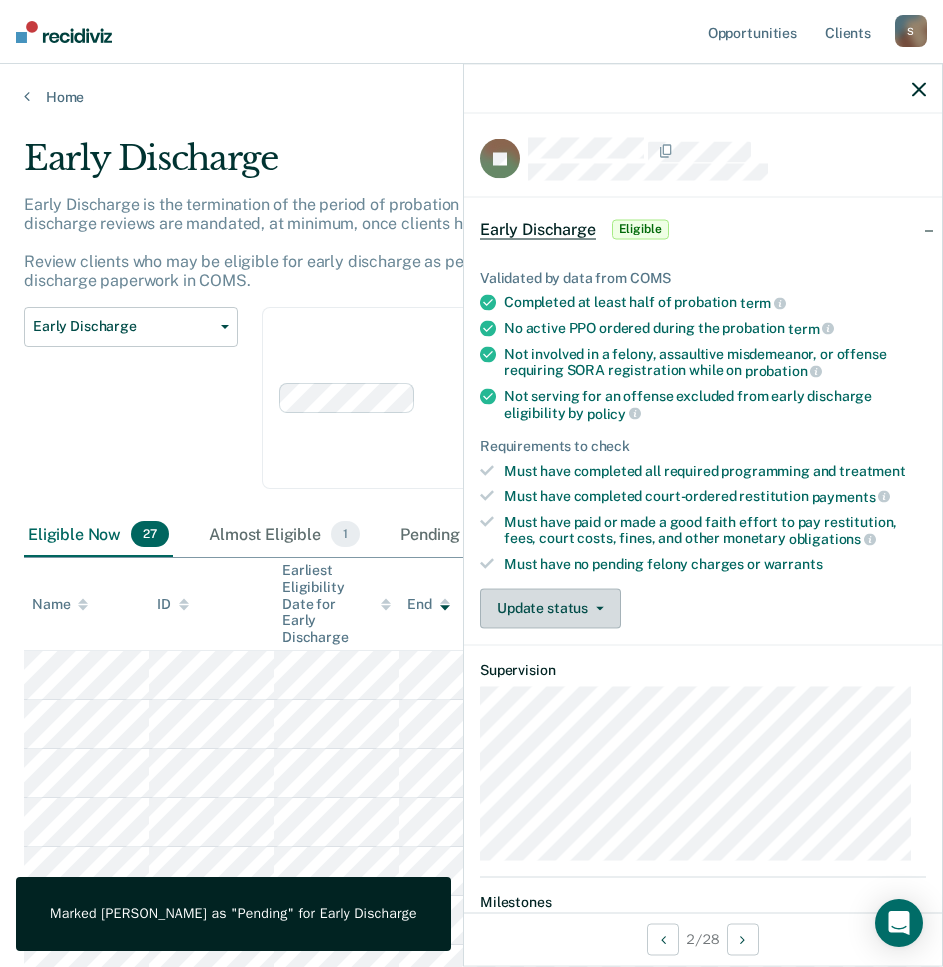 click on "Update status" at bounding box center [550, 608] 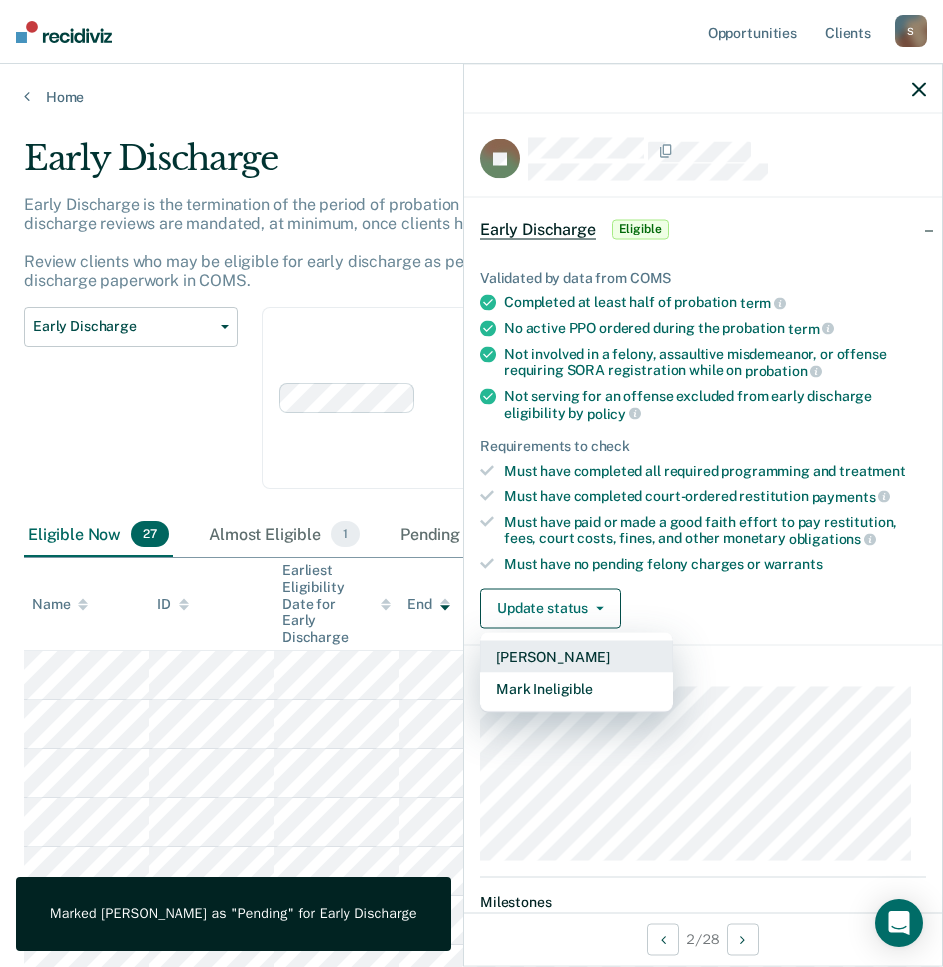 click on "[PERSON_NAME]" at bounding box center (576, 656) 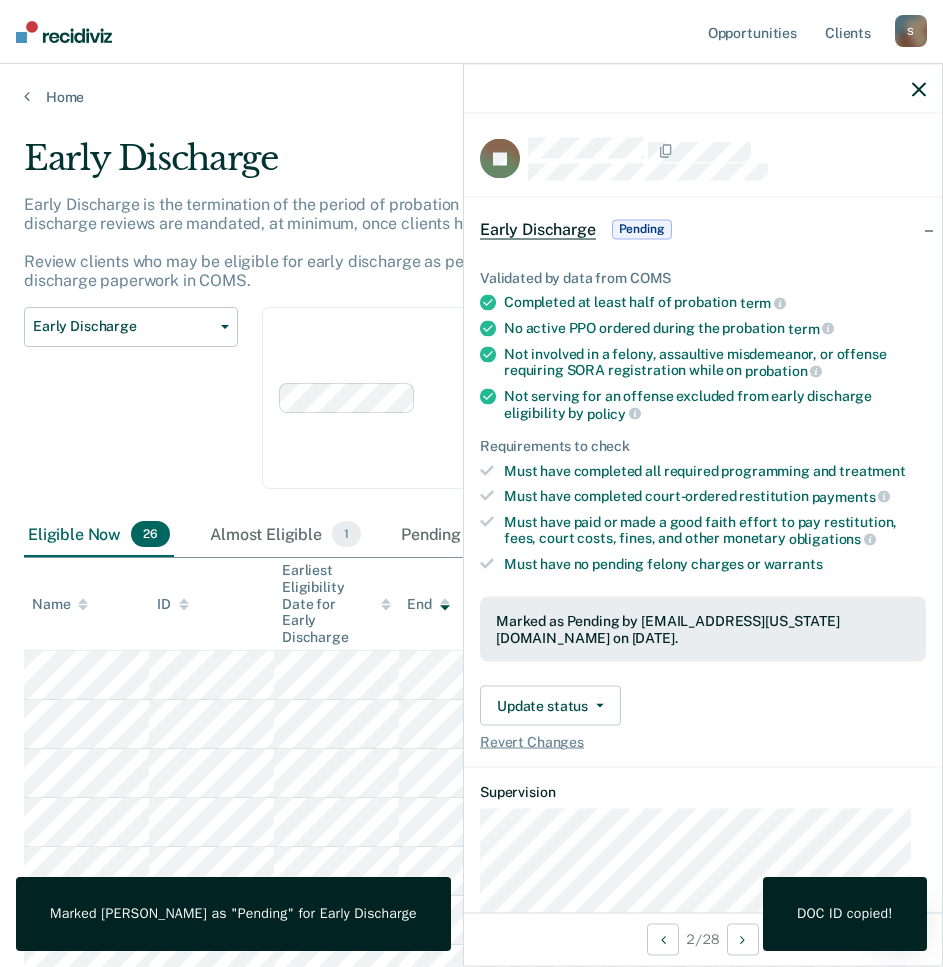 click at bounding box center (919, 88) 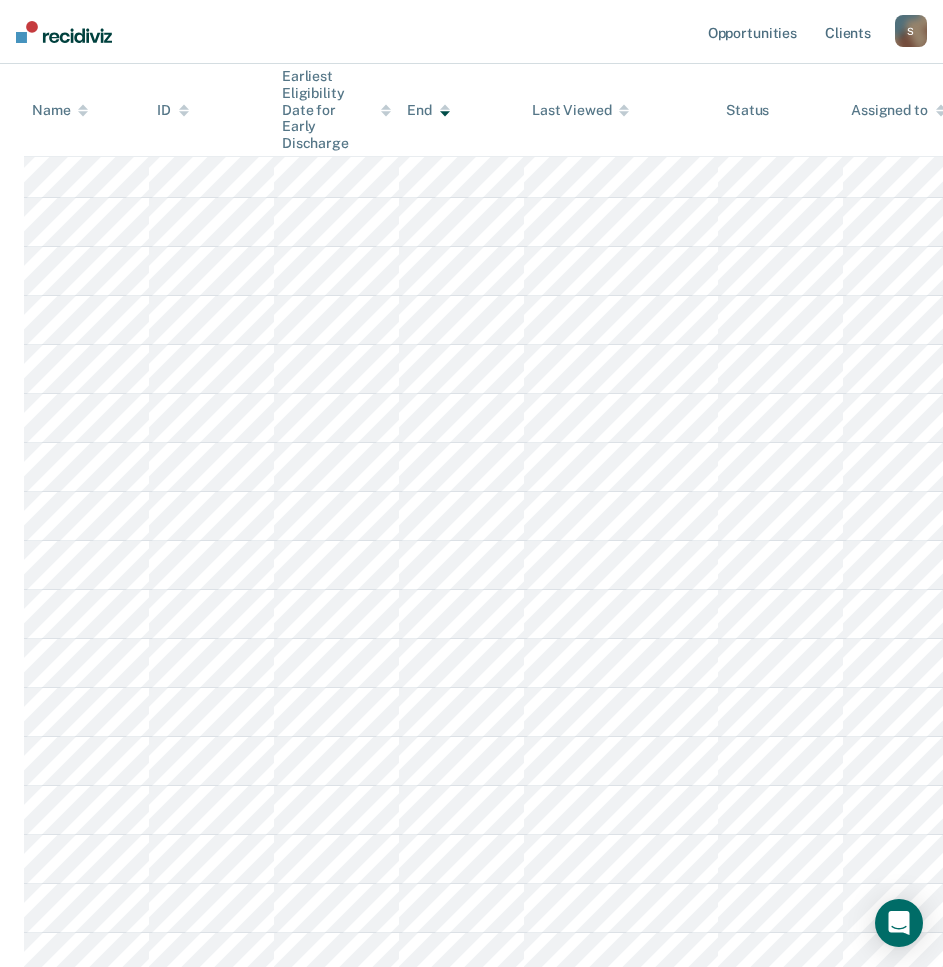 scroll, scrollTop: 795, scrollLeft: 0, axis: vertical 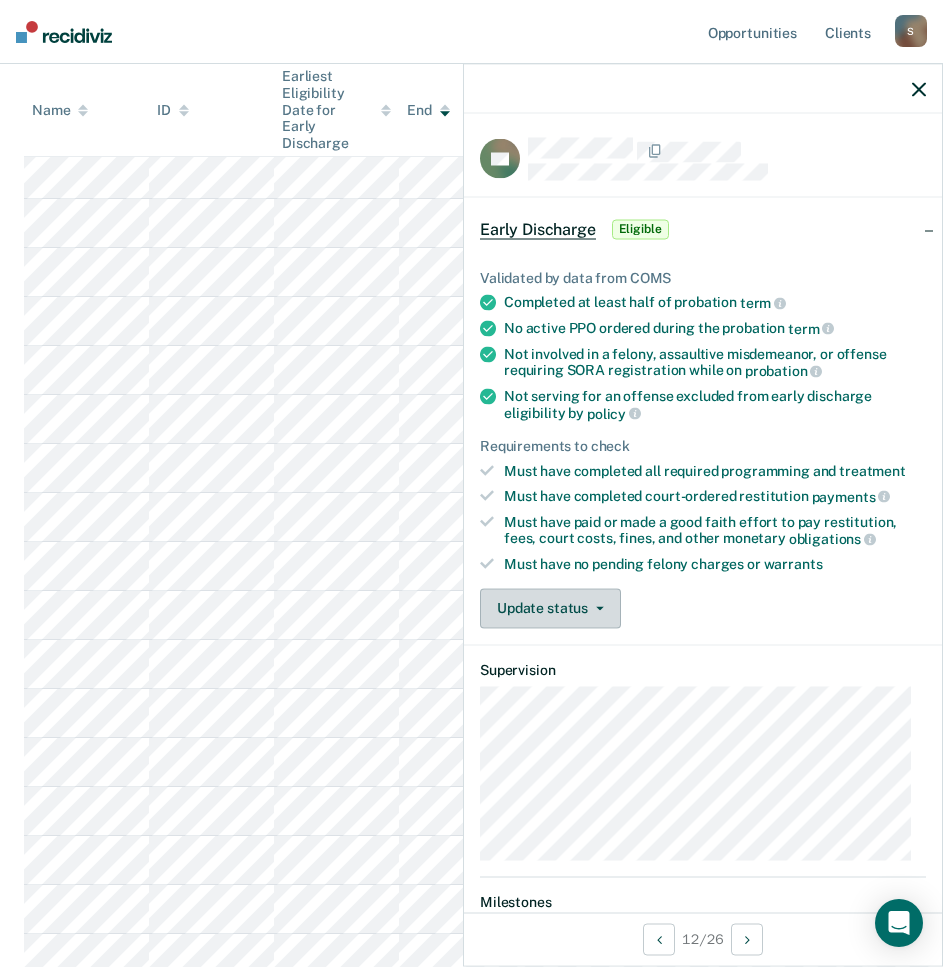 click on "Update status" at bounding box center [550, 608] 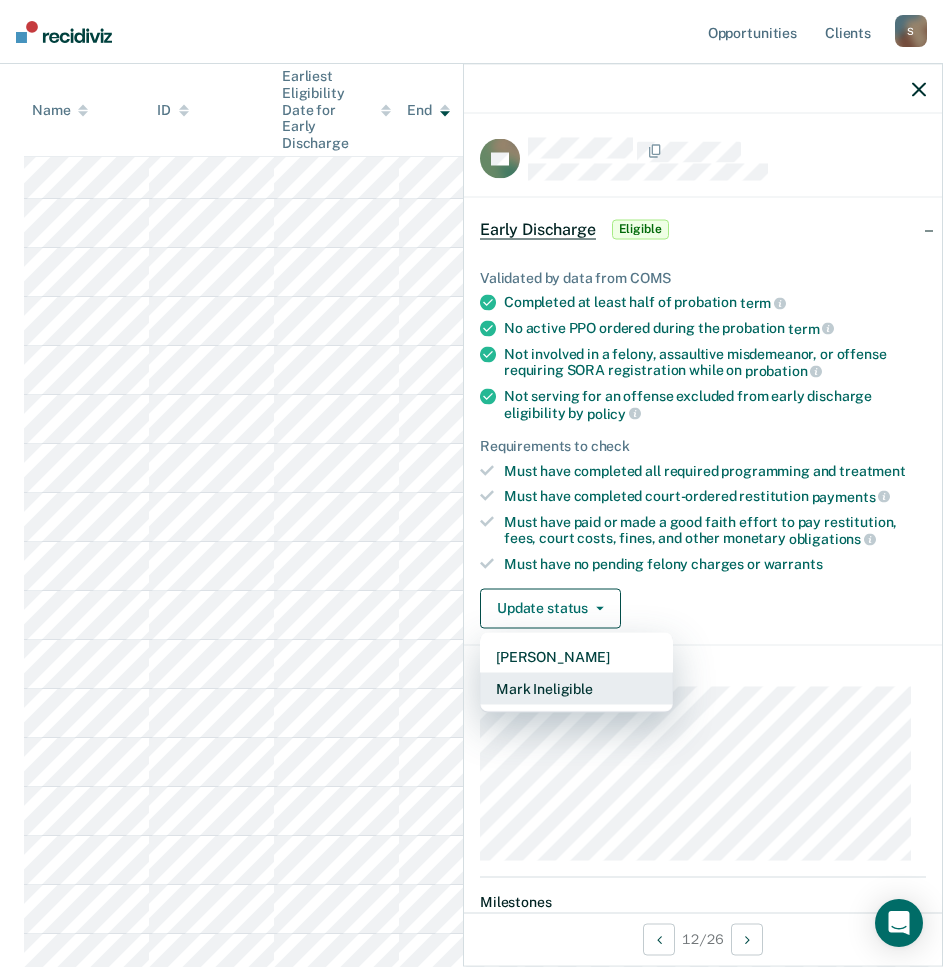 click on "Mark Ineligible" at bounding box center (576, 688) 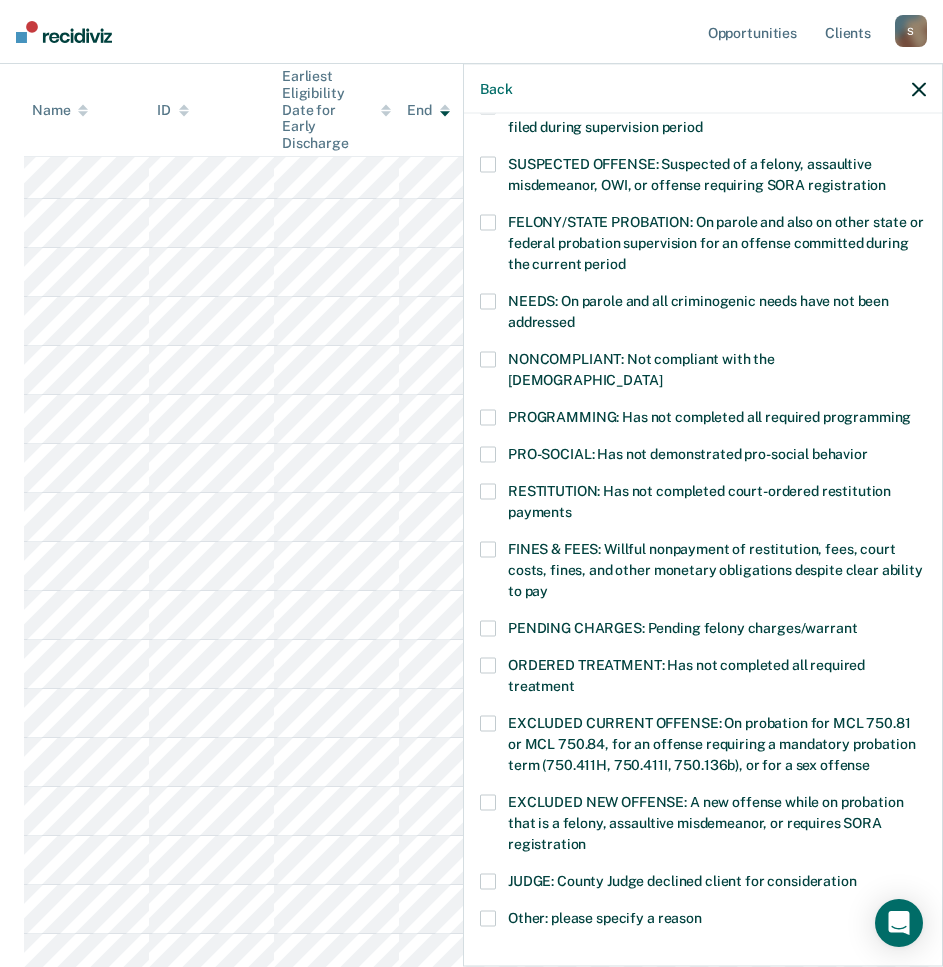 scroll, scrollTop: 175, scrollLeft: 0, axis: vertical 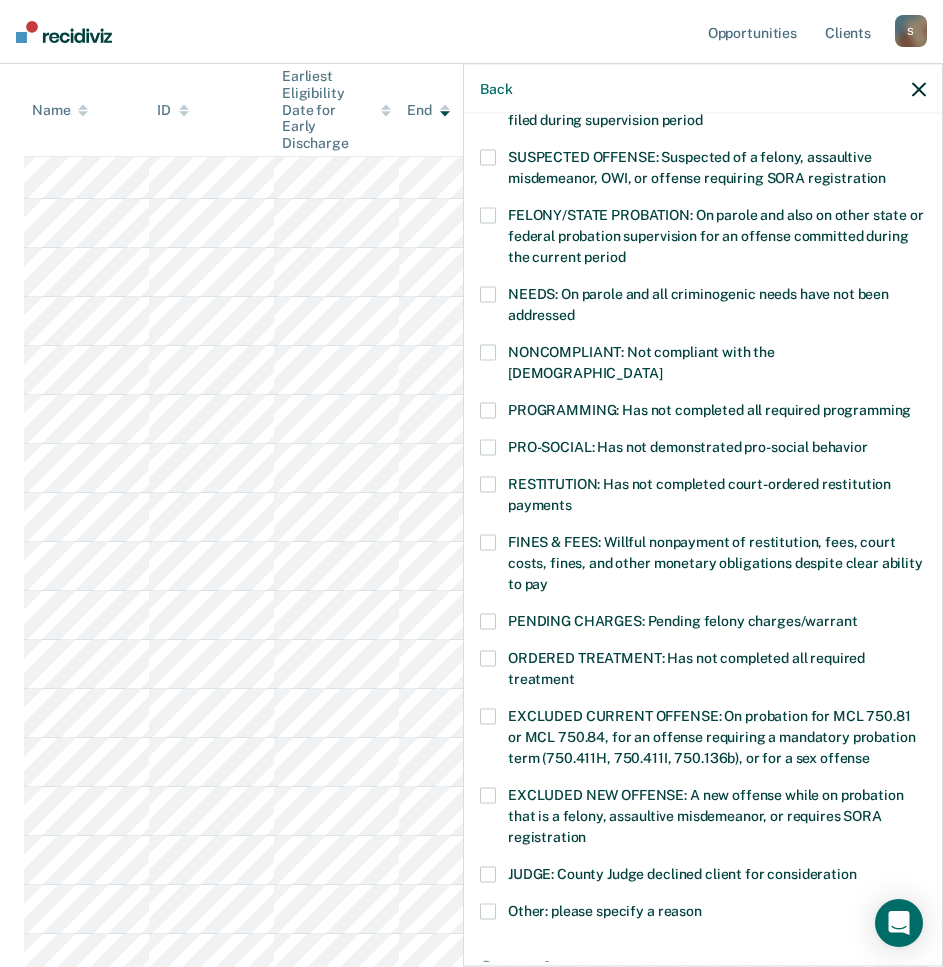 click on "PRO-SOCIAL: Has not demonstrated pro-social behavior" at bounding box center (703, 450) 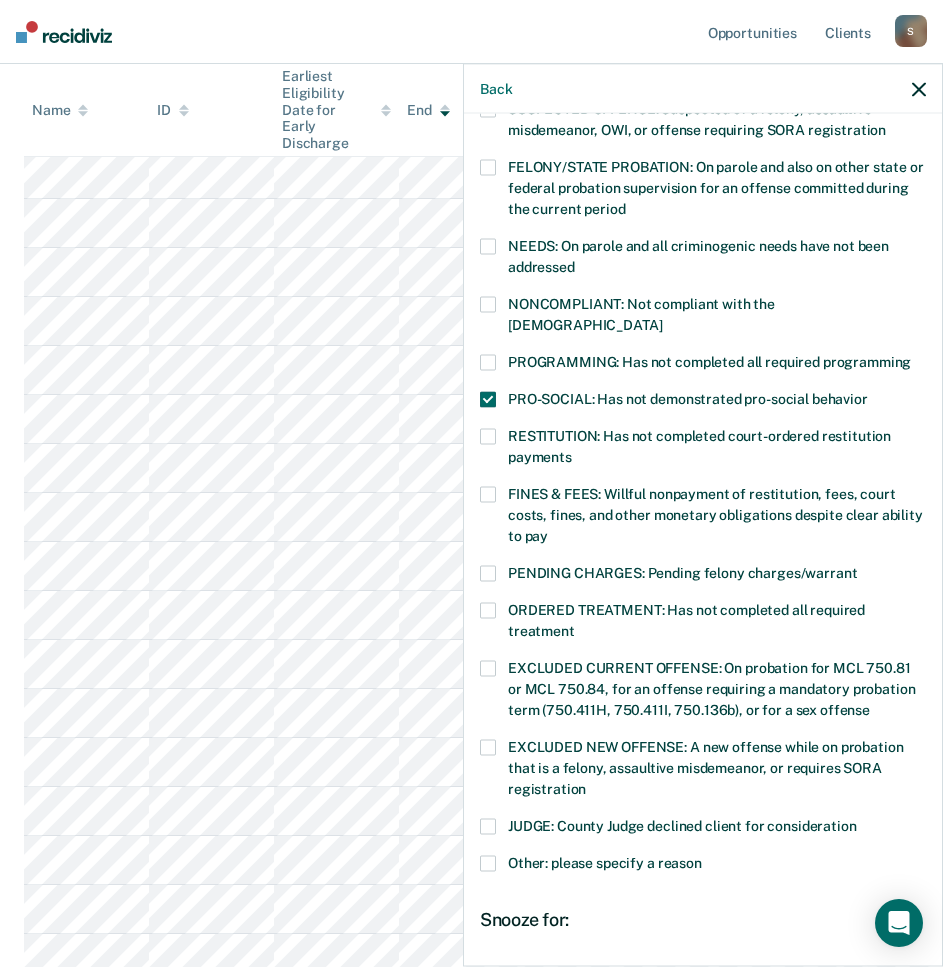 scroll, scrollTop: 410, scrollLeft: 0, axis: vertical 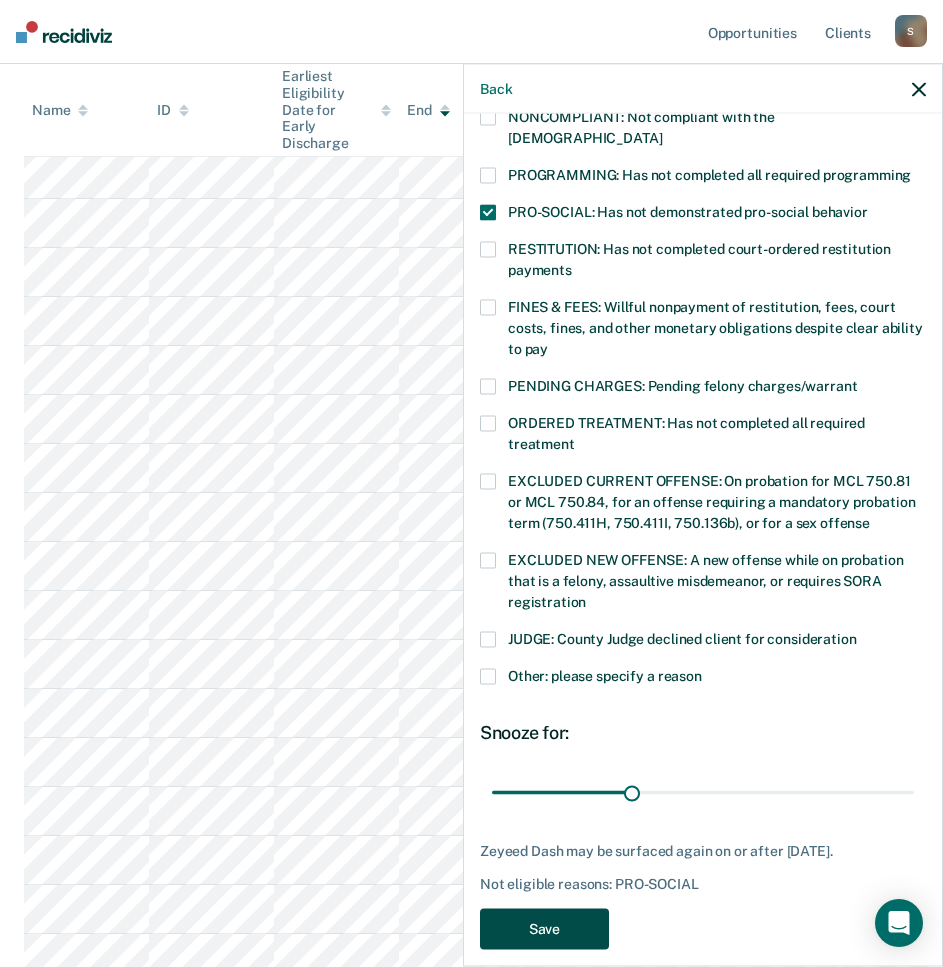 click on "Save" at bounding box center [544, 929] 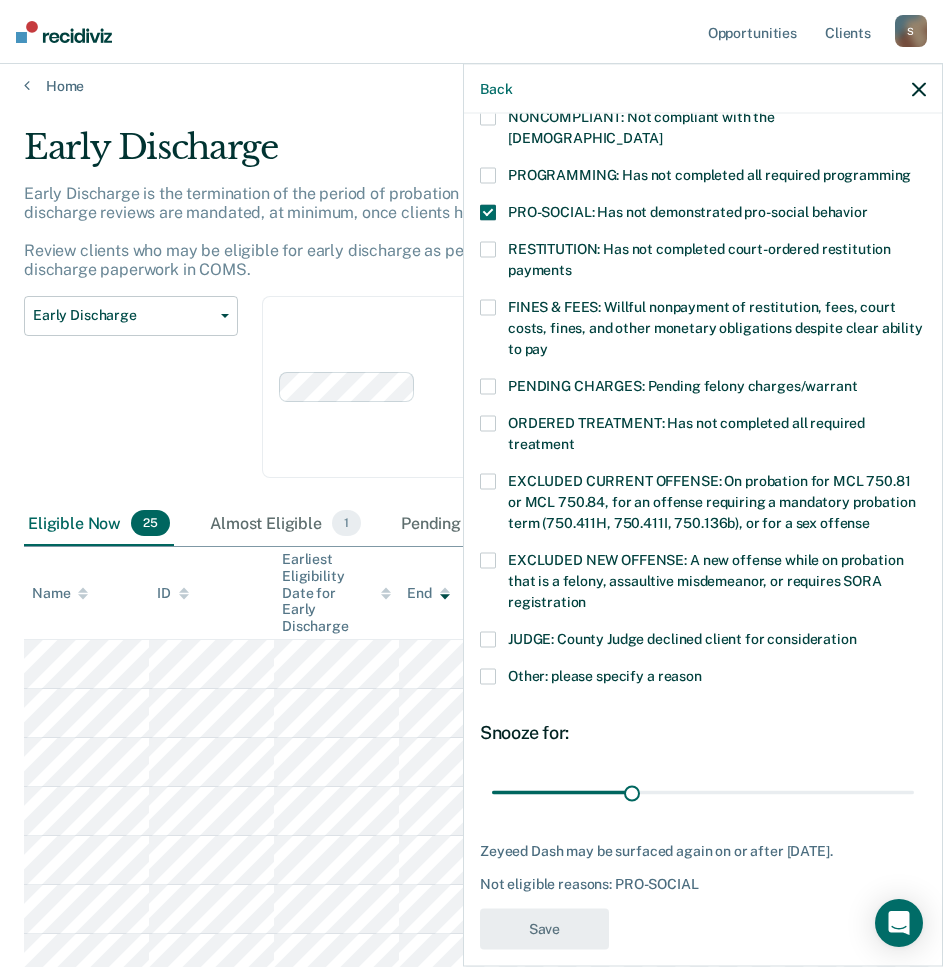scroll, scrollTop: 350, scrollLeft: 0, axis: vertical 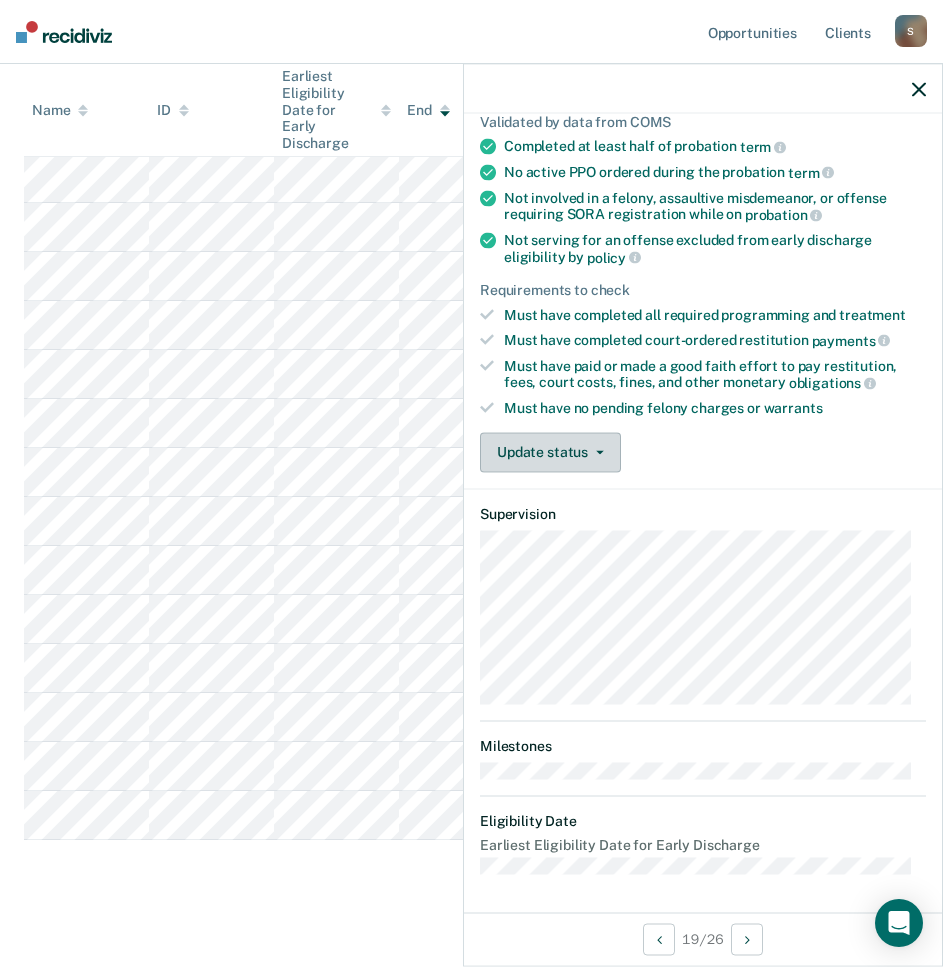 click on "Update status" at bounding box center (550, 452) 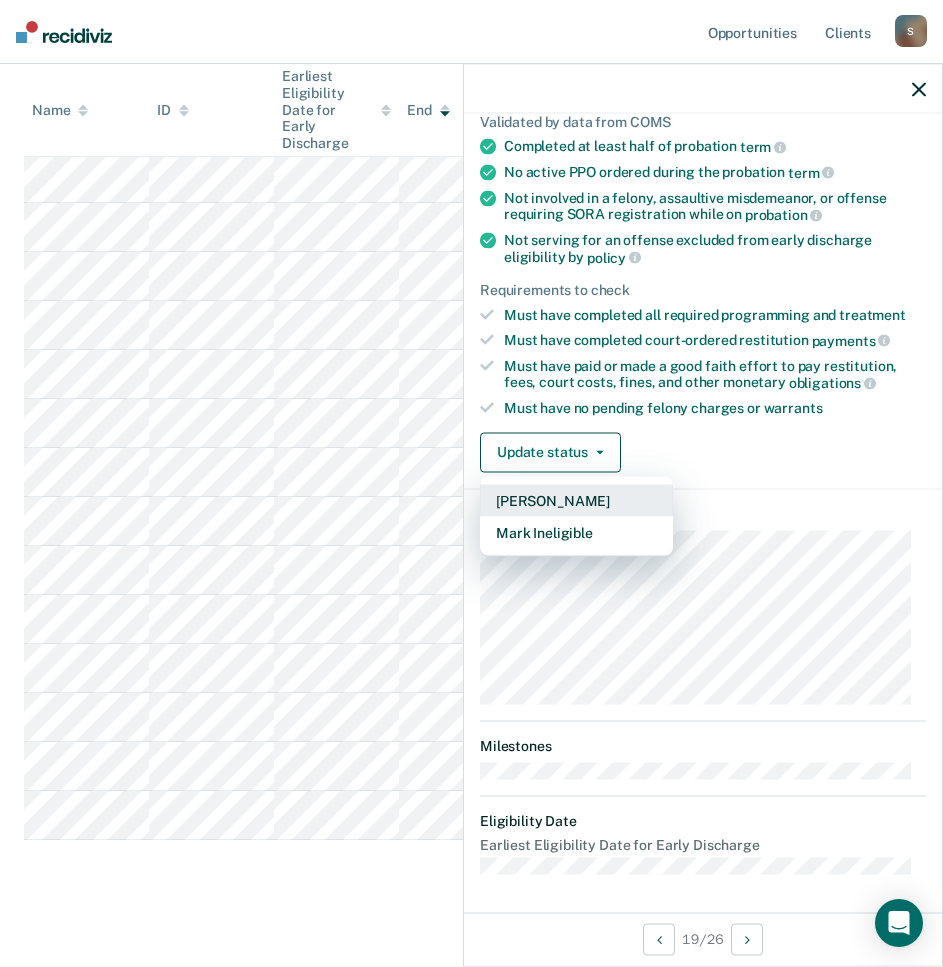 click on "[PERSON_NAME]" at bounding box center [576, 500] 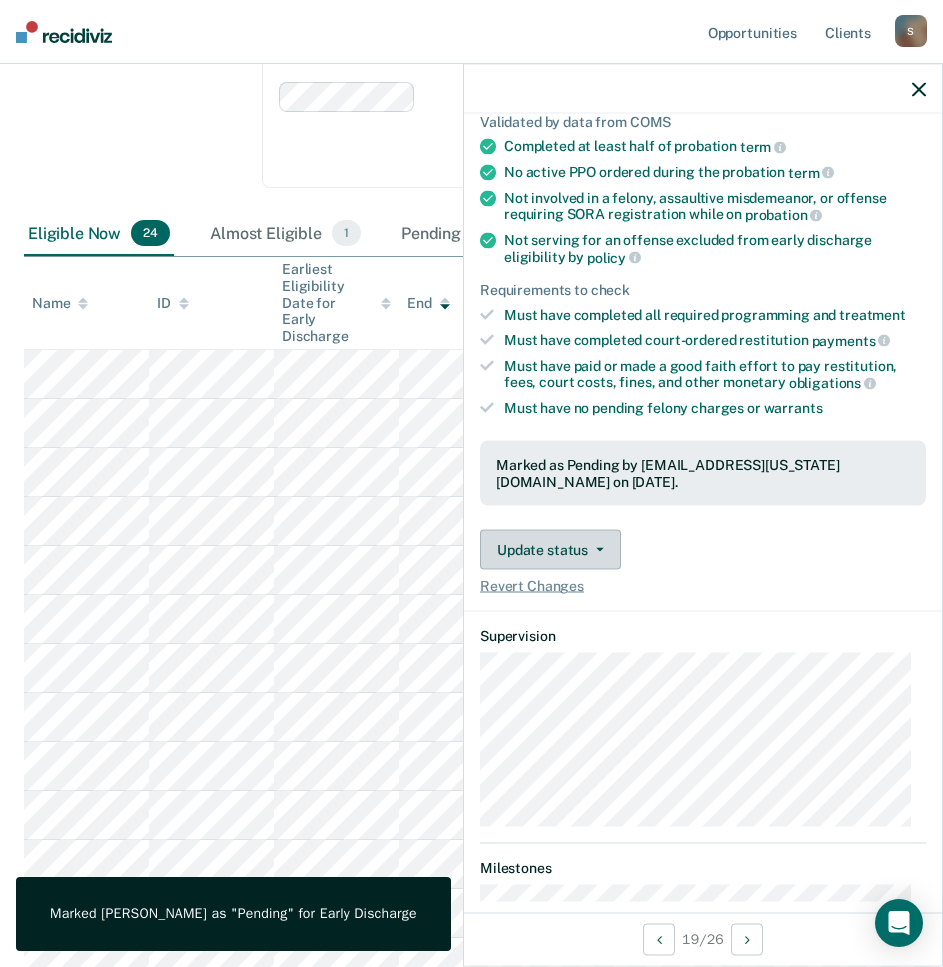 scroll, scrollTop: 987, scrollLeft: 0, axis: vertical 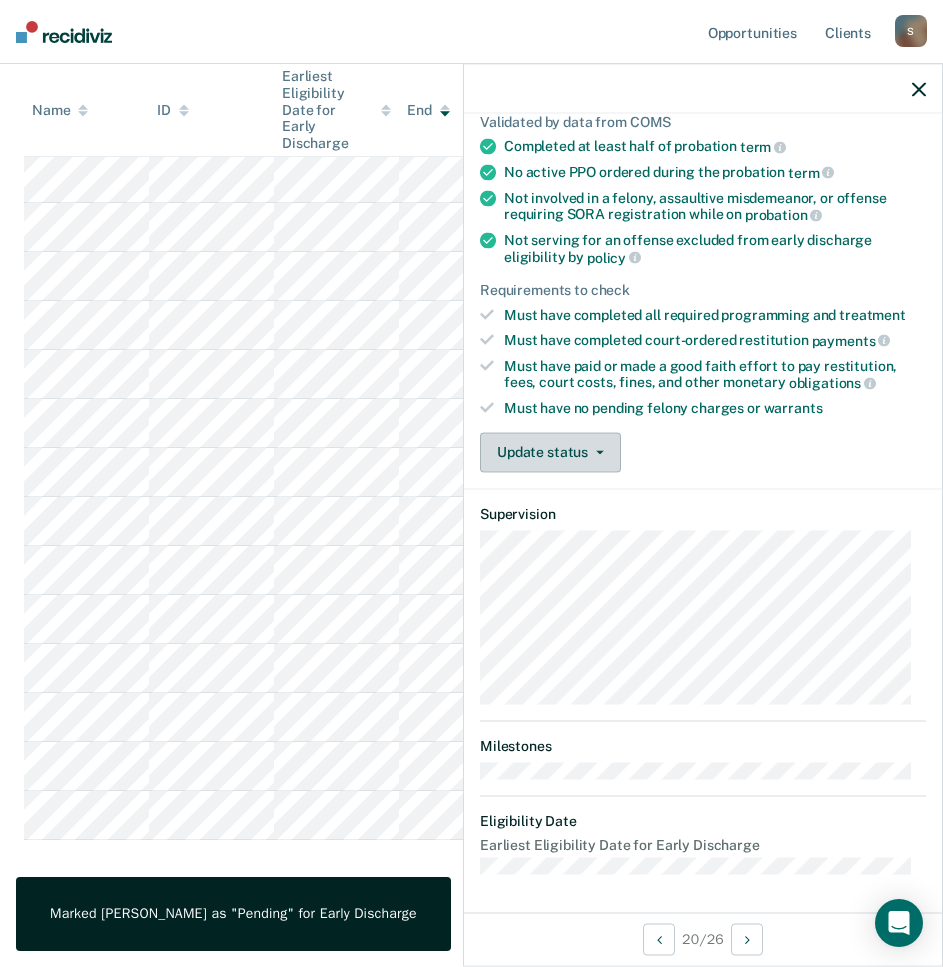 click on "Update status" at bounding box center (550, 452) 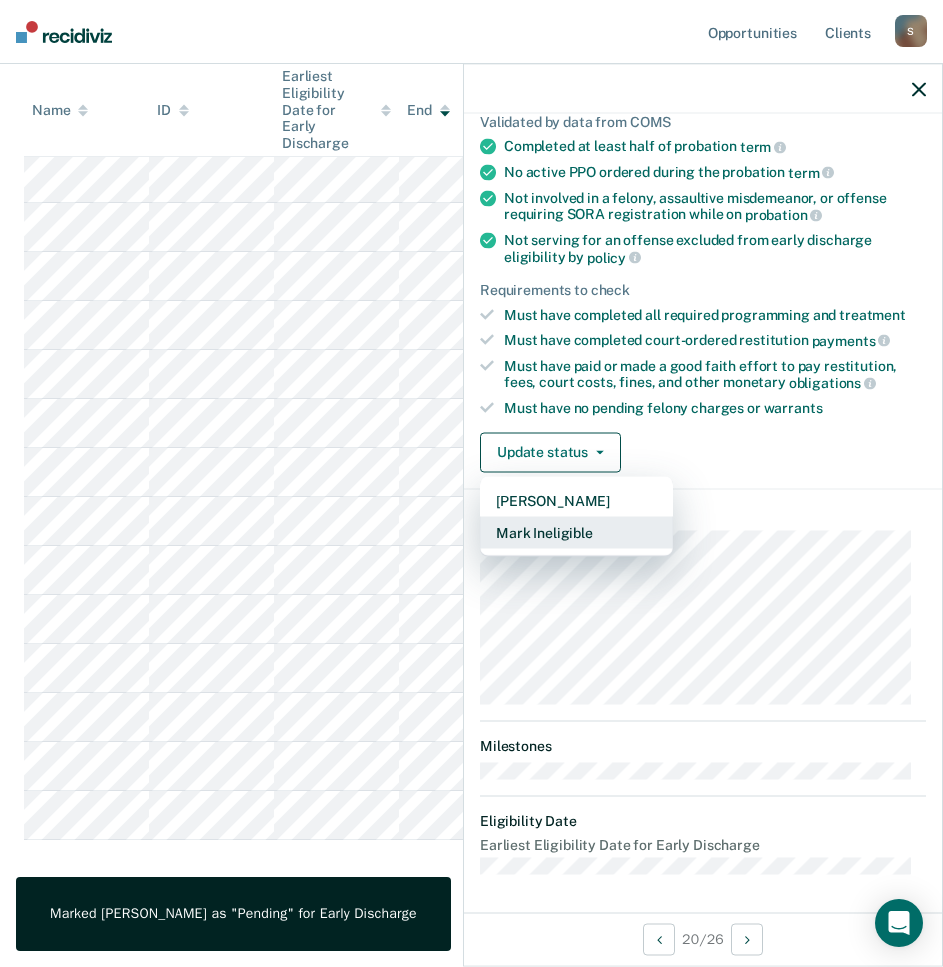 click on "Mark Ineligible" at bounding box center [576, 532] 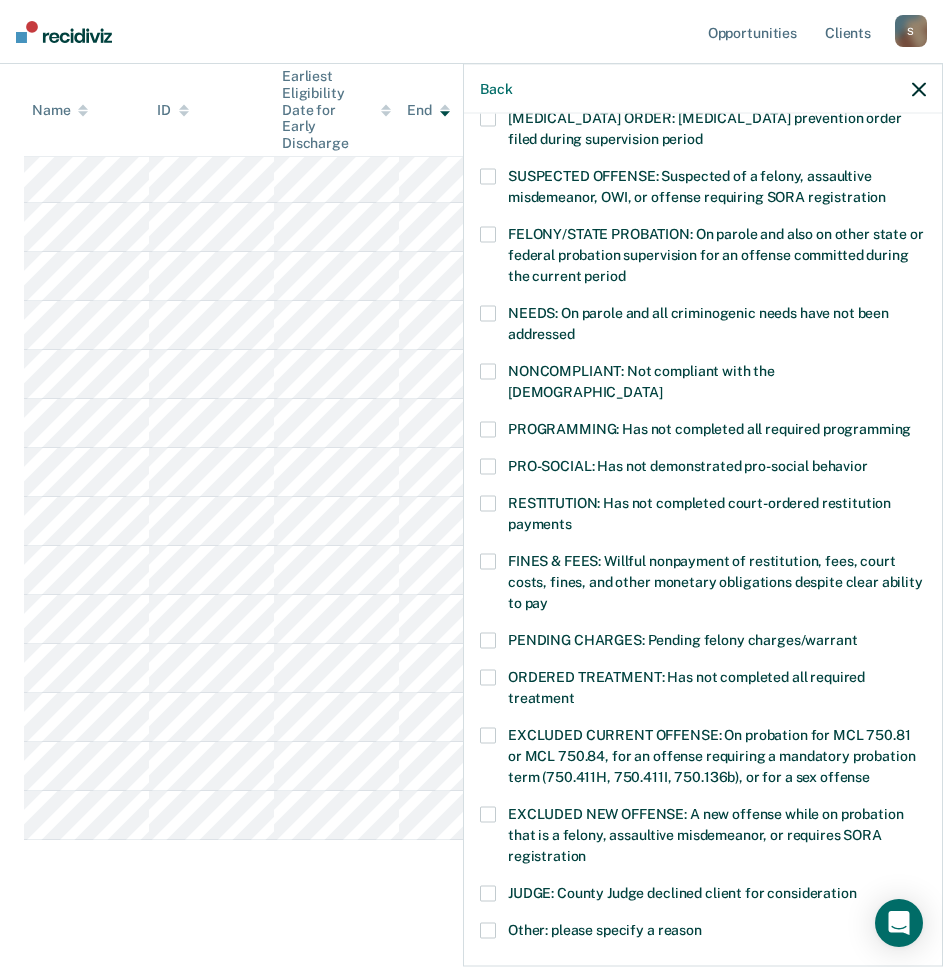 click at bounding box center (488, 430) 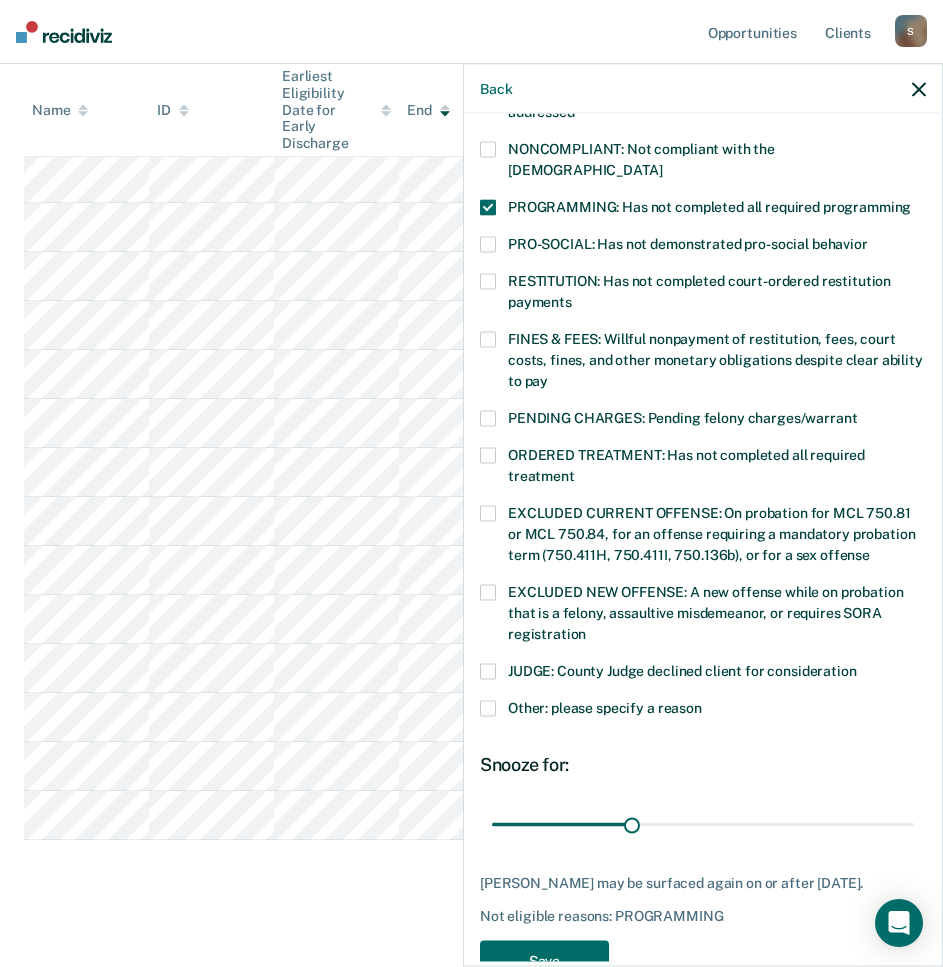 scroll, scrollTop: 391, scrollLeft: 0, axis: vertical 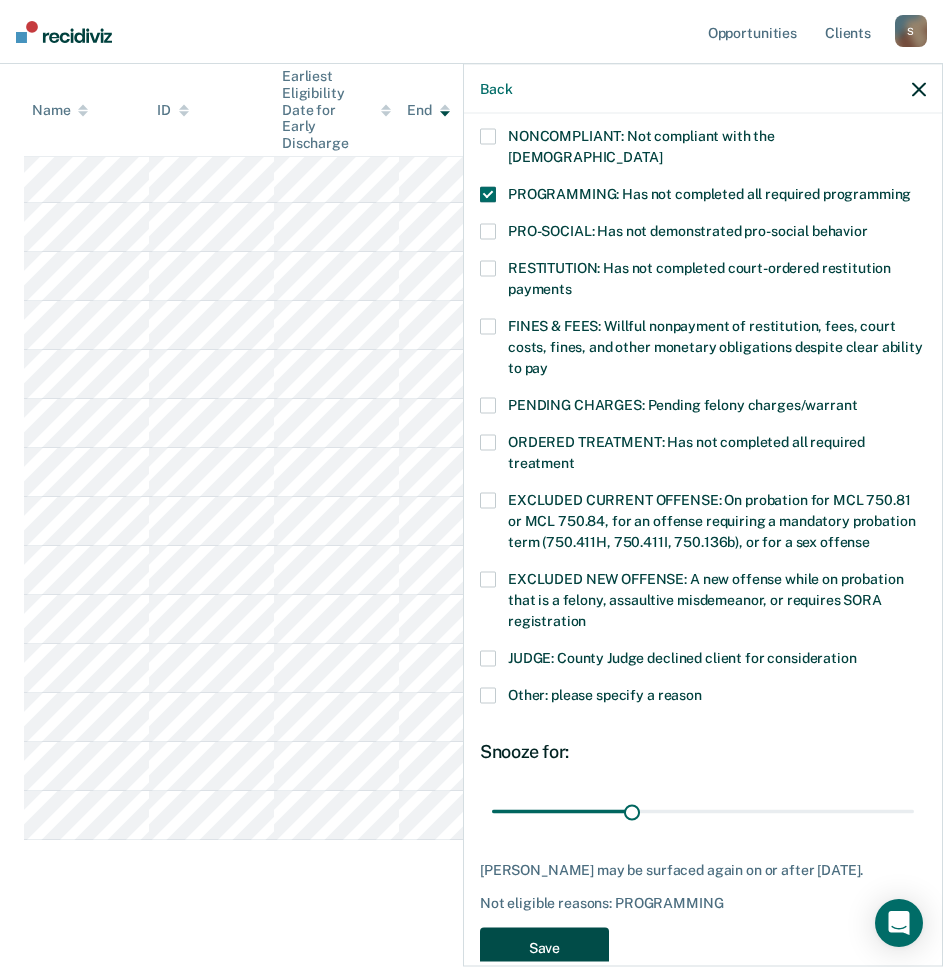 click on "Save" at bounding box center (544, 948) 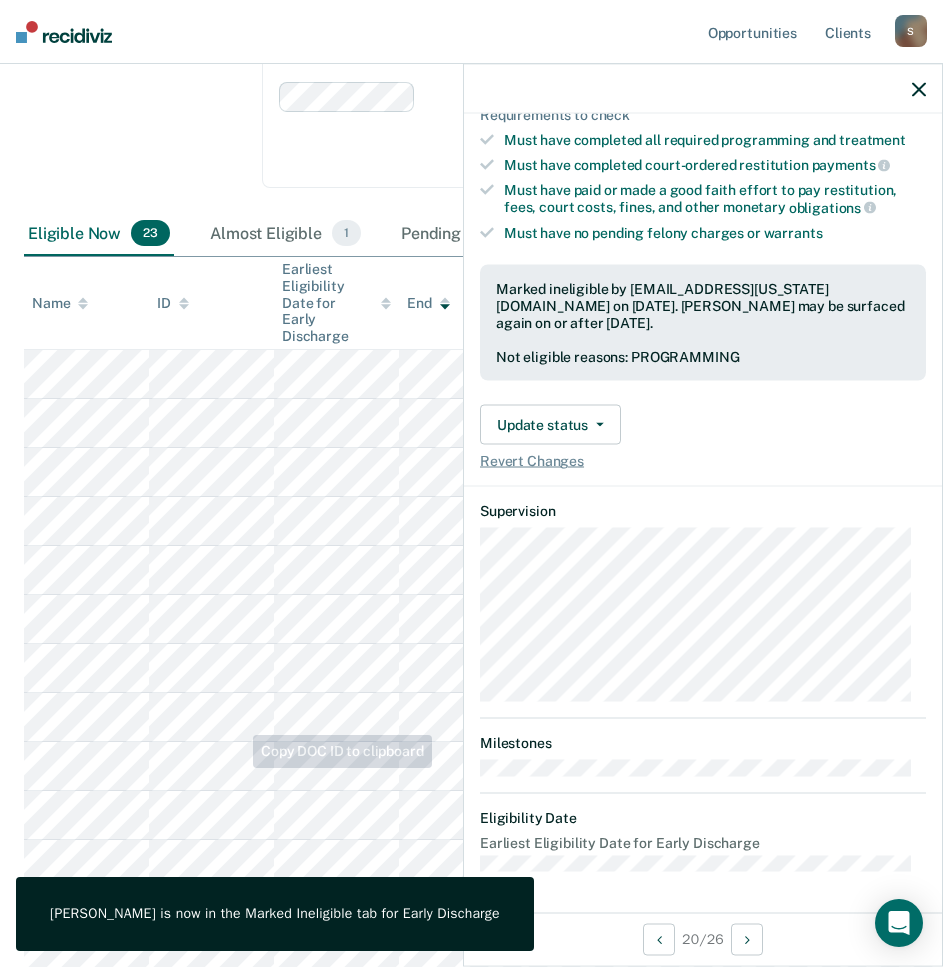 scroll, scrollTop: 329, scrollLeft: 0, axis: vertical 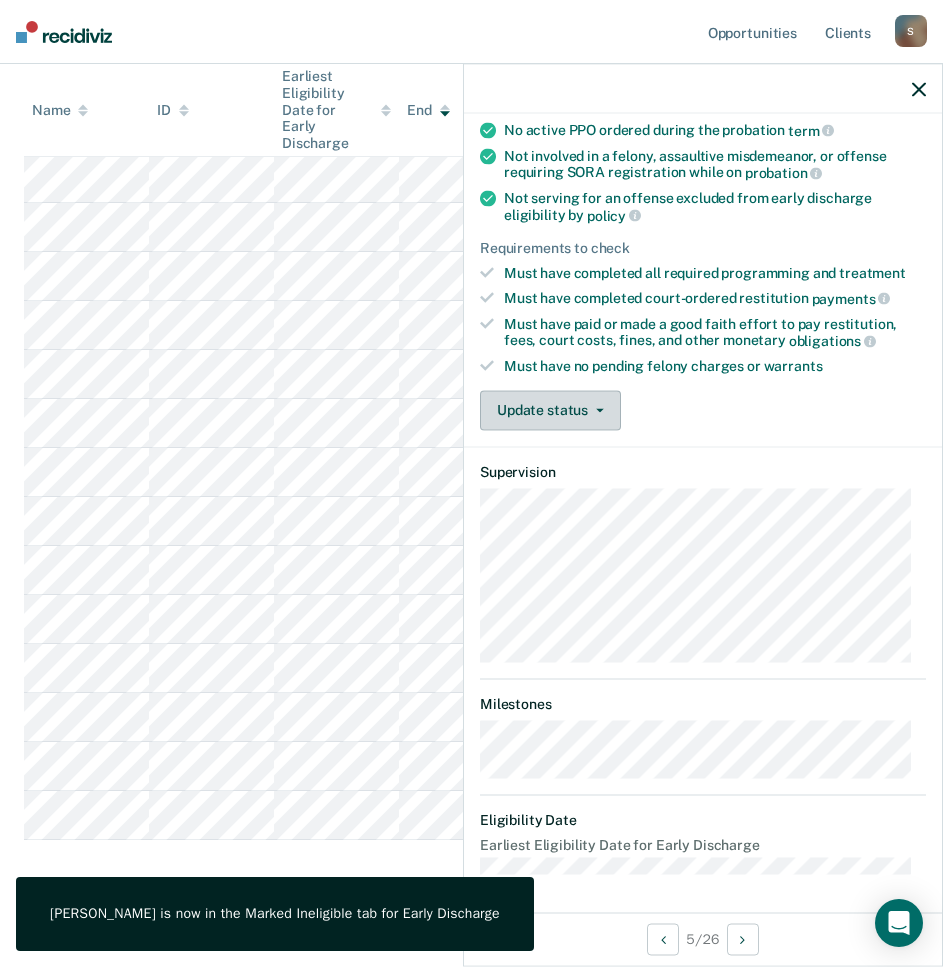click on "Update status" at bounding box center (550, 410) 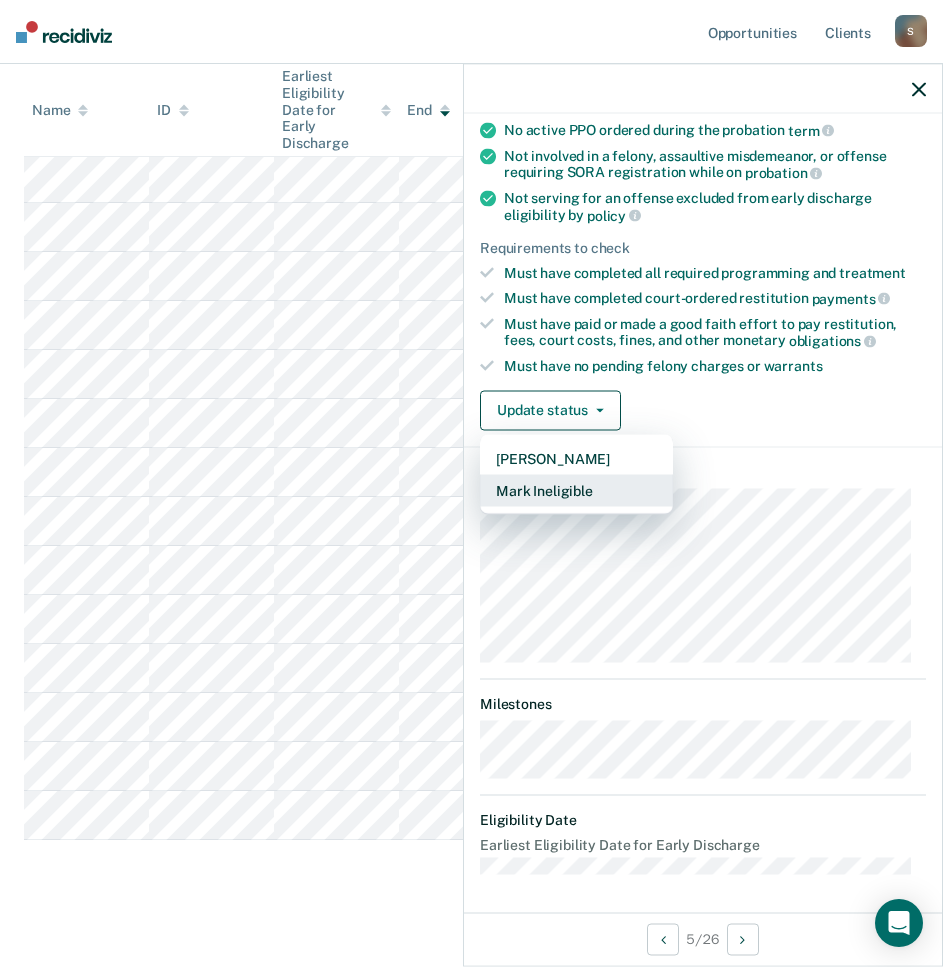 click on "Mark Ineligible" at bounding box center [576, 490] 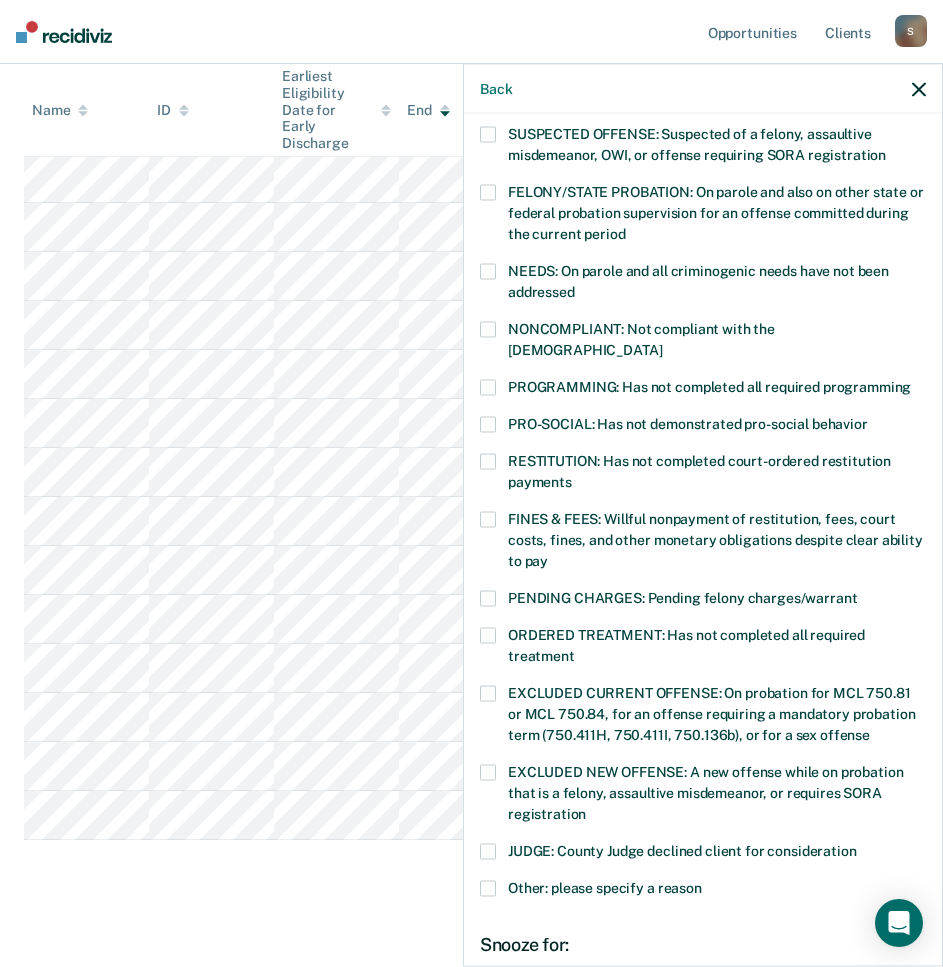 click at bounding box center (488, 889) 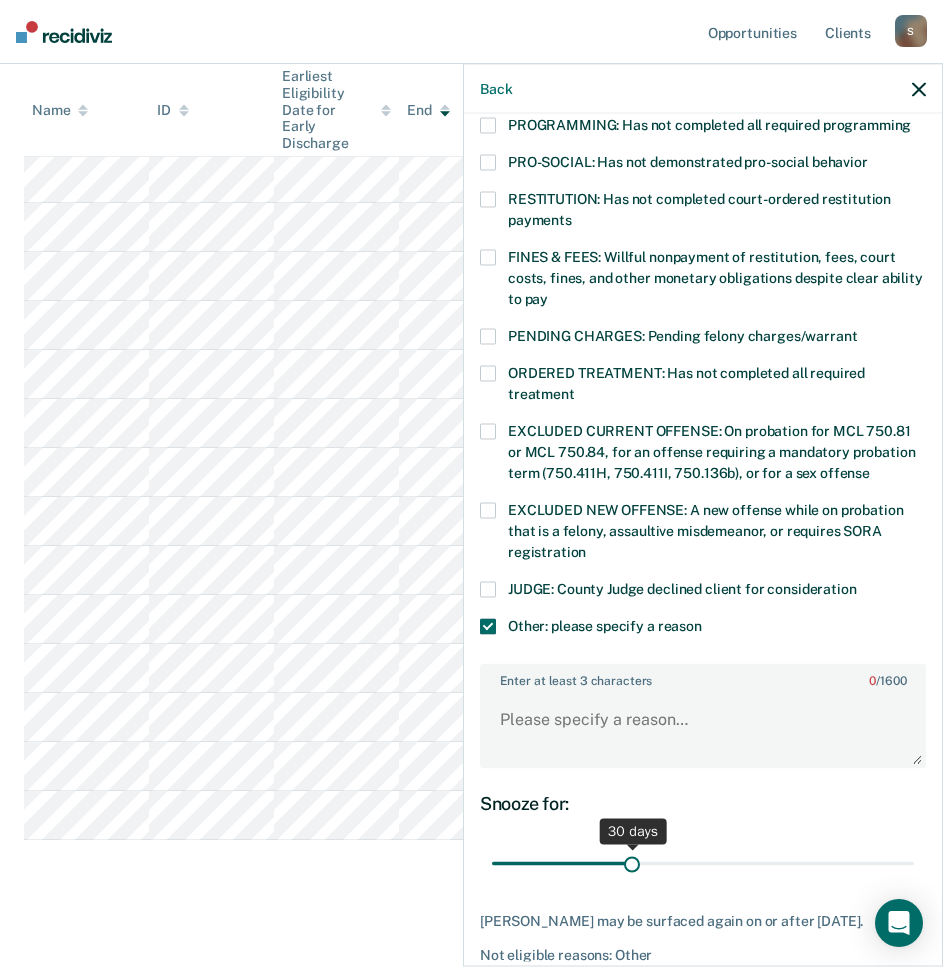 scroll, scrollTop: 548, scrollLeft: 0, axis: vertical 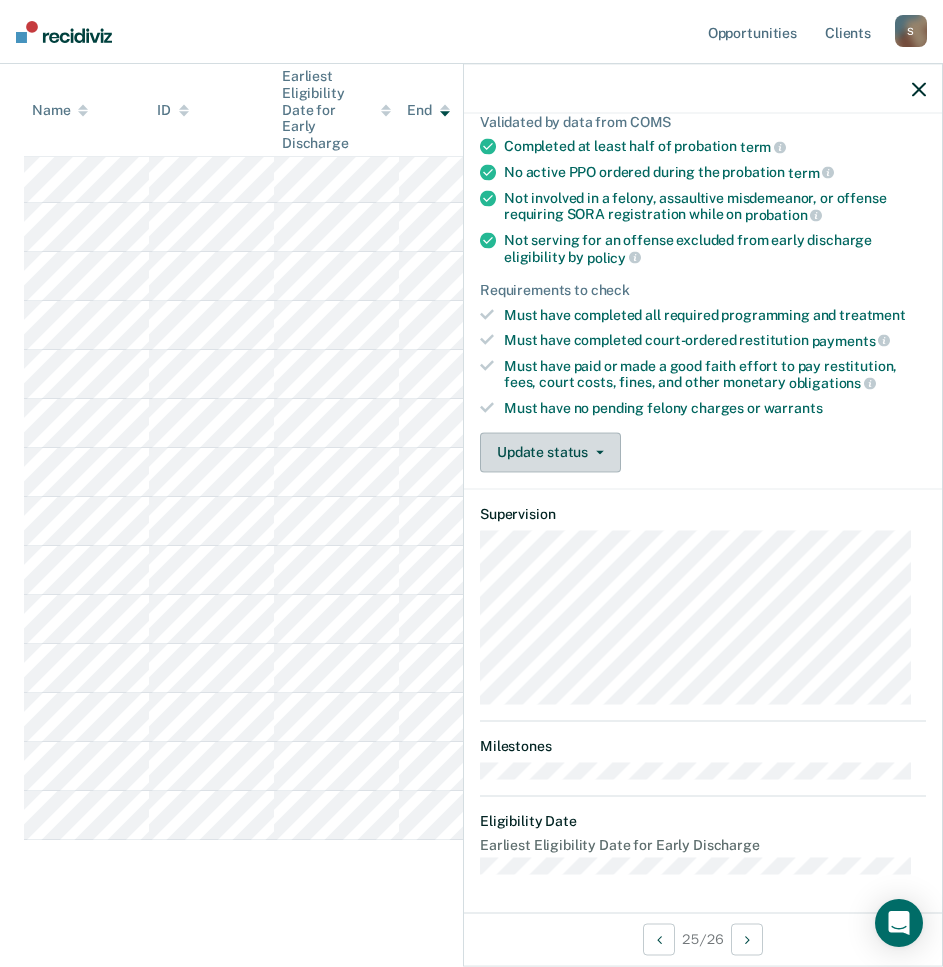 click on "Update status" at bounding box center [550, 452] 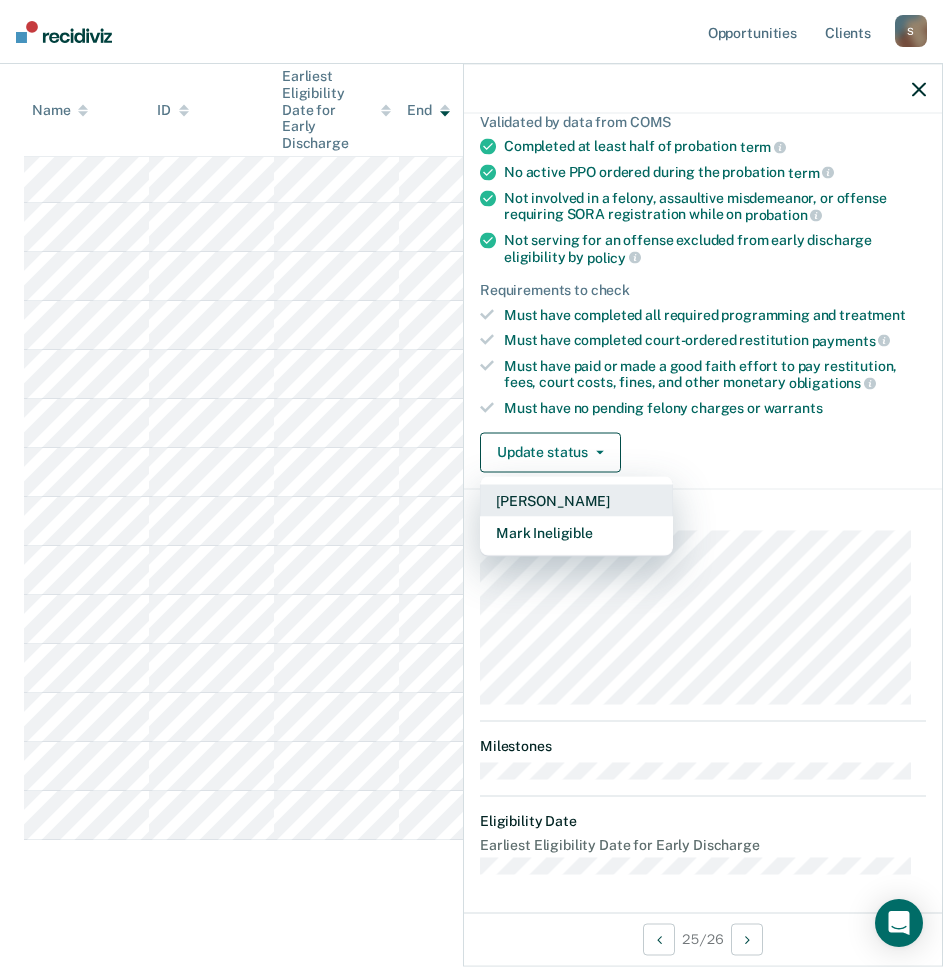 click on "[PERSON_NAME]" at bounding box center [576, 500] 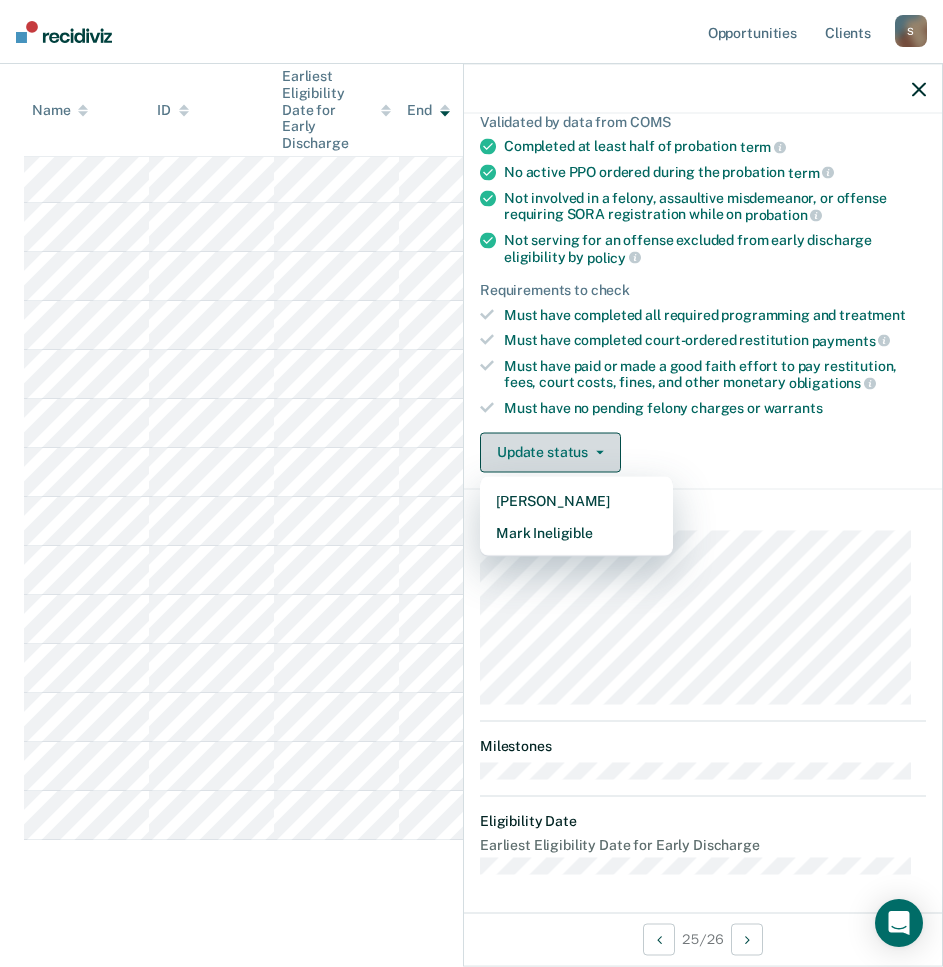scroll, scrollTop: 889, scrollLeft: 0, axis: vertical 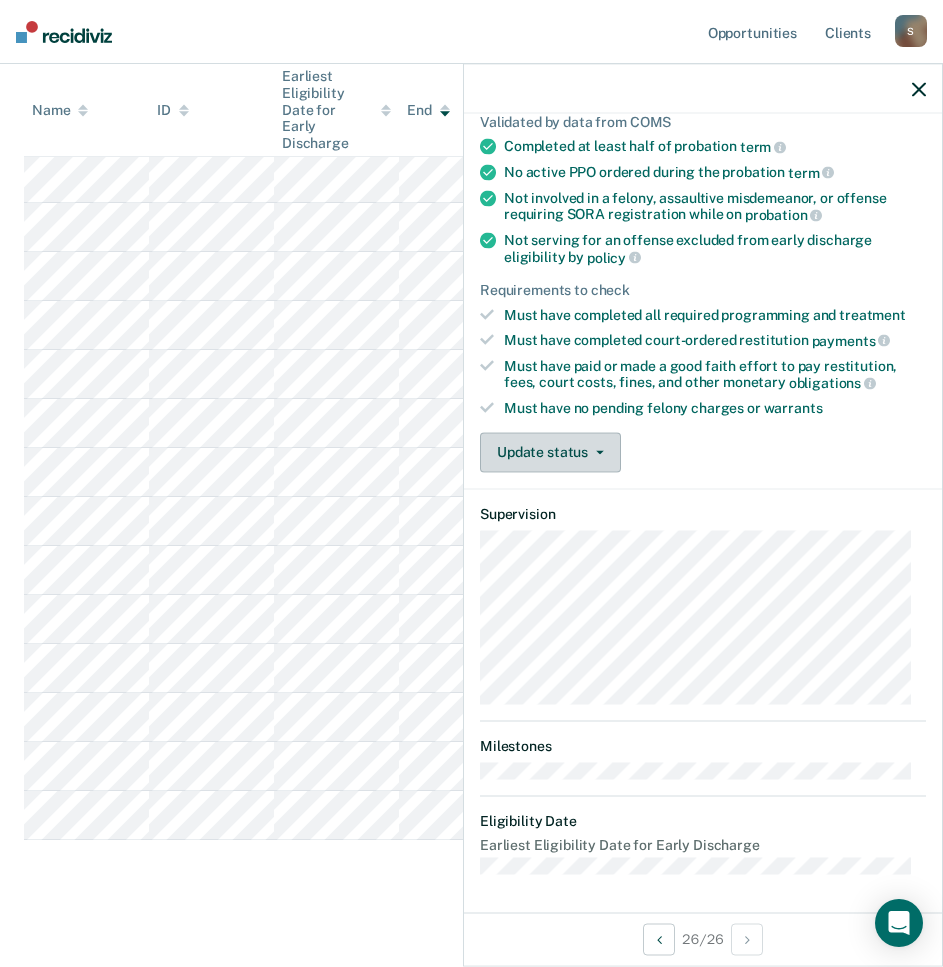 click on "Update status" at bounding box center [550, 452] 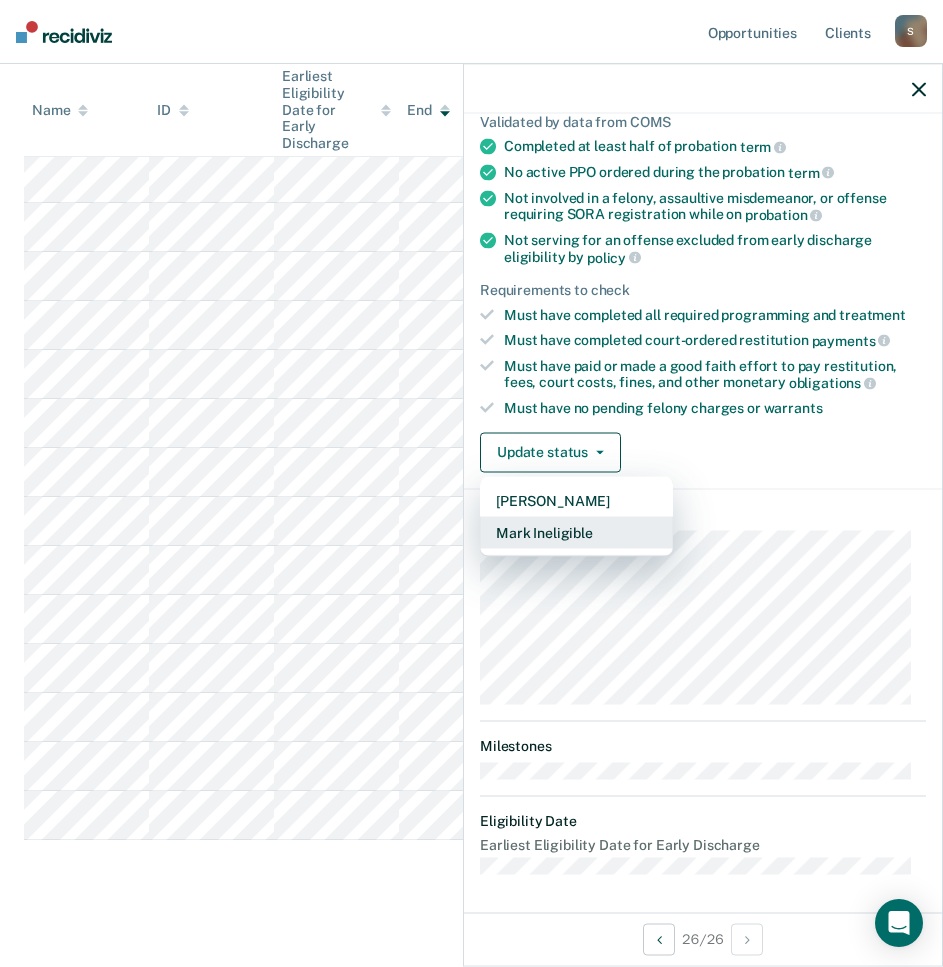 click on "Mark Ineligible" at bounding box center (576, 532) 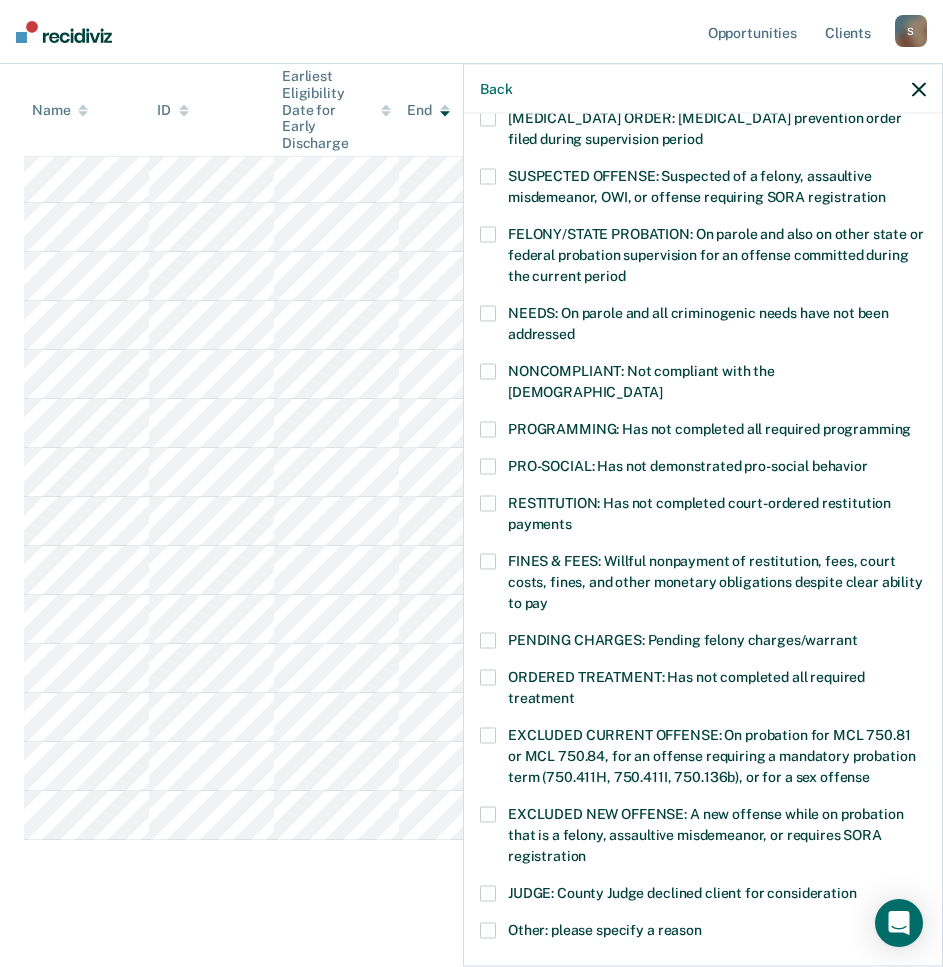 click at bounding box center (488, 430) 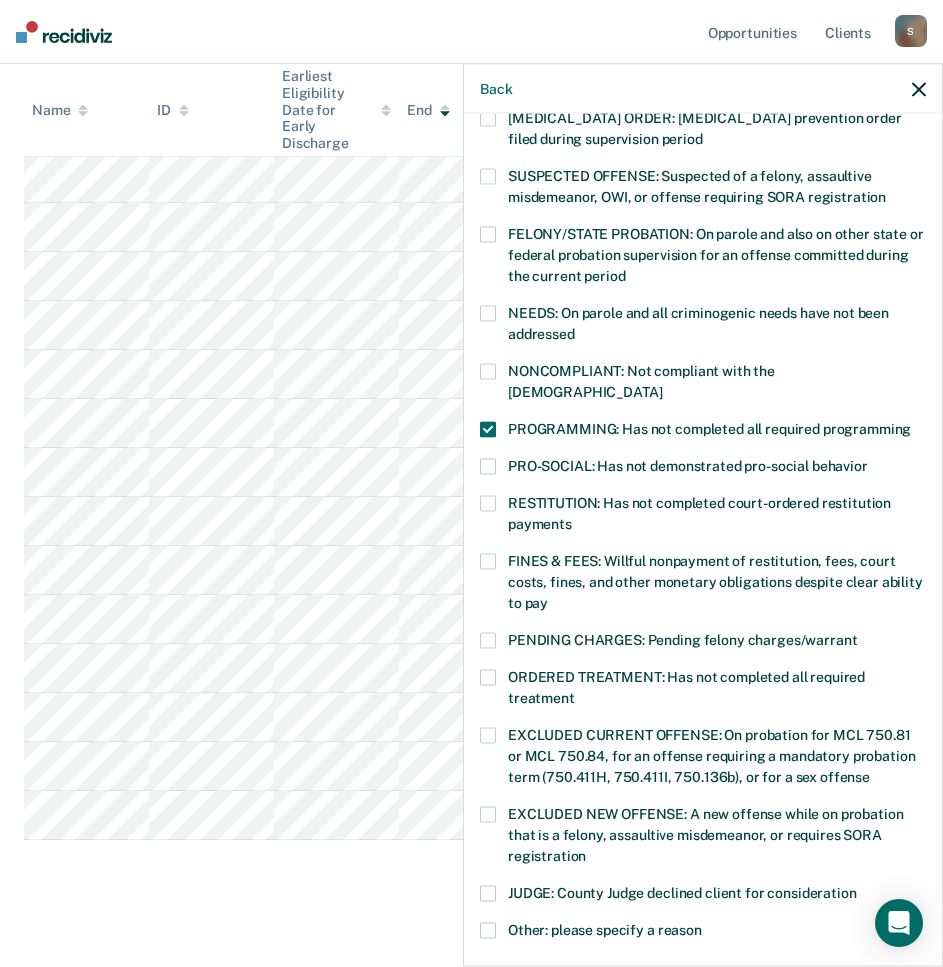 scroll, scrollTop: 427, scrollLeft: 0, axis: vertical 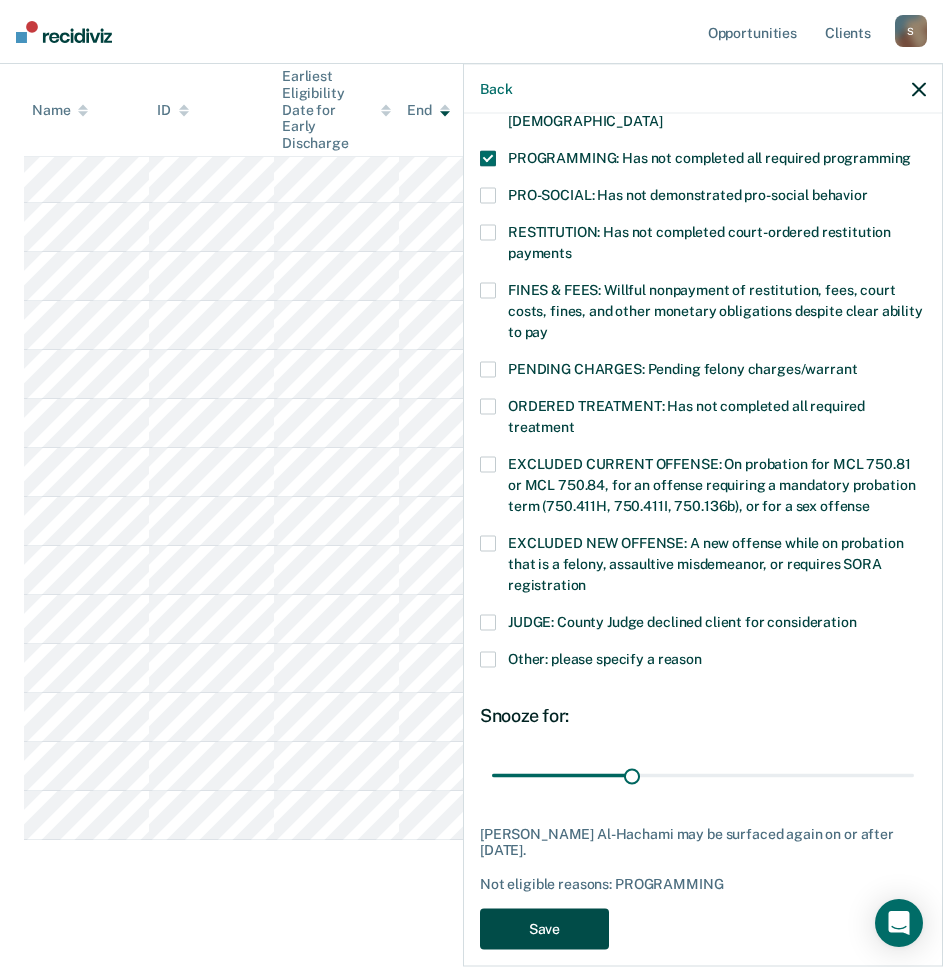 click on "Save" at bounding box center (544, 928) 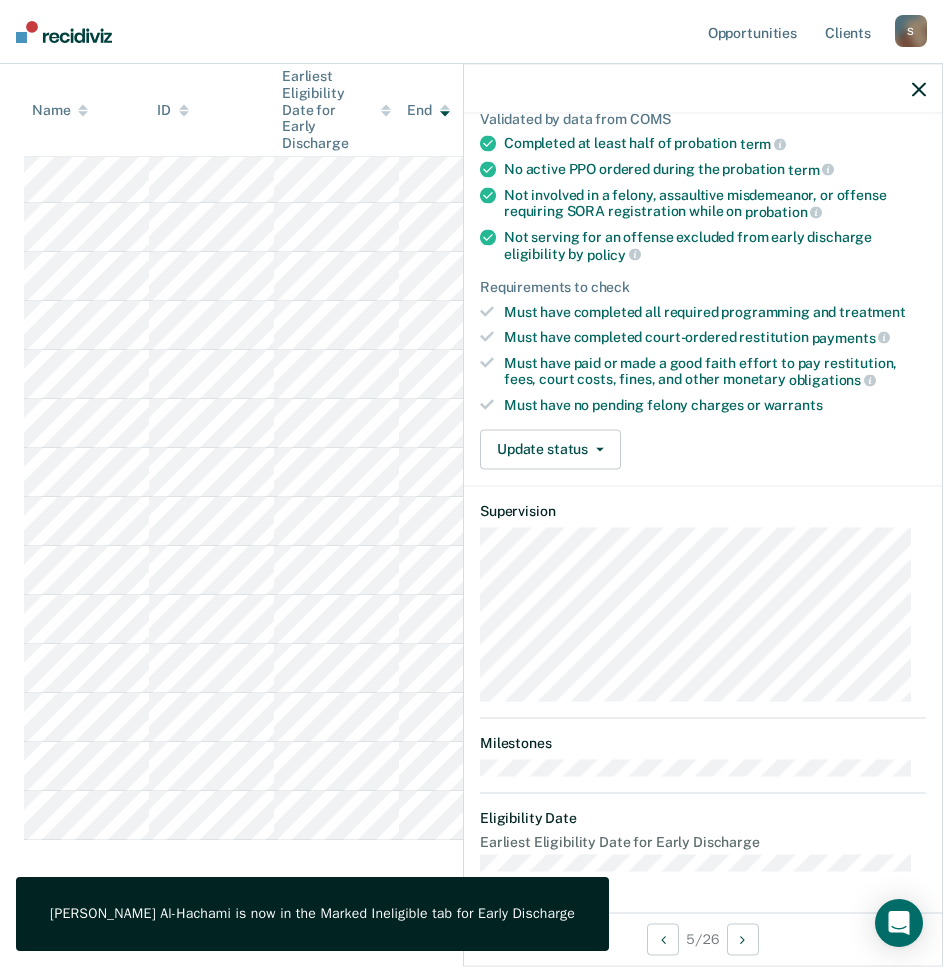 scroll, scrollTop: 198, scrollLeft: 0, axis: vertical 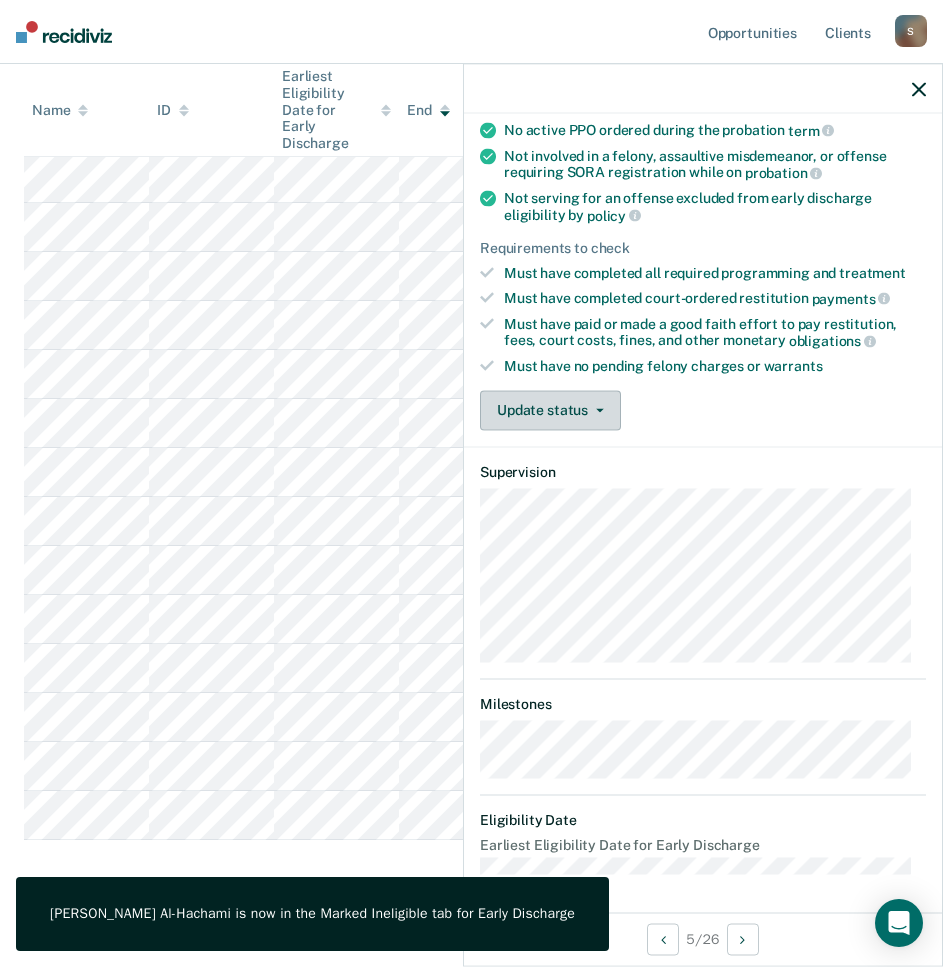 click on "Update status" at bounding box center [550, 410] 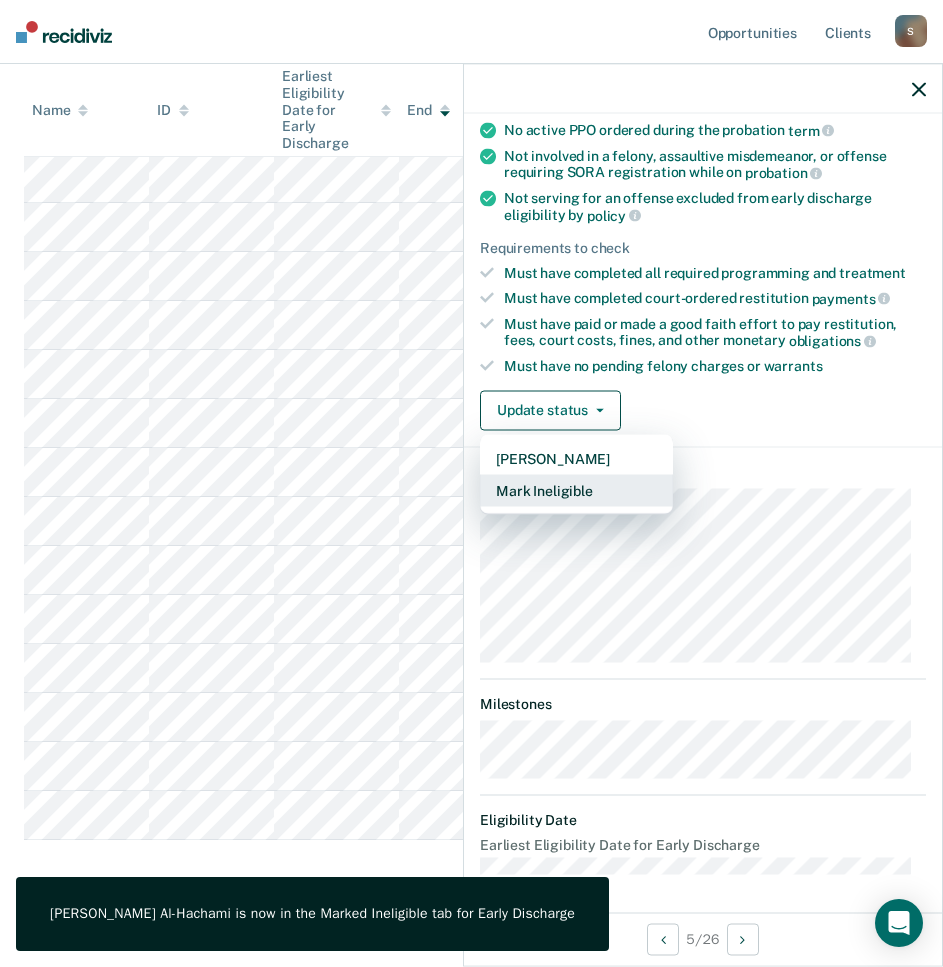click on "Mark Ineligible" at bounding box center [576, 490] 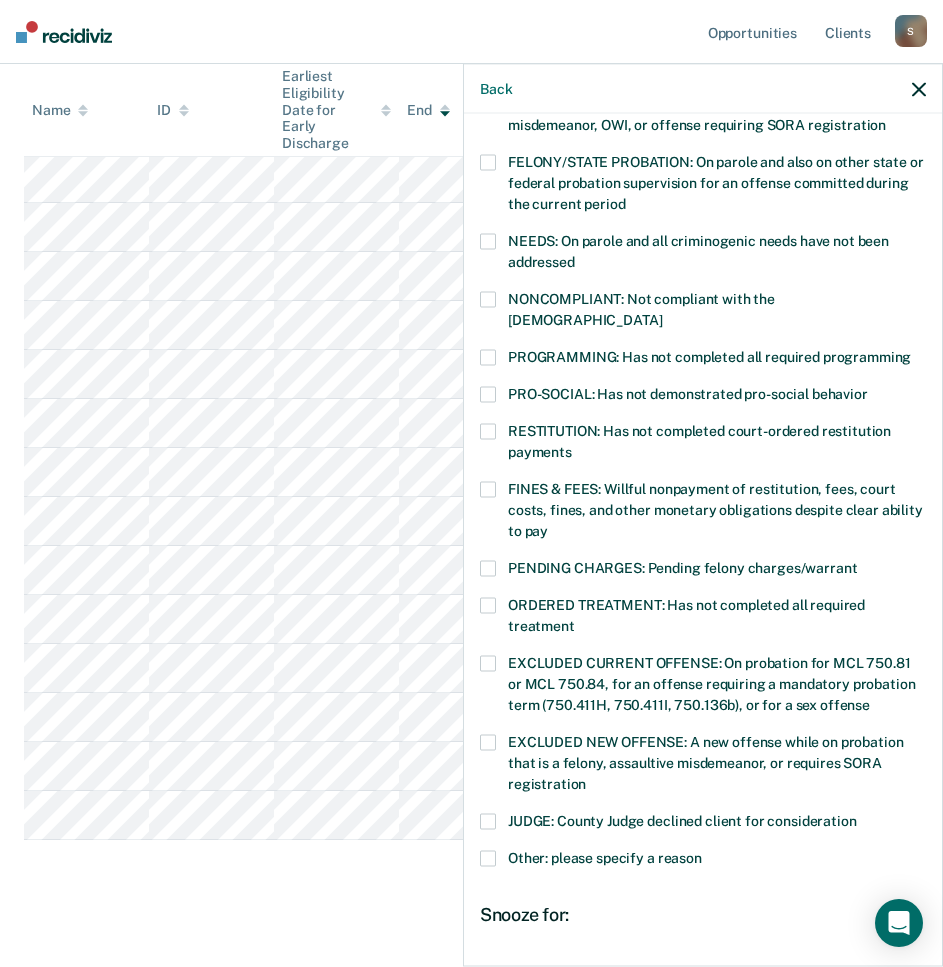 scroll, scrollTop: 229, scrollLeft: 0, axis: vertical 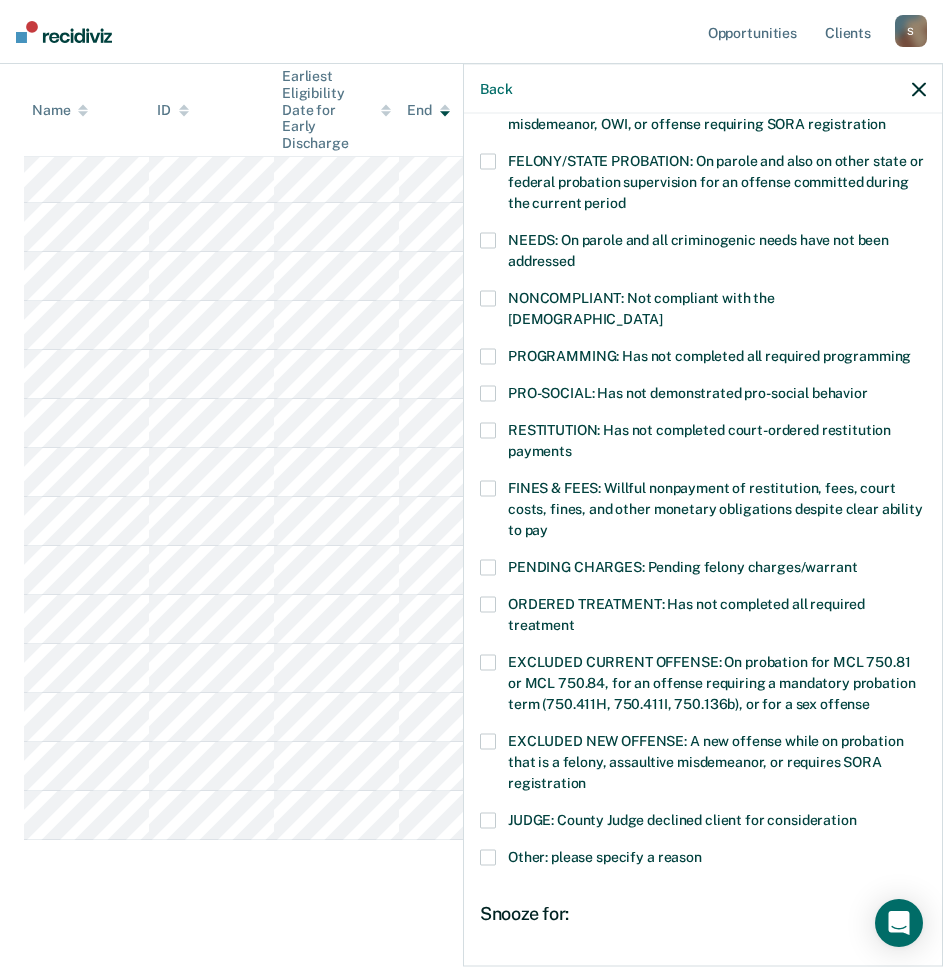 click on "JM   Which of the following requirements has [PERSON_NAME] not met? [MEDICAL_DATA] ORDER: [MEDICAL_DATA] prevention order filed during supervision period SUSPECTED OFFENSE: Suspected of a felony, assaultive misdemeanor, OWI, or offense requiring SORA registration FELONY/STATE PROBATION: On parole and also on other state or federal probation supervision for an offense committed during the current period NEEDS: On parole and all criminogenic needs have not been addressed NONCOMPLIANT: Not compliant with the [DEMOGRAPHIC_DATA] PROGRAMMING: Has not completed all required programming PRO-SOCIAL: Has not demonstrated pro-social behavior RESTITUTION: Has not completed court-ordered restitution payments FINES & FEES: Willful nonpayment of restitution, fees, court costs, fines, and other monetary obligations despite clear ability to pay PENDING CHARGES: Pending felony charges/warrant ORDERED TREATMENT: Has not completed all required treatment JUDGE: County Judge declined client for consideration Snooze for: 30 days" at bounding box center [703, 538] 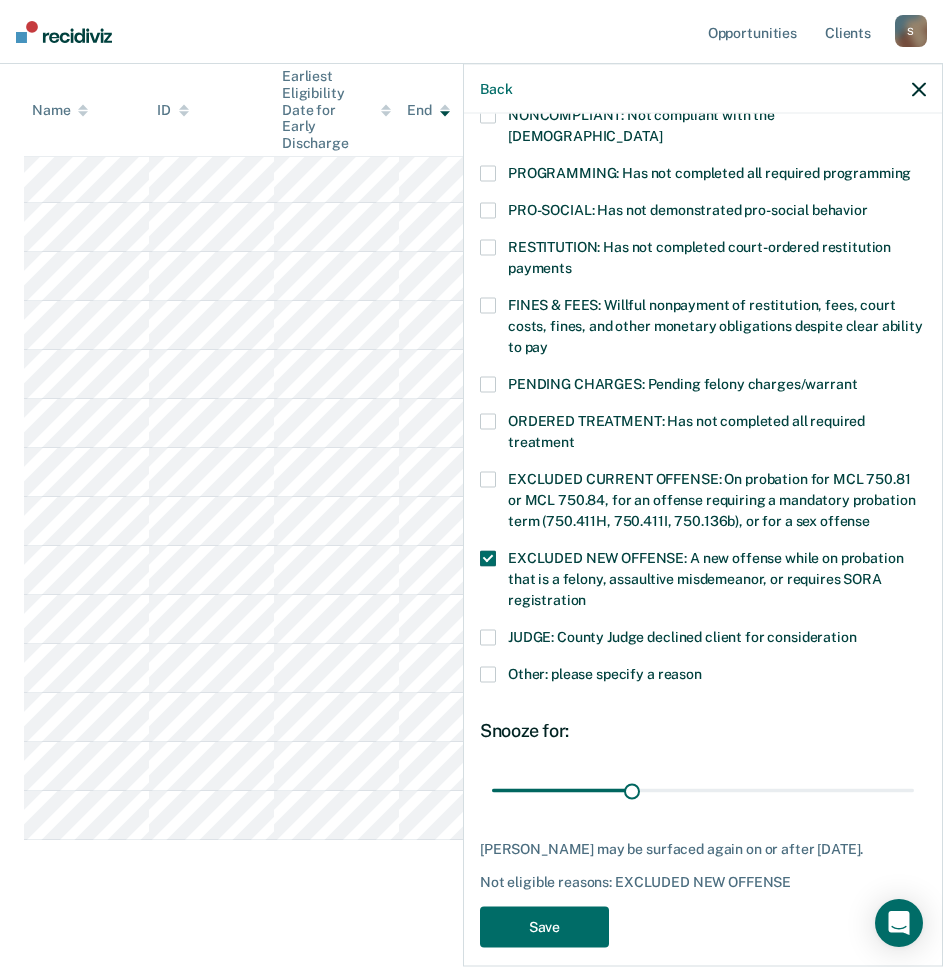 scroll, scrollTop: 419, scrollLeft: 0, axis: vertical 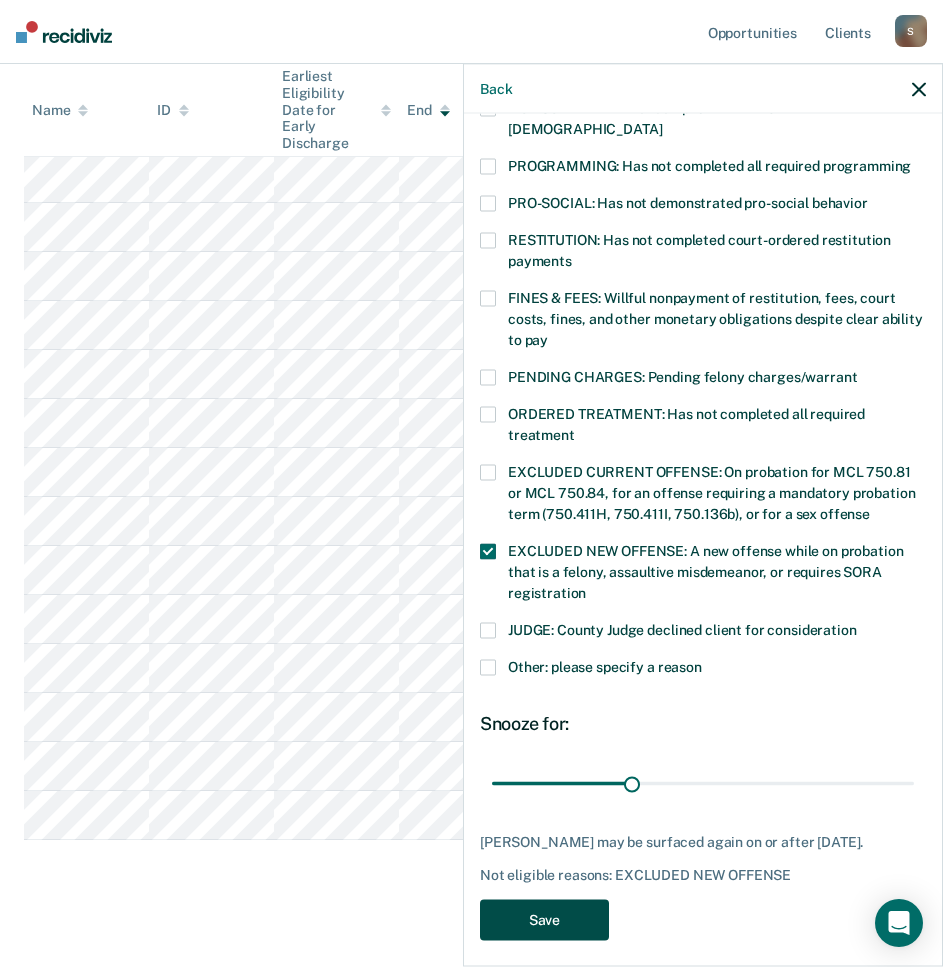 click on "Save" at bounding box center (544, 920) 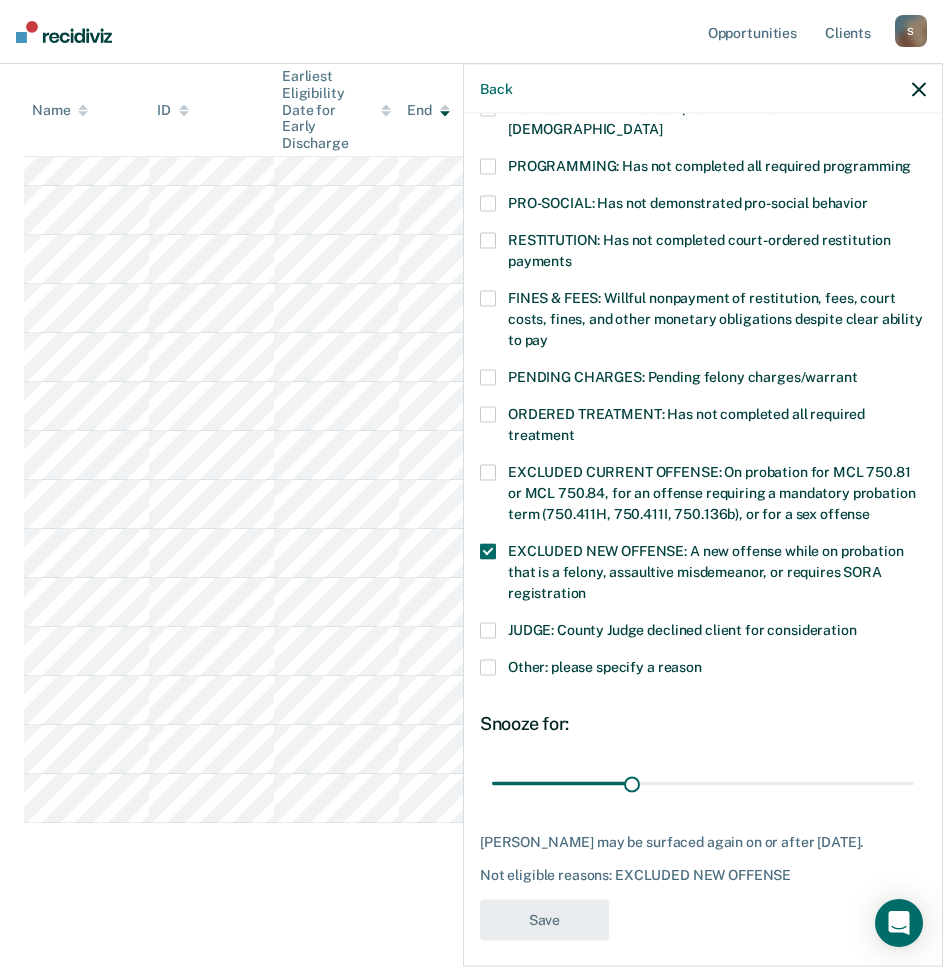 scroll, scrollTop: 105, scrollLeft: 0, axis: vertical 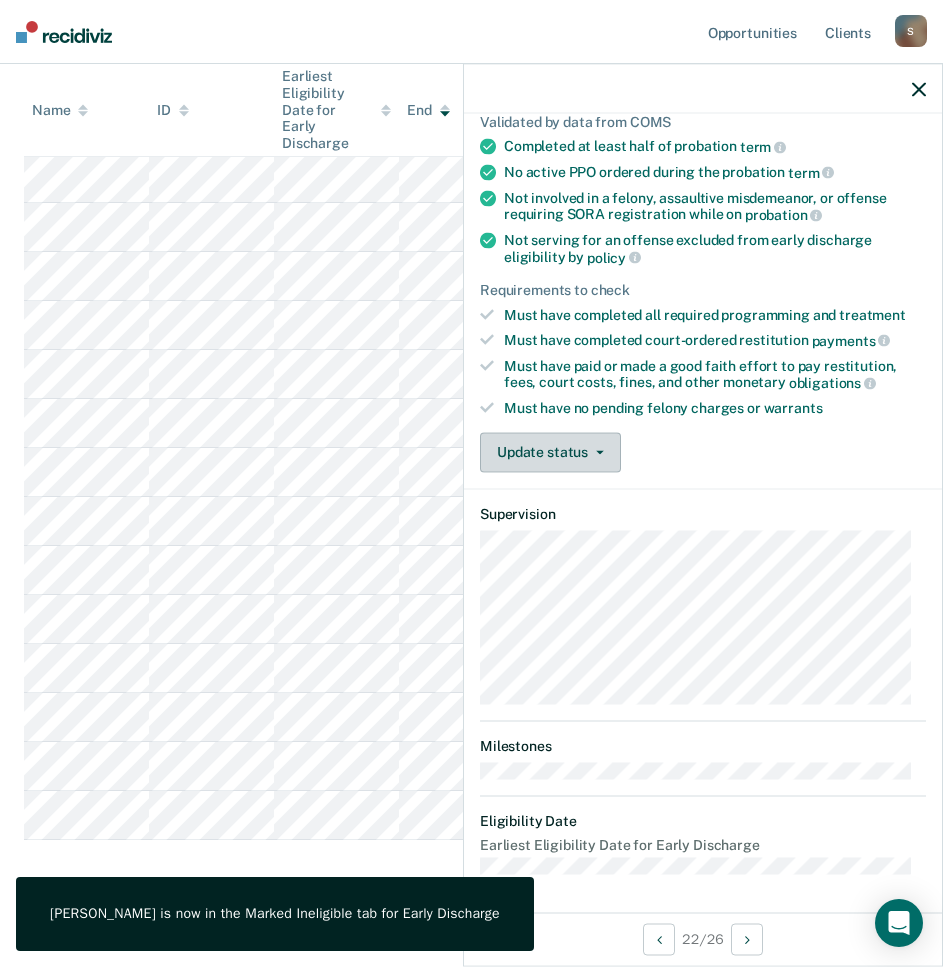 click on "Update status" at bounding box center [550, 452] 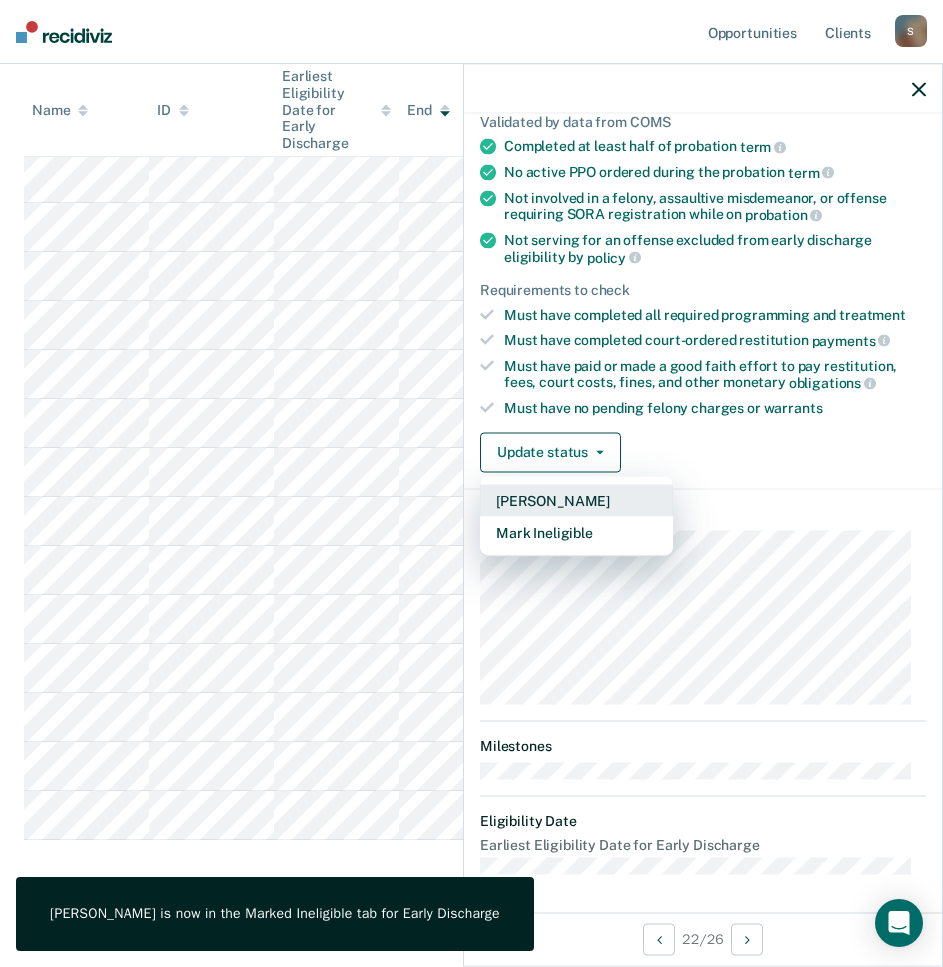 click on "[PERSON_NAME]" at bounding box center (576, 500) 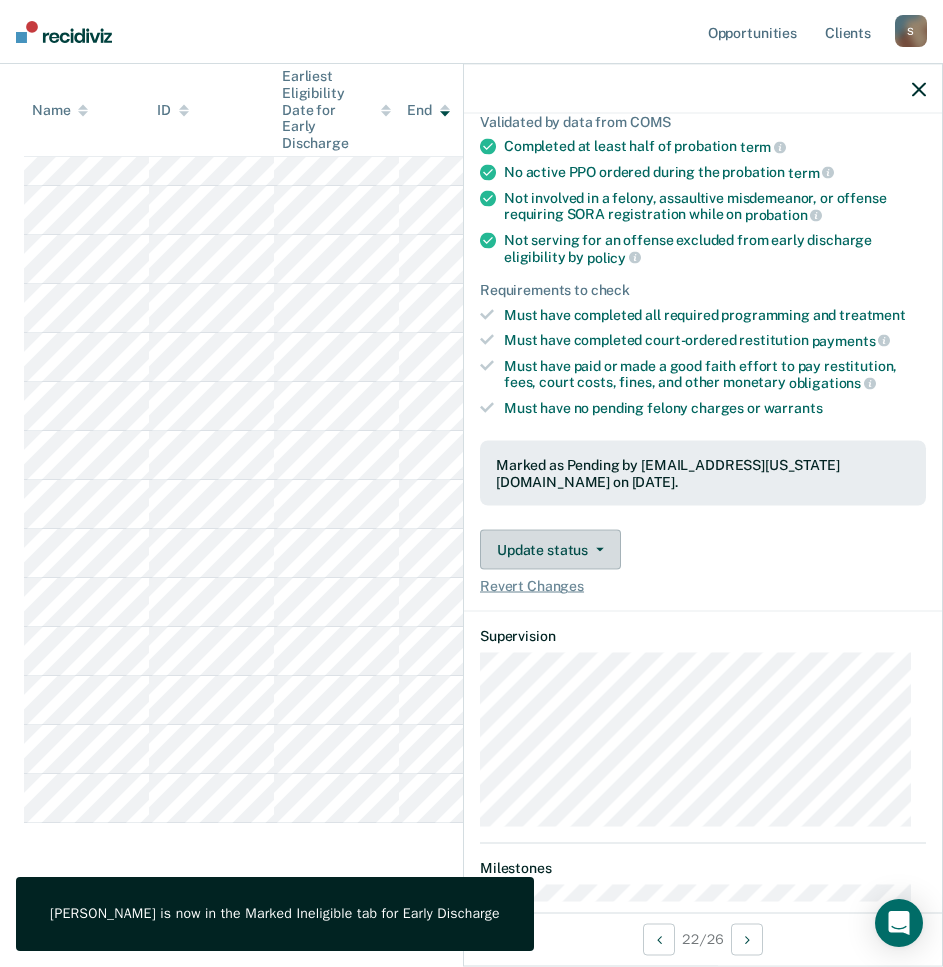 scroll, scrollTop: 742, scrollLeft: 0, axis: vertical 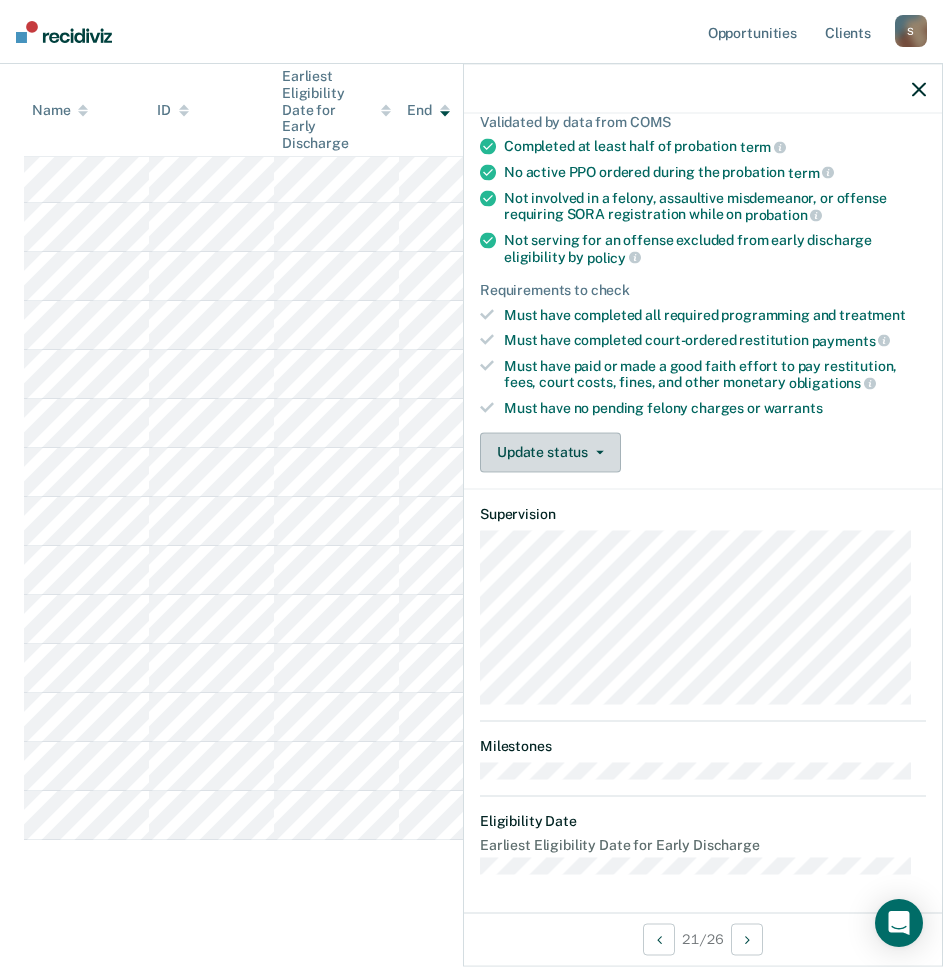 click on "Update status" at bounding box center (550, 452) 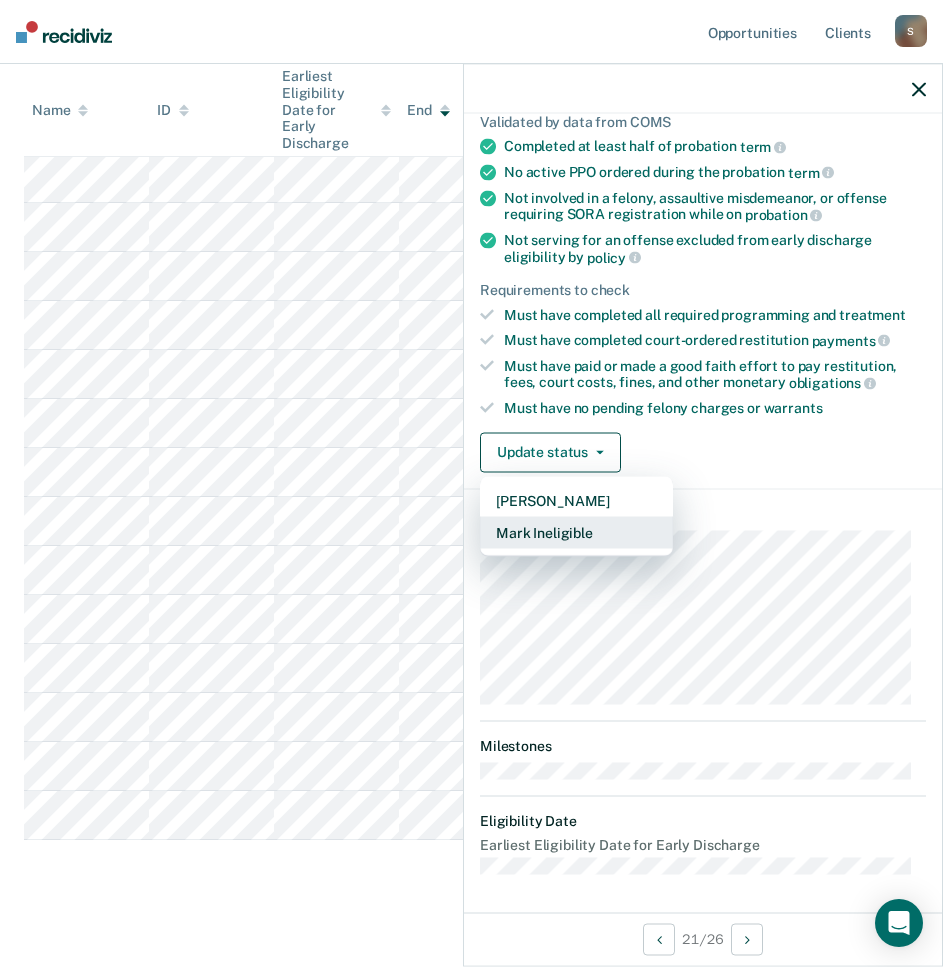 click on "Mark Ineligible" at bounding box center [576, 532] 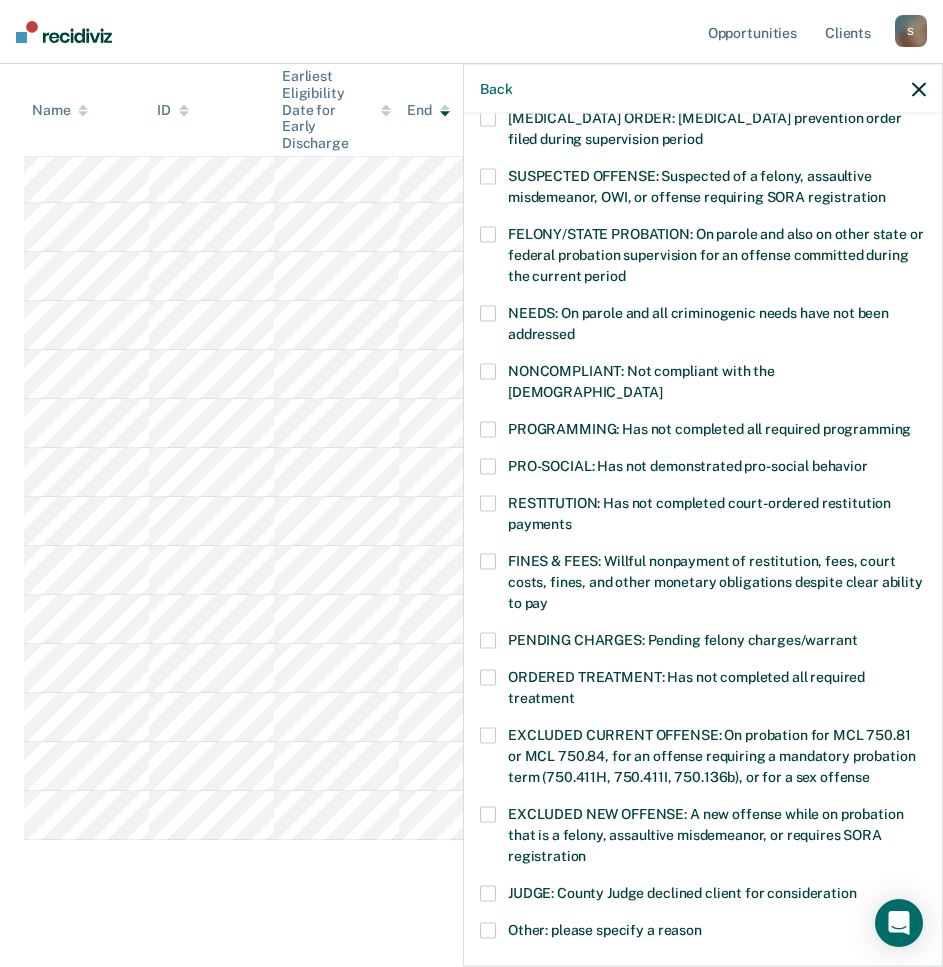 click at bounding box center [488, 430] 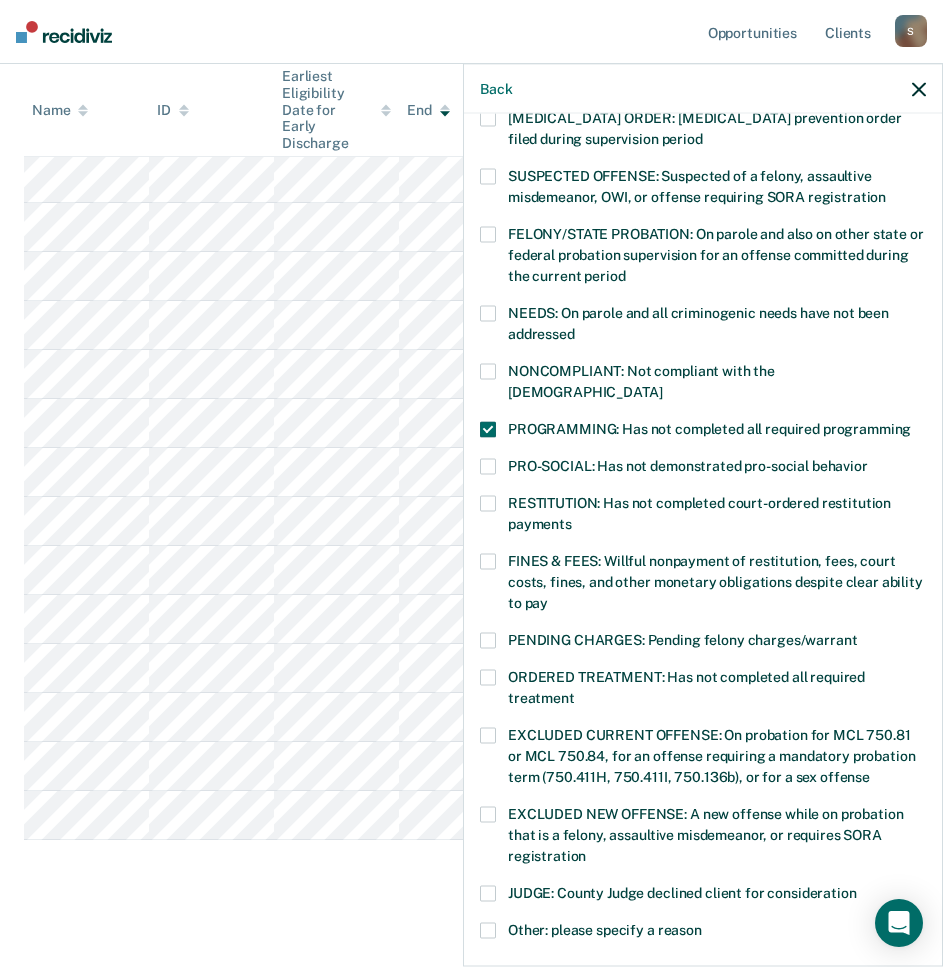 scroll, scrollTop: 410, scrollLeft: 0, axis: vertical 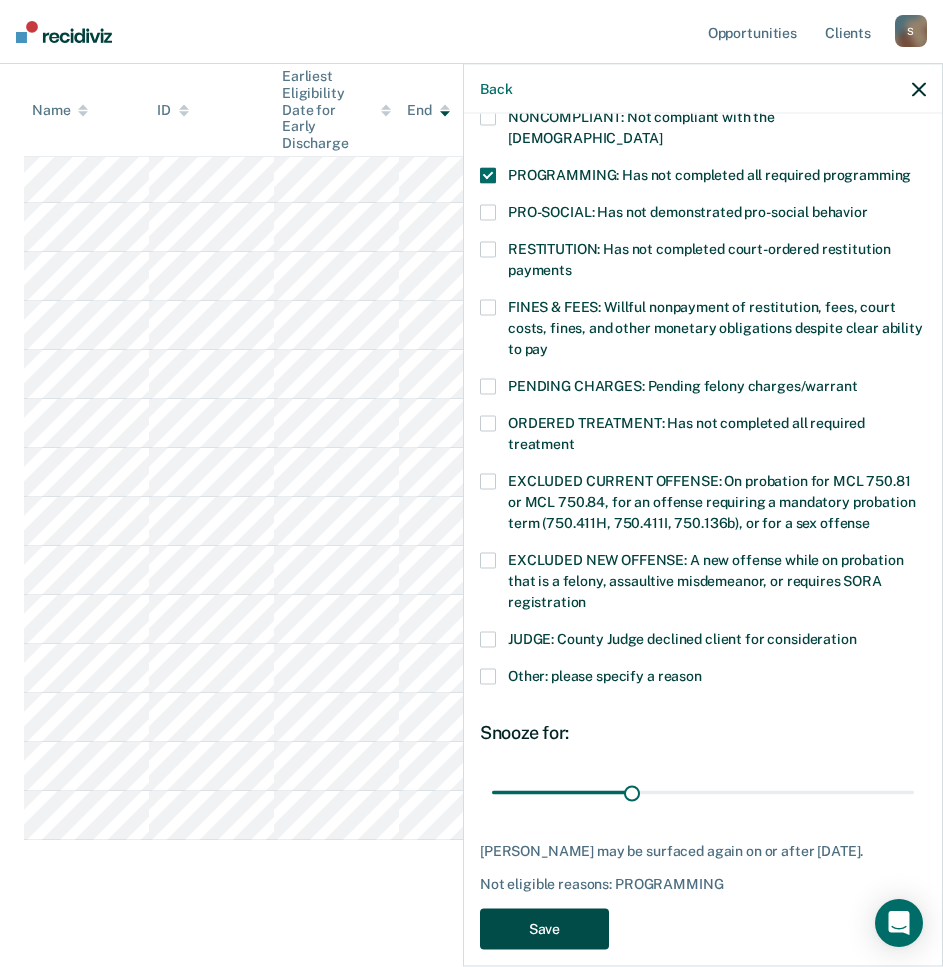 click on "Save" at bounding box center [544, 929] 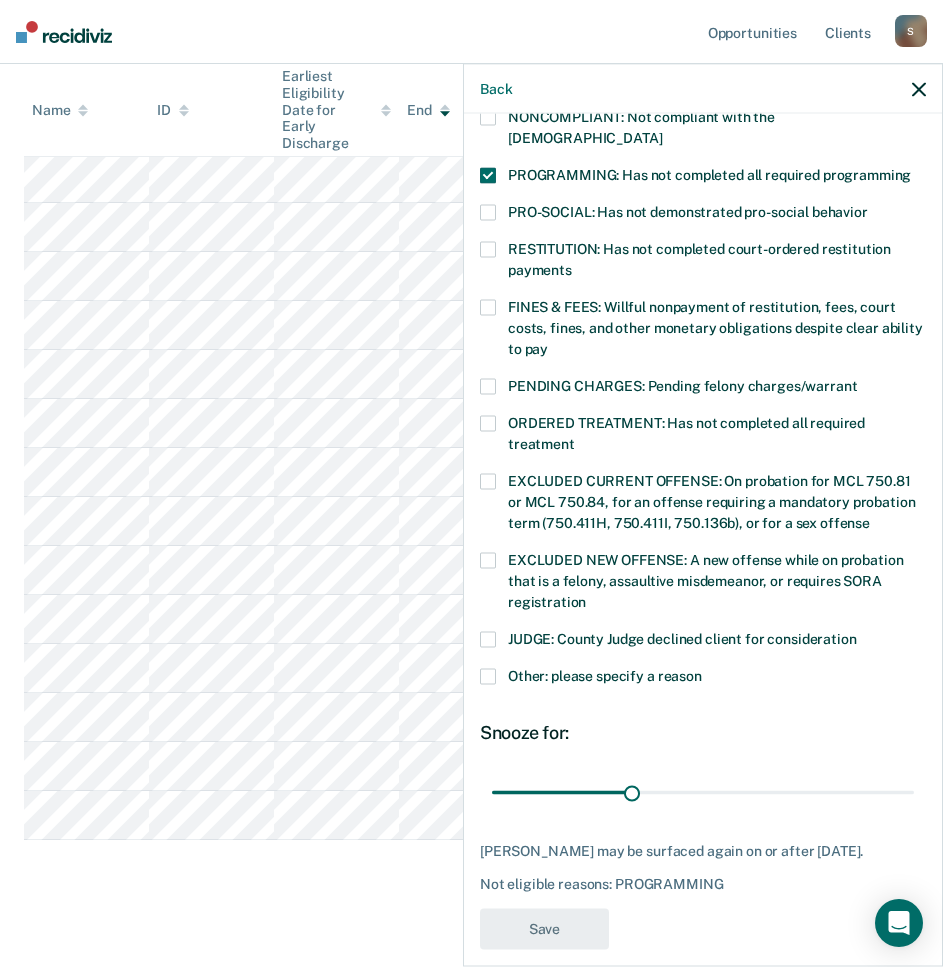 scroll, scrollTop: 693, scrollLeft: 0, axis: vertical 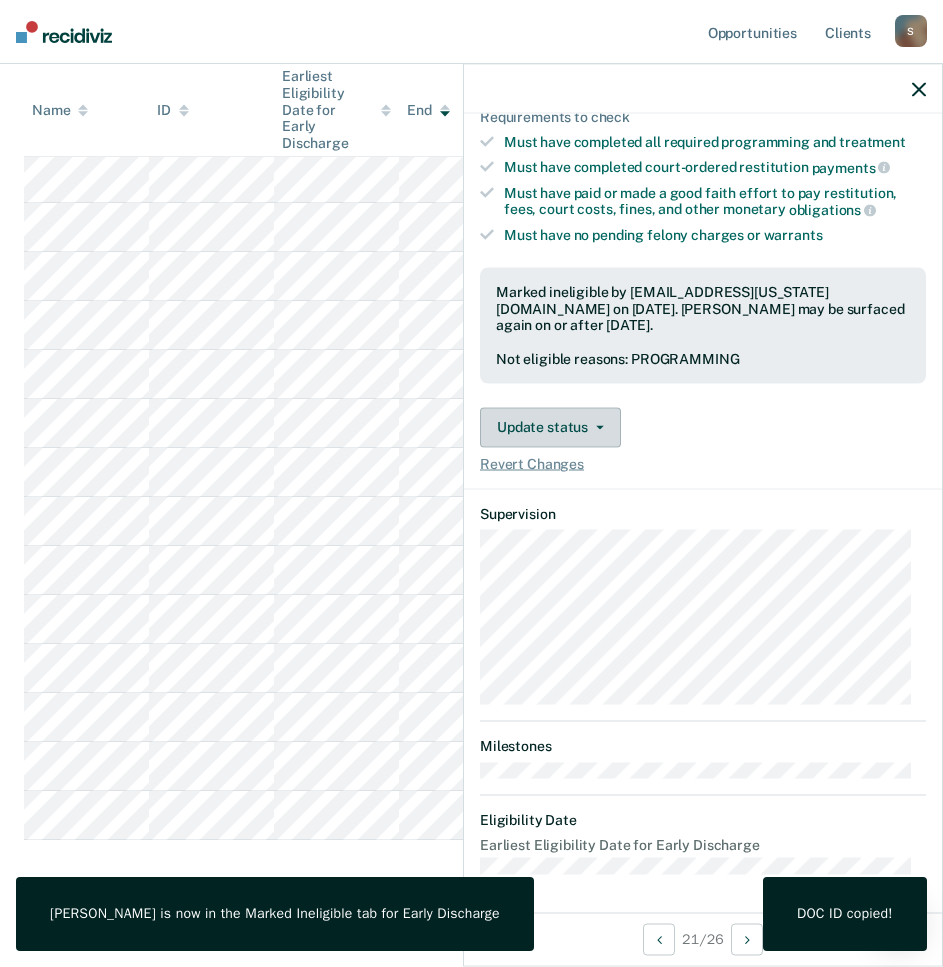 click on "Update status" at bounding box center (550, 427) 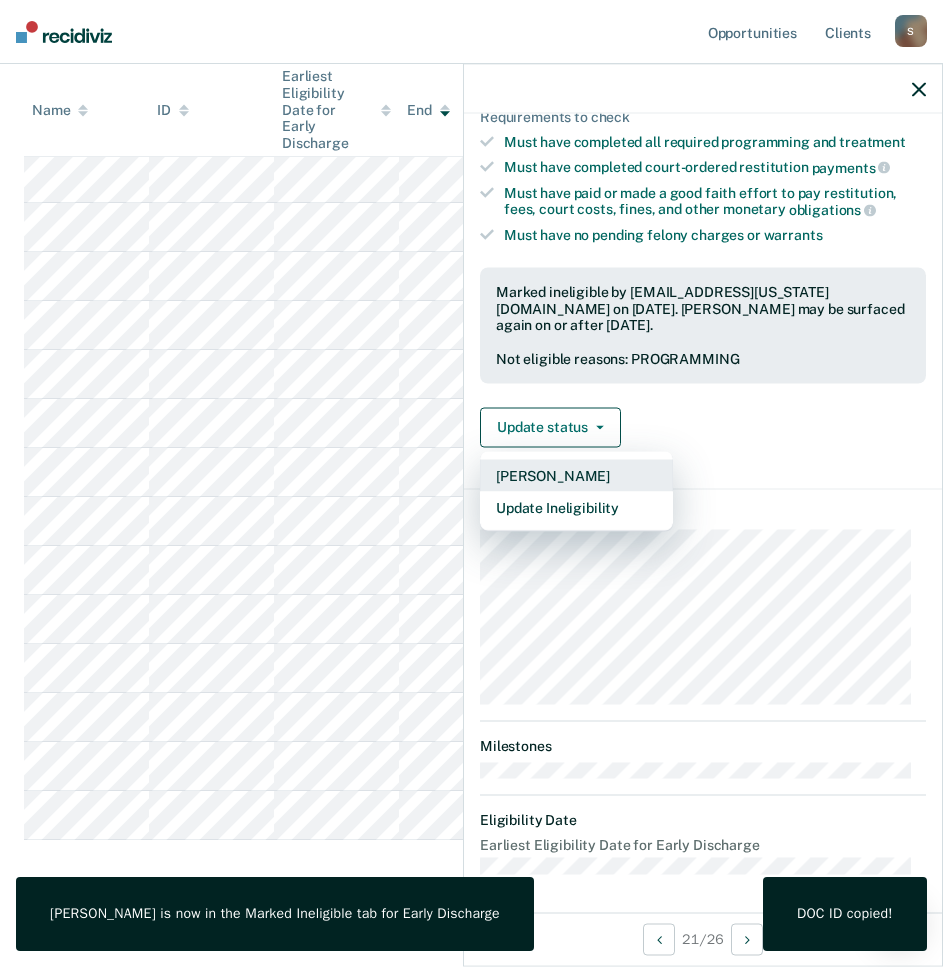 click on "[PERSON_NAME]" at bounding box center [576, 475] 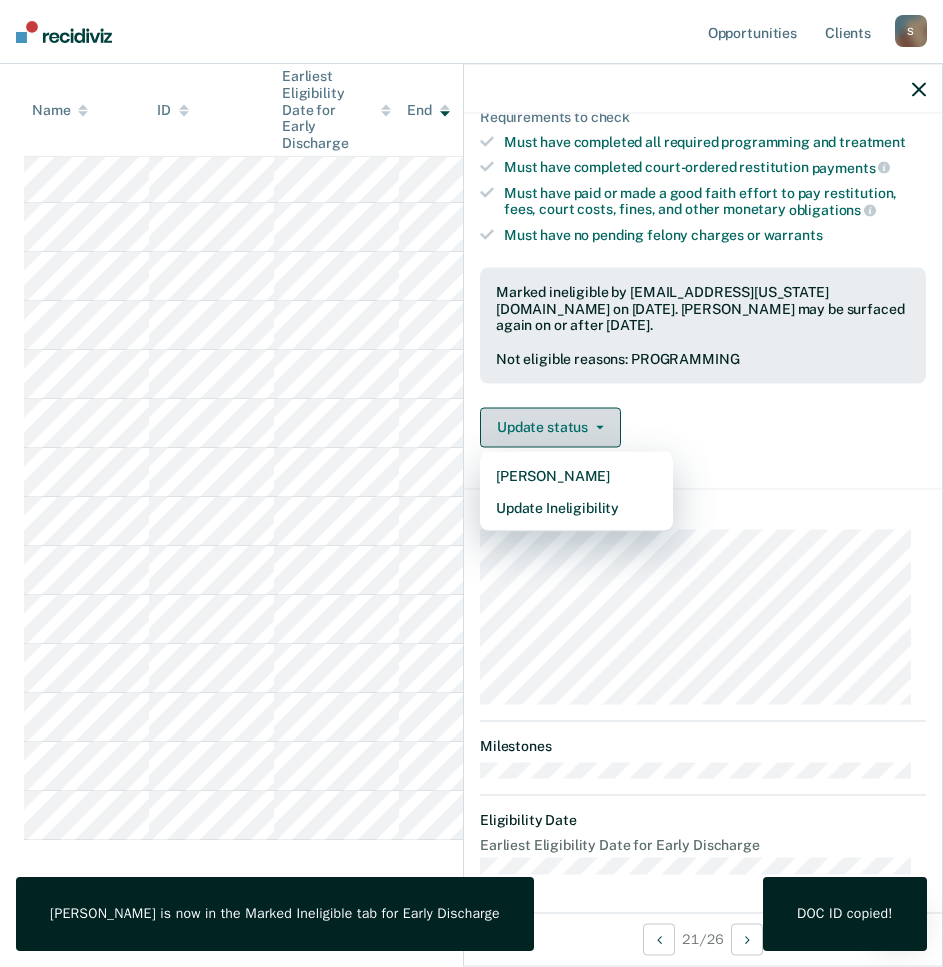 scroll, scrollTop: 279, scrollLeft: 0, axis: vertical 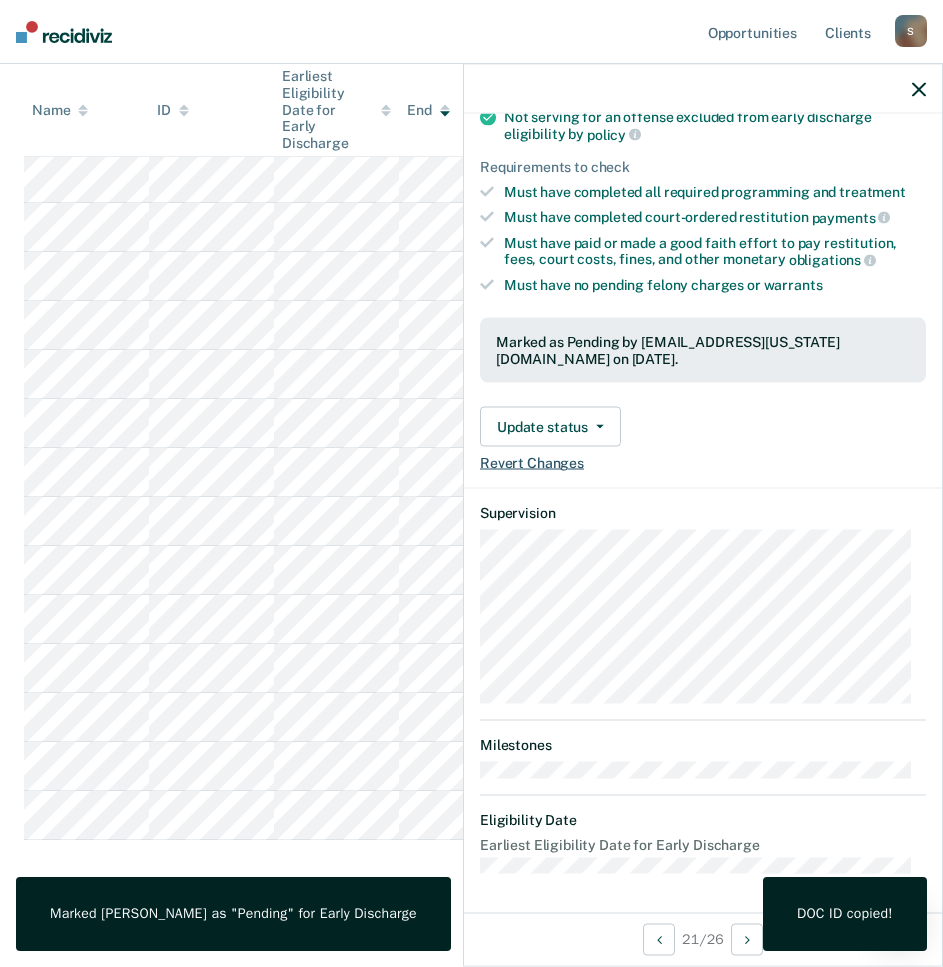 click on "Revert Changes" at bounding box center (532, 463) 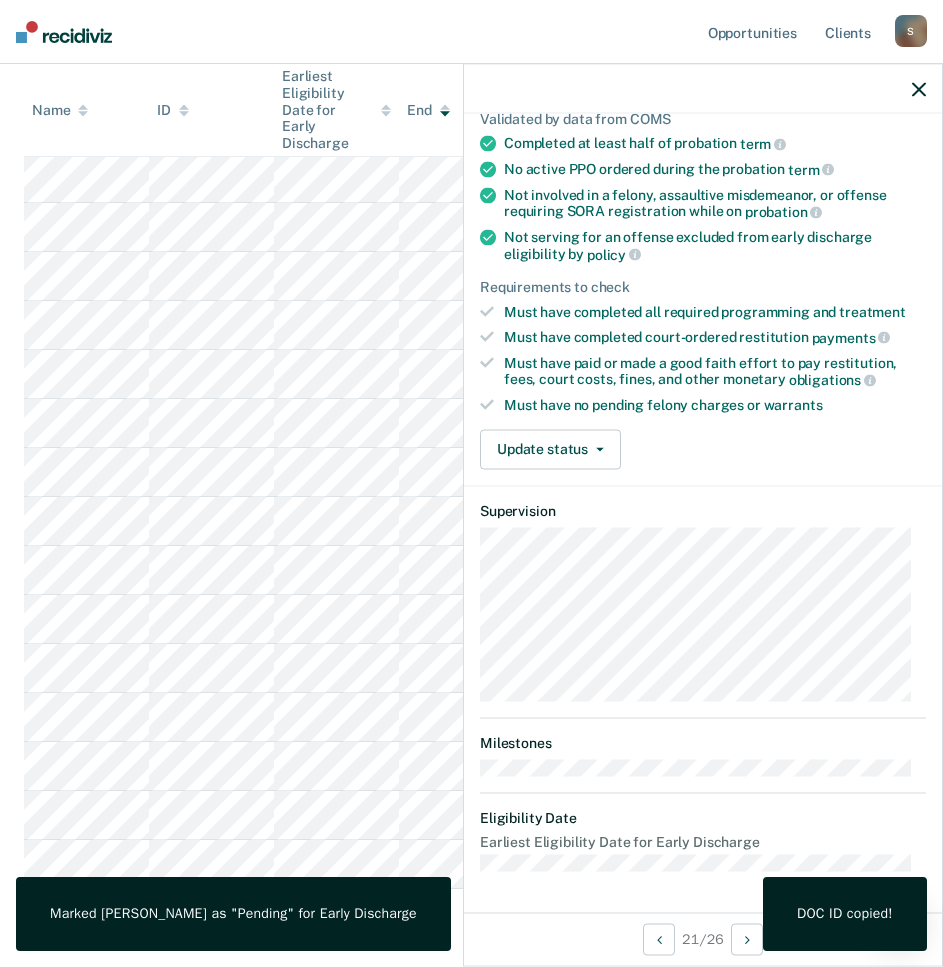 scroll, scrollTop: 156, scrollLeft: 0, axis: vertical 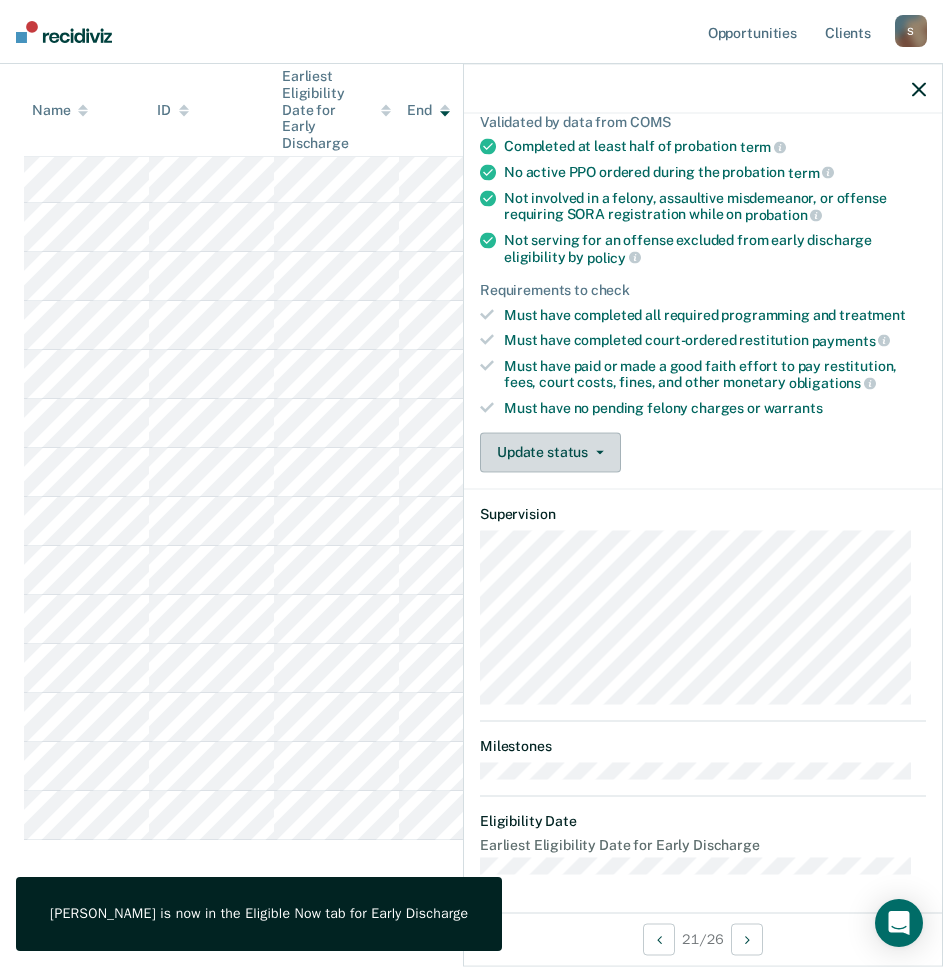 click on "Update status" at bounding box center (550, 452) 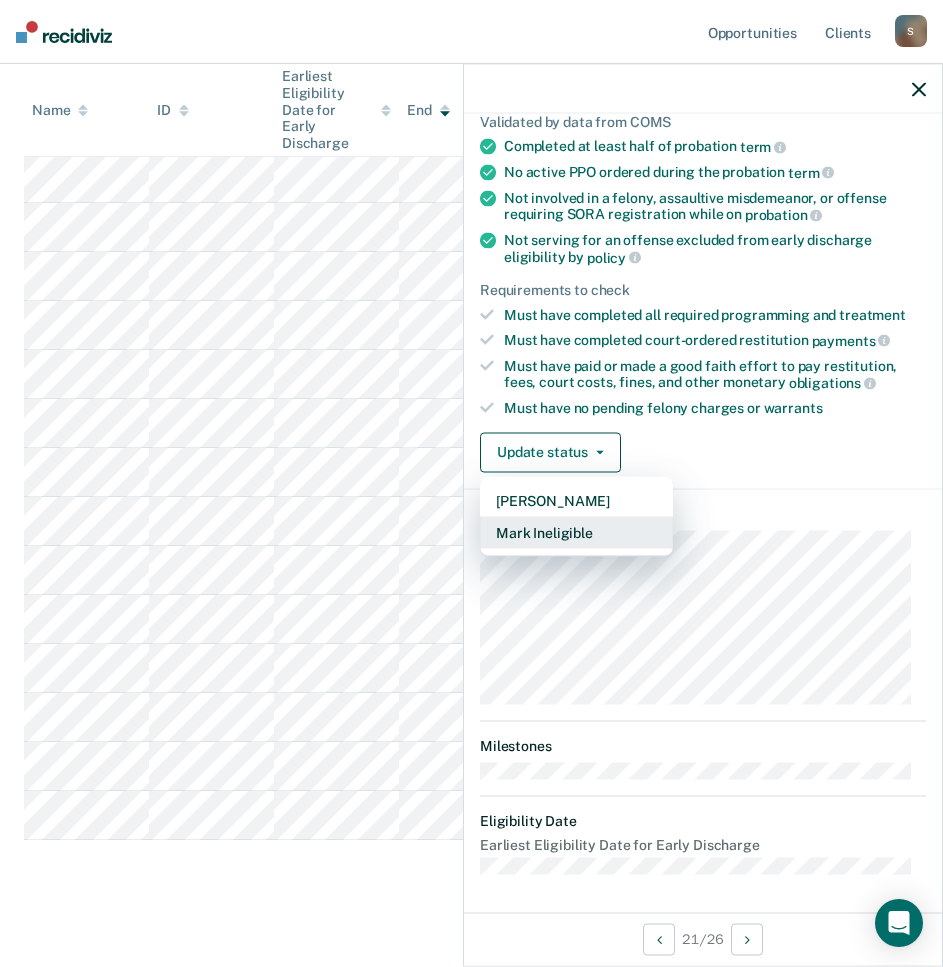 click on "Mark Ineligible" at bounding box center [576, 532] 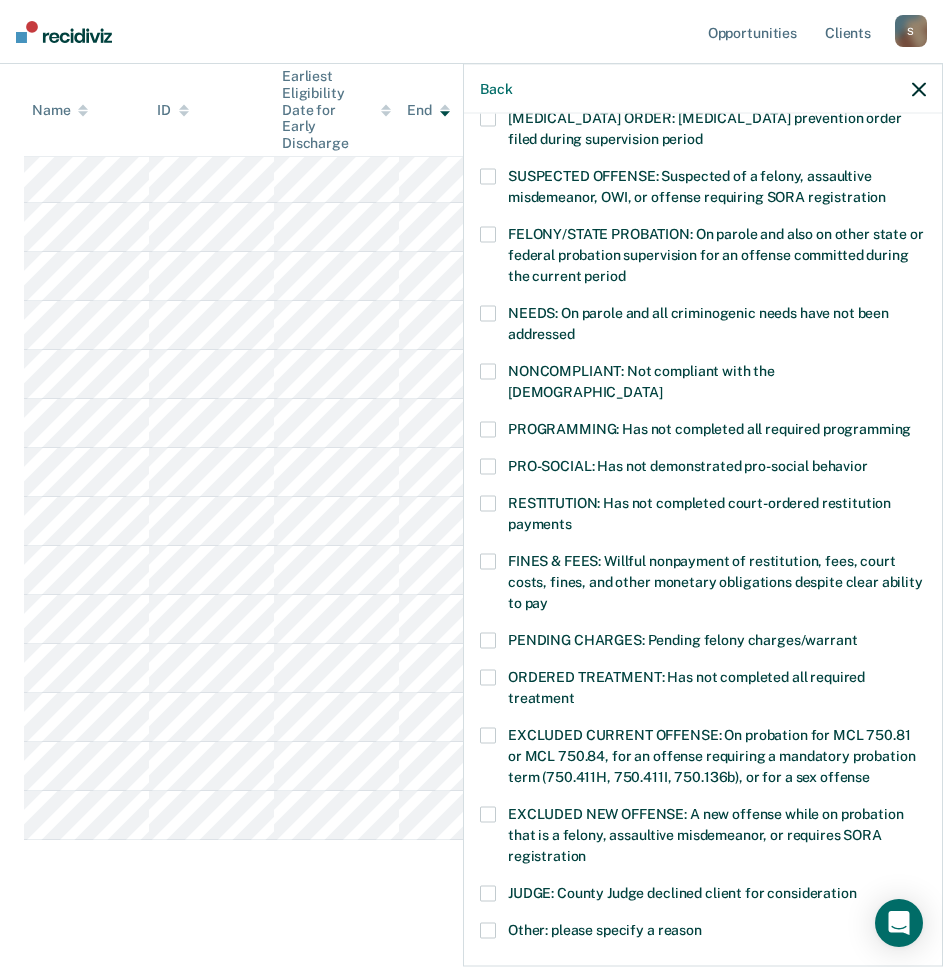click at bounding box center [488, 430] 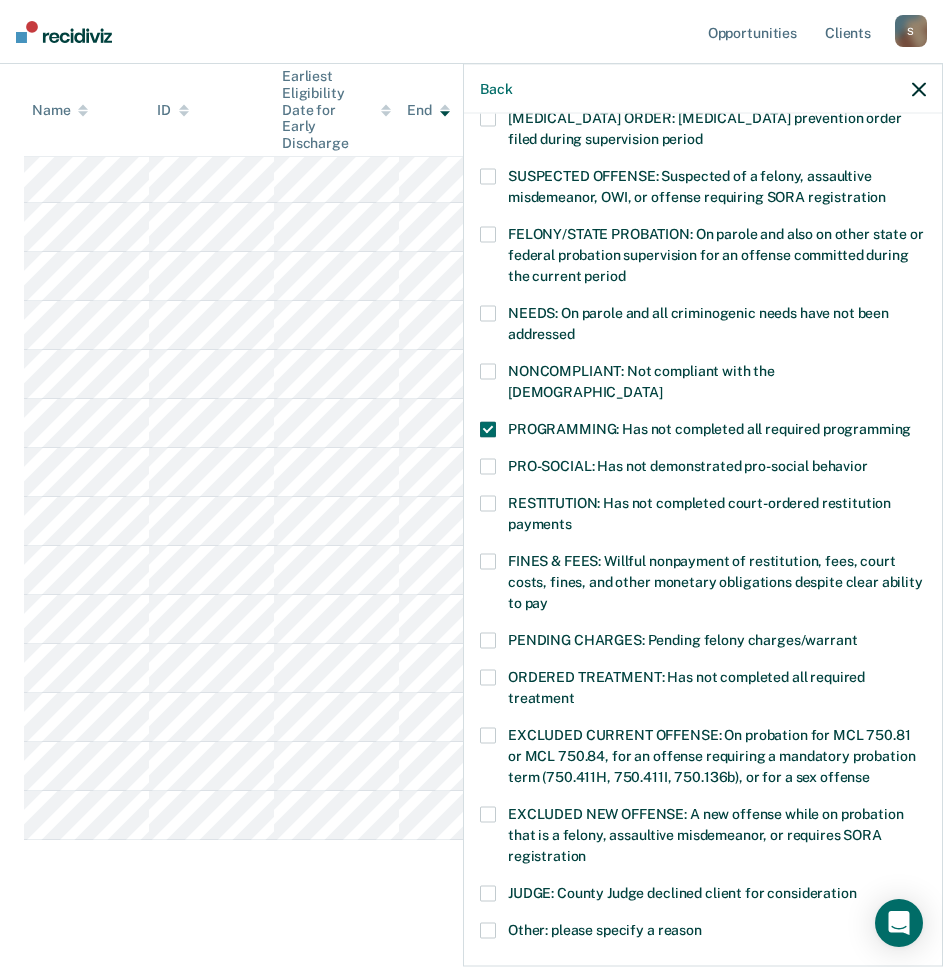 scroll, scrollTop: 410, scrollLeft: 0, axis: vertical 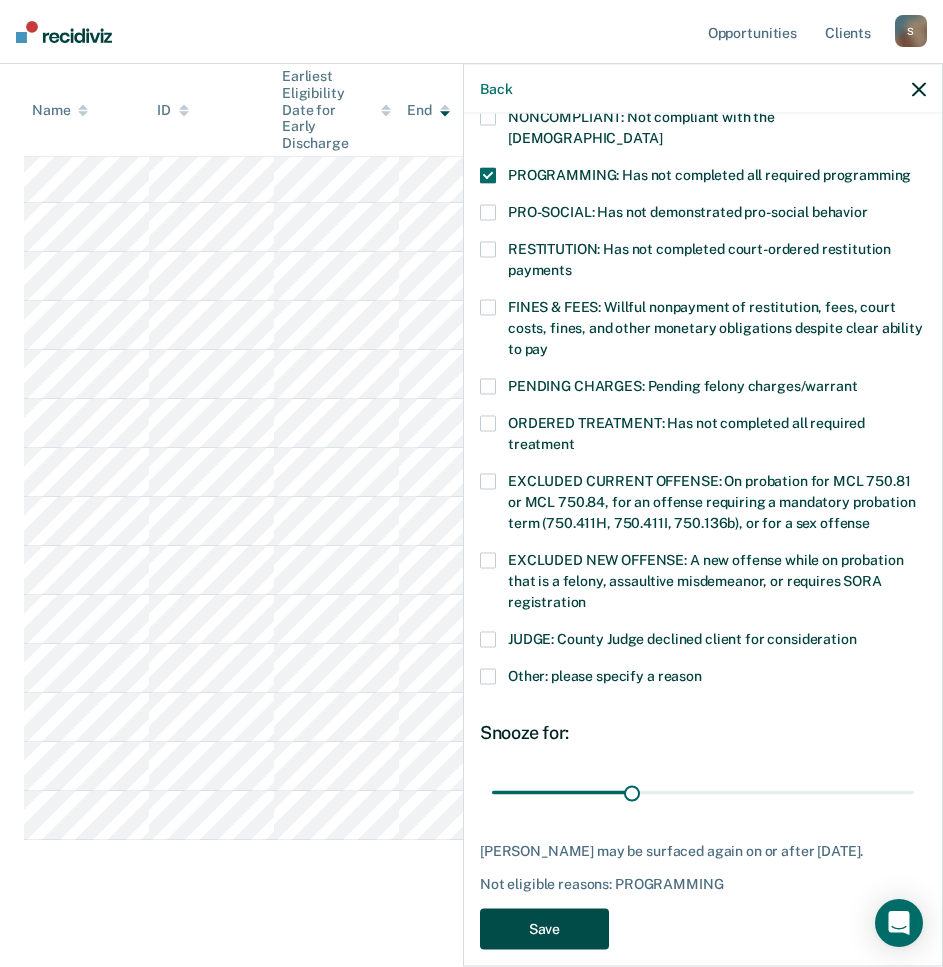 click on "Save" at bounding box center [544, 929] 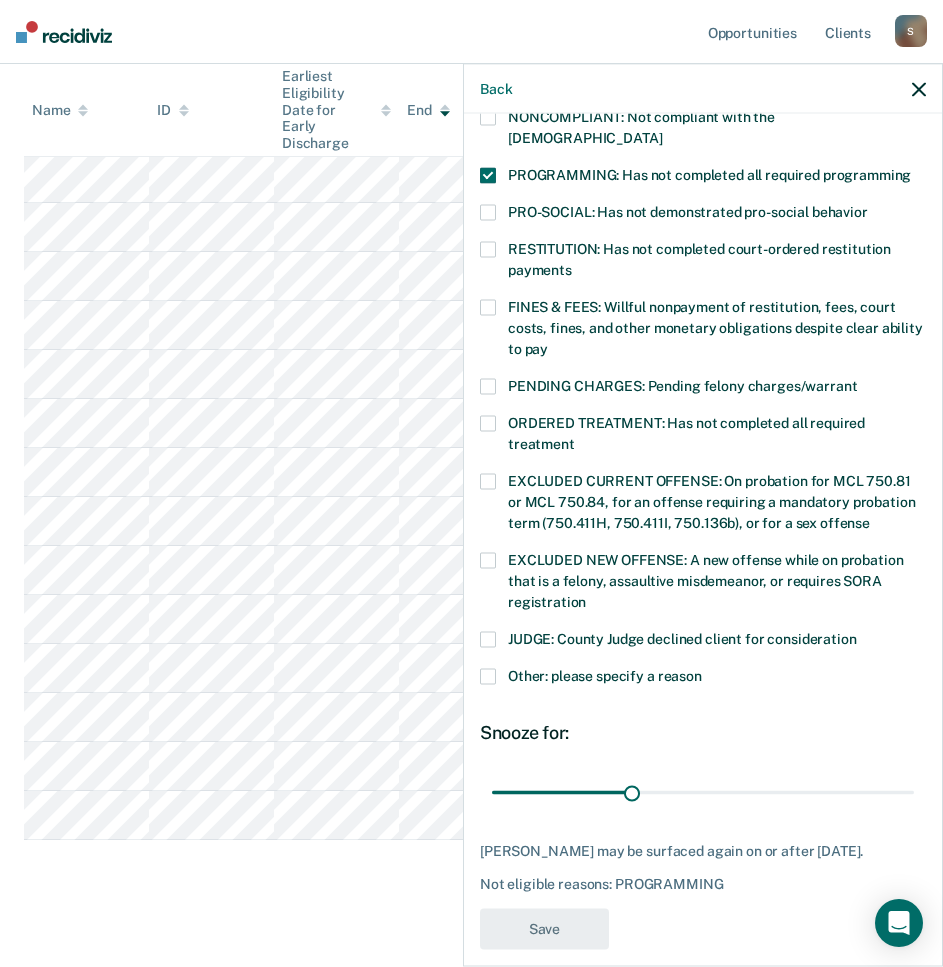 scroll, scrollTop: 693, scrollLeft: 0, axis: vertical 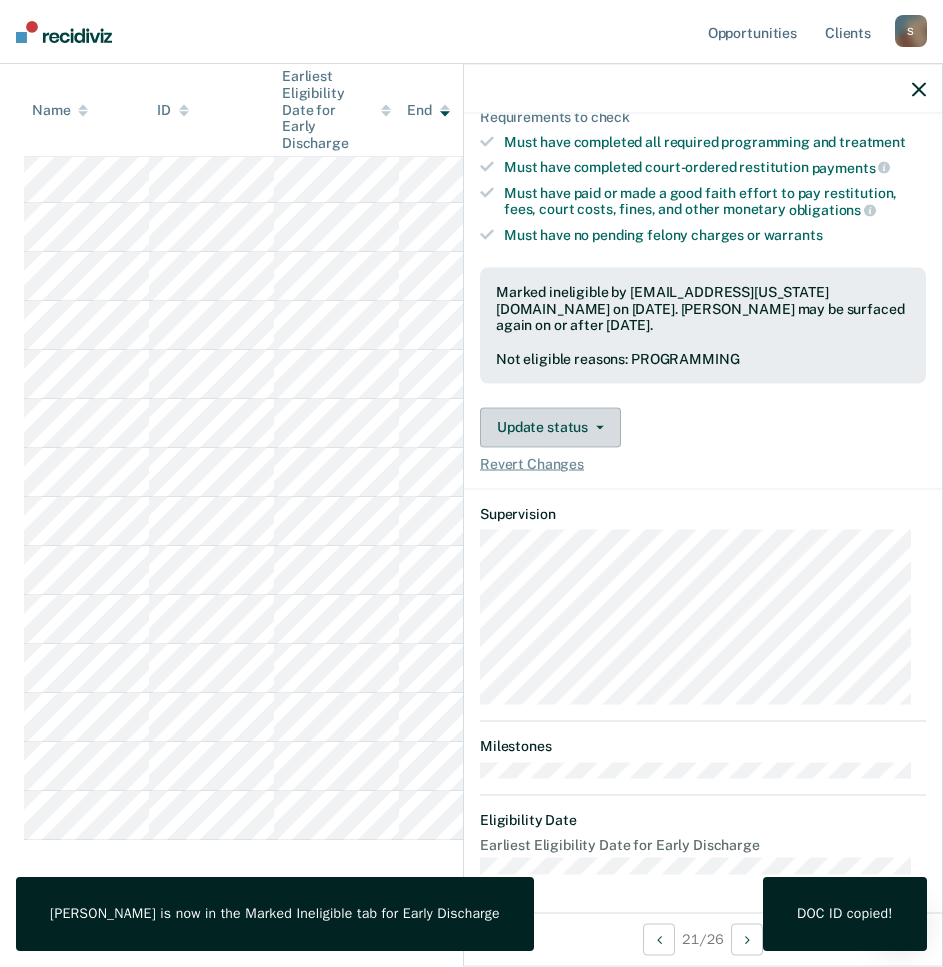 click on "Update status" at bounding box center (550, 427) 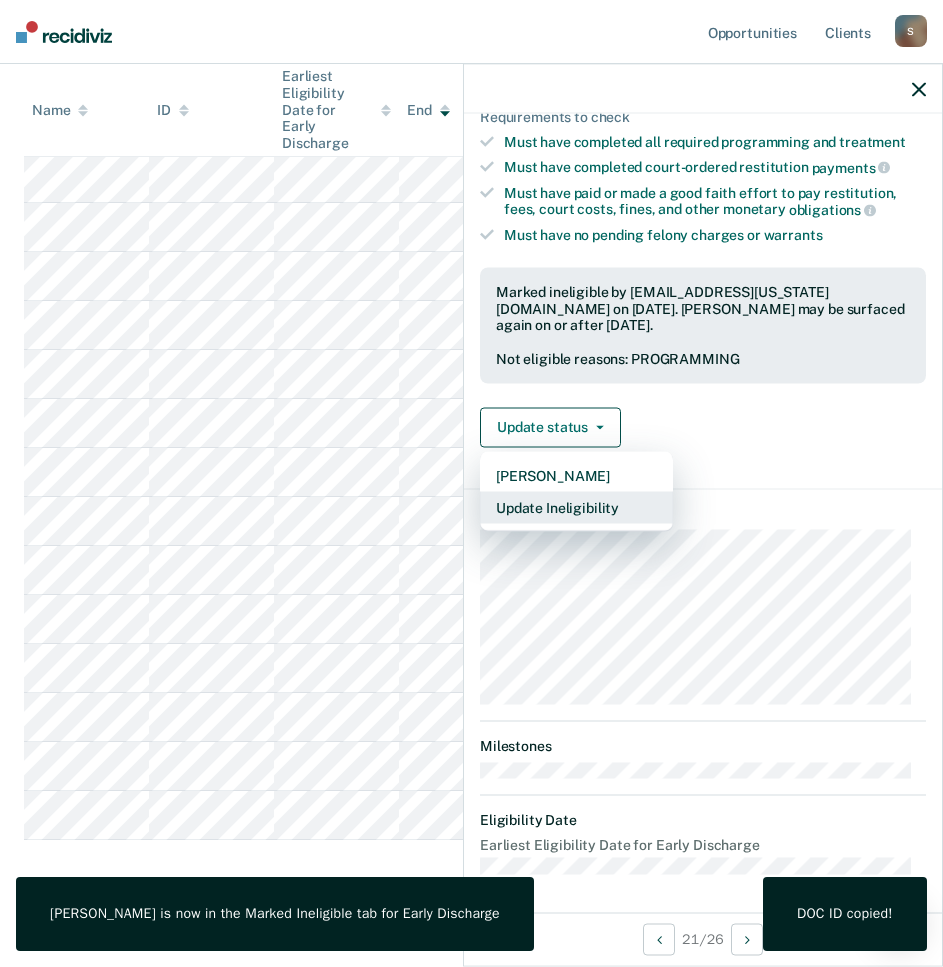 click on "Update Ineligibility" at bounding box center [576, 507] 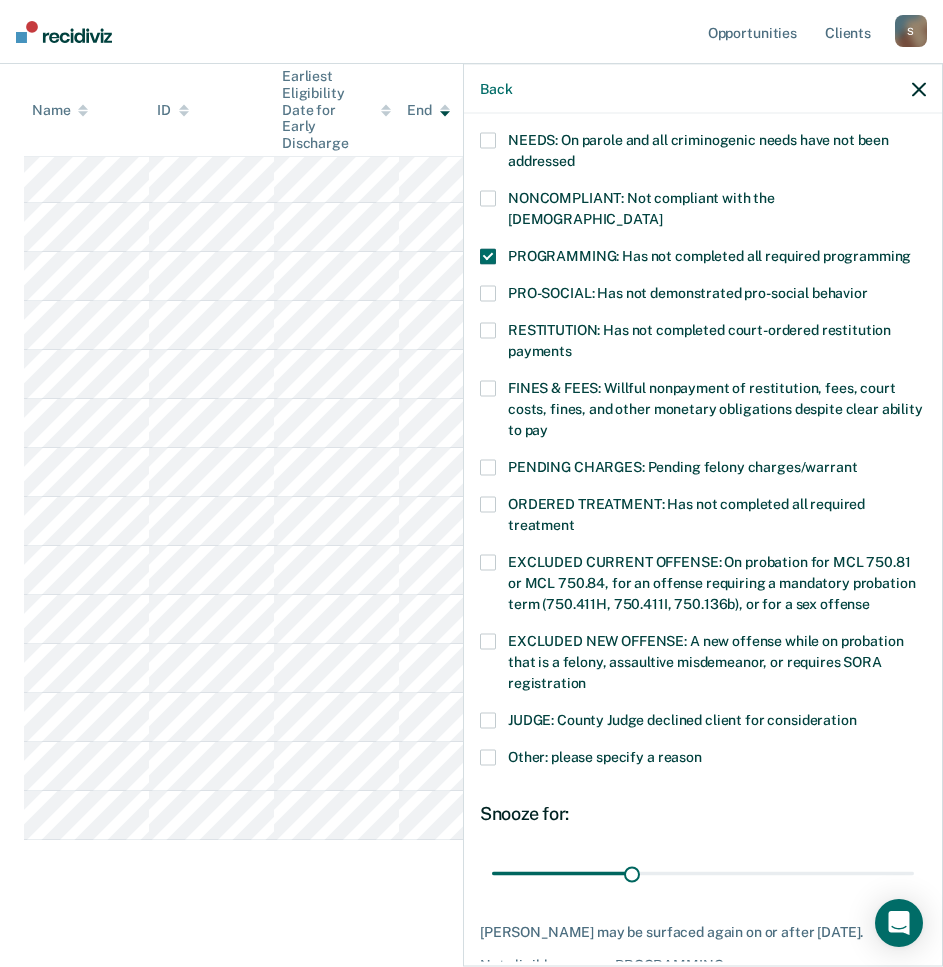 scroll, scrollTop: 410, scrollLeft: 0, axis: vertical 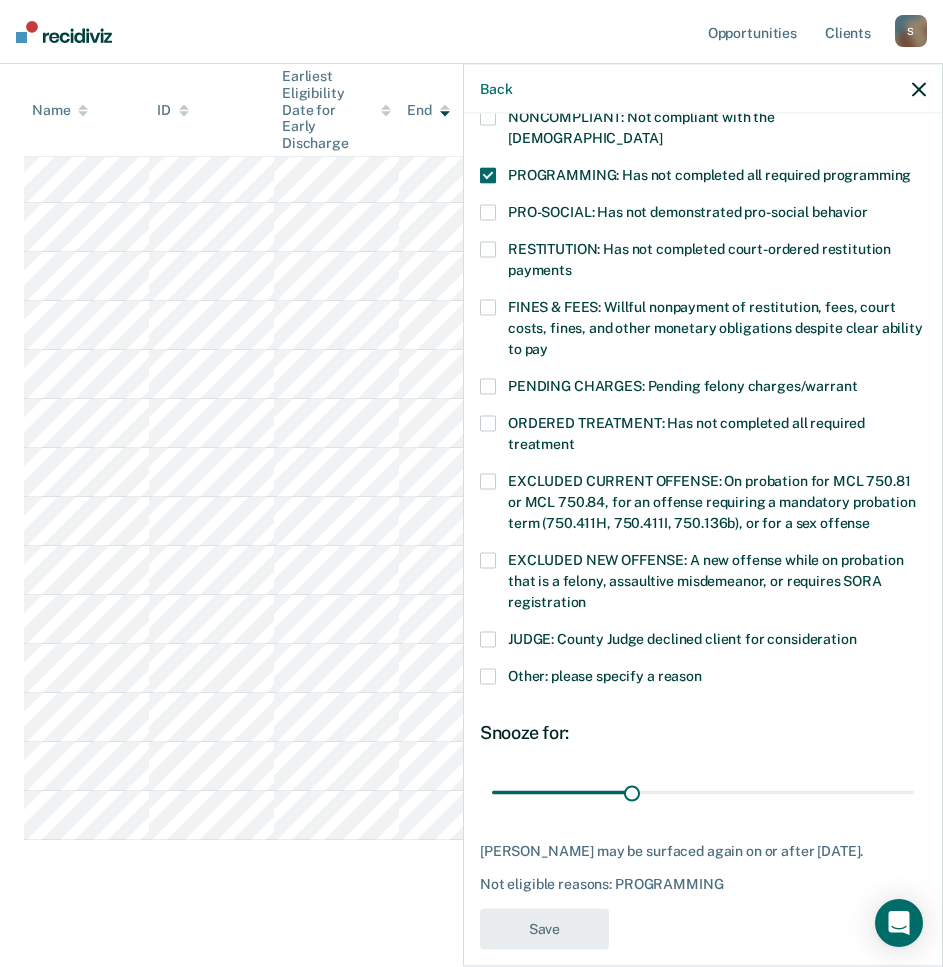 click on "Early Discharge   Early Discharge is the termination of the period of probation or parole before the full-term discharge date. Early discharge reviews are mandated, at minimum, once clients have served half of their original term of supervision. Review clients who may be eligible for early discharge as per OP 06.05.135 and OP 06.04.130H and complete the discharge paperwork in COMS. Early Discharge Classification Review Early Discharge Minimum Telephone Reporting Overdue for Discharge Supervision Level Mismatch Clear   agents D10 - WEST   D10 - CENTRAL   D10 - NORTHEAST   D10 - NORTHWEST   Eligible Now 18 Almost Eligible 1 Pending 10 Marked Ineligible 7
To pick up a draggable item, press the space bar.
While dragging, use the arrow keys to move the item.
Press space again to drop the item in its new position, or press escape to cancel.
Name ID Earliest Eligibility Date for Early Discharge End Last Viewed Status Assigned to" at bounding box center (471, 195) 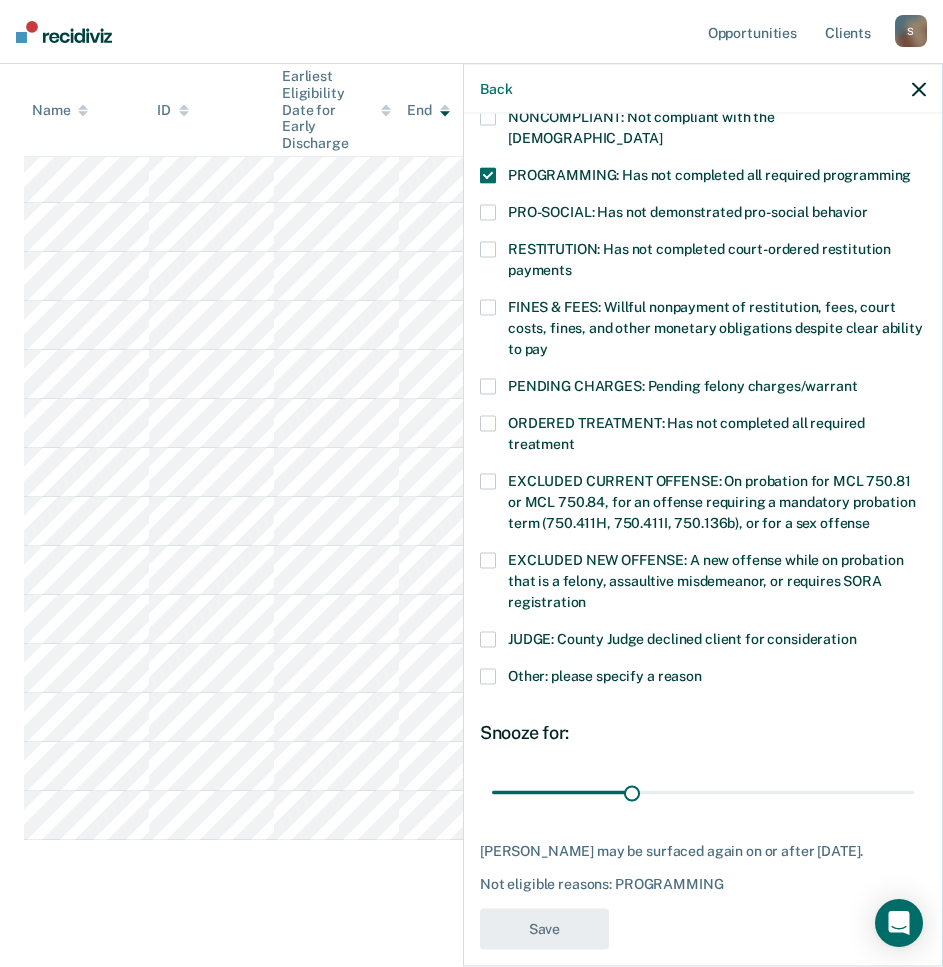 click 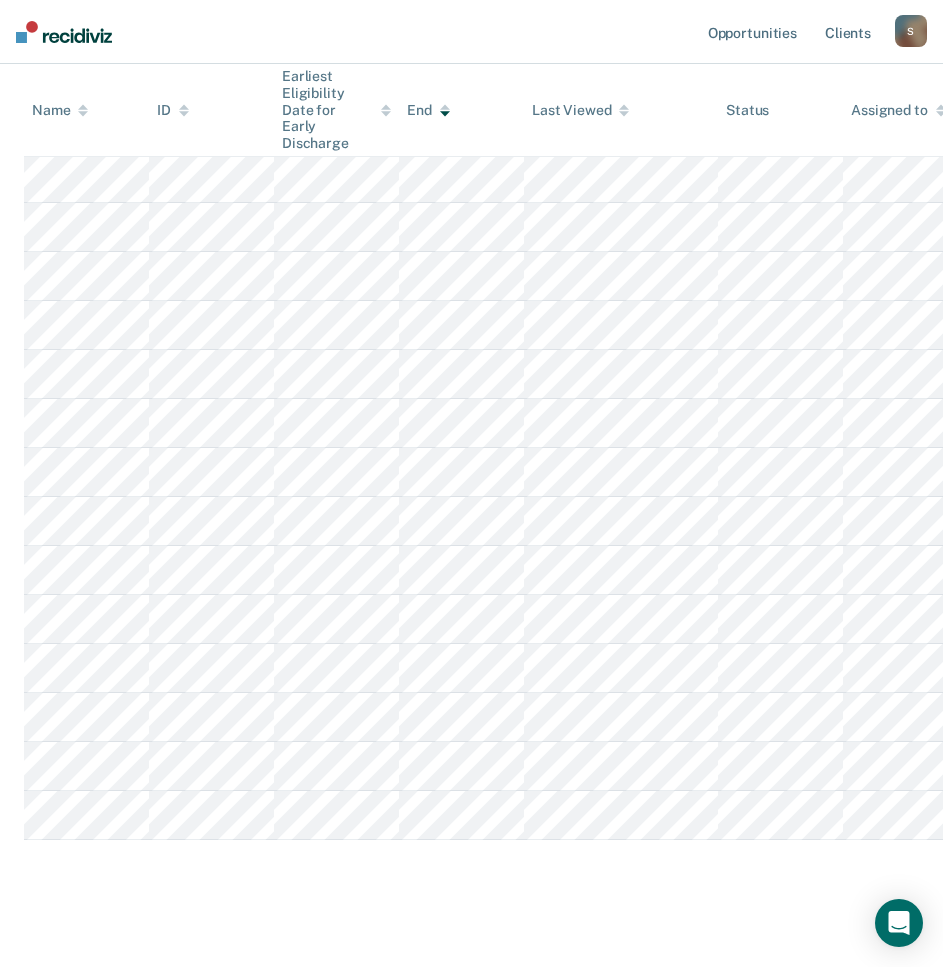 scroll, scrollTop: 329, scrollLeft: 0, axis: vertical 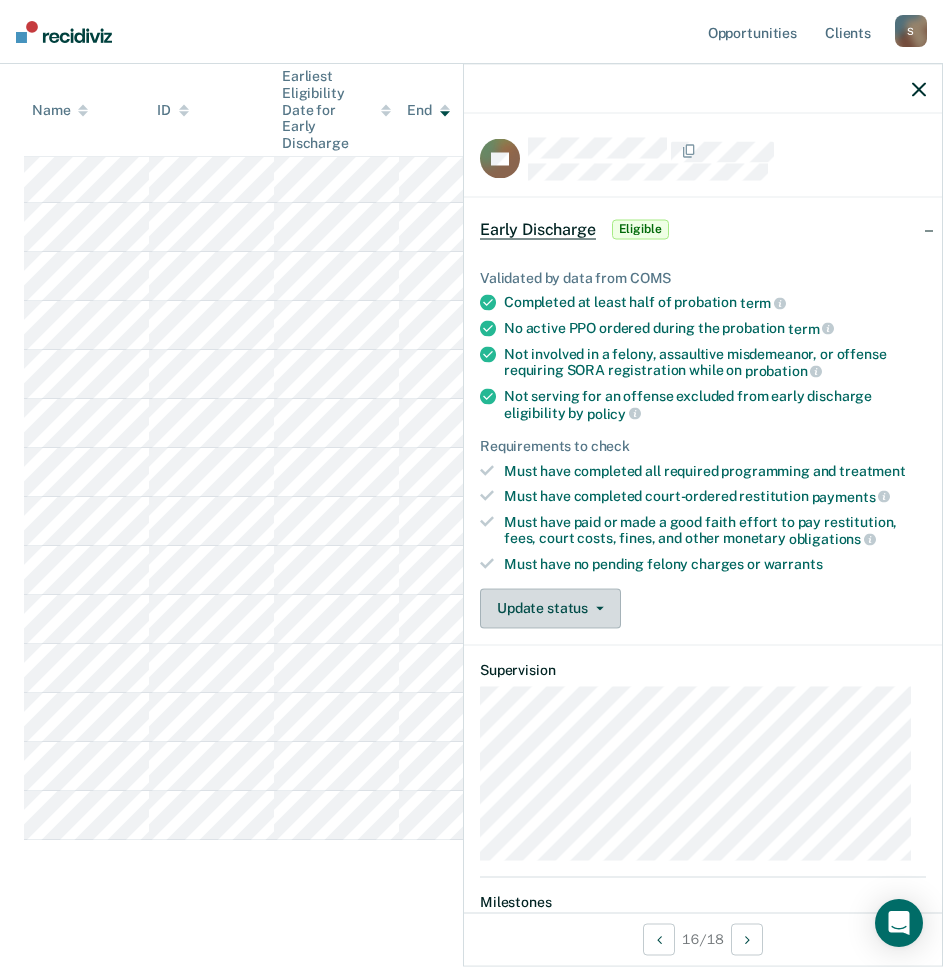 click on "Update status" at bounding box center [550, 608] 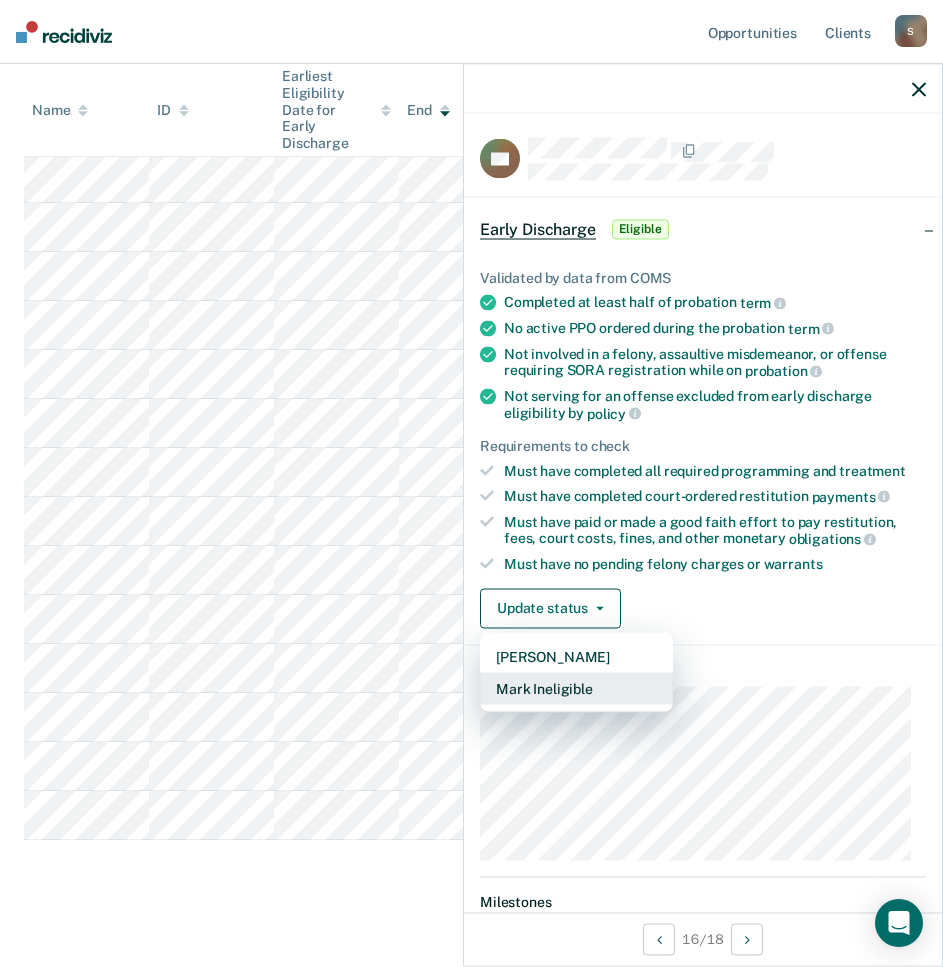 click on "Mark Ineligible" at bounding box center (576, 688) 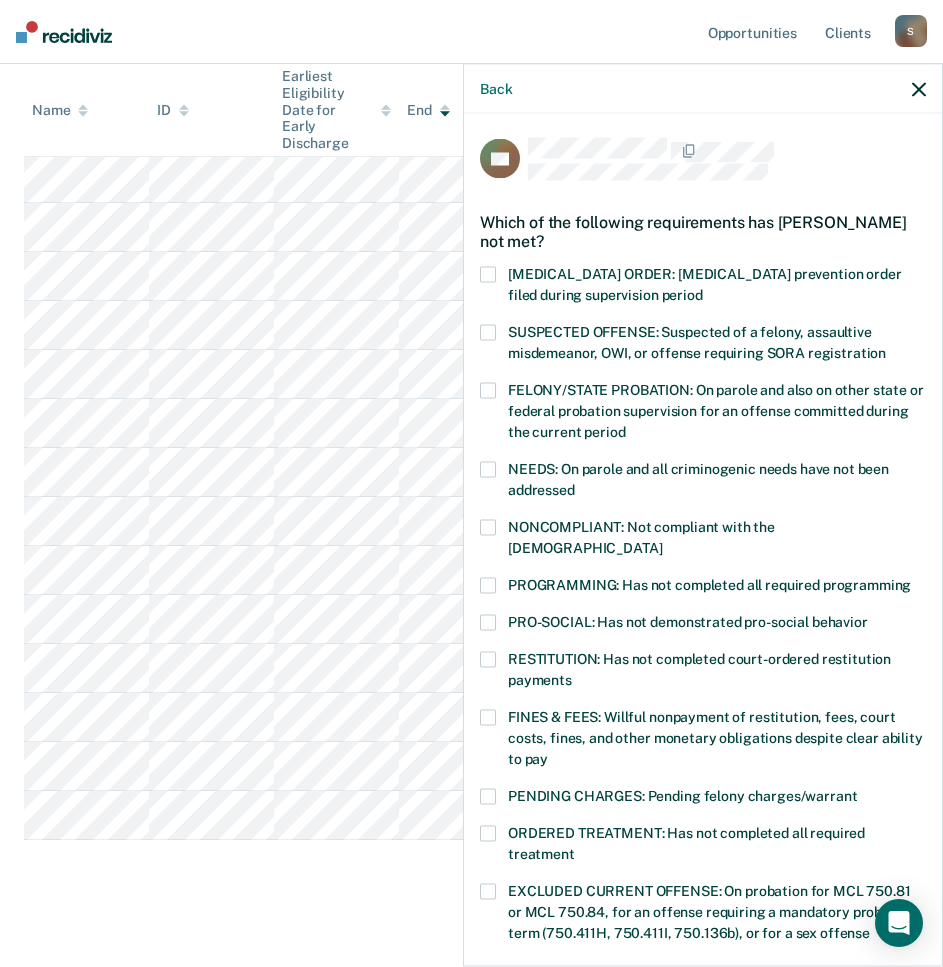 click at bounding box center (488, 586) 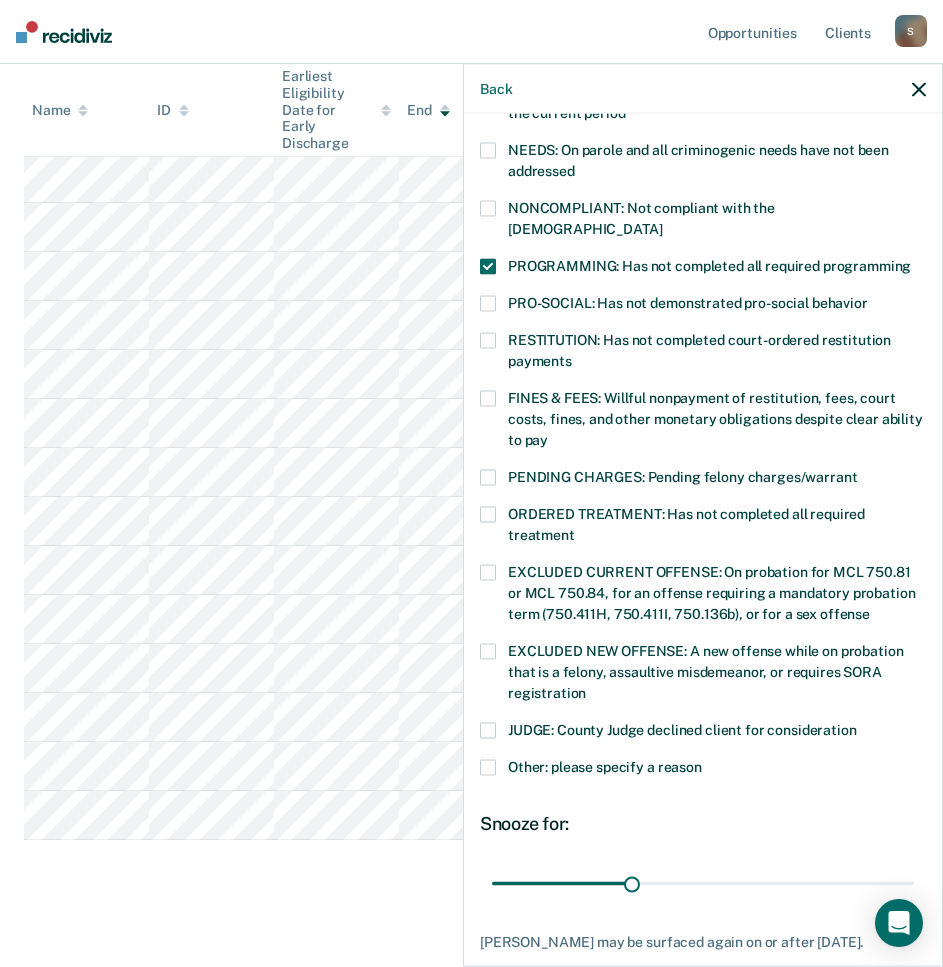 scroll, scrollTop: 427, scrollLeft: 0, axis: vertical 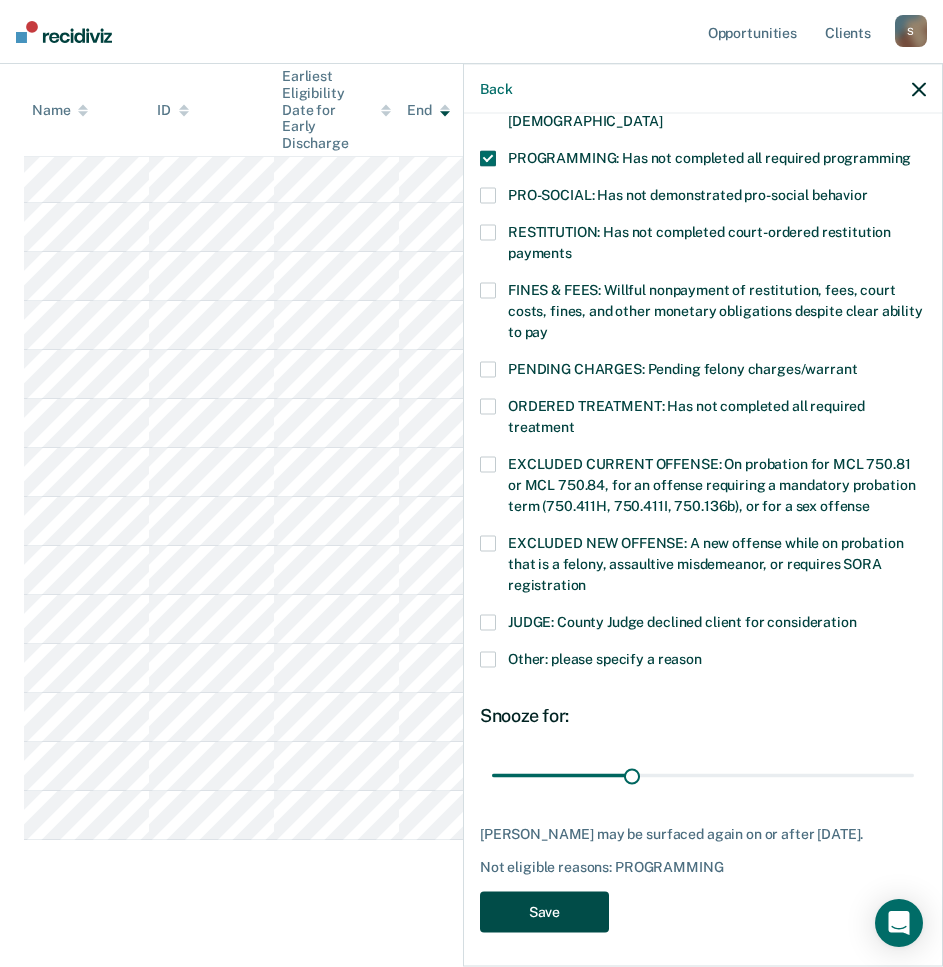 click on "Save" at bounding box center [544, 912] 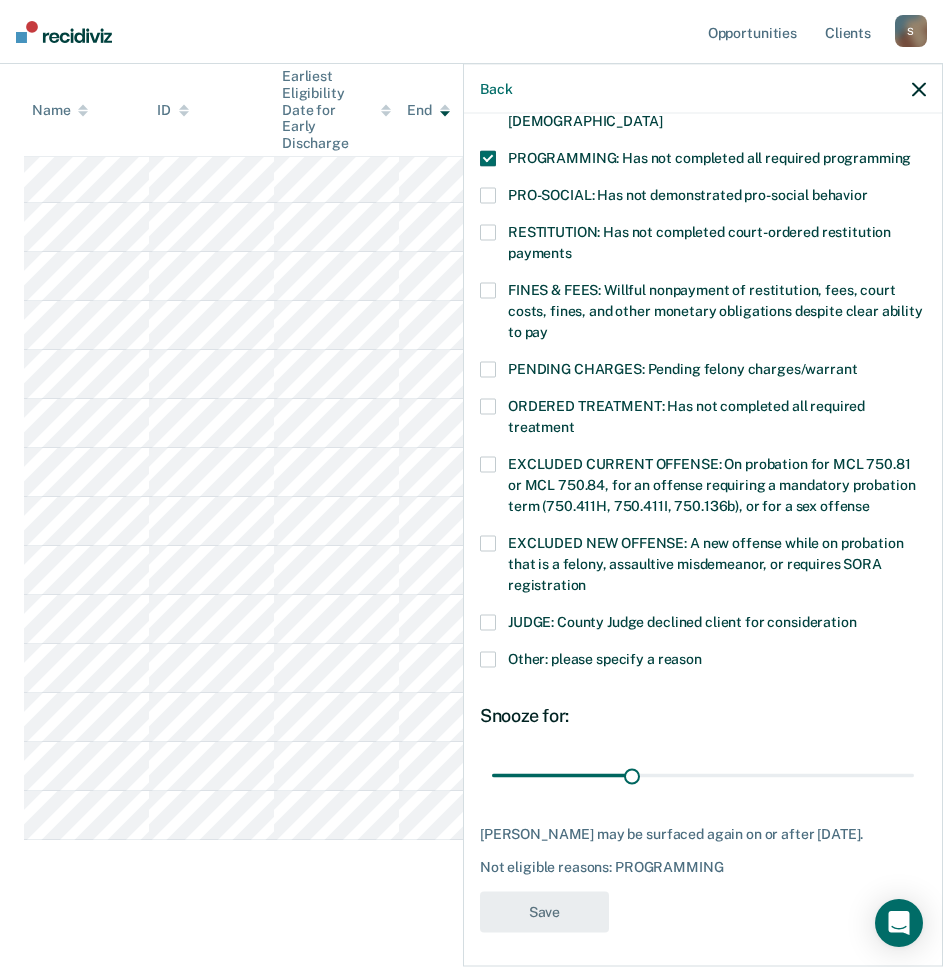click on "Early Discharge   Early Discharge is the termination of the period of probation or parole before the full-term discharge date. Early discharge reviews are mandated, at minimum, once clients have served half of their original term of supervision. Review clients who may be eligible for early discharge as per OP 06.05.135 and OP 06.04.130H and complete the discharge paperwork in COMS. Early Discharge Classification Review Early Discharge Minimum Telephone Reporting Overdue for Discharge Supervision Level Mismatch Clear   agents D10 - WEST   D10 - CENTRAL   D10 - NORTHEAST   D10 - NORTHWEST   Eligible Now 17 Almost Eligible 1 Pending 10 Marked Ineligible 8
To pick up a draggable item, press the space bar.
While dragging, use the arrow keys to move the item.
Press space again to drop the item in its new position, or press escape to cancel.
Name ID Earliest Eligibility Date for Early Discharge End Last Viewed Status Assigned to" at bounding box center [471, 196] 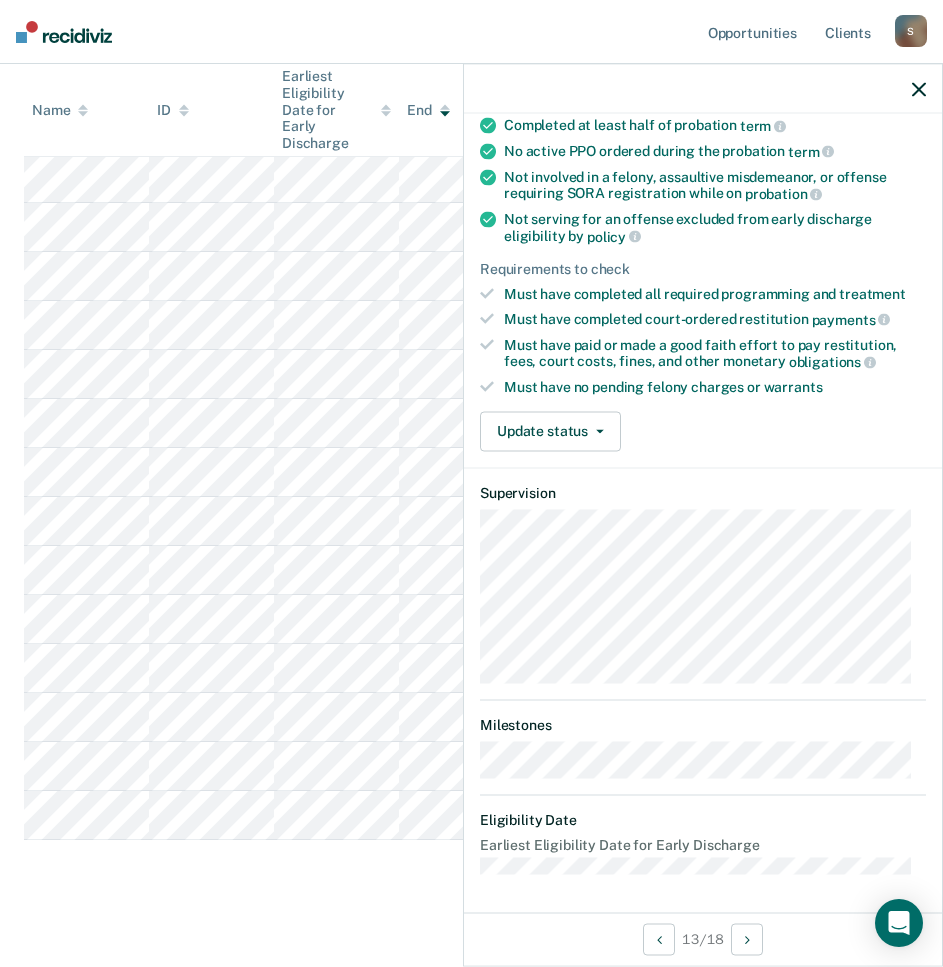 scroll, scrollTop: 176, scrollLeft: 0, axis: vertical 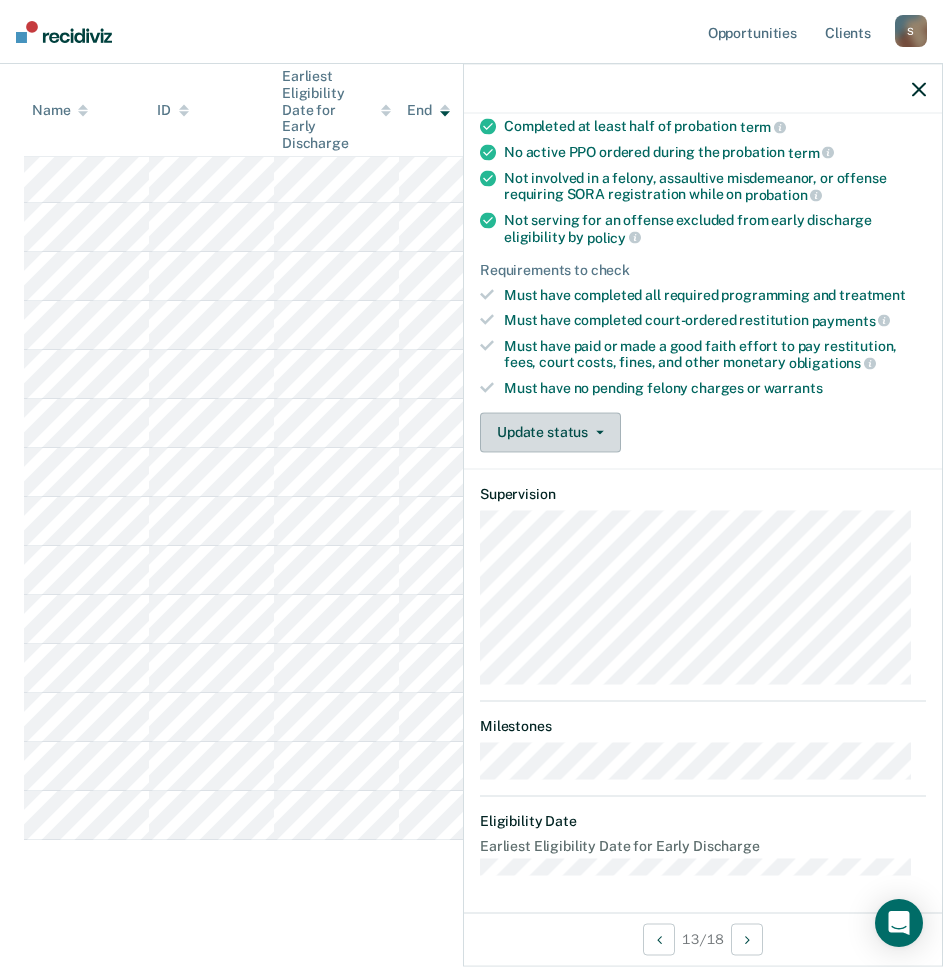 click on "Update status" at bounding box center [550, 432] 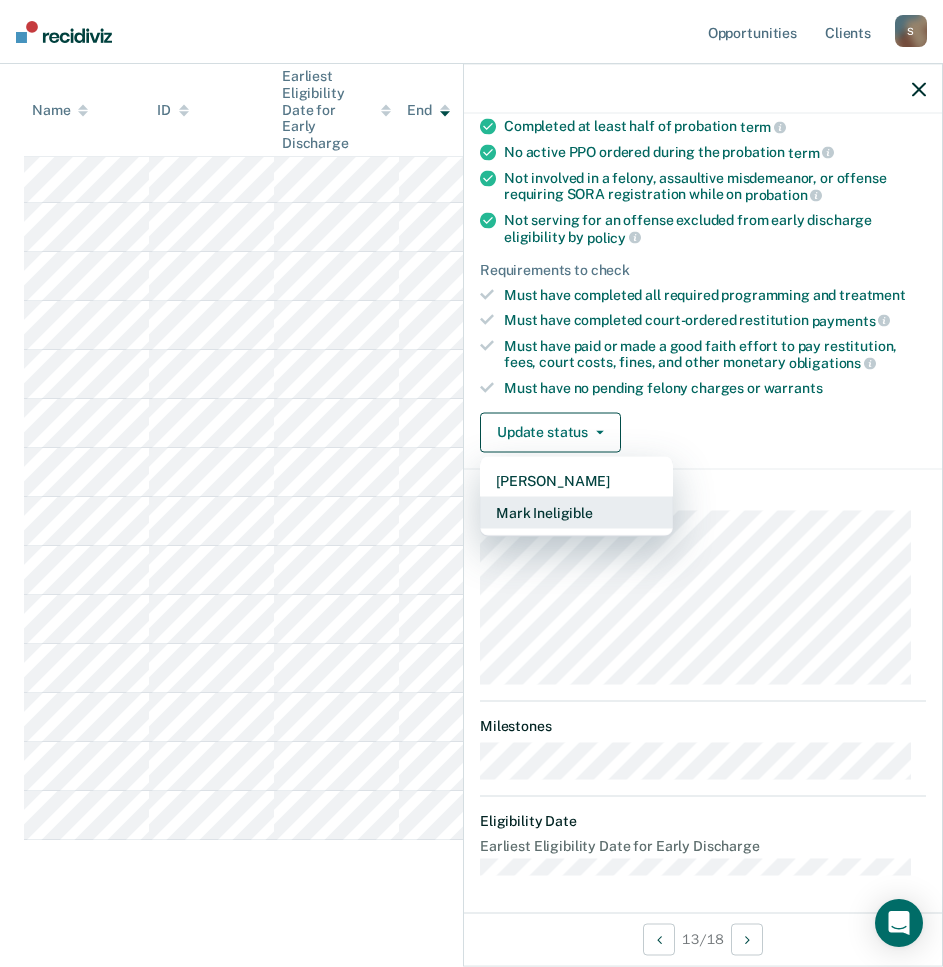 click on "Mark Ineligible" at bounding box center [576, 512] 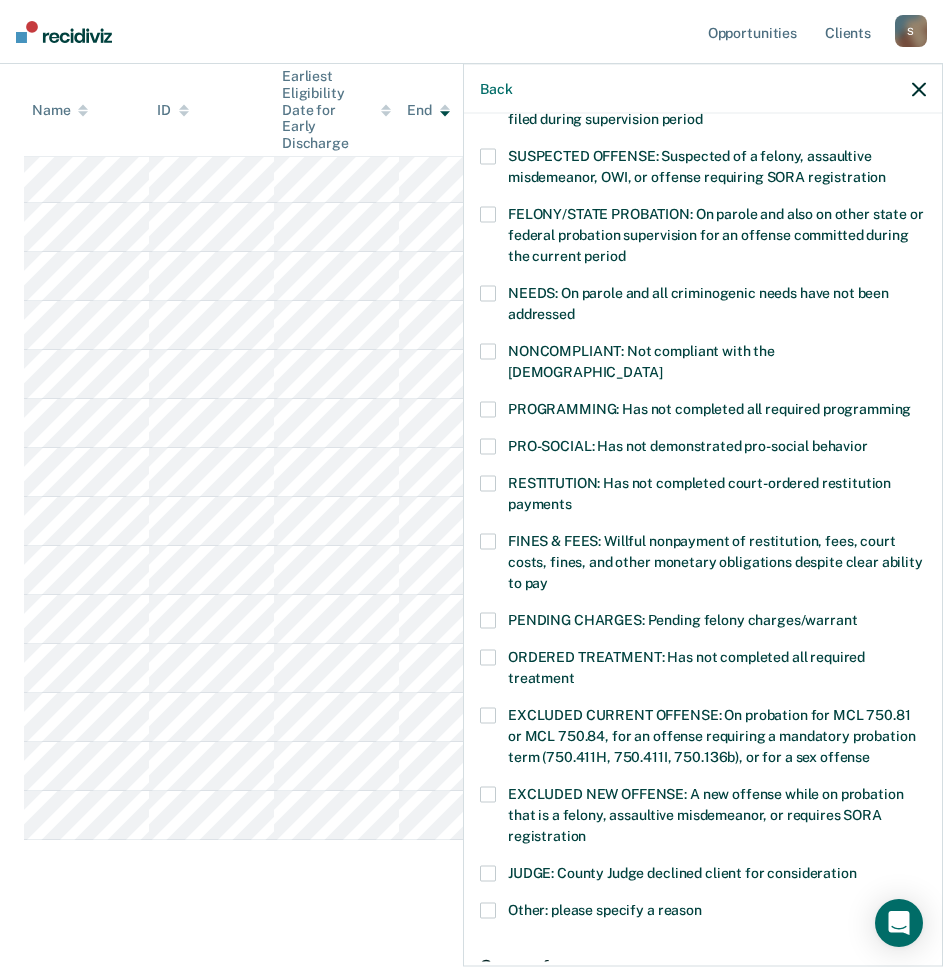 click at bounding box center [488, 410] 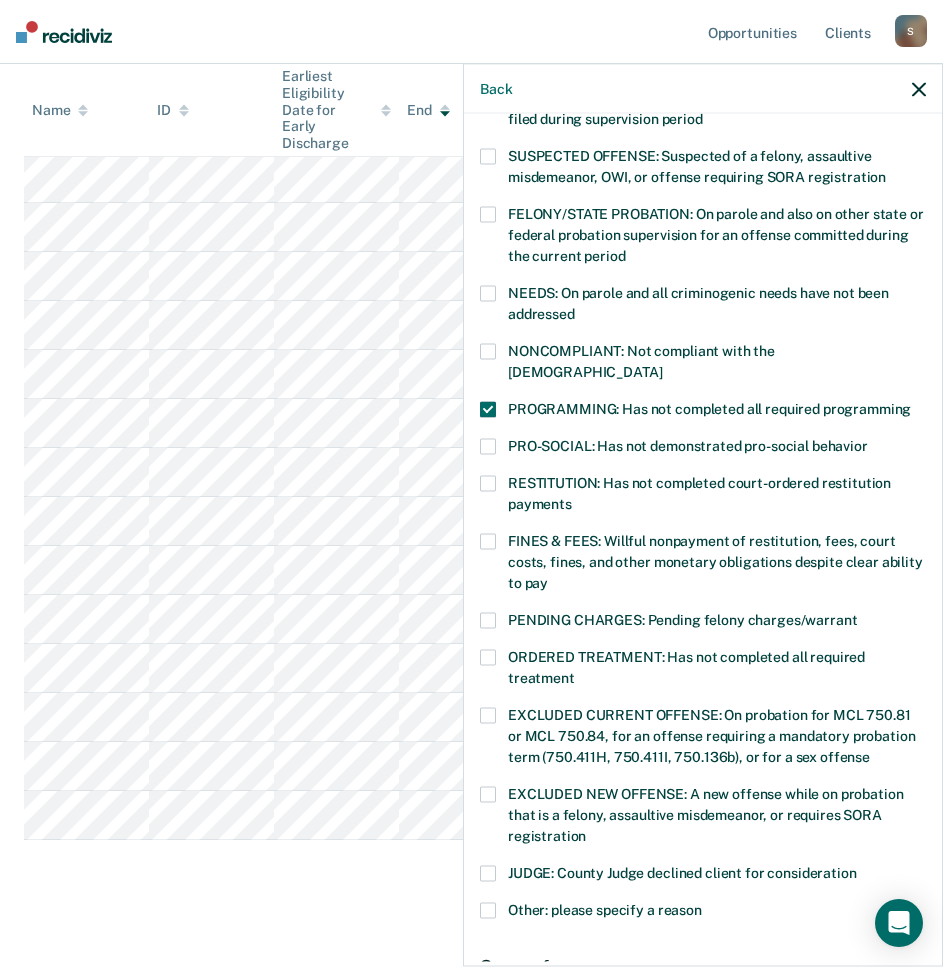 scroll, scrollTop: 427, scrollLeft: 0, axis: vertical 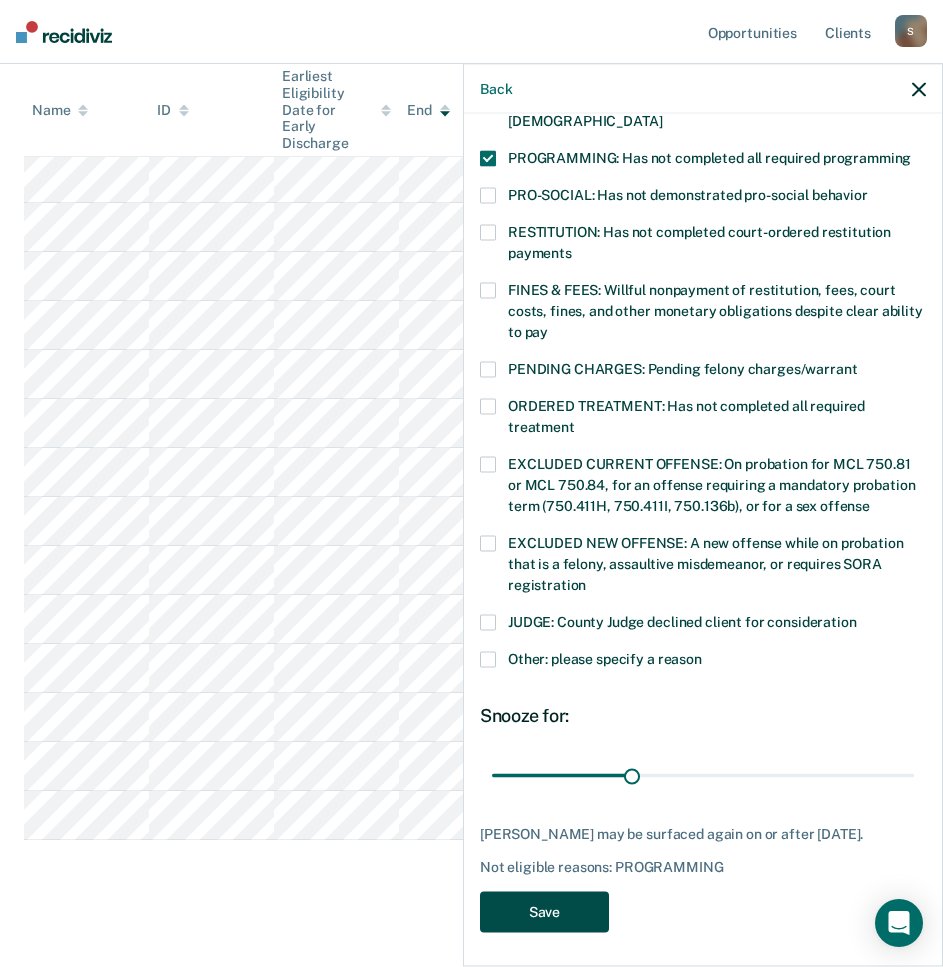 click on "Save" at bounding box center [544, 912] 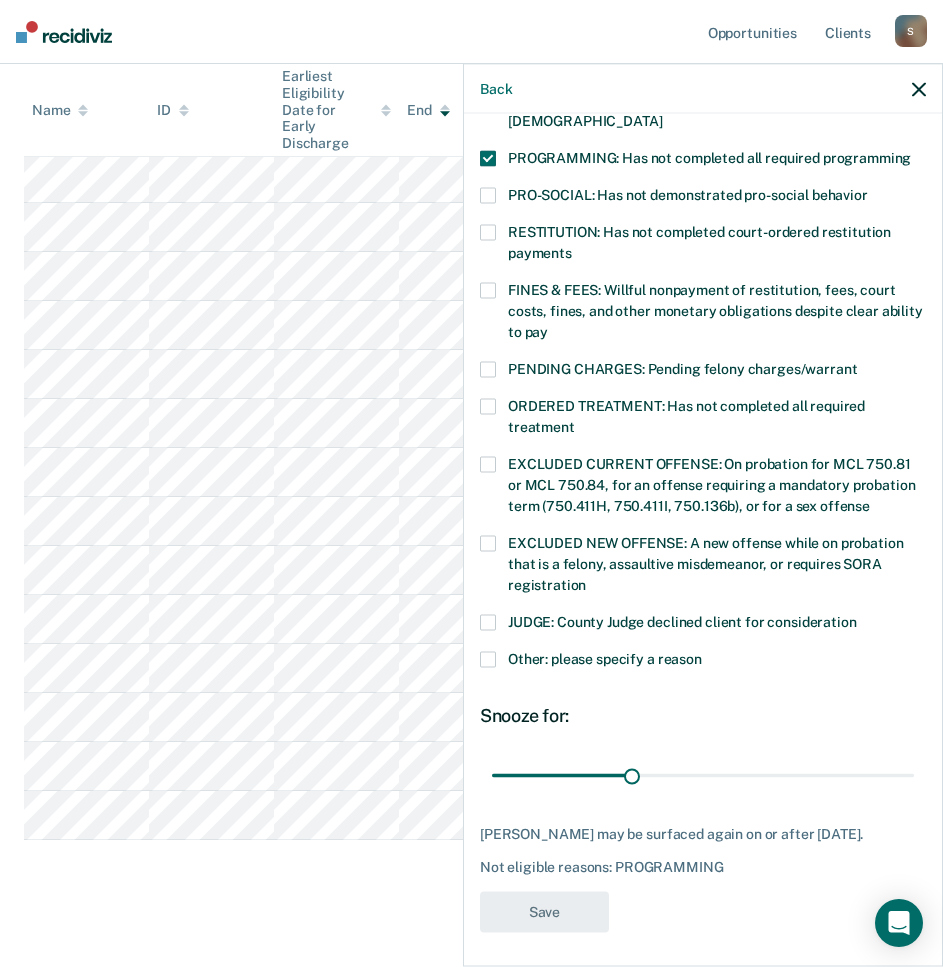 scroll, scrollTop: 350, scrollLeft: 0, axis: vertical 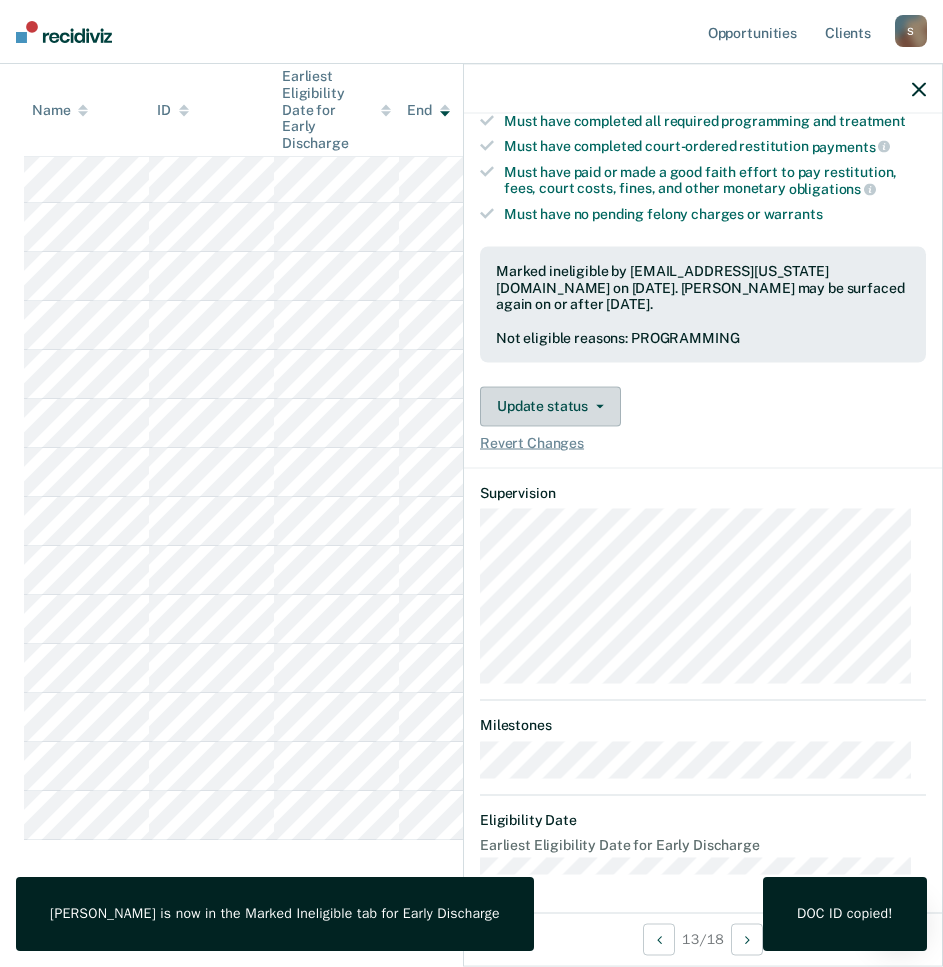 click on "Update status" at bounding box center (550, 406) 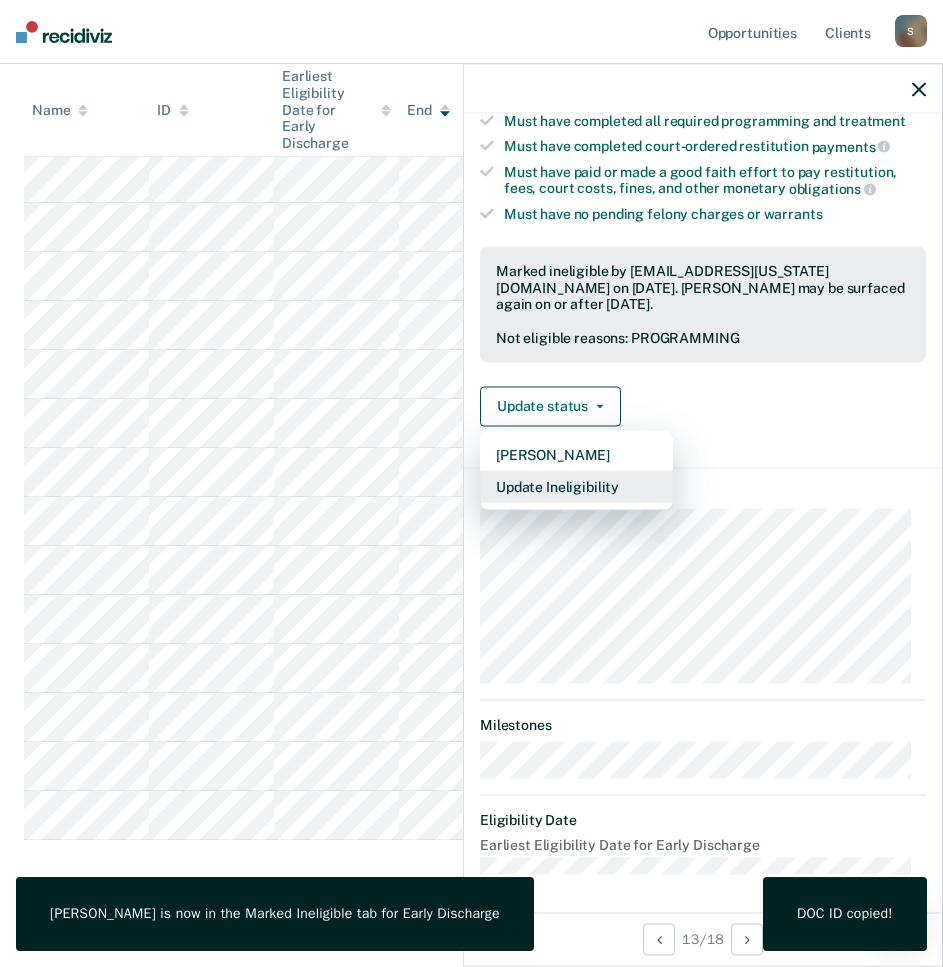 click on "Update Ineligibility" at bounding box center (576, 486) 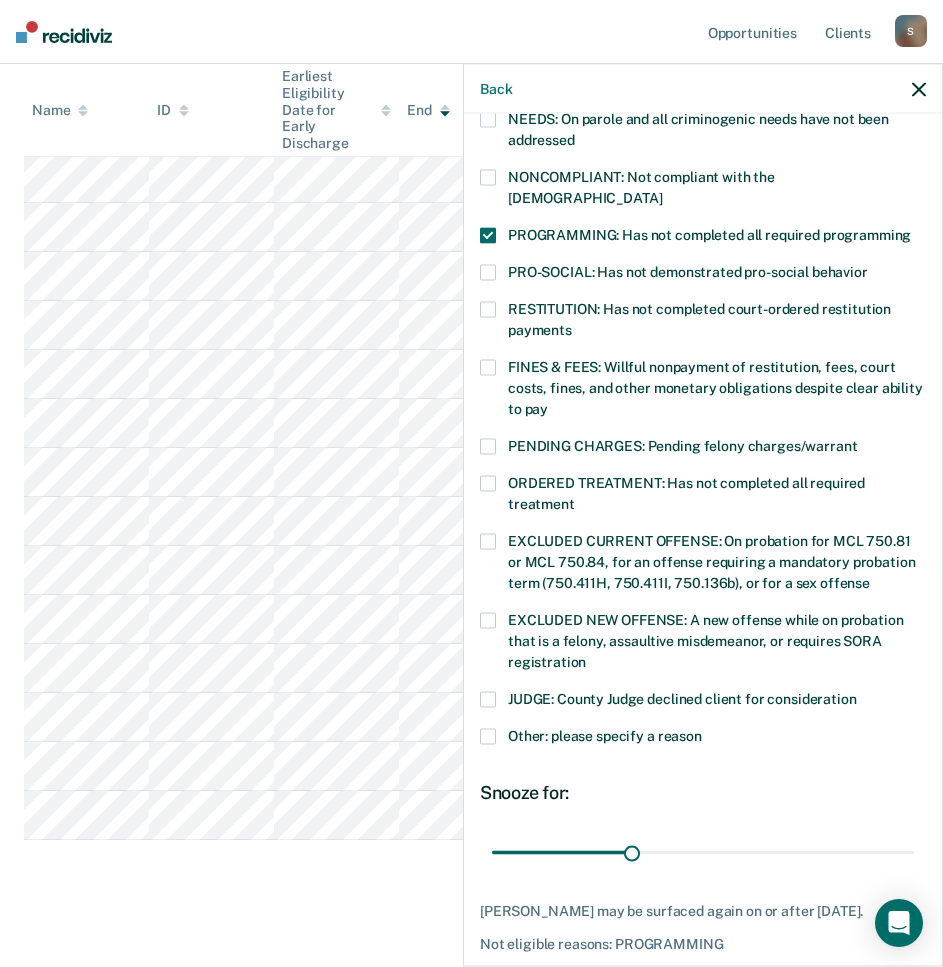 click on "ORDERED TREATMENT: Has not completed all required treatment" at bounding box center [703, 497] 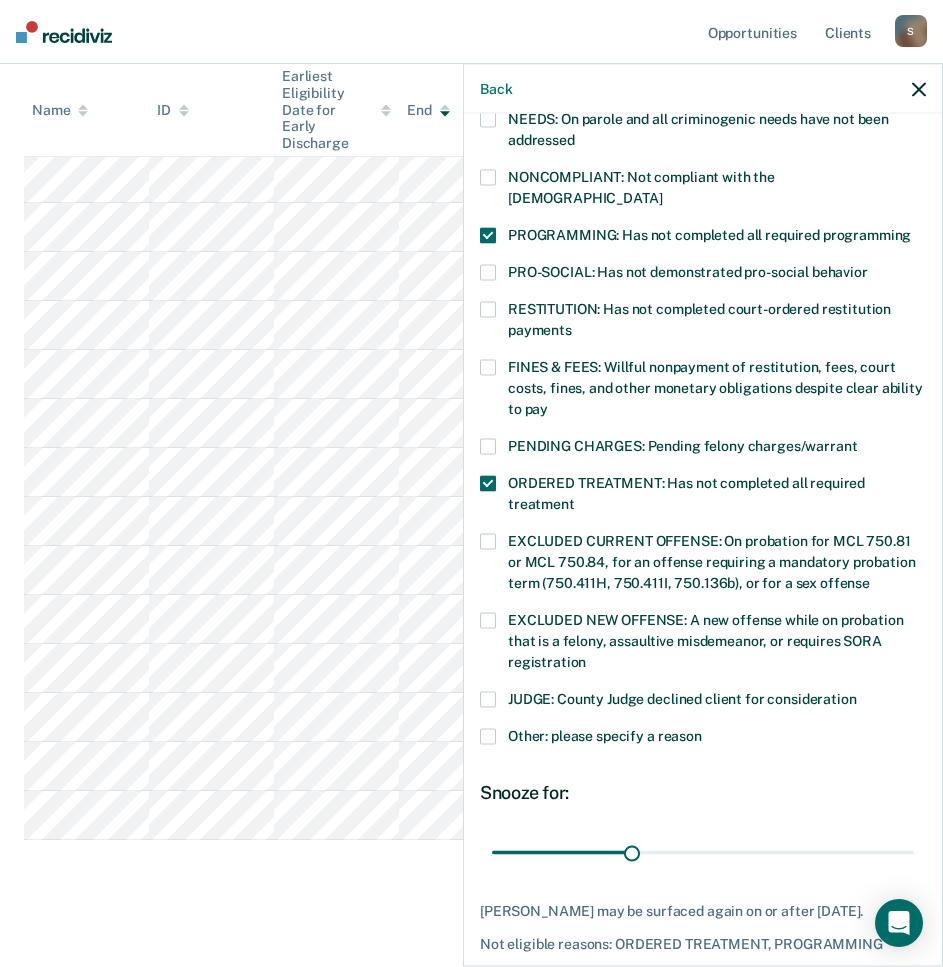 click at bounding box center [488, 236] 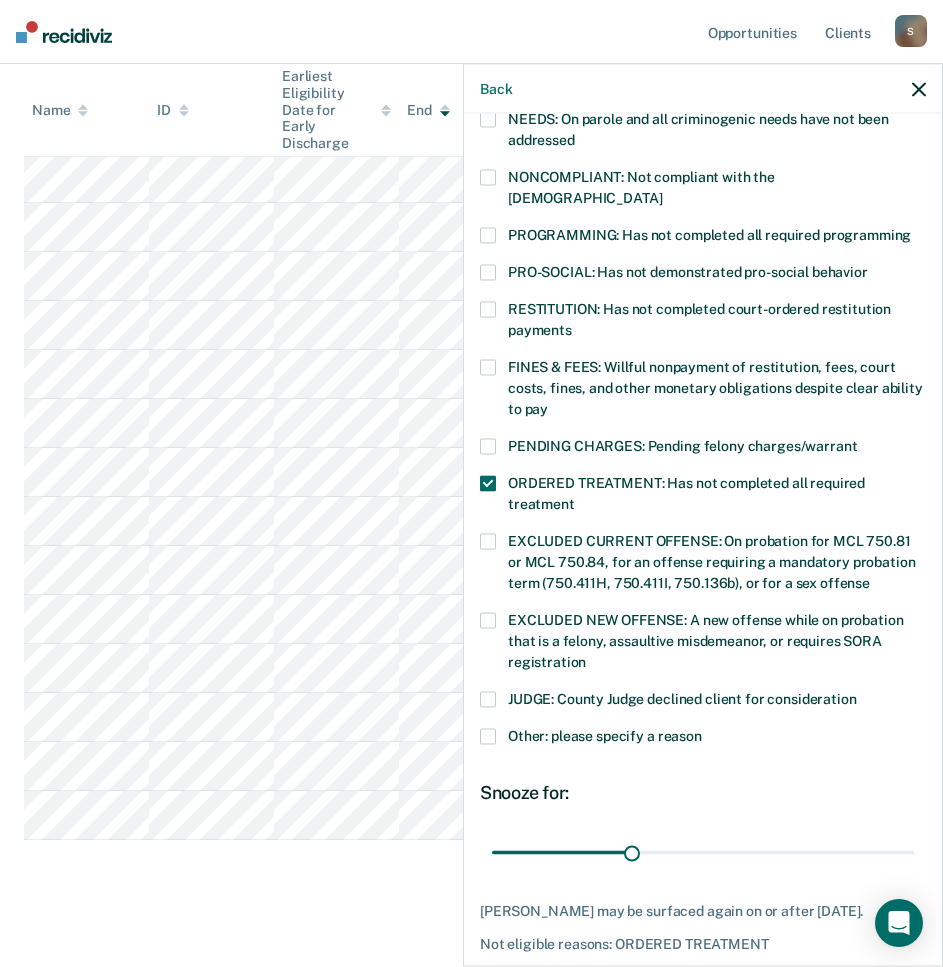 scroll, scrollTop: 427, scrollLeft: 0, axis: vertical 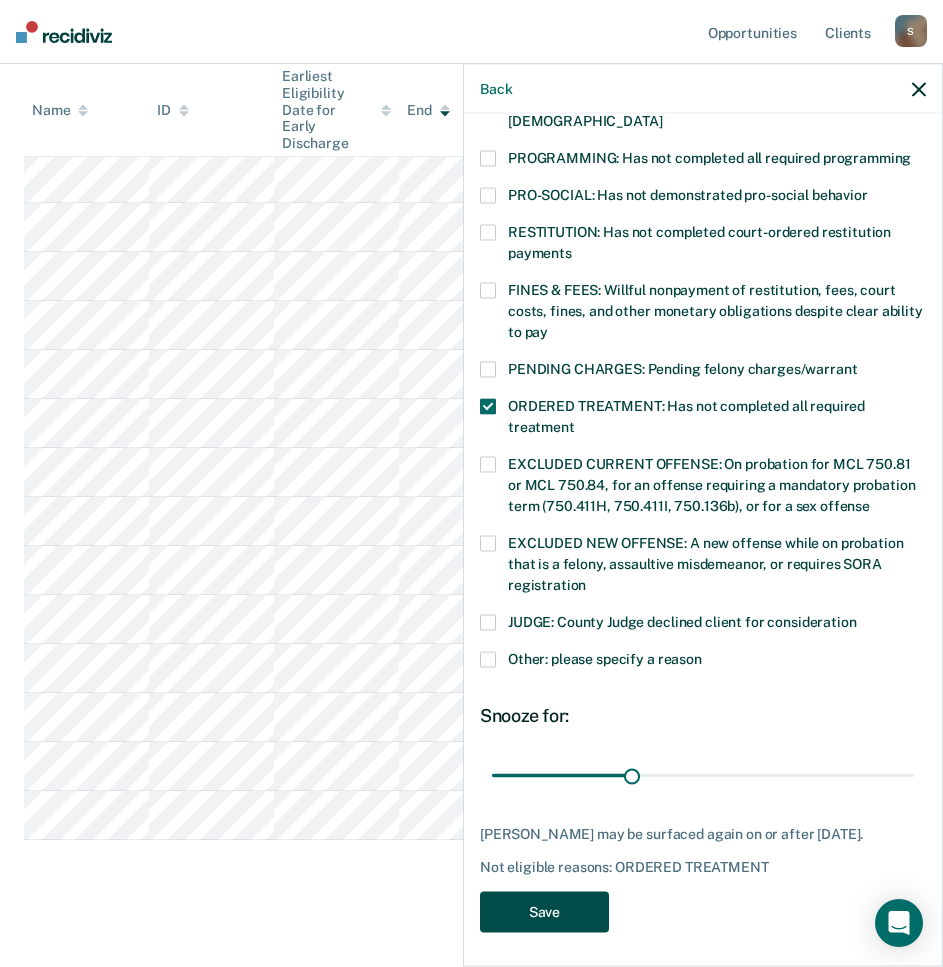 click on "Save" at bounding box center [544, 912] 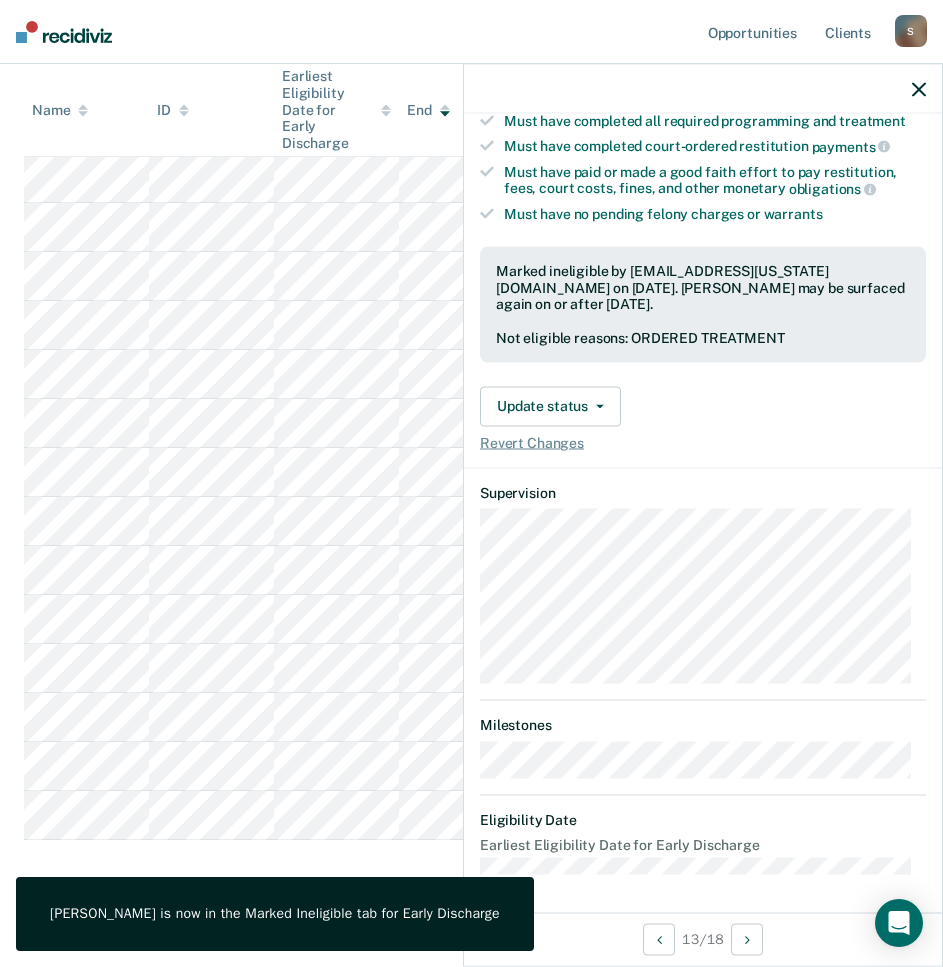 scroll, scrollTop: 156, scrollLeft: 0, axis: vertical 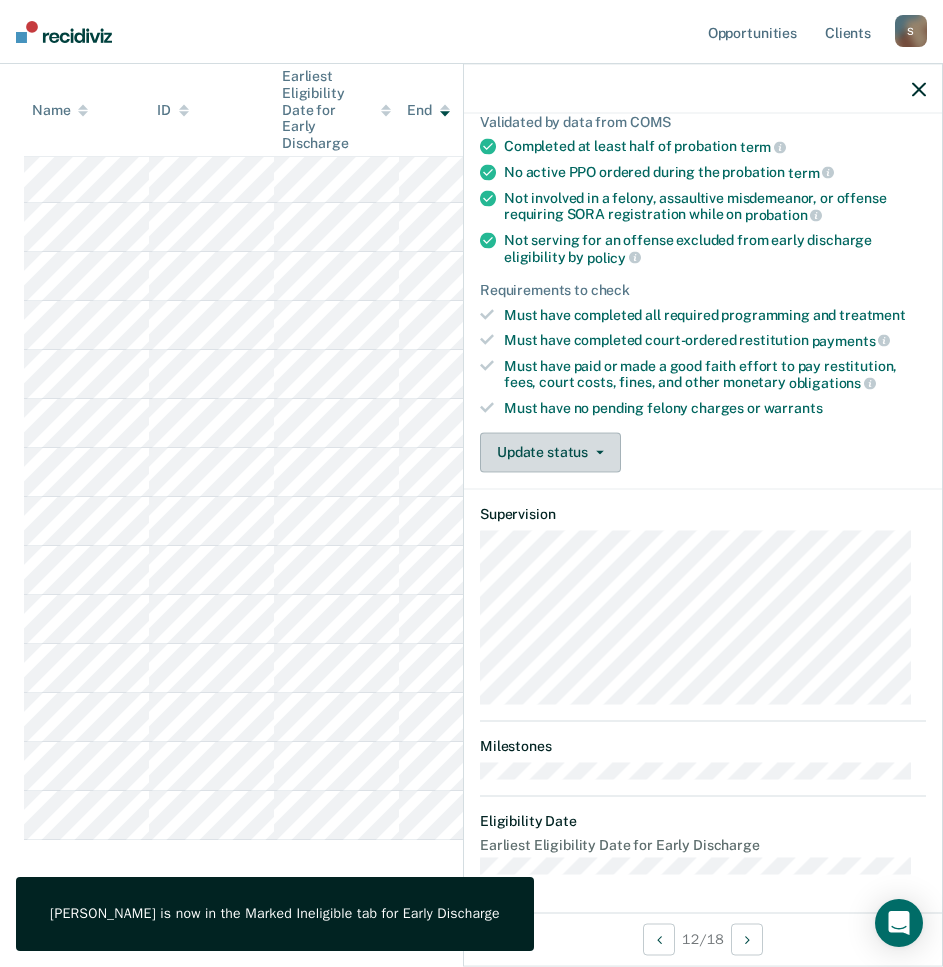 click on "Update status" at bounding box center (550, 452) 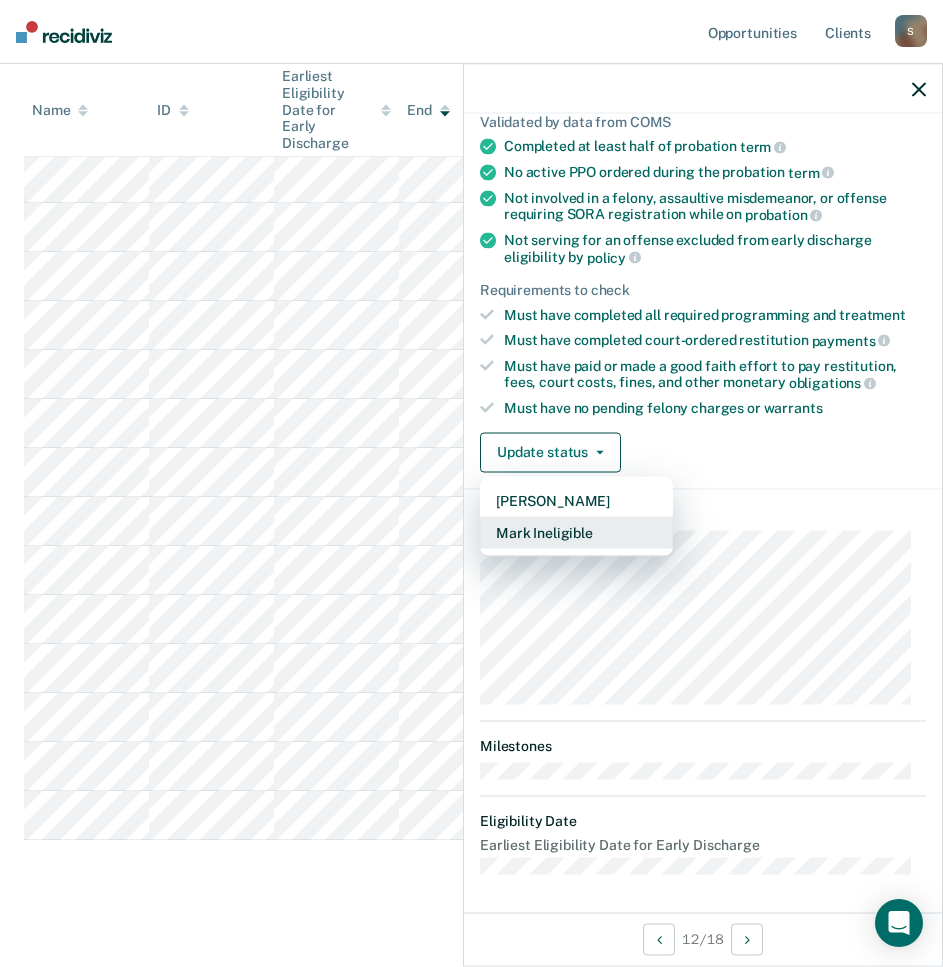 click on "Mark Ineligible" at bounding box center (576, 532) 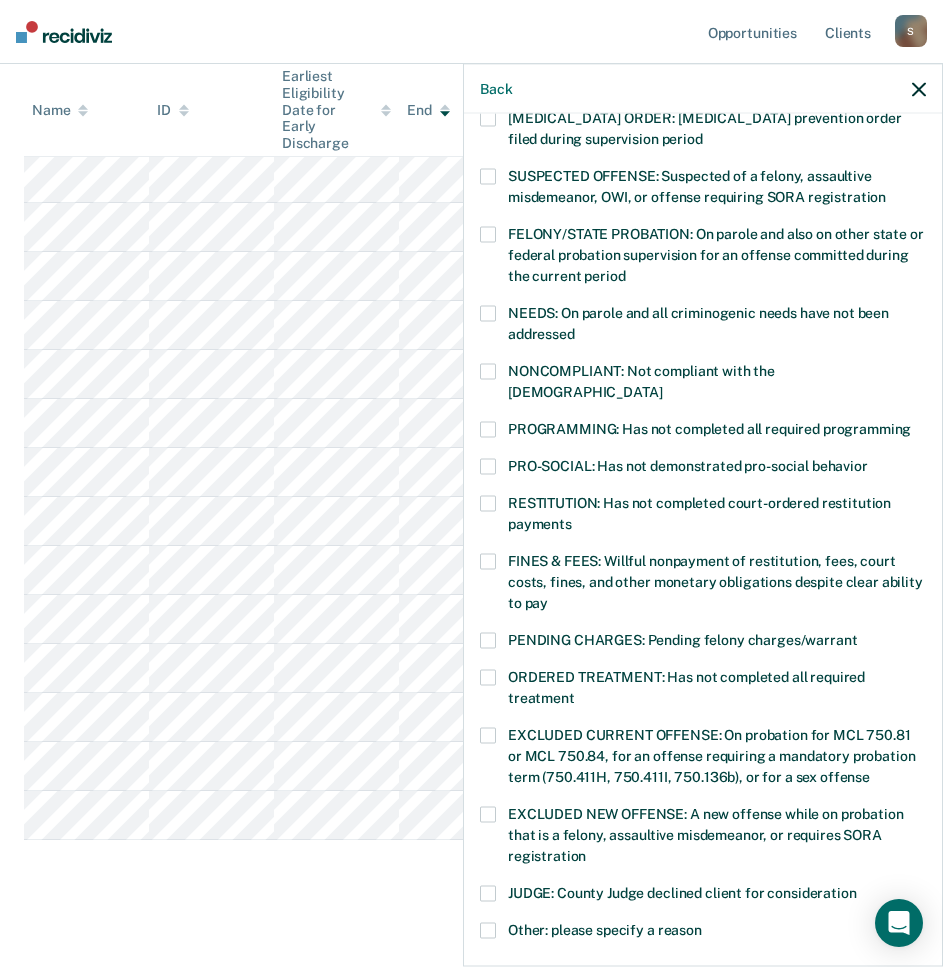 click at bounding box center (488, 678) 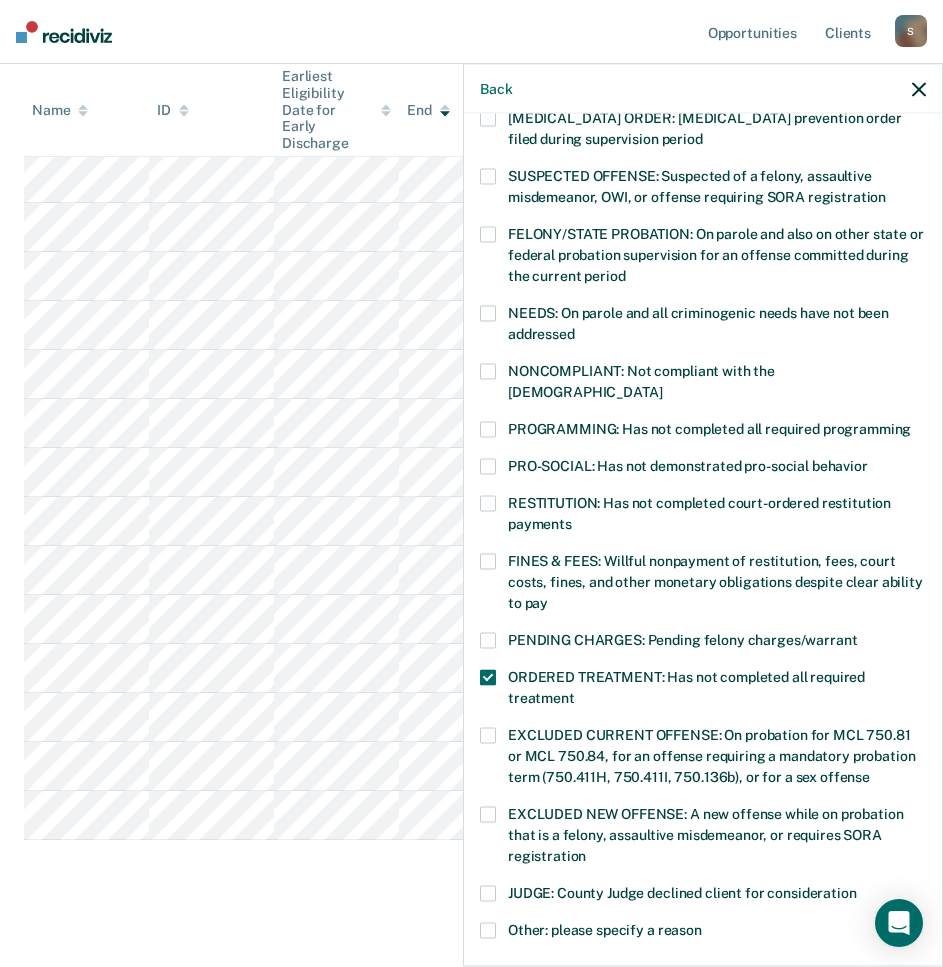 scroll, scrollTop: 427, scrollLeft: 0, axis: vertical 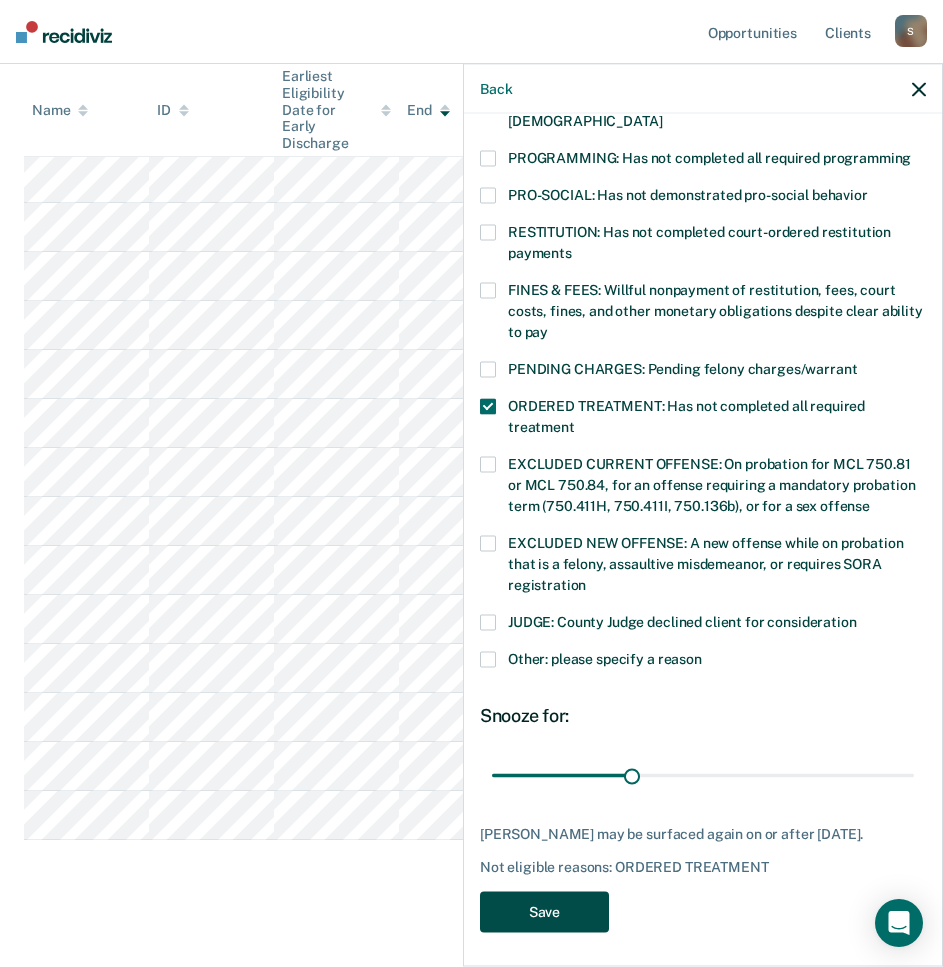 click on "Save" at bounding box center (544, 912) 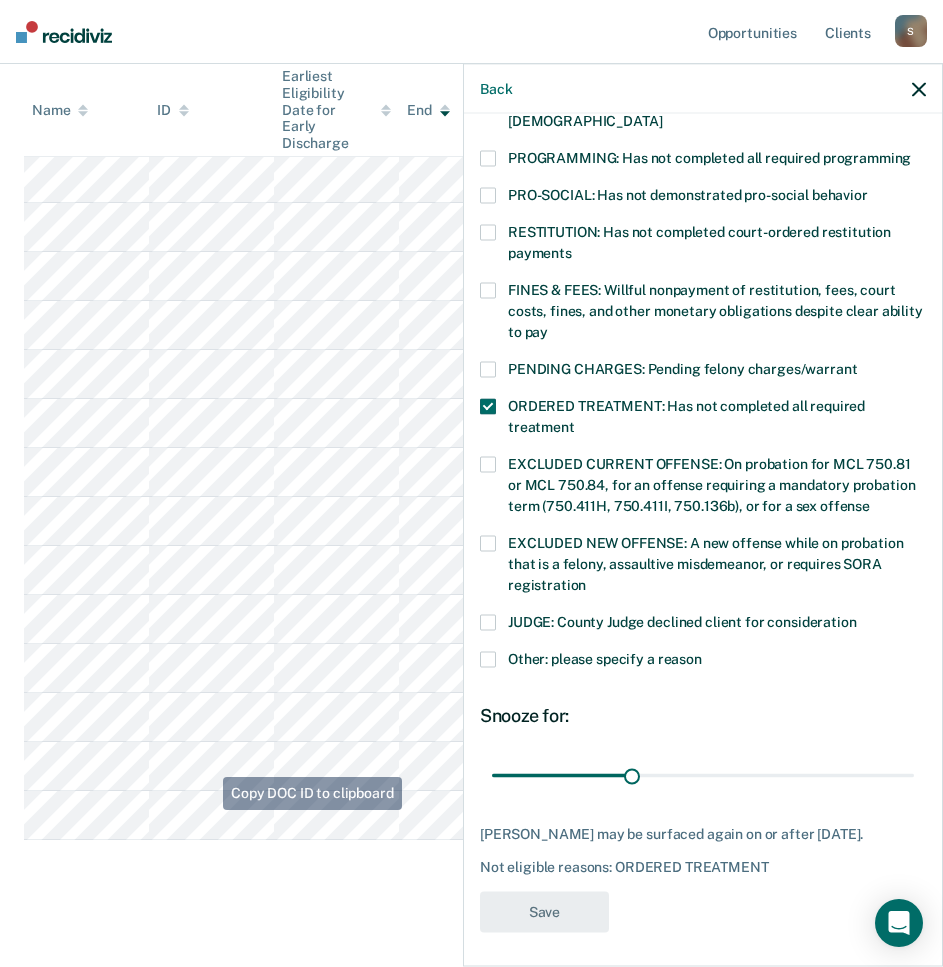 scroll, scrollTop: 329, scrollLeft: 0, axis: vertical 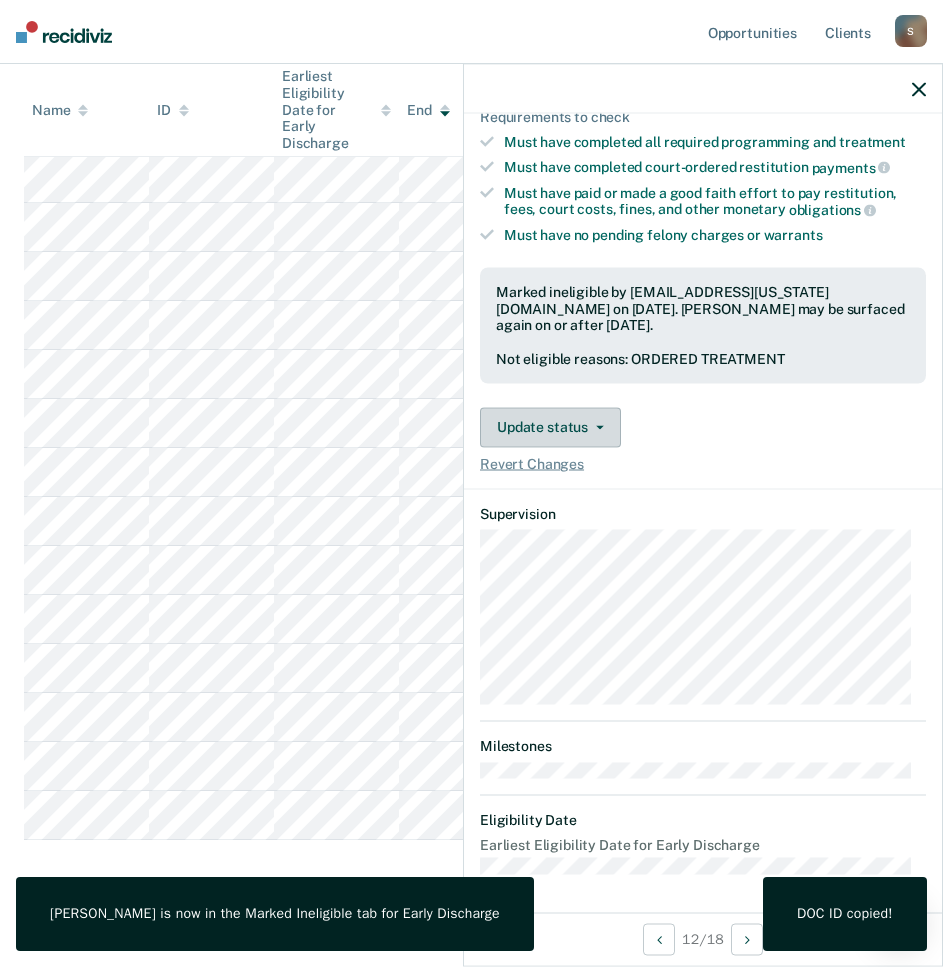 click on "Update status" at bounding box center [550, 427] 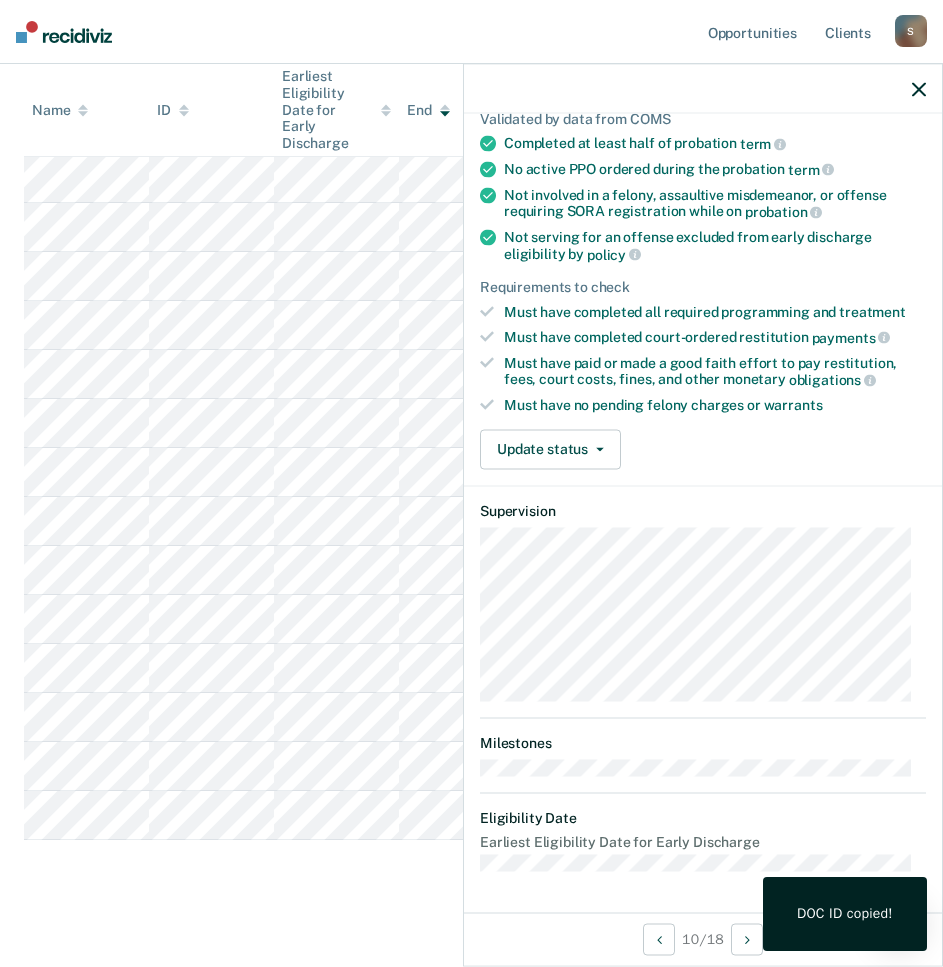 scroll, scrollTop: 156, scrollLeft: 0, axis: vertical 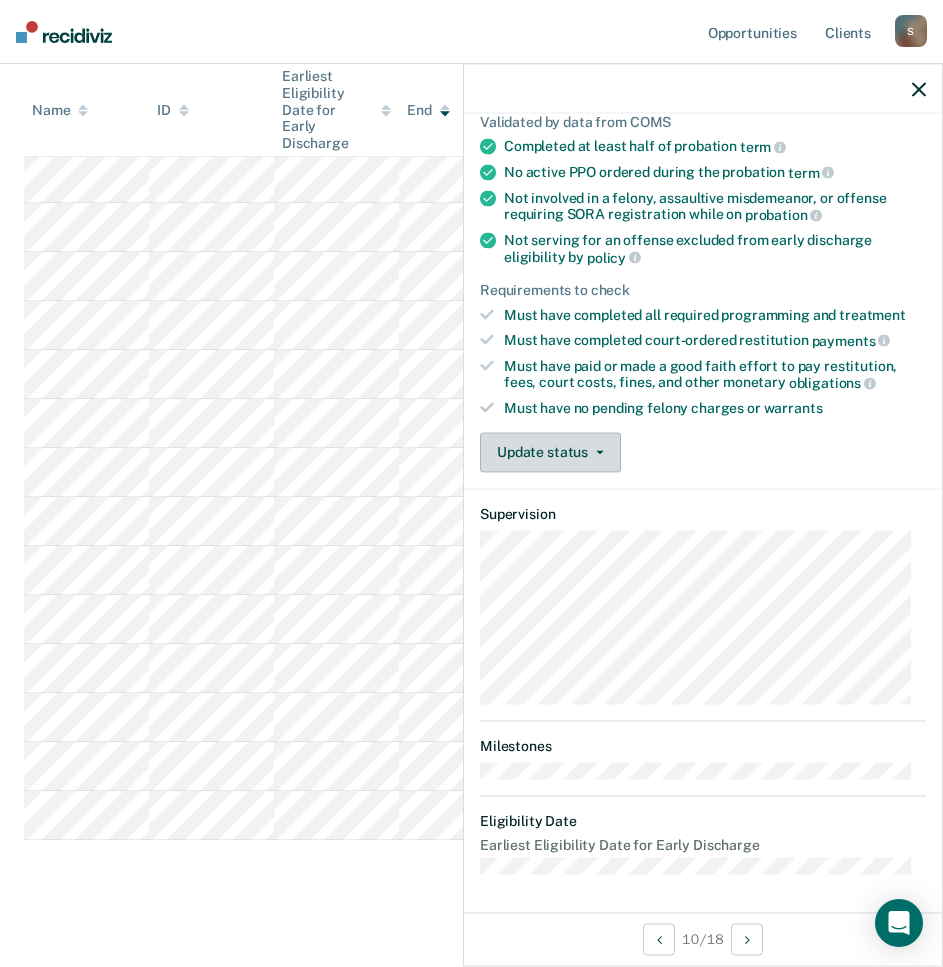 click on "Update status" at bounding box center [550, 452] 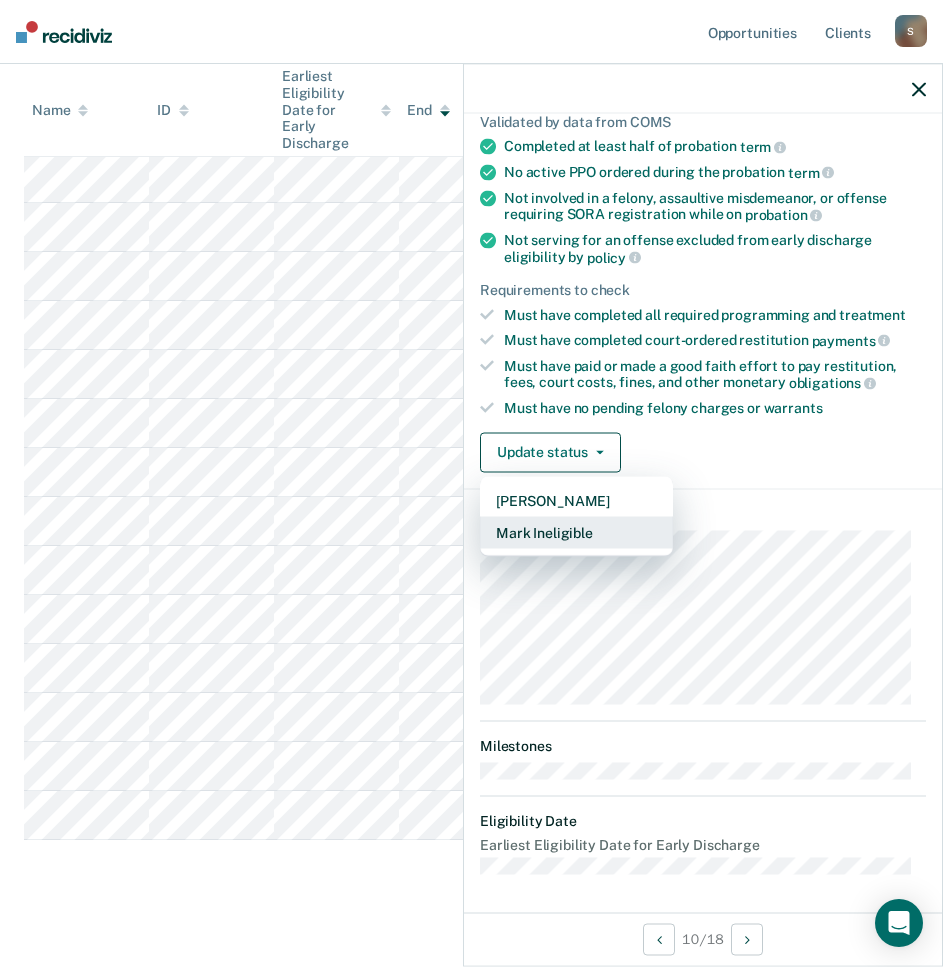click on "Mark Ineligible" at bounding box center [576, 532] 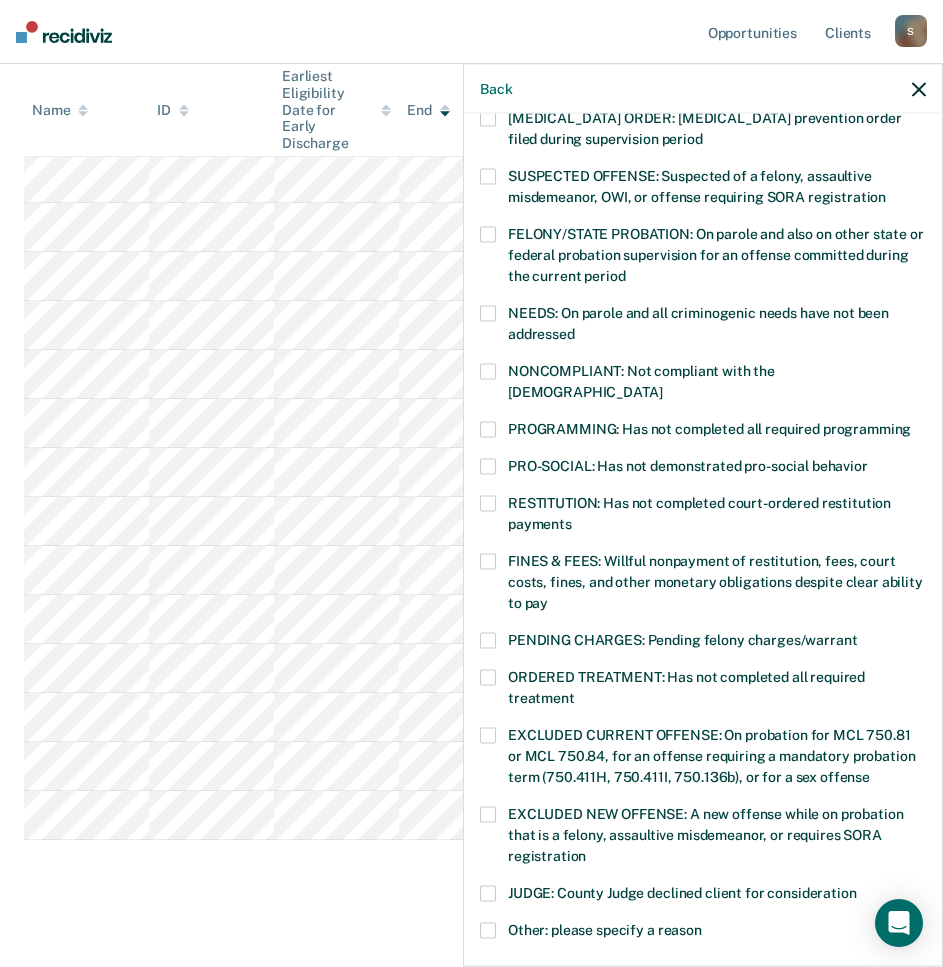 click at bounding box center (488, 504) 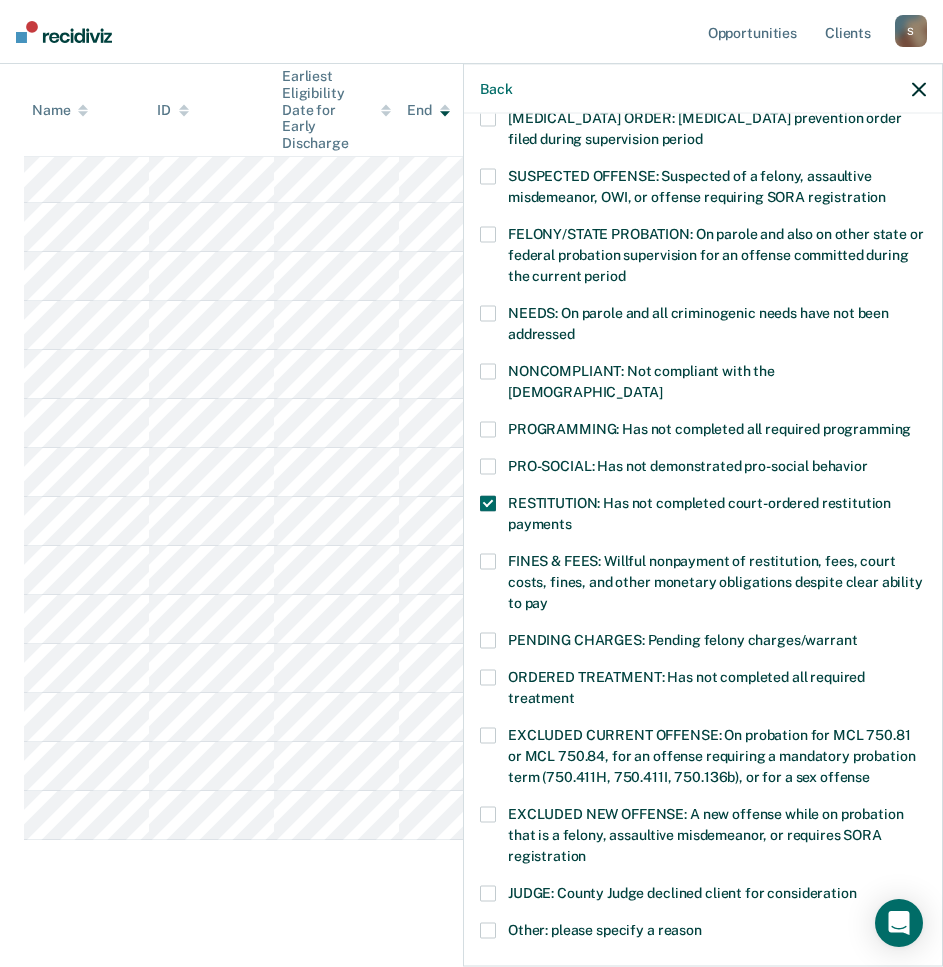 scroll, scrollTop: 410, scrollLeft: 0, axis: vertical 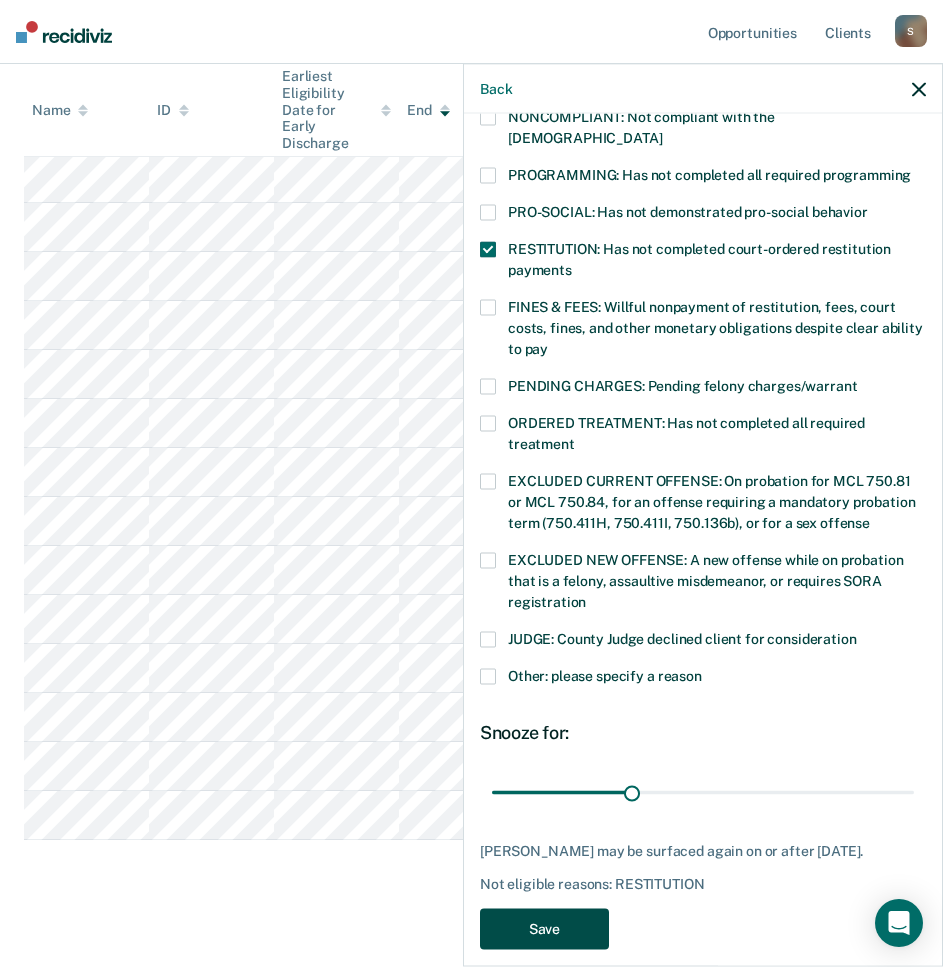 click on "Save" at bounding box center (544, 929) 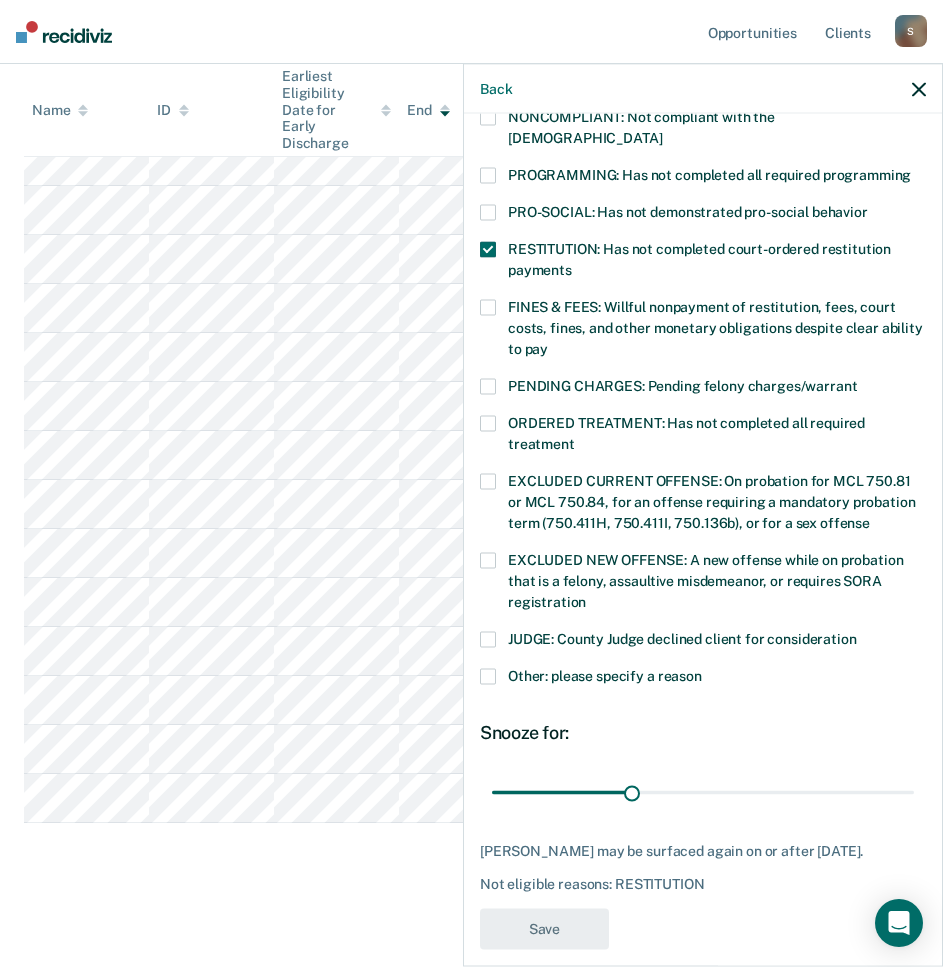scroll, scrollTop: 497, scrollLeft: 0, axis: vertical 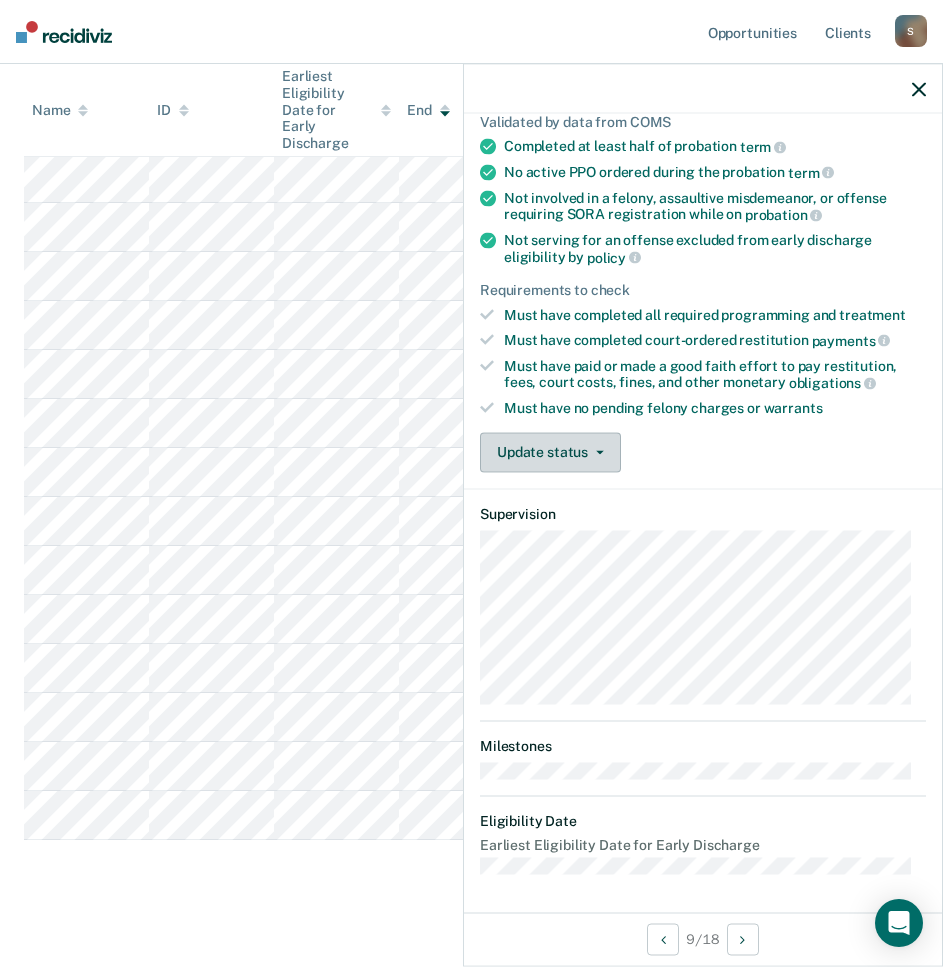 click on "Update status" at bounding box center [550, 452] 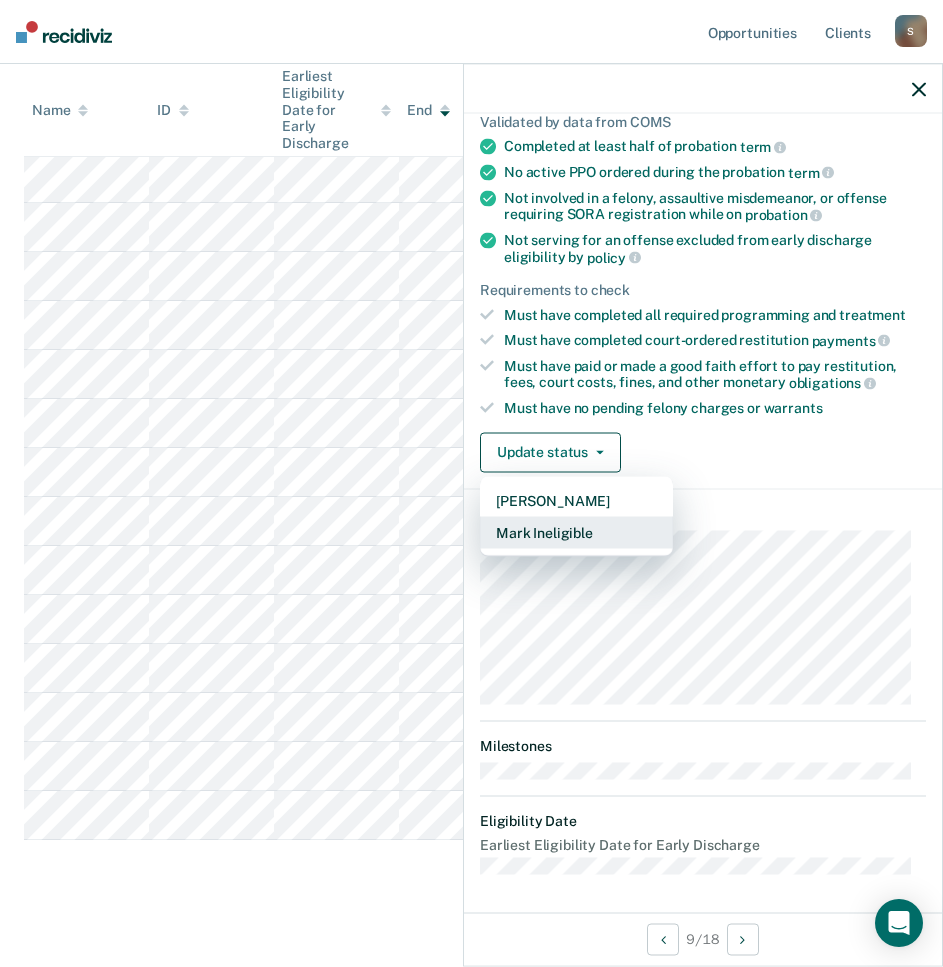 click on "Mark Ineligible" at bounding box center (576, 532) 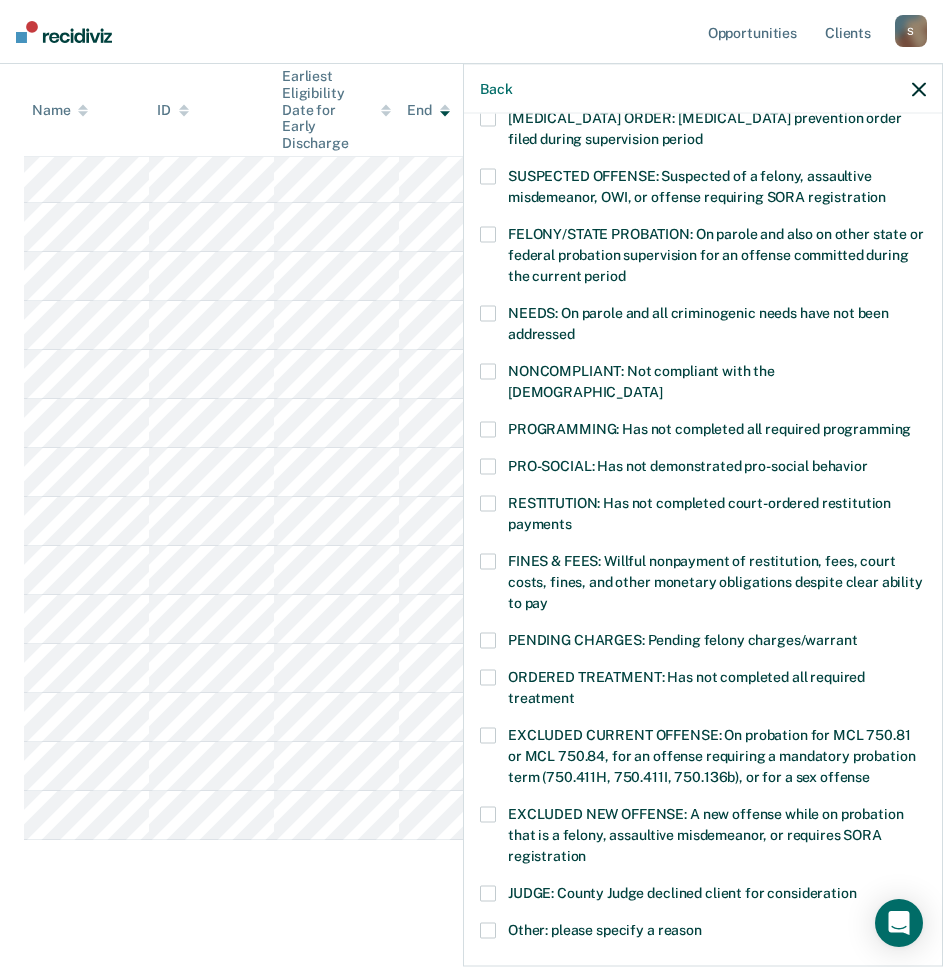 click on "PENDING CHARGES: Pending felony charges/warrant" at bounding box center (703, 651) 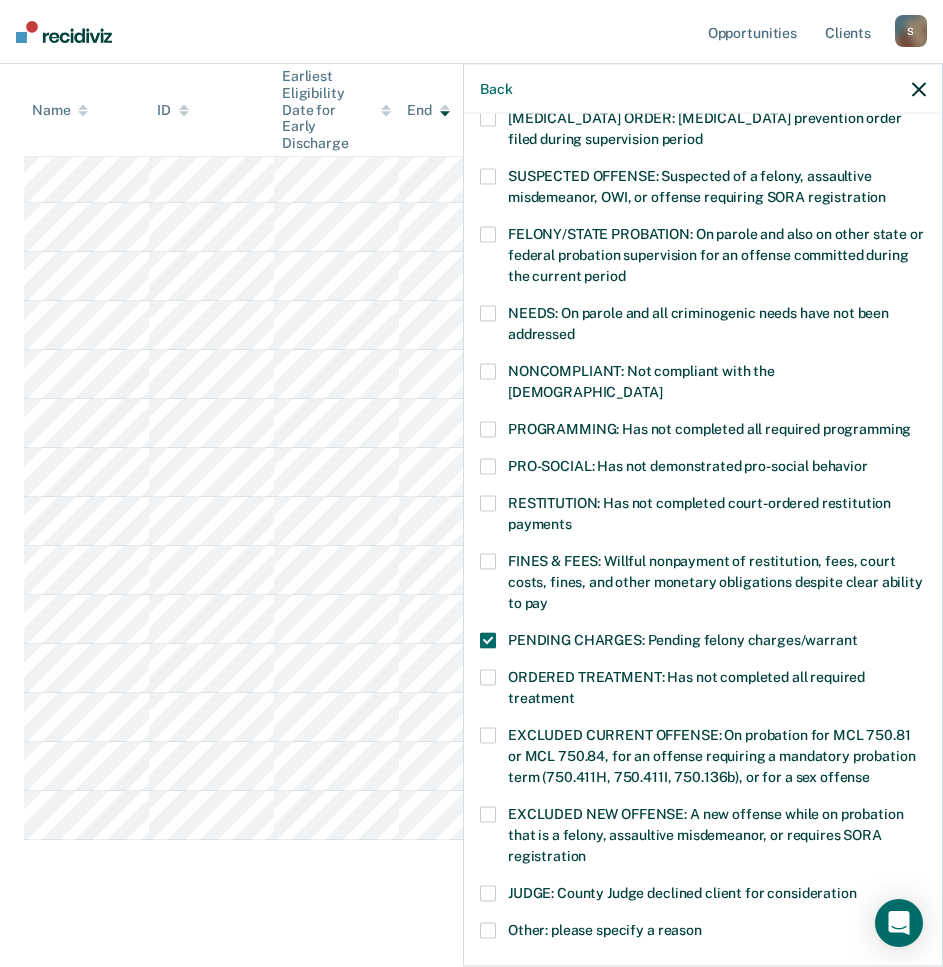 click at bounding box center (488, 678) 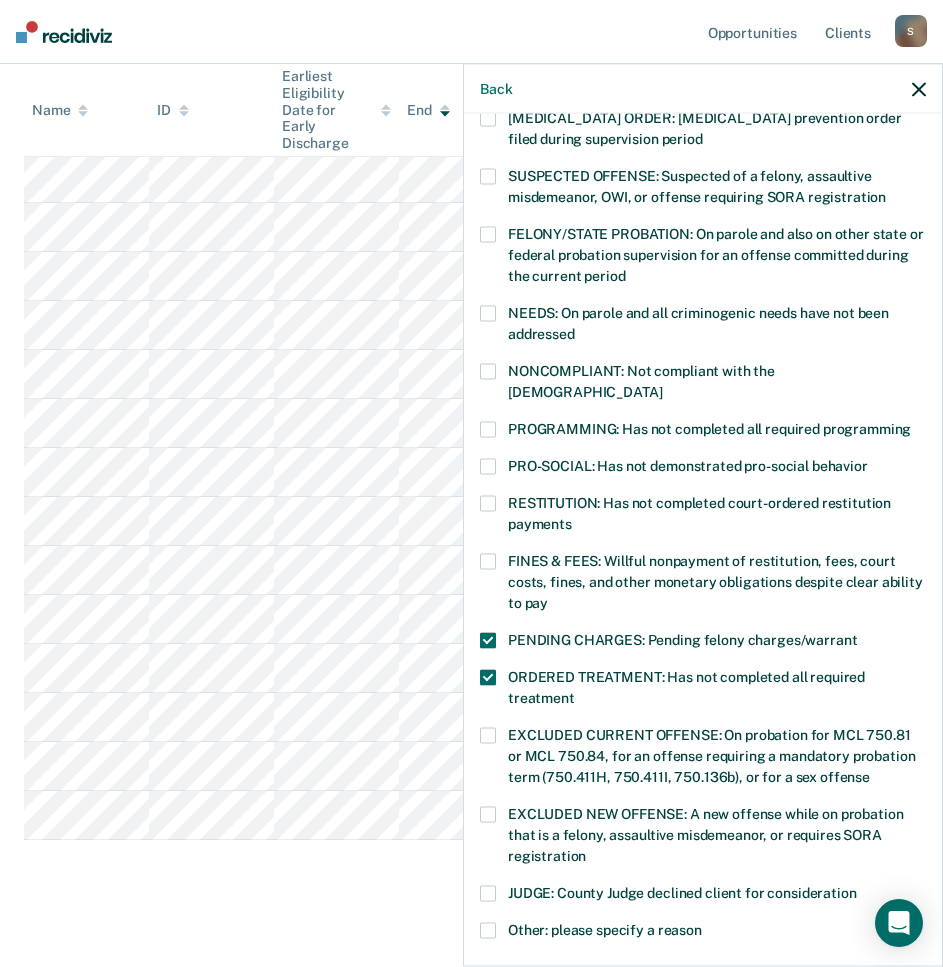 click at bounding box center [488, 641] 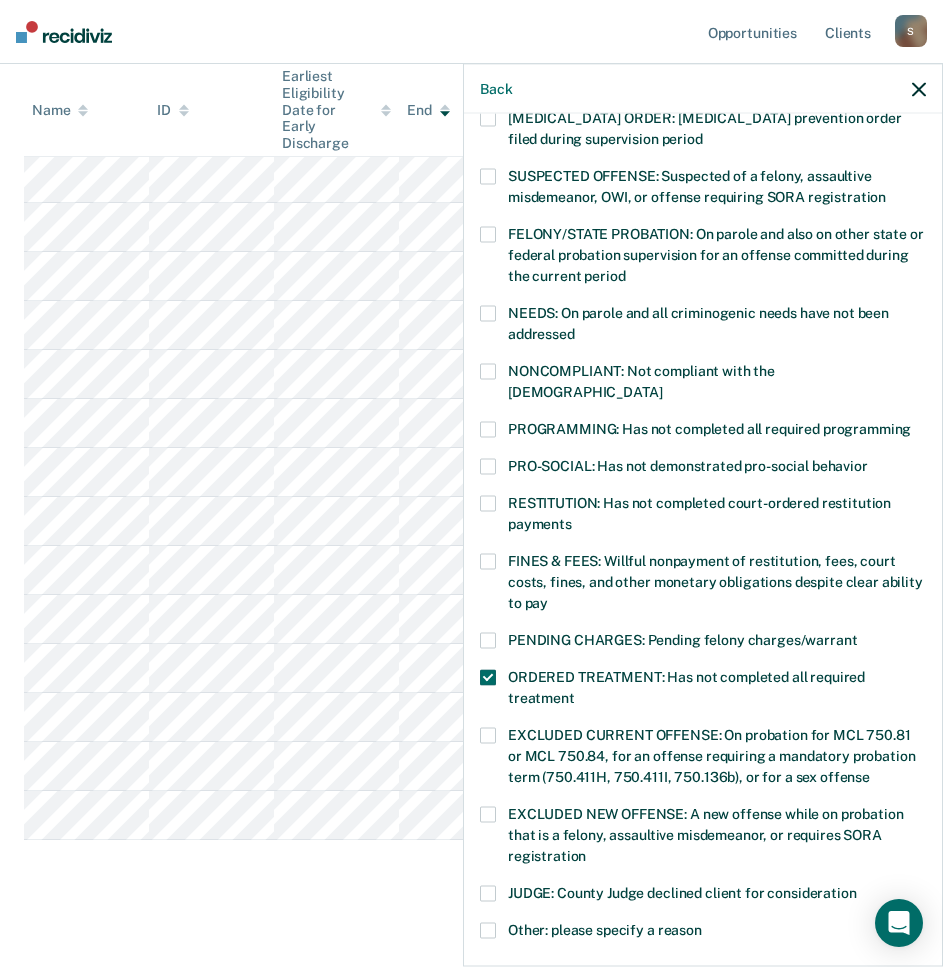 scroll, scrollTop: 410, scrollLeft: 0, axis: vertical 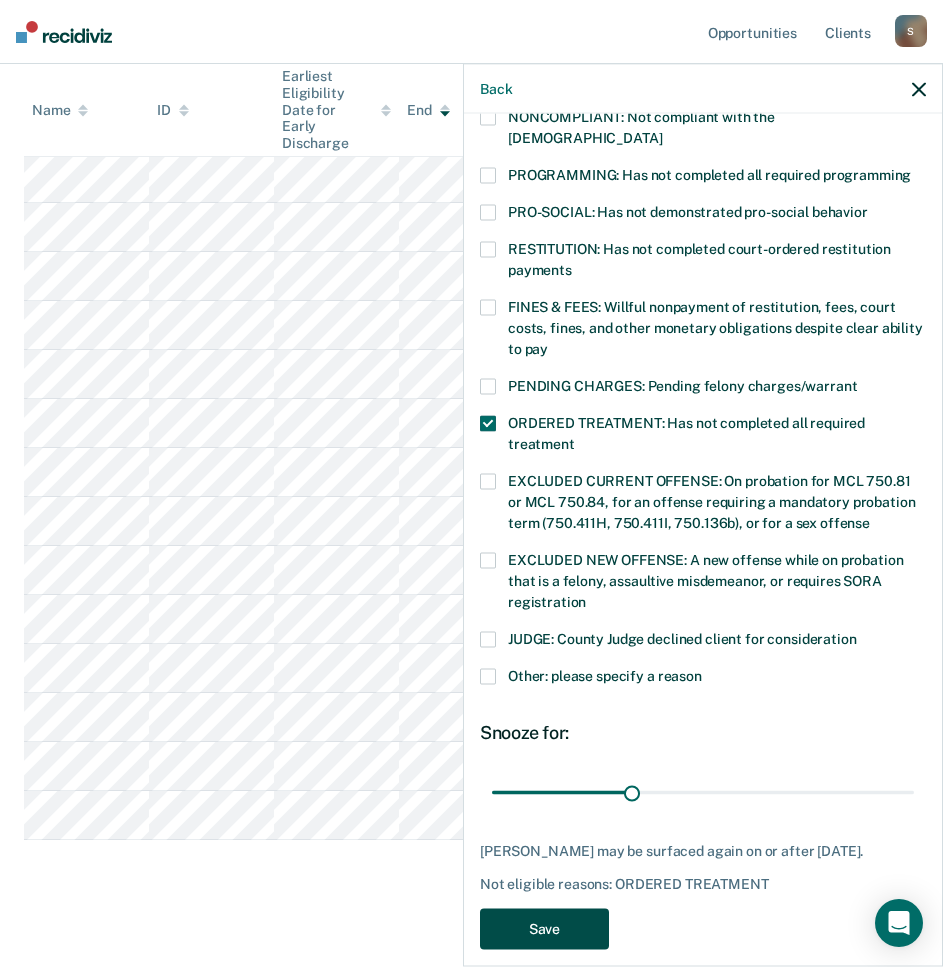 click on "Save" at bounding box center (544, 929) 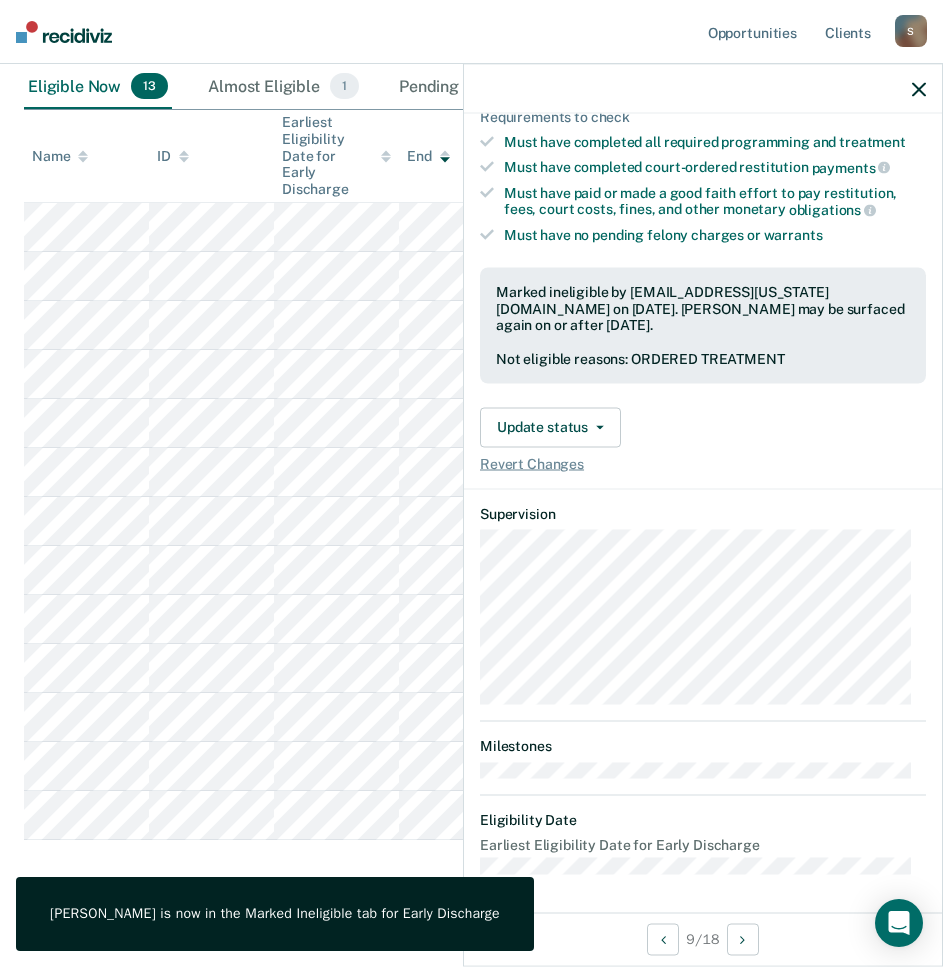 scroll, scrollTop: 156, scrollLeft: 0, axis: vertical 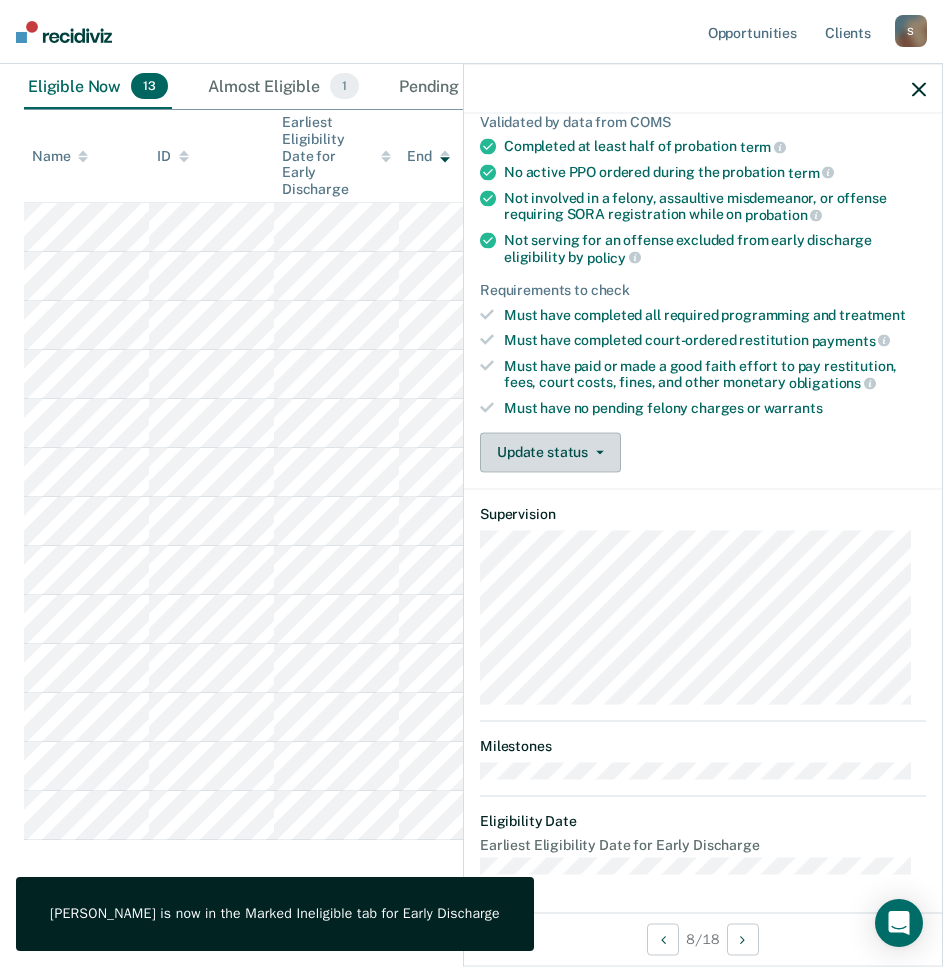 click on "Update status" at bounding box center [550, 452] 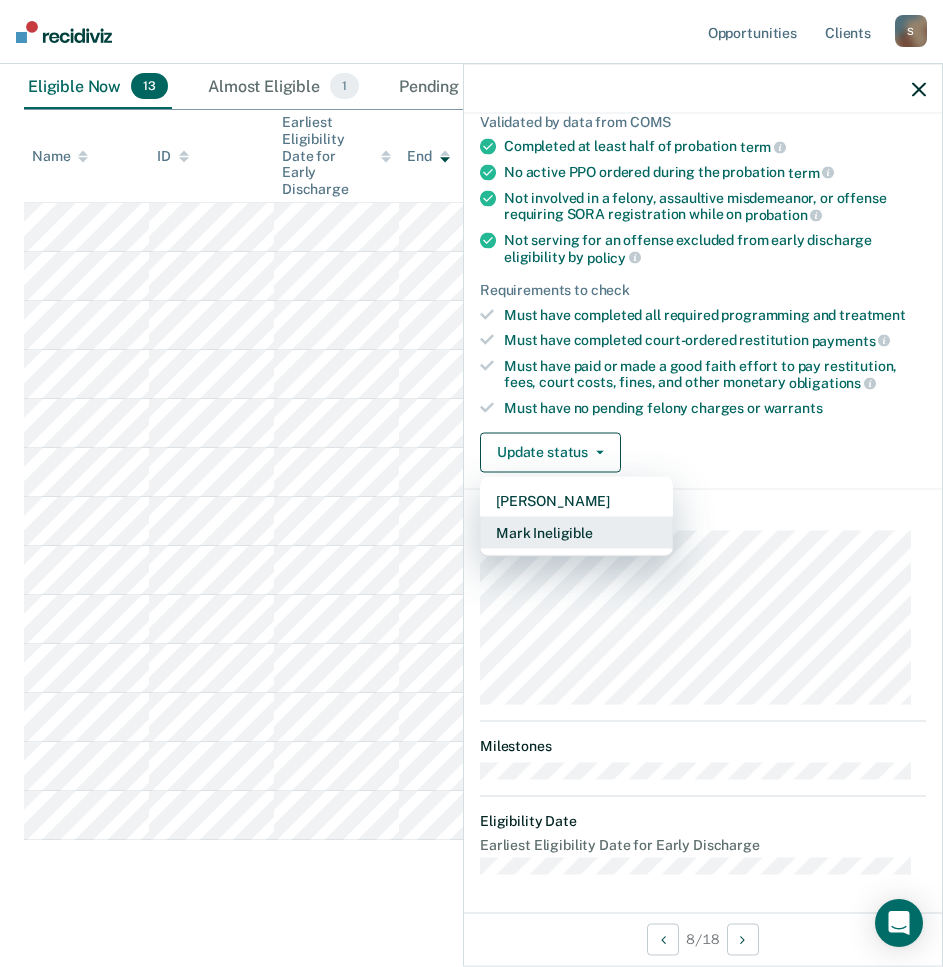 click on "Mark Ineligible" at bounding box center [576, 532] 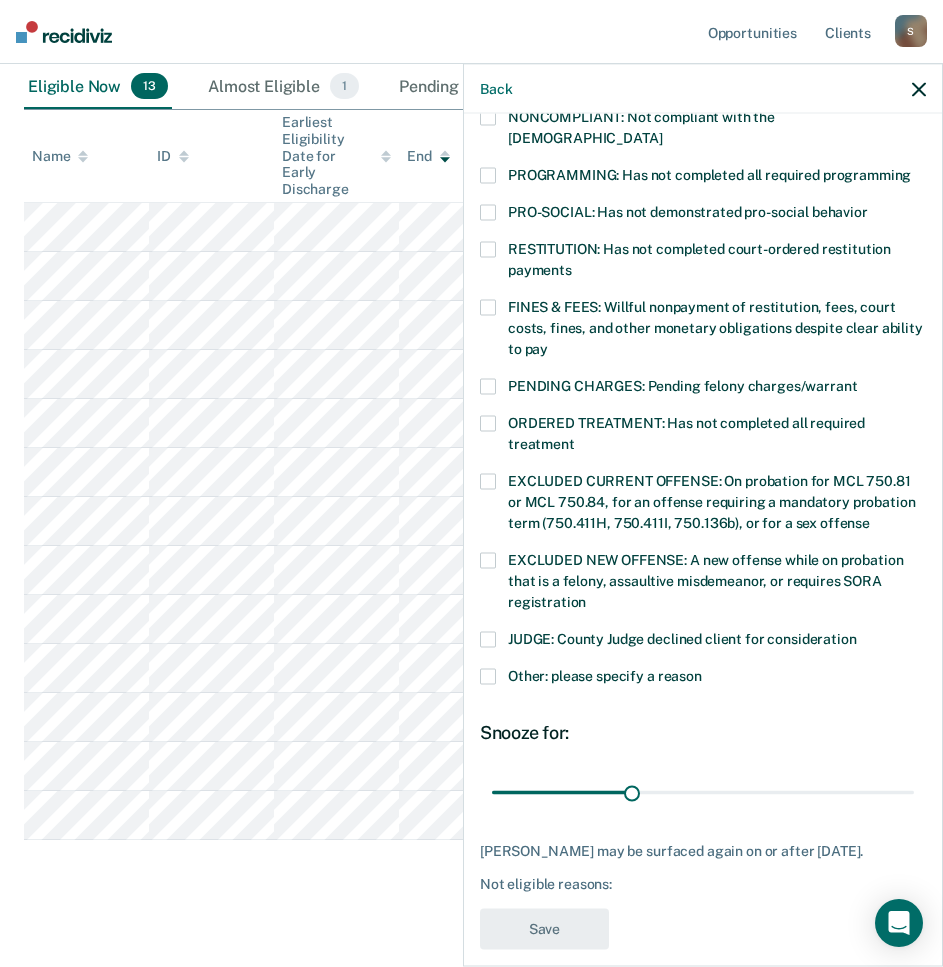 scroll, scrollTop: 323, scrollLeft: 0, axis: vertical 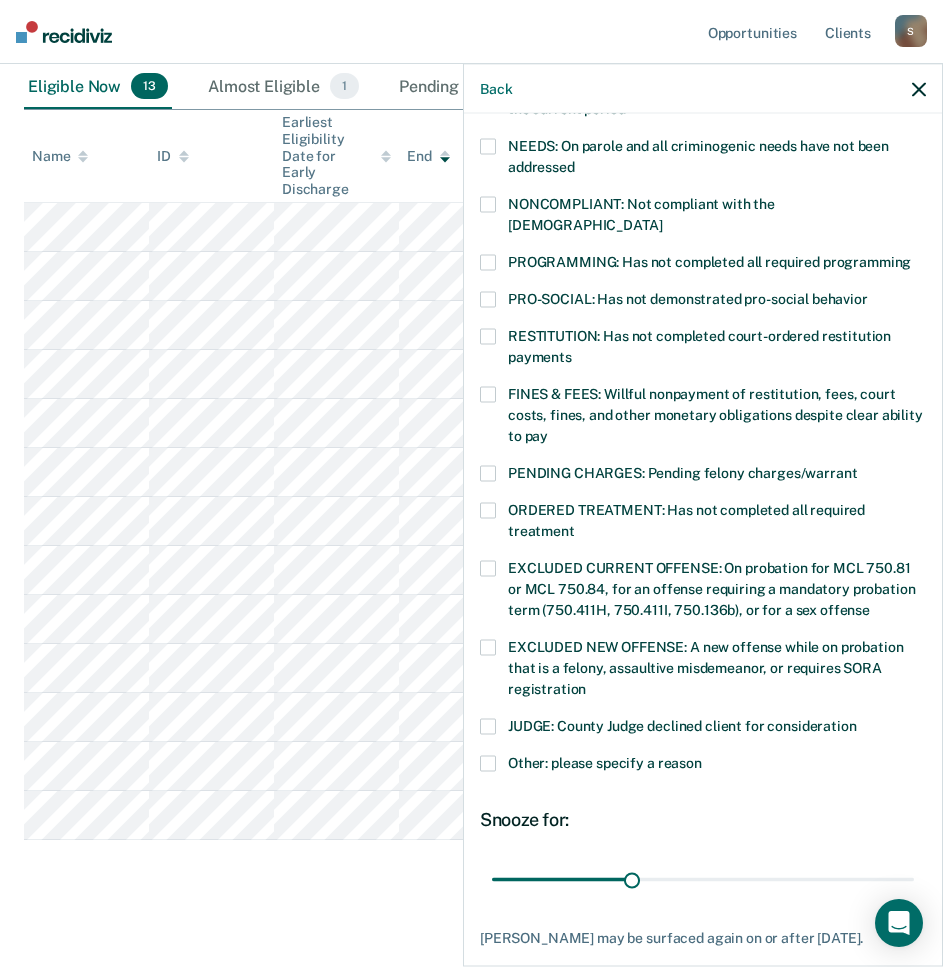 click at bounding box center (488, 263) 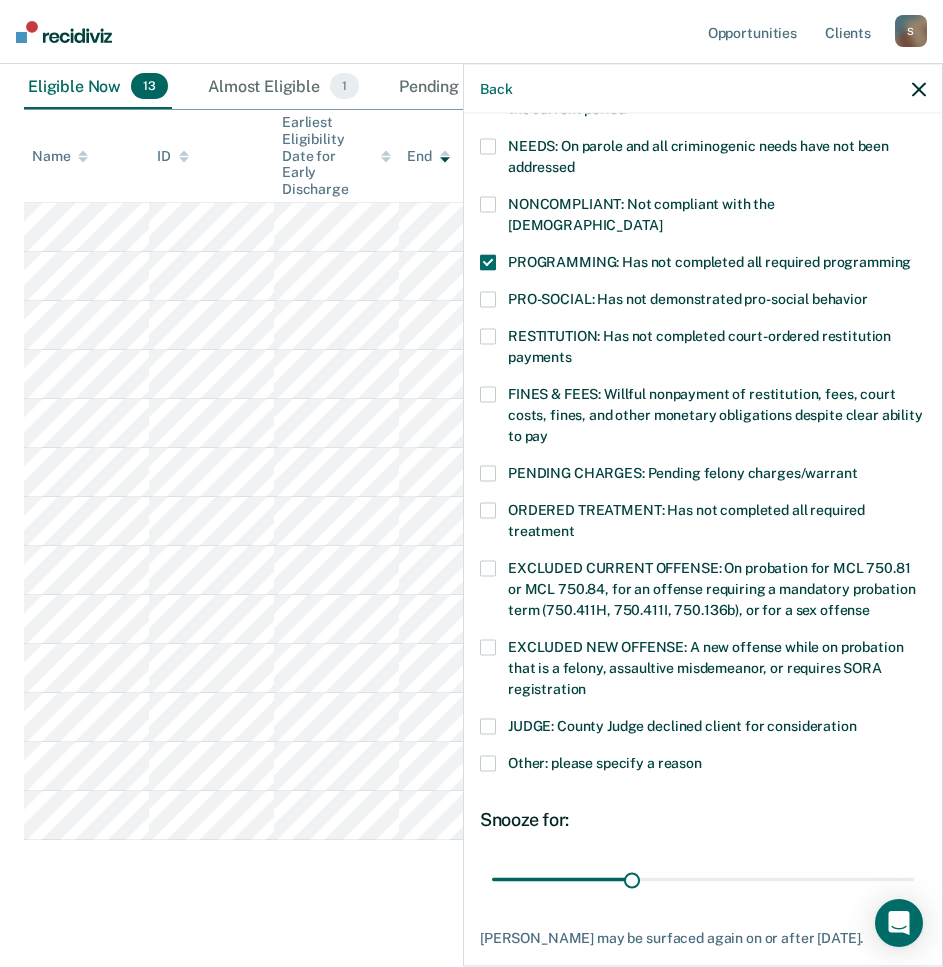 scroll, scrollTop: 410, scrollLeft: 0, axis: vertical 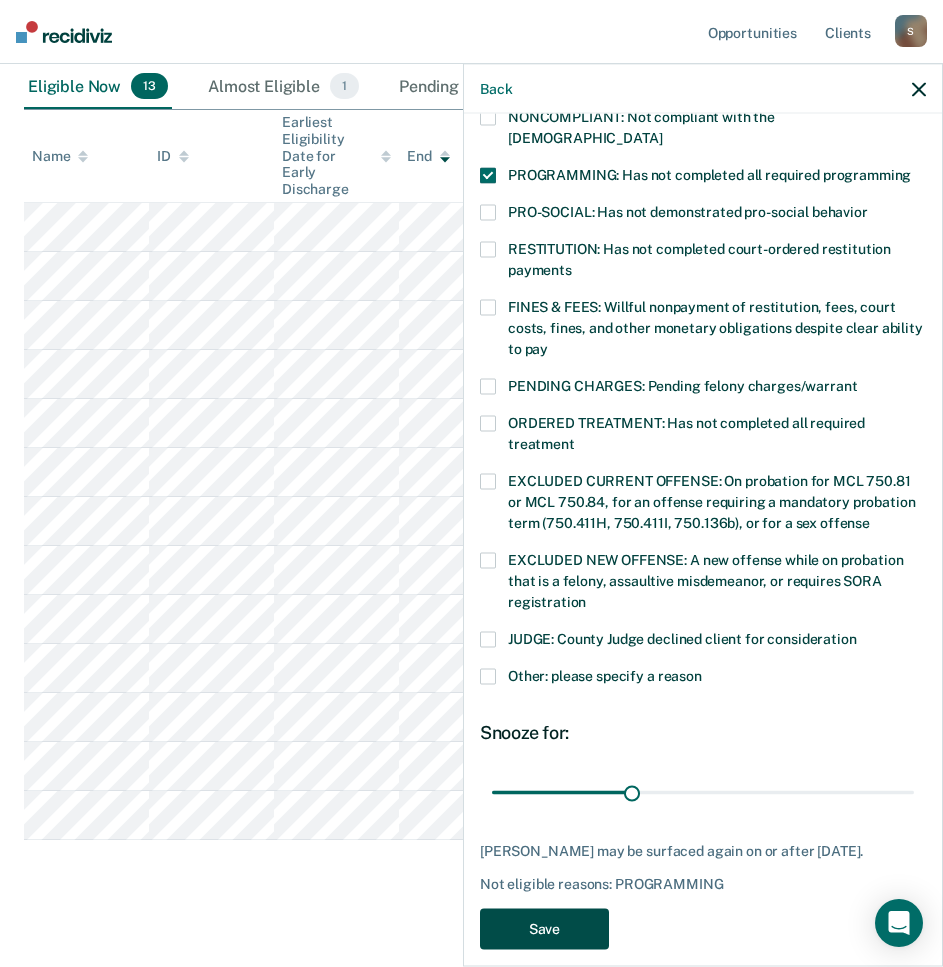 click on "Save" at bounding box center [544, 929] 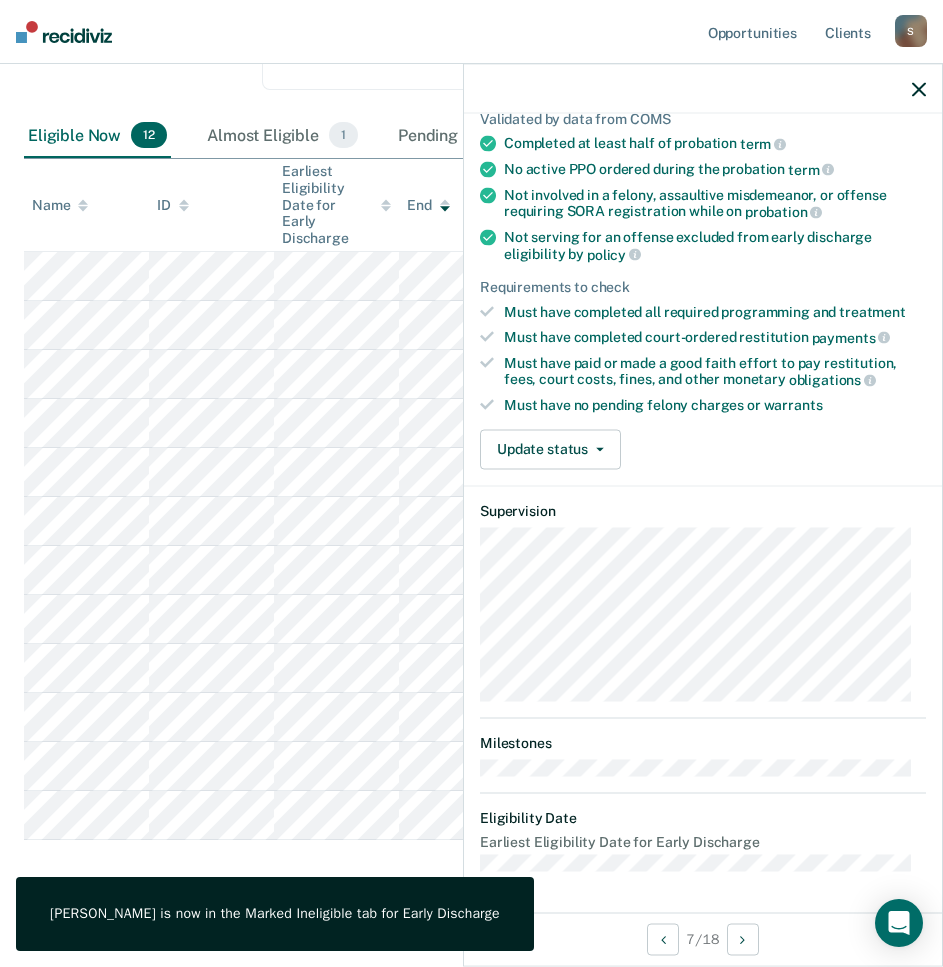scroll, scrollTop: 177, scrollLeft: 0, axis: vertical 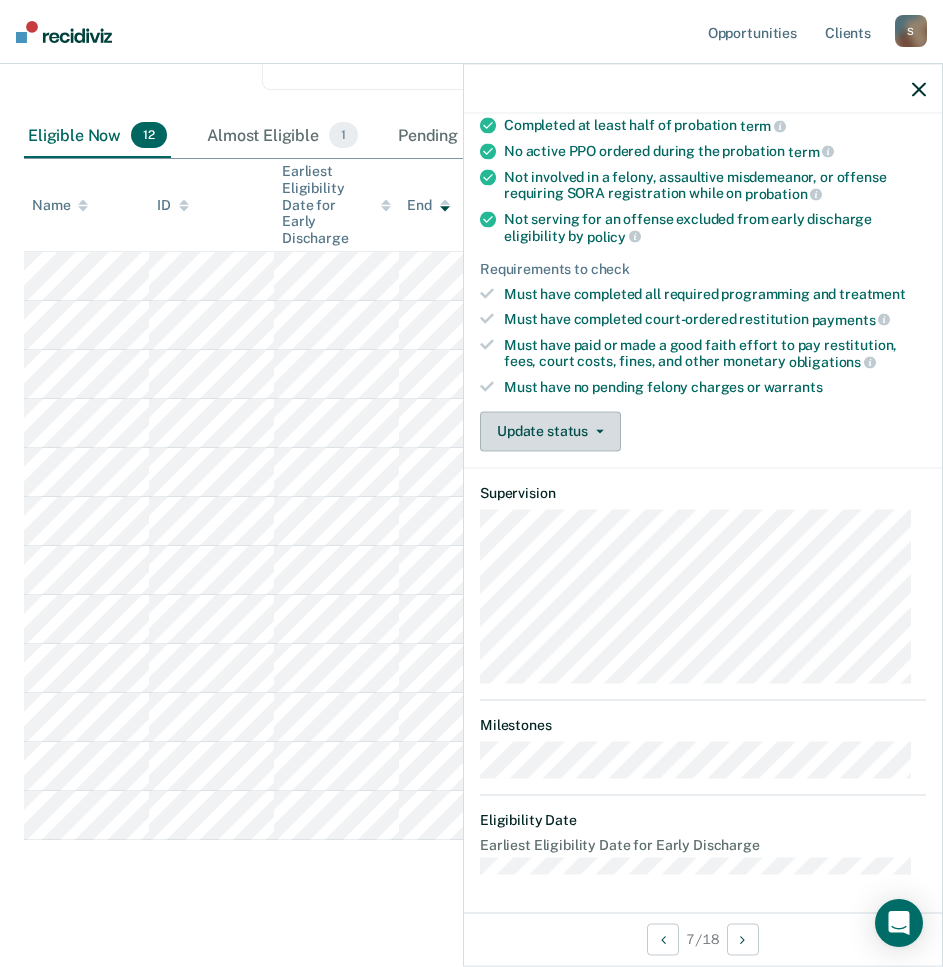 click on "Update status" at bounding box center [550, 431] 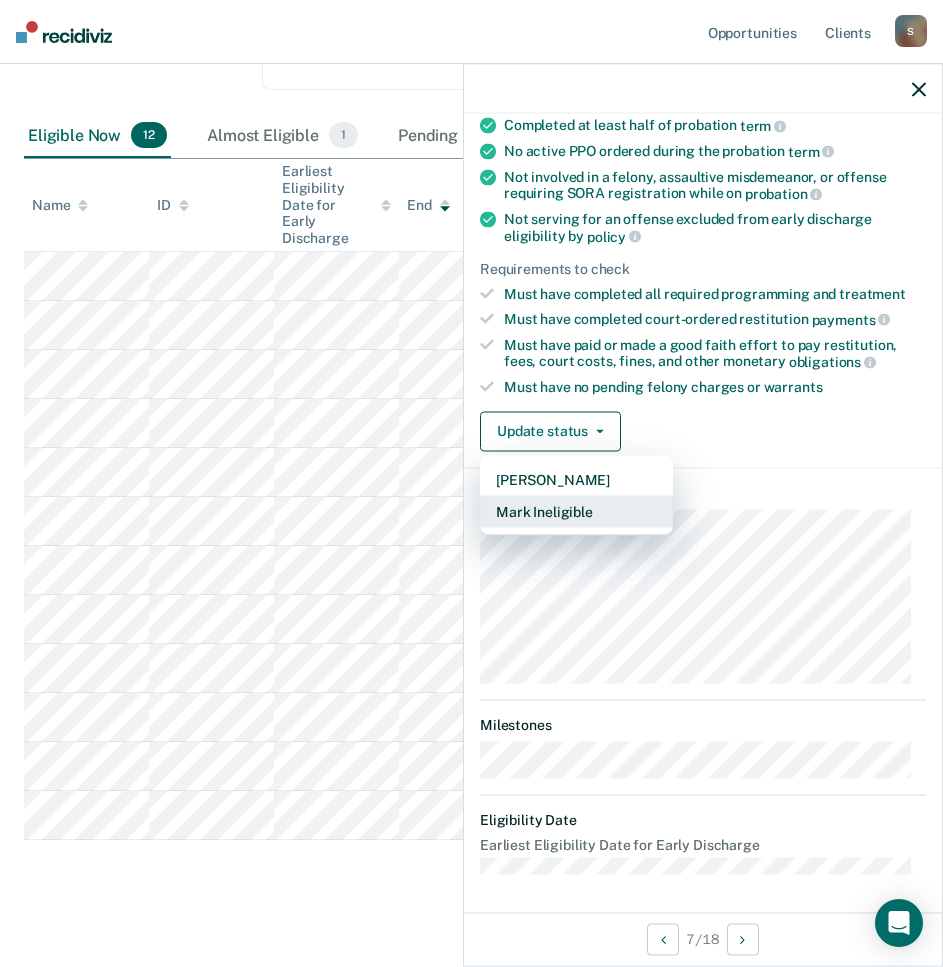 click on "Mark Ineligible" at bounding box center [576, 511] 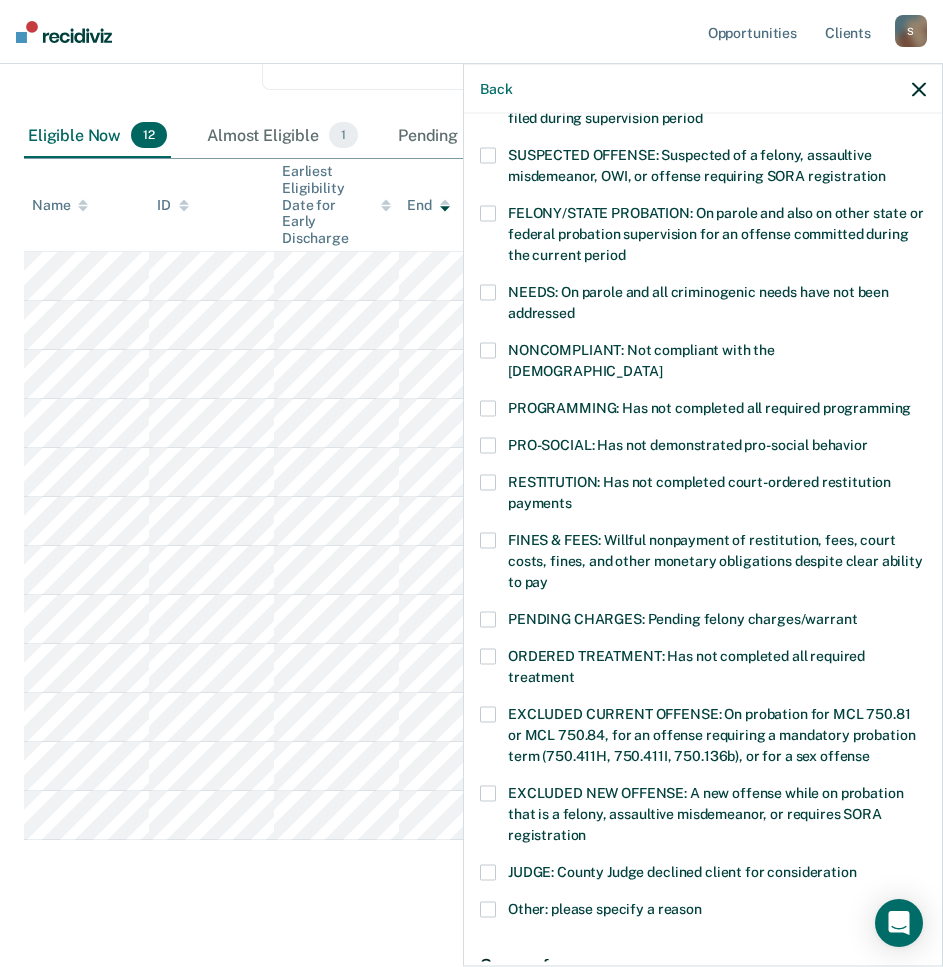 click at bounding box center [488, 657] 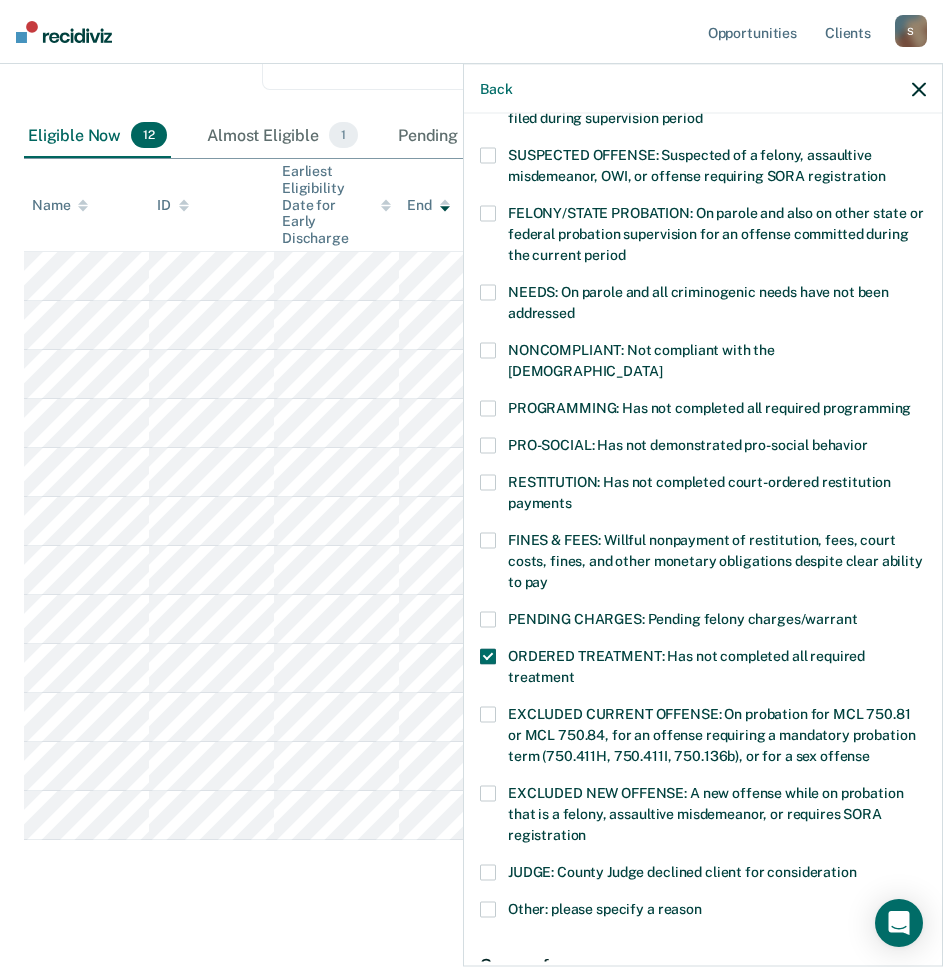 scroll, scrollTop: 427, scrollLeft: 0, axis: vertical 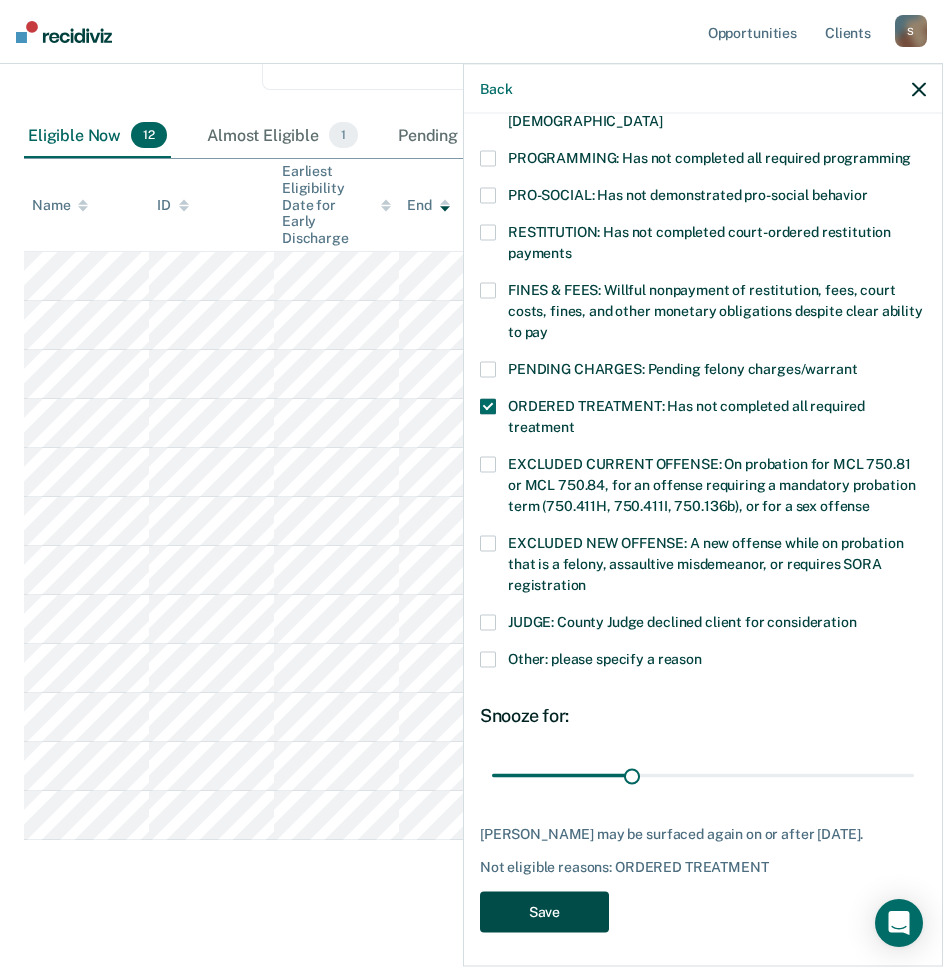 click on "Save" at bounding box center [544, 912] 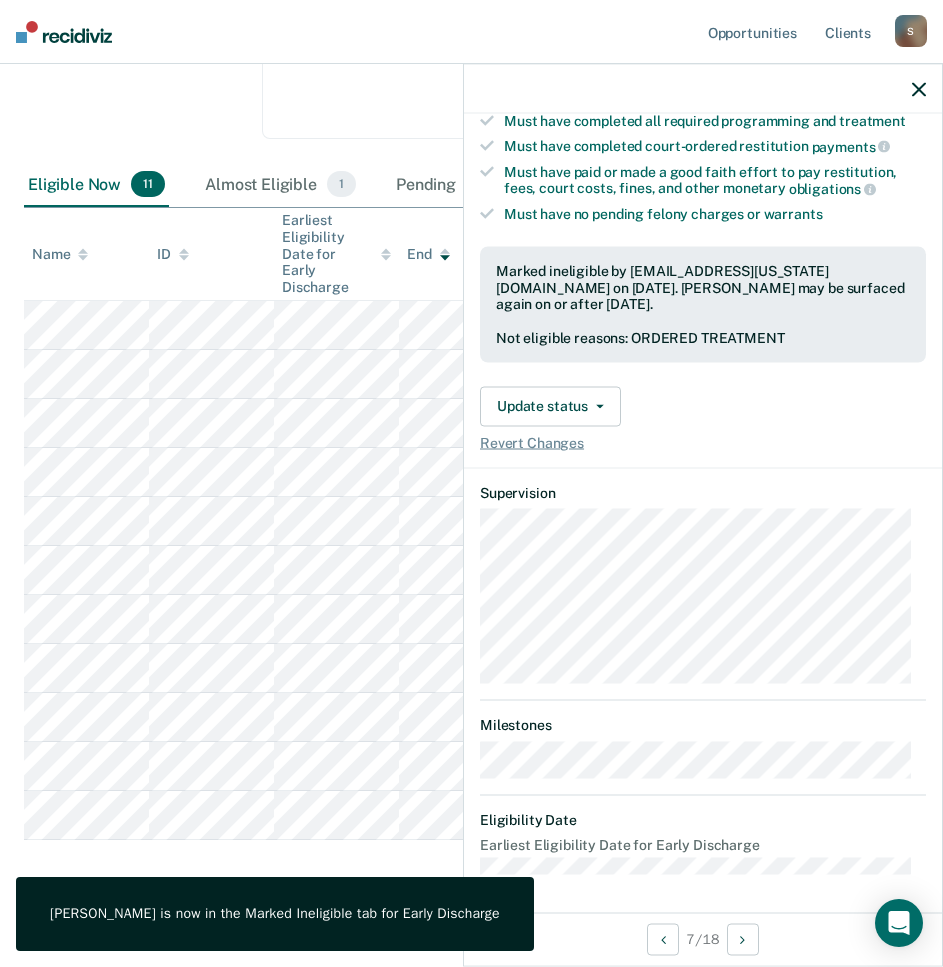 scroll, scrollTop: 156, scrollLeft: 0, axis: vertical 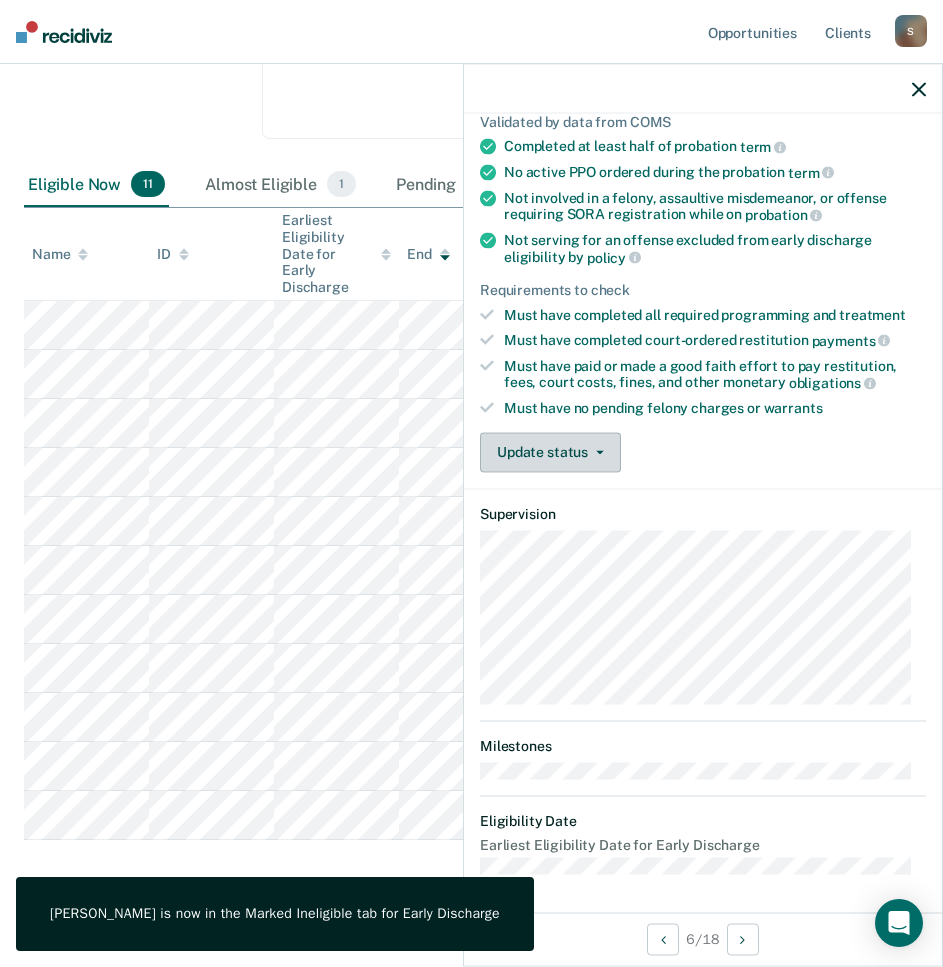 click on "Update status" at bounding box center [550, 452] 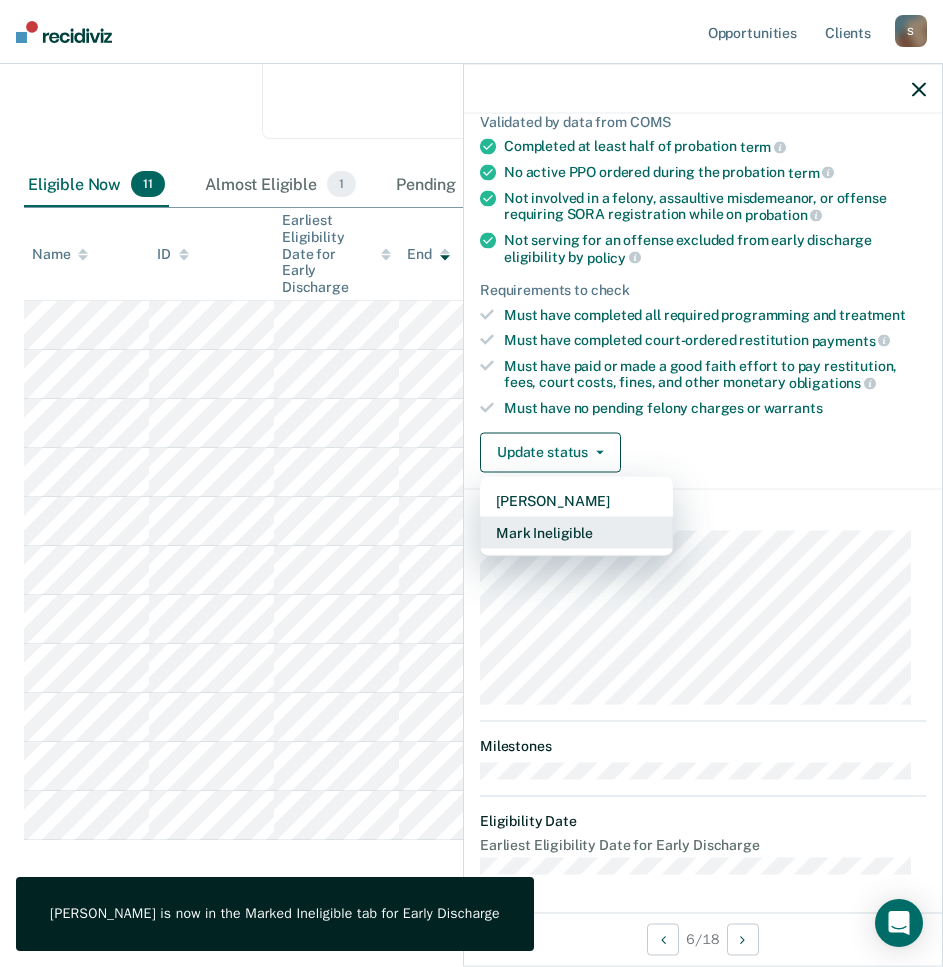 click on "Mark Ineligible" at bounding box center [576, 532] 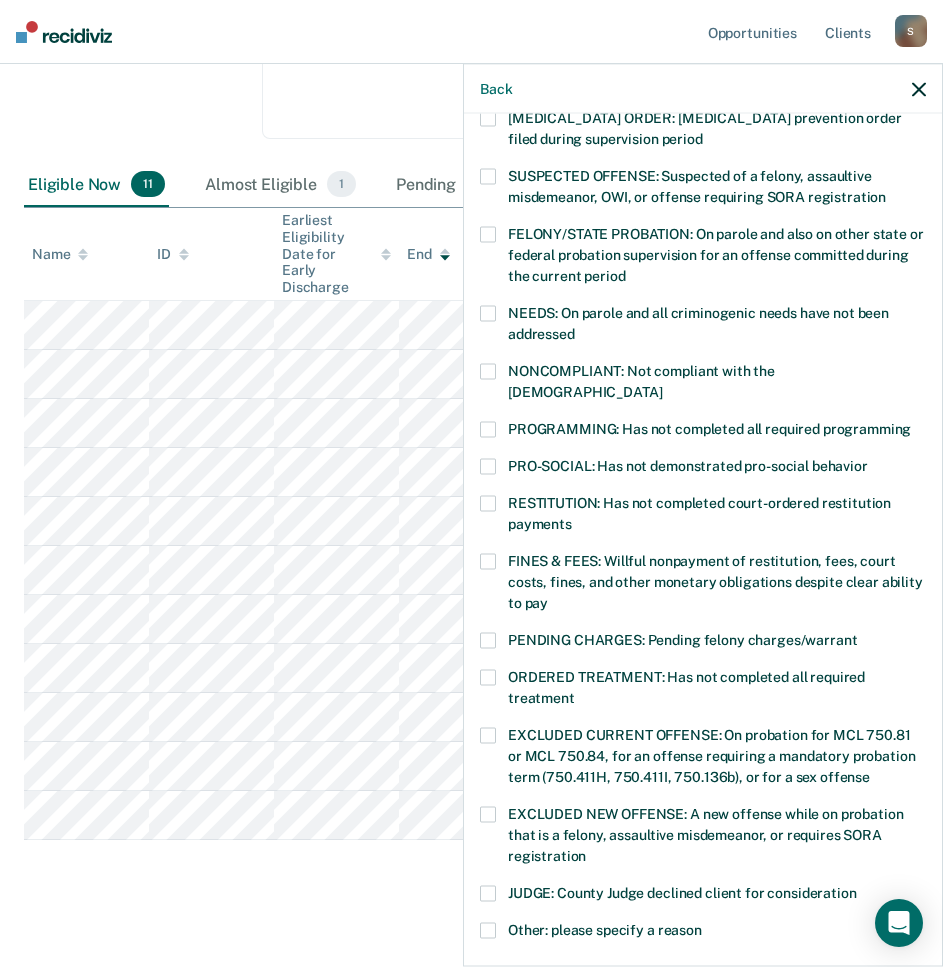 click on "PROGRAMMING: Has not completed all required programming" at bounding box center (703, 432) 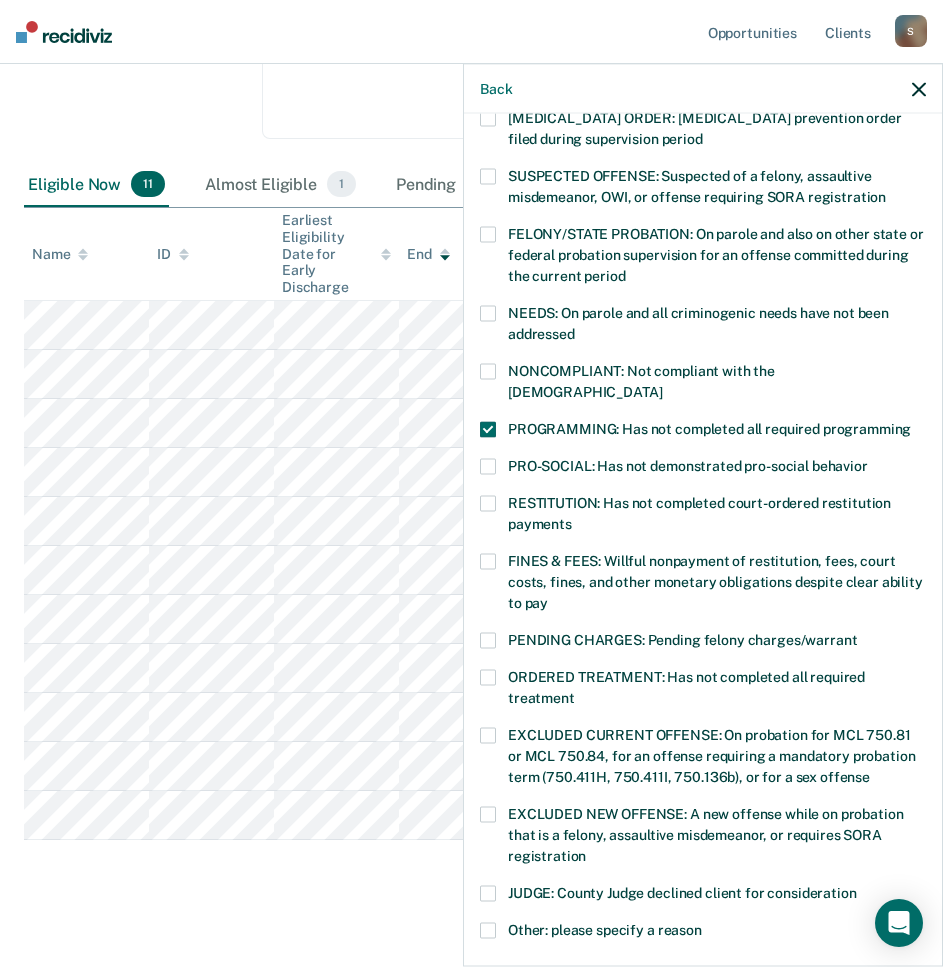scroll, scrollTop: 410, scrollLeft: 0, axis: vertical 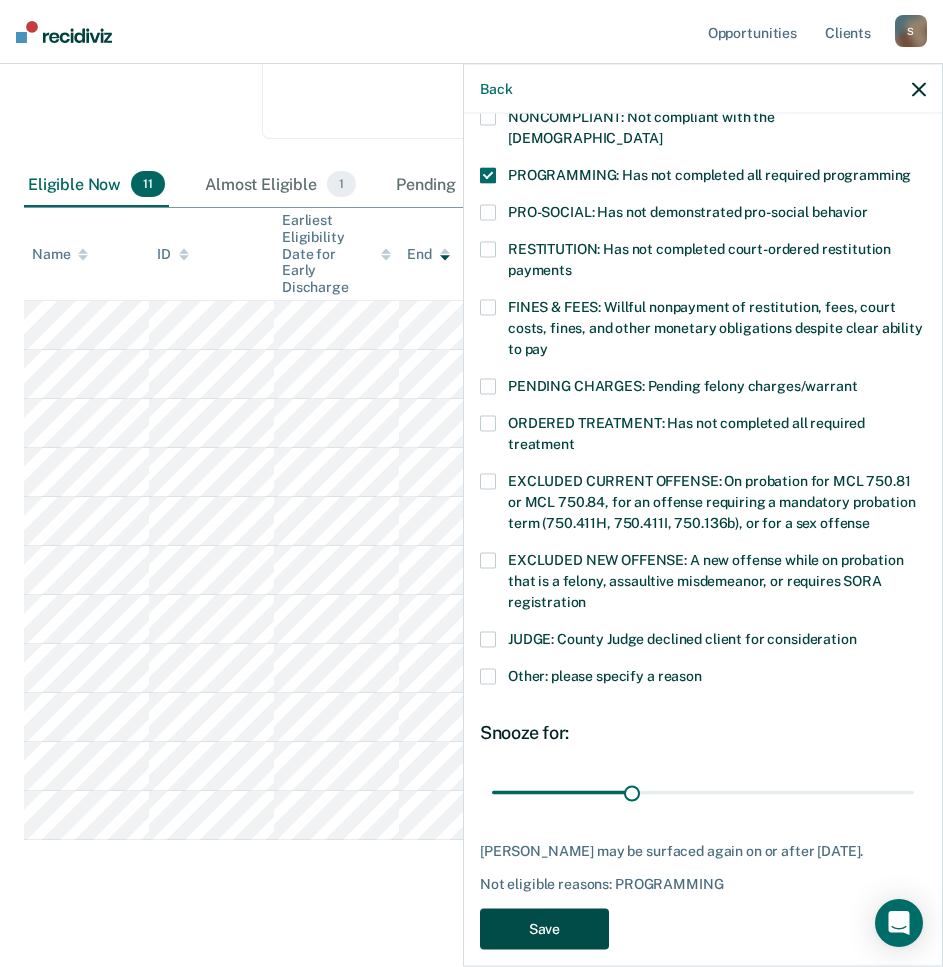 click on "Save" at bounding box center [544, 929] 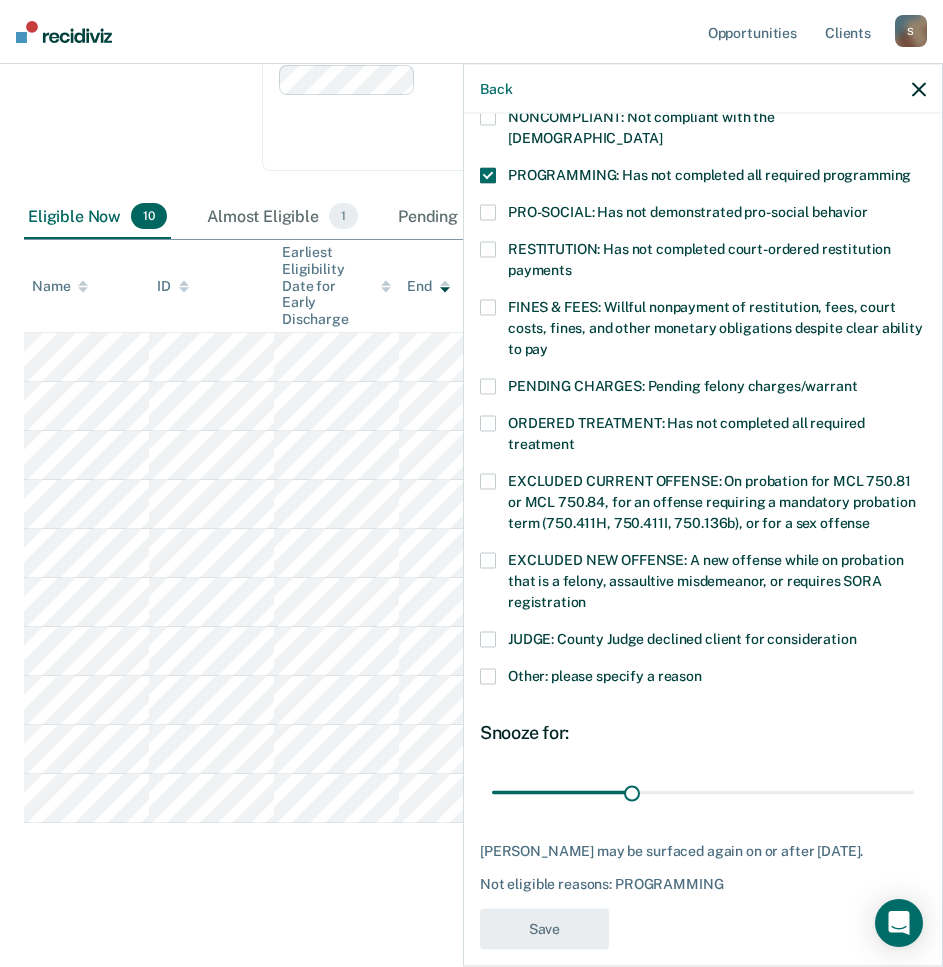 scroll, scrollTop: 301, scrollLeft: 0, axis: vertical 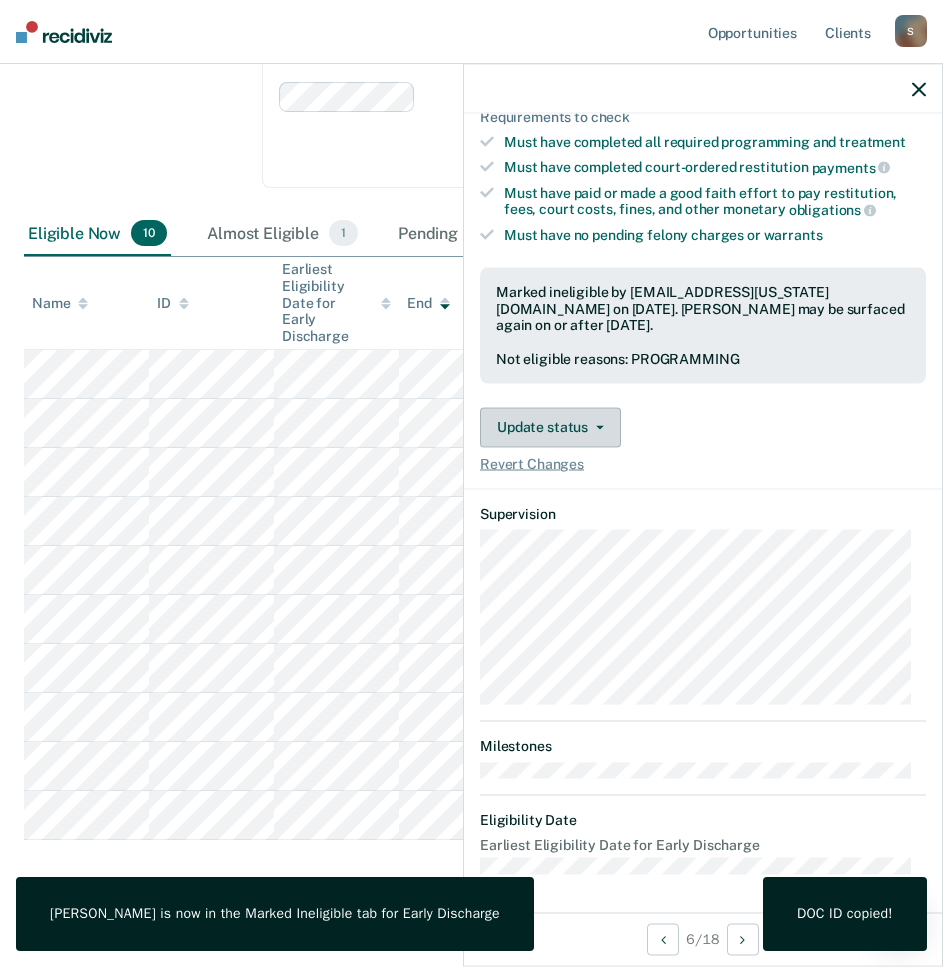 click on "Update status" at bounding box center [550, 427] 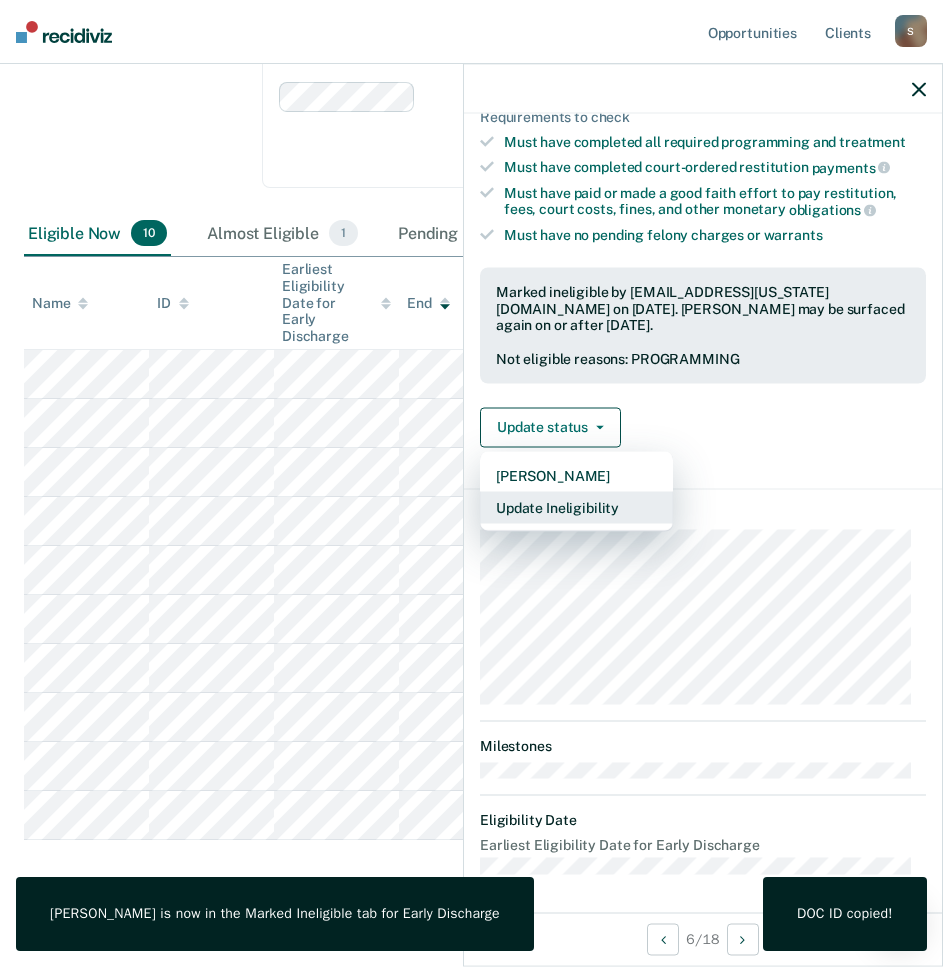 click on "Update Ineligibility" at bounding box center [576, 507] 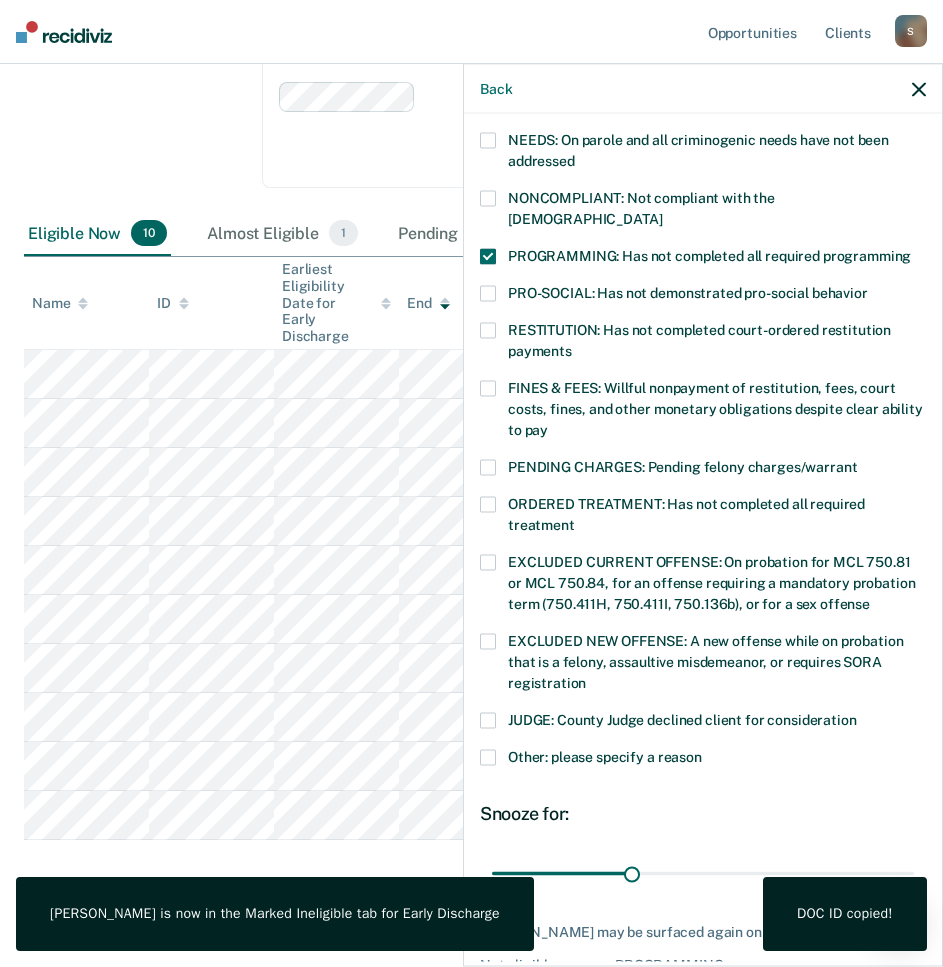 click at bounding box center [488, 505] 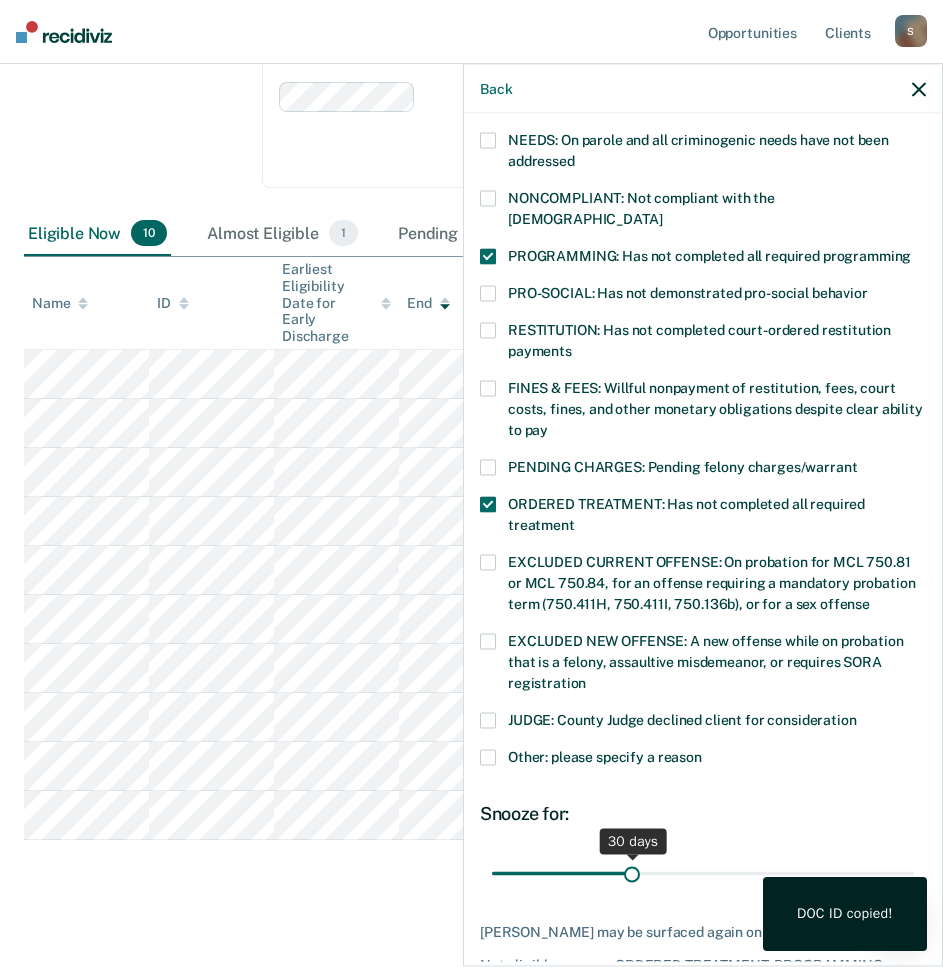 scroll, scrollTop: 410, scrollLeft: 0, axis: vertical 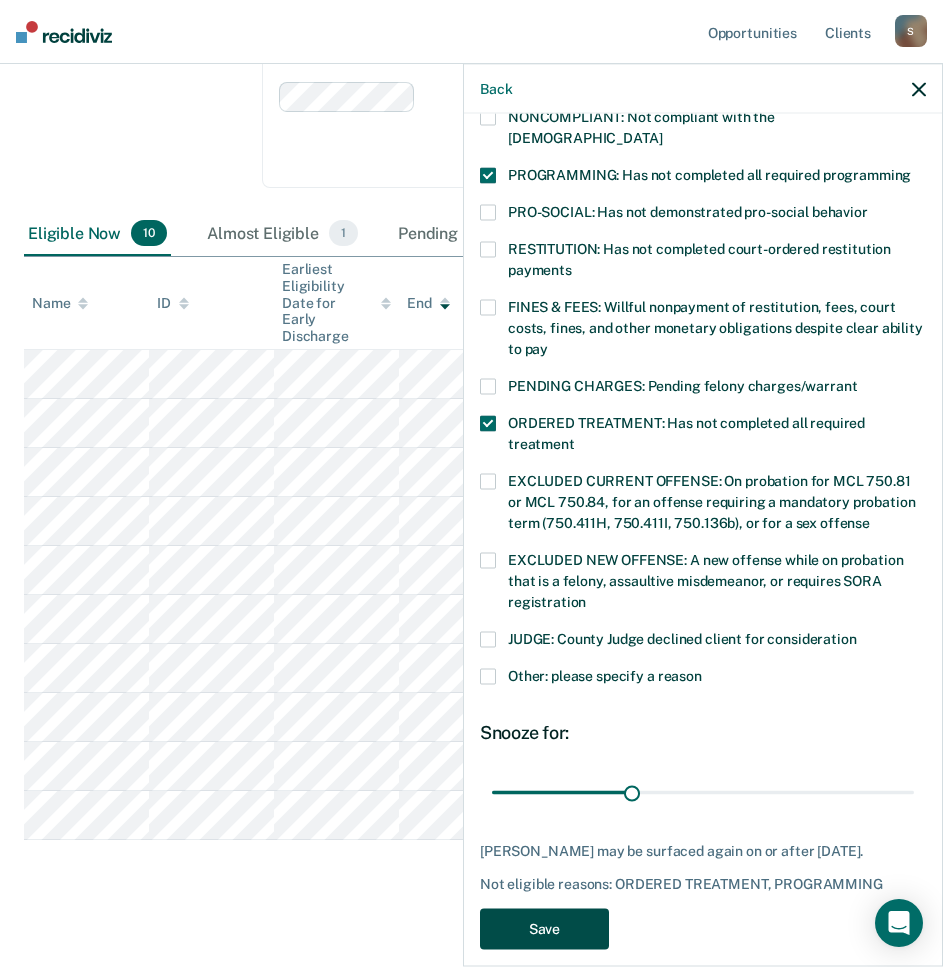 click on "Save" at bounding box center [544, 929] 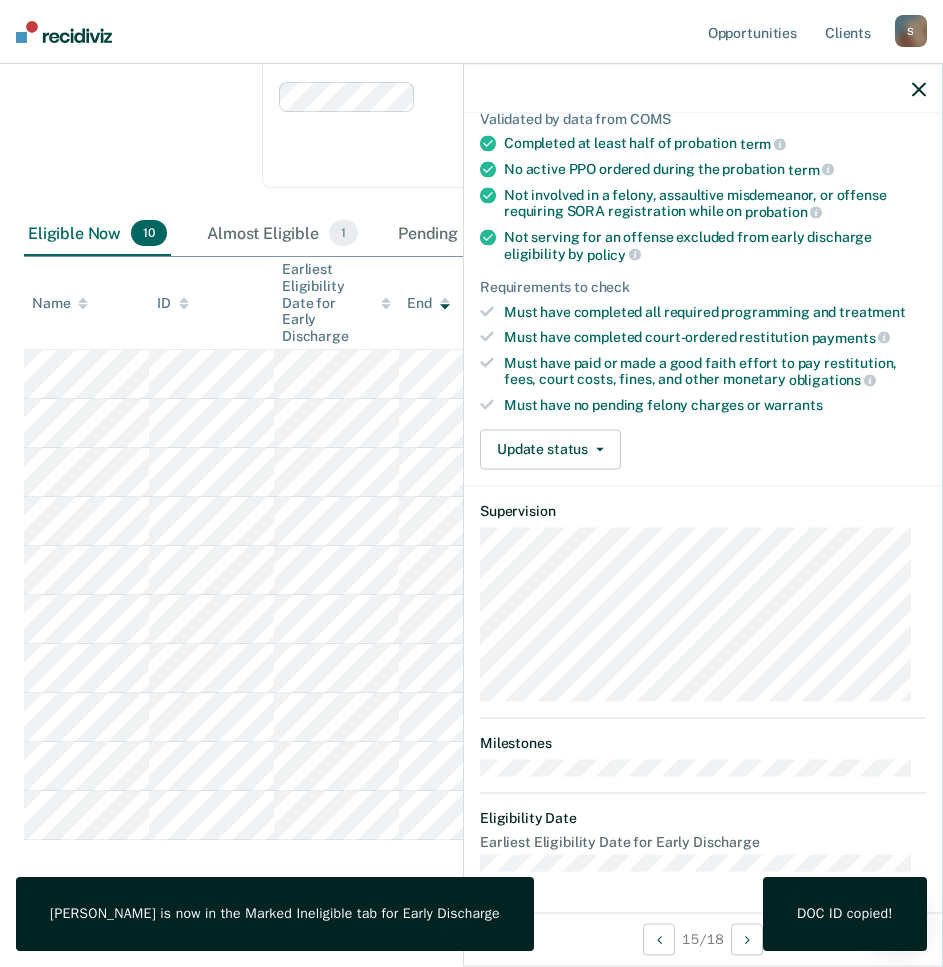 scroll, scrollTop: 177, scrollLeft: 0, axis: vertical 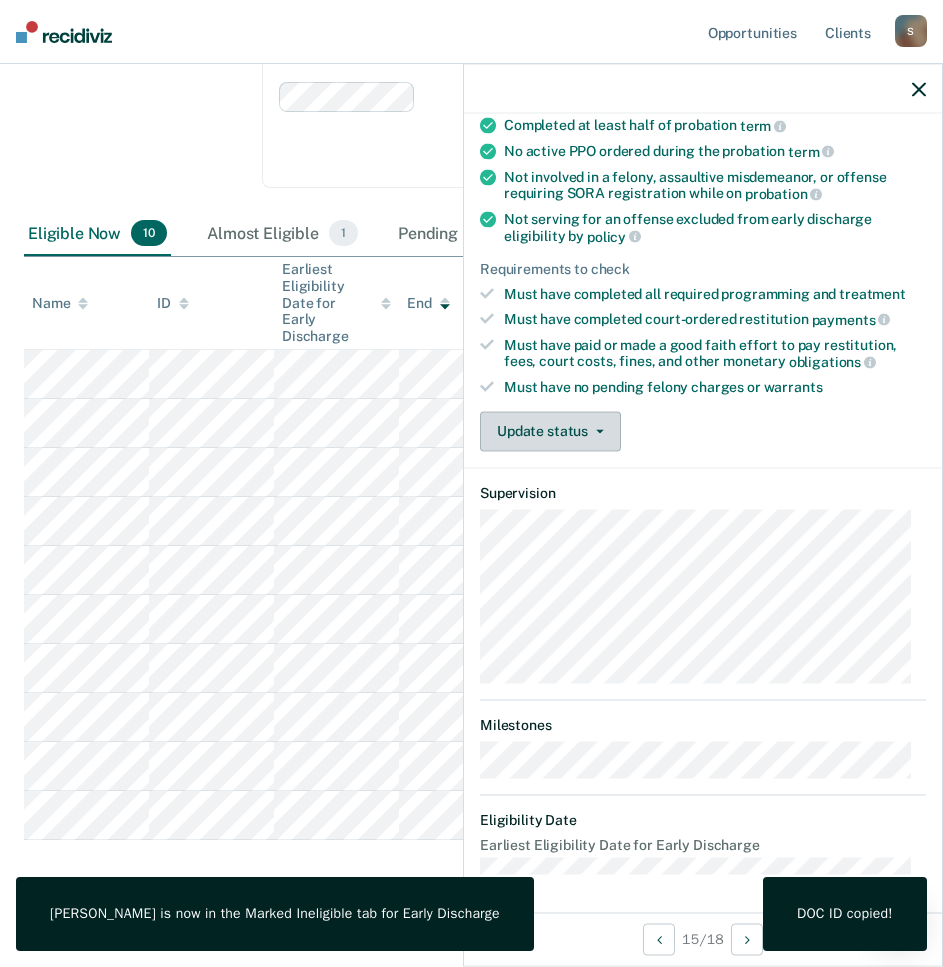 click on "Update status" at bounding box center [550, 431] 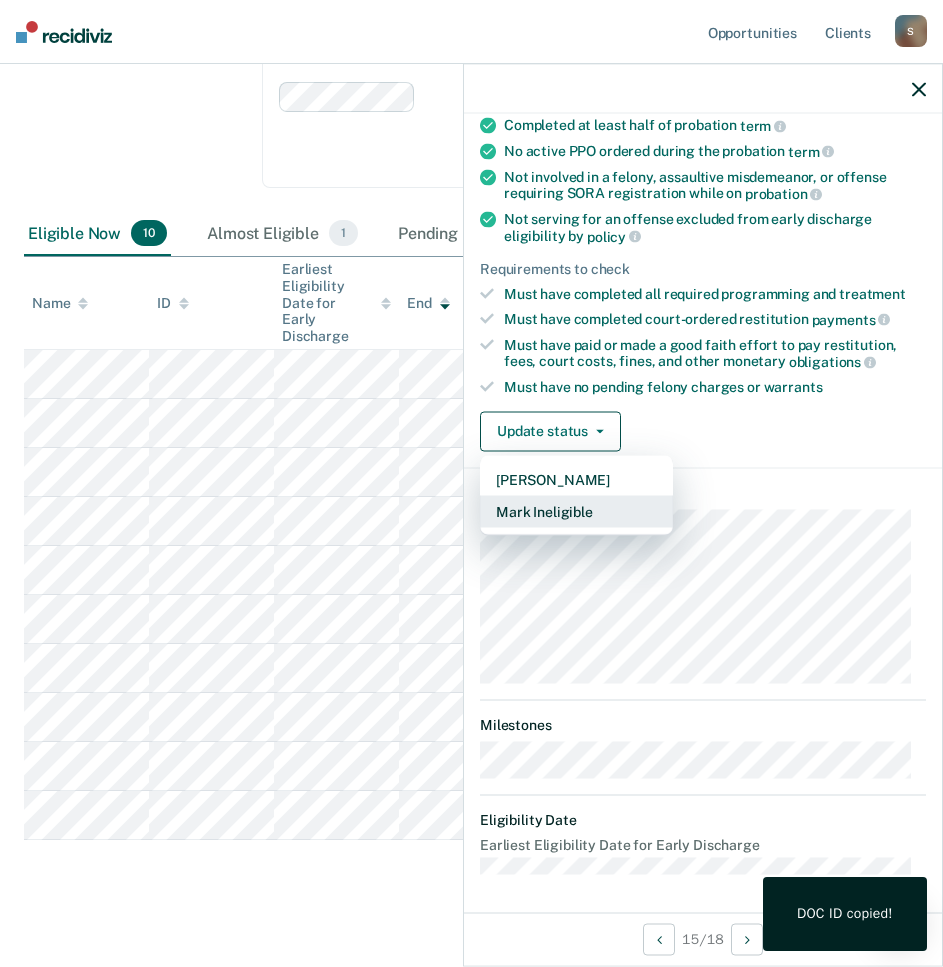 click on "Mark Ineligible" at bounding box center [576, 511] 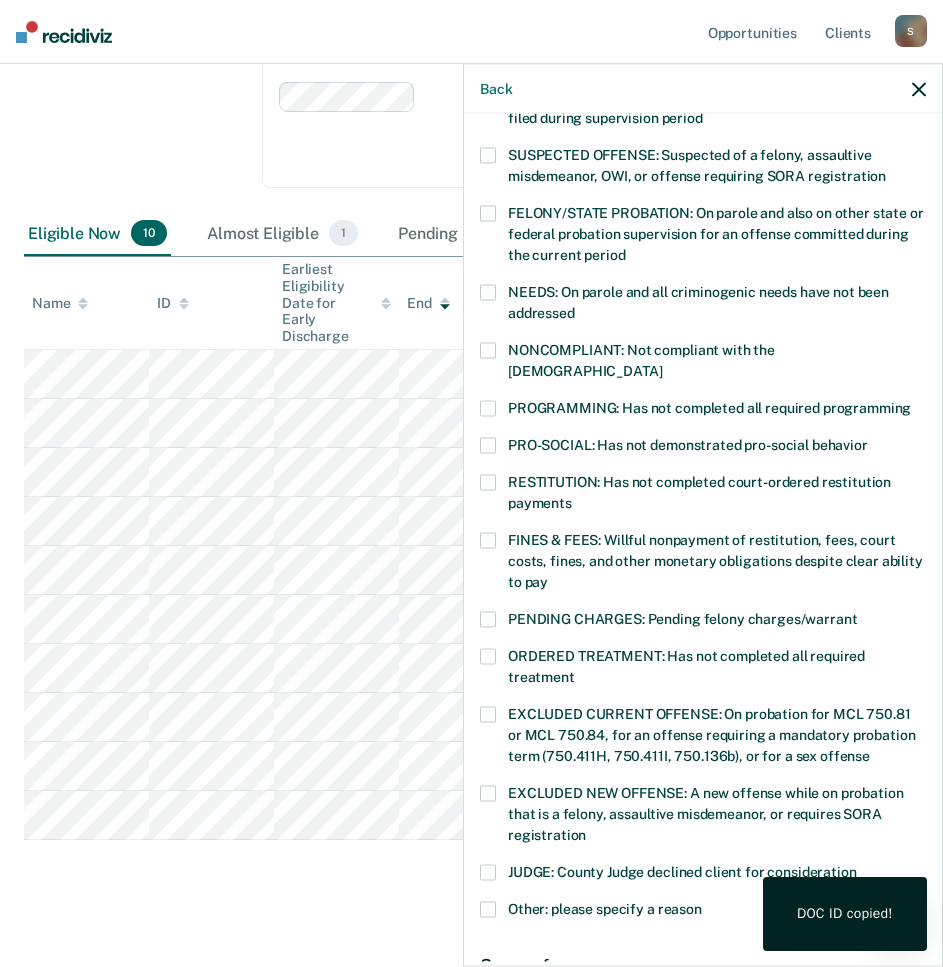 click at bounding box center (488, 657) 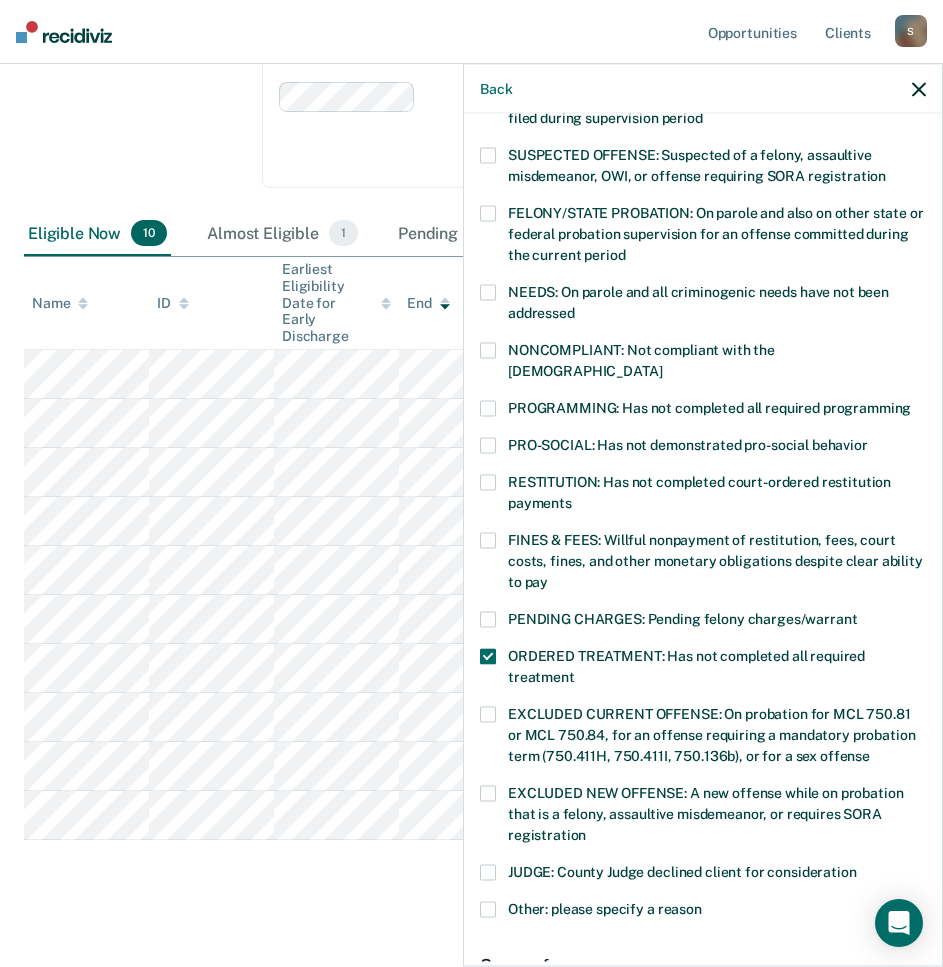 scroll, scrollTop: 410, scrollLeft: 0, axis: vertical 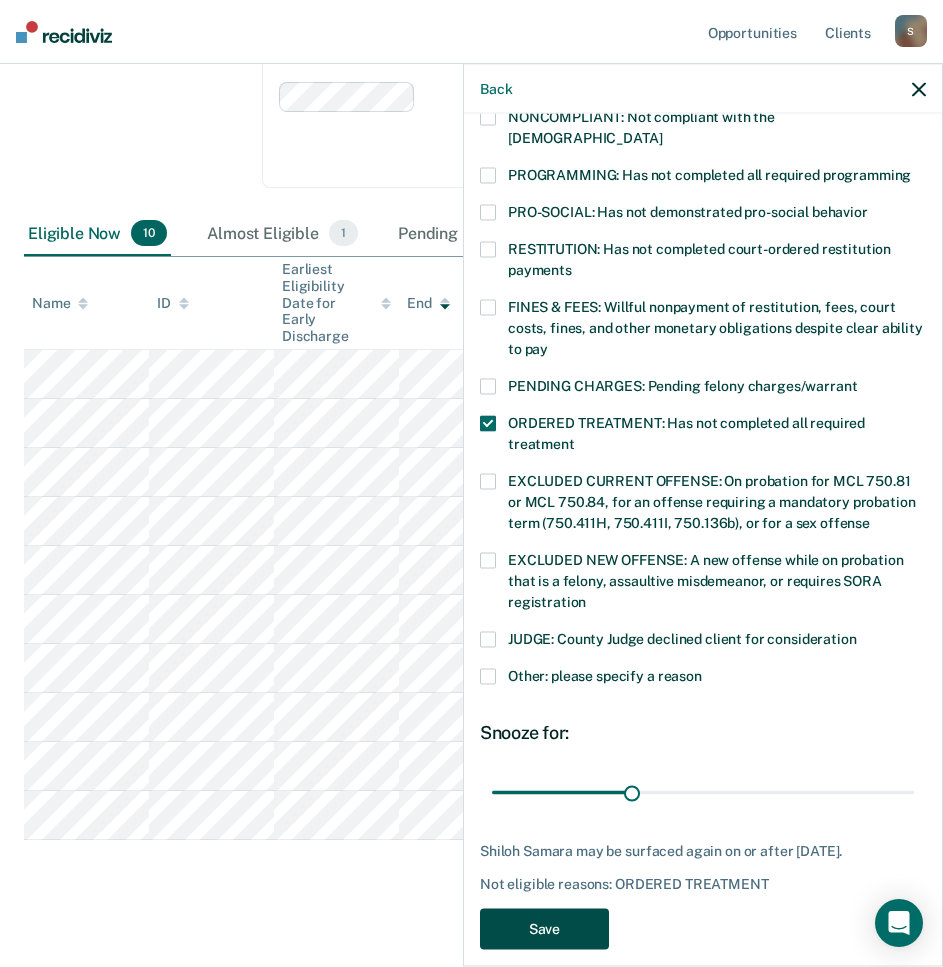 click on "Save" at bounding box center (544, 929) 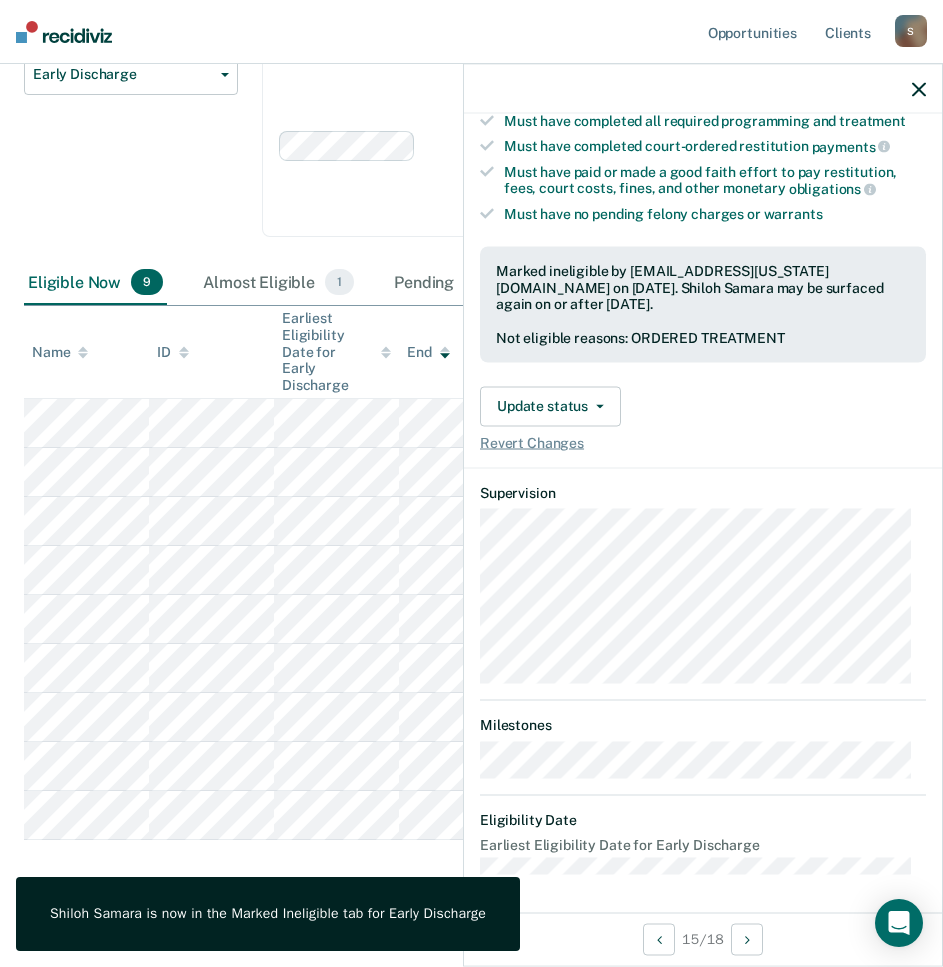 scroll, scrollTop: 156, scrollLeft: 0, axis: vertical 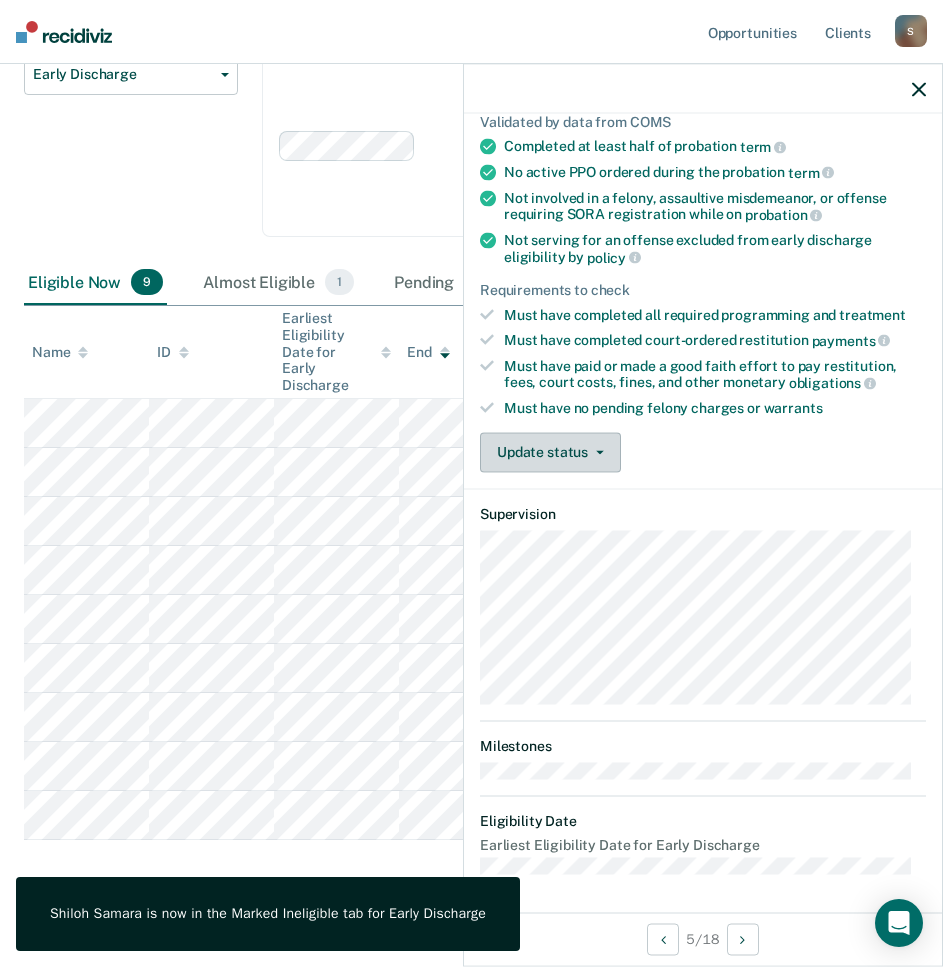click on "Update status" at bounding box center (550, 452) 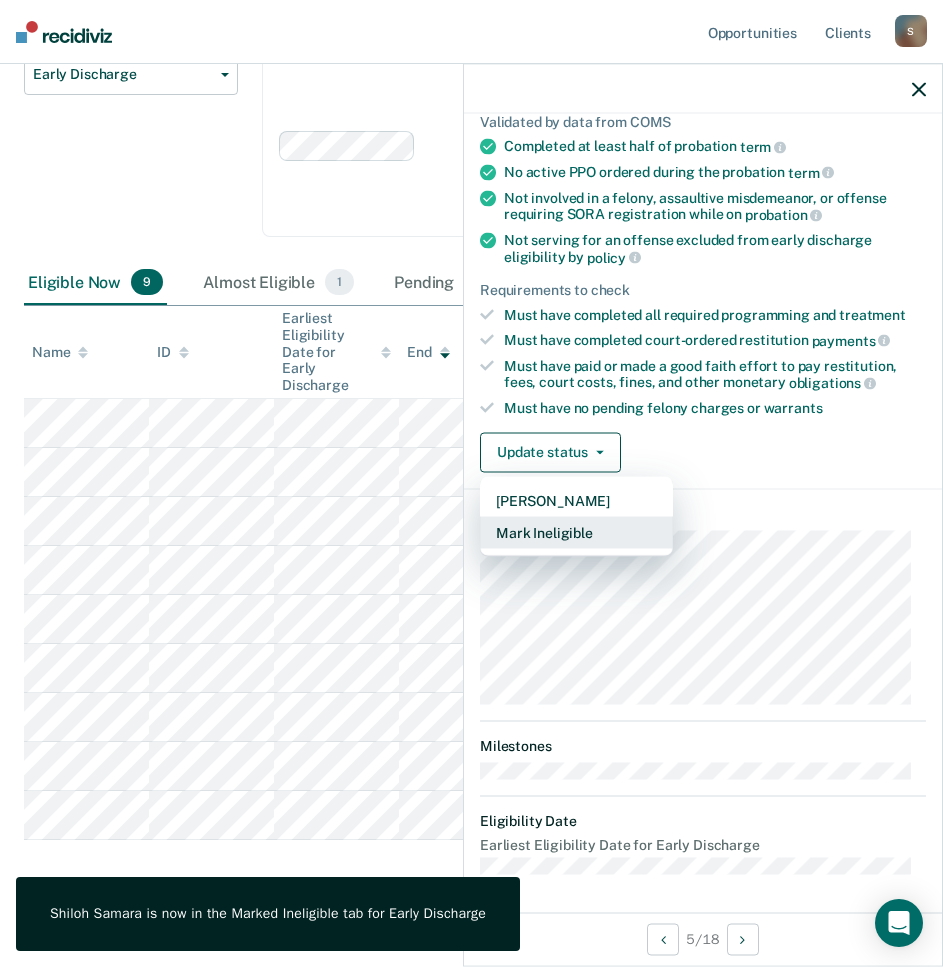 click on "Mark Ineligible" at bounding box center [576, 532] 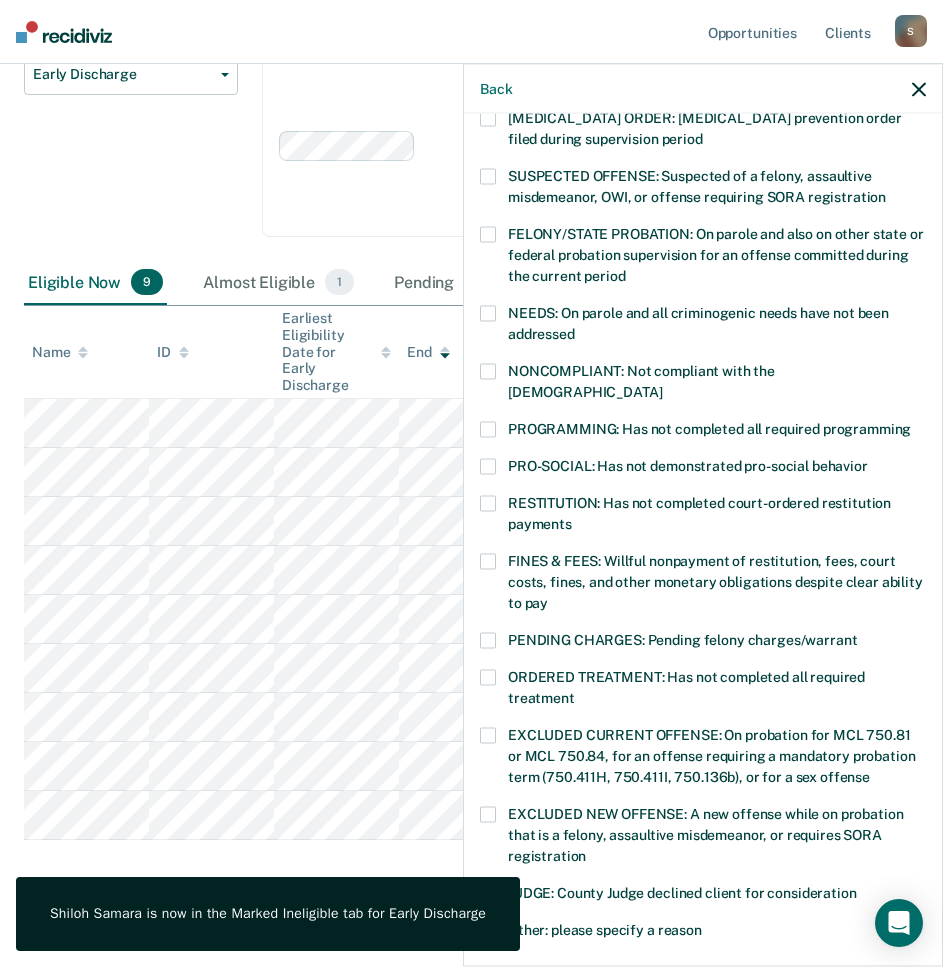 scroll, scrollTop: 427, scrollLeft: 0, axis: vertical 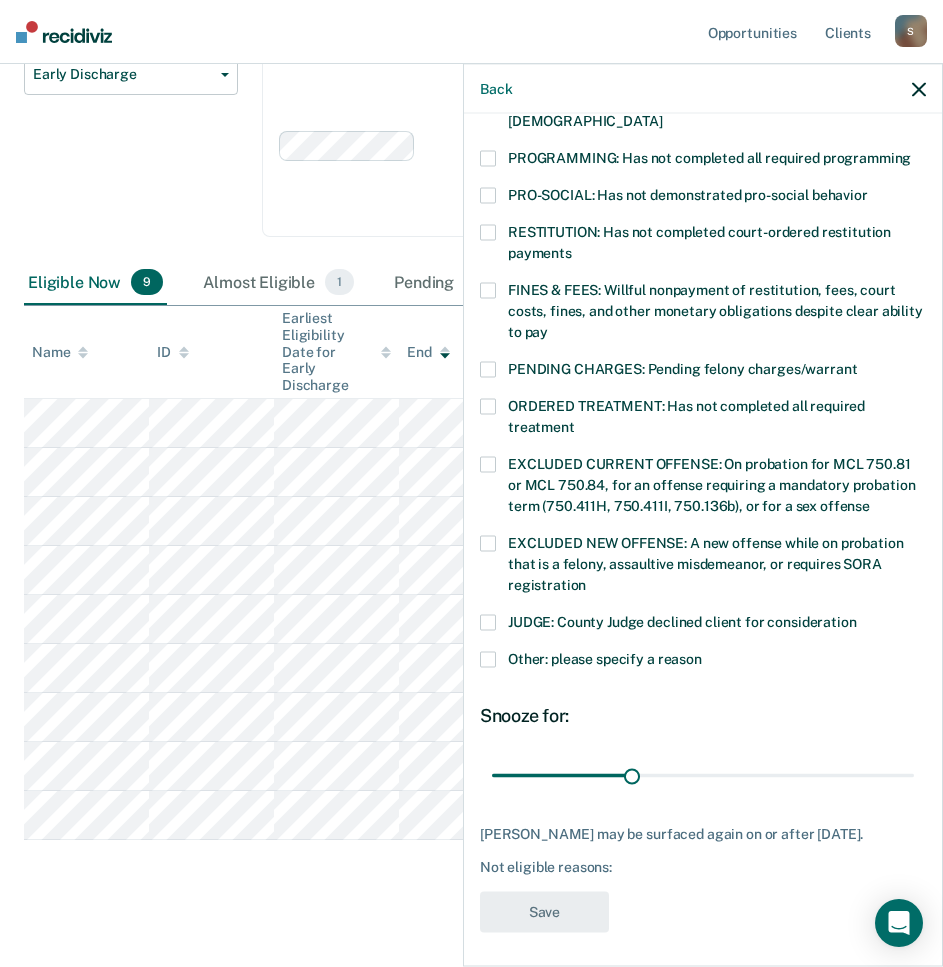 click at bounding box center [488, 544] 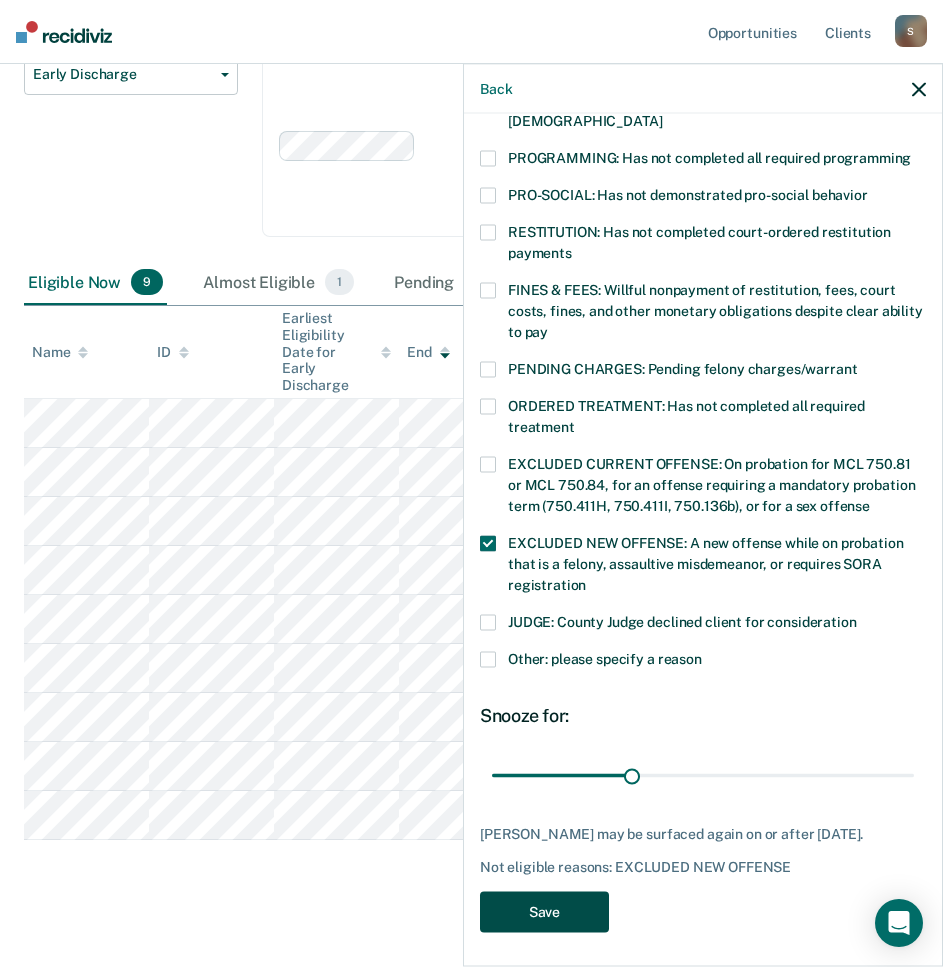 click on "Save" at bounding box center (544, 912) 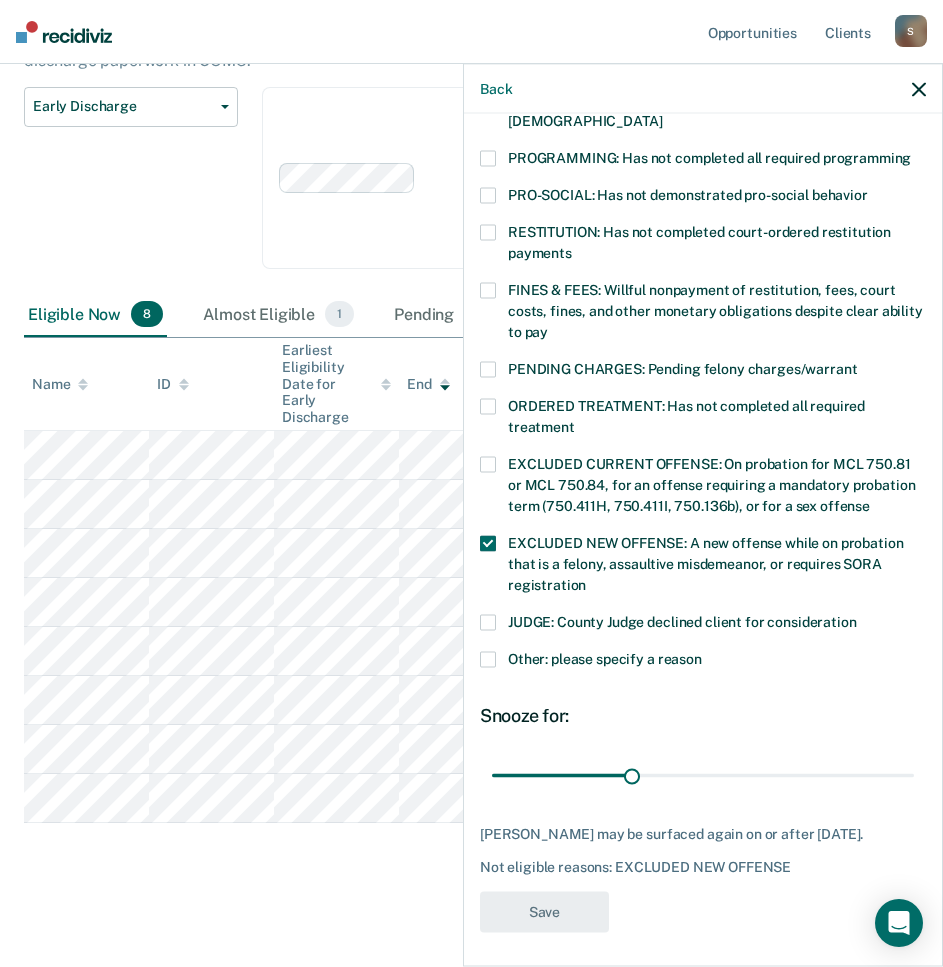 scroll, scrollTop: 203, scrollLeft: 0, axis: vertical 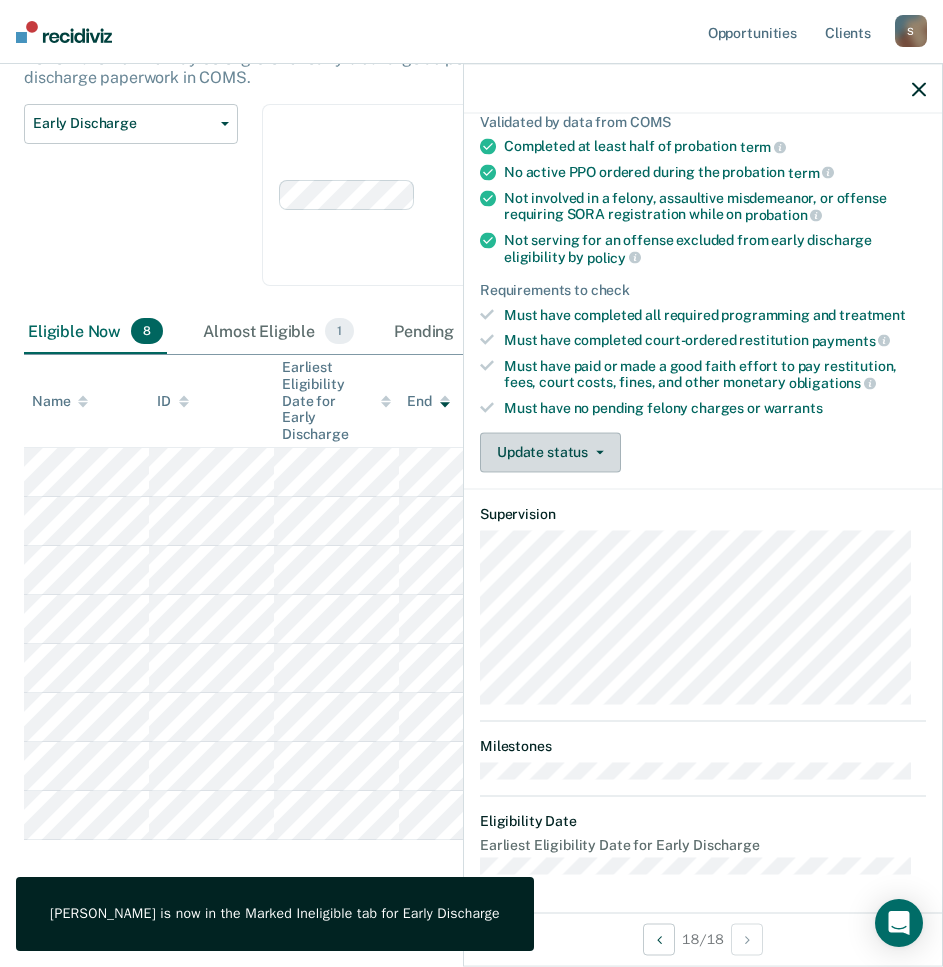 click on "Update status" at bounding box center [550, 452] 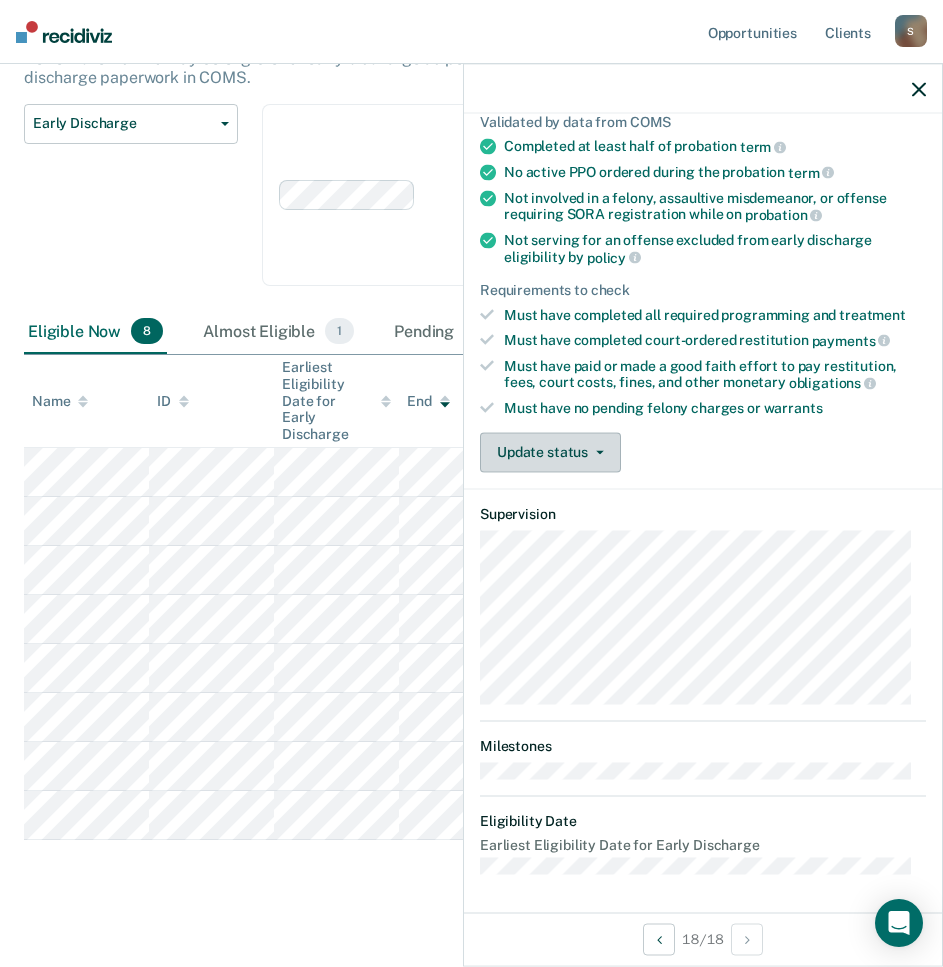 click on "Update status" at bounding box center [550, 452] 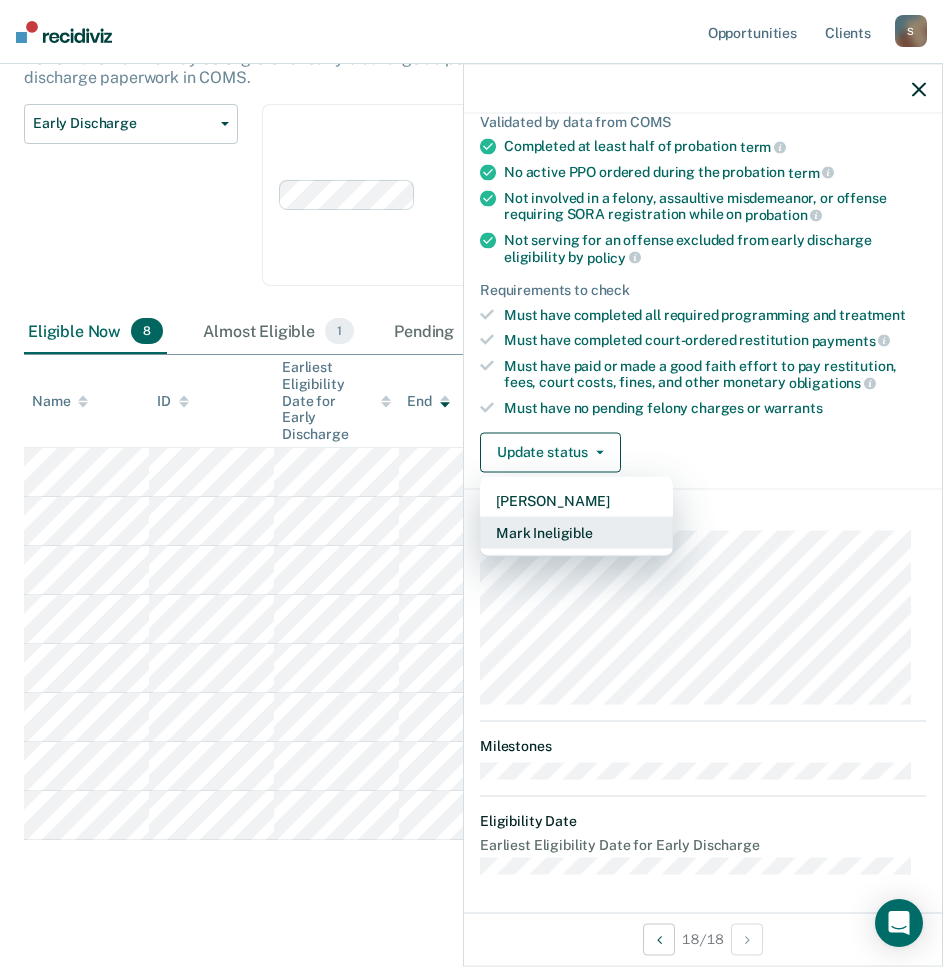 click on "Mark Ineligible" at bounding box center [576, 532] 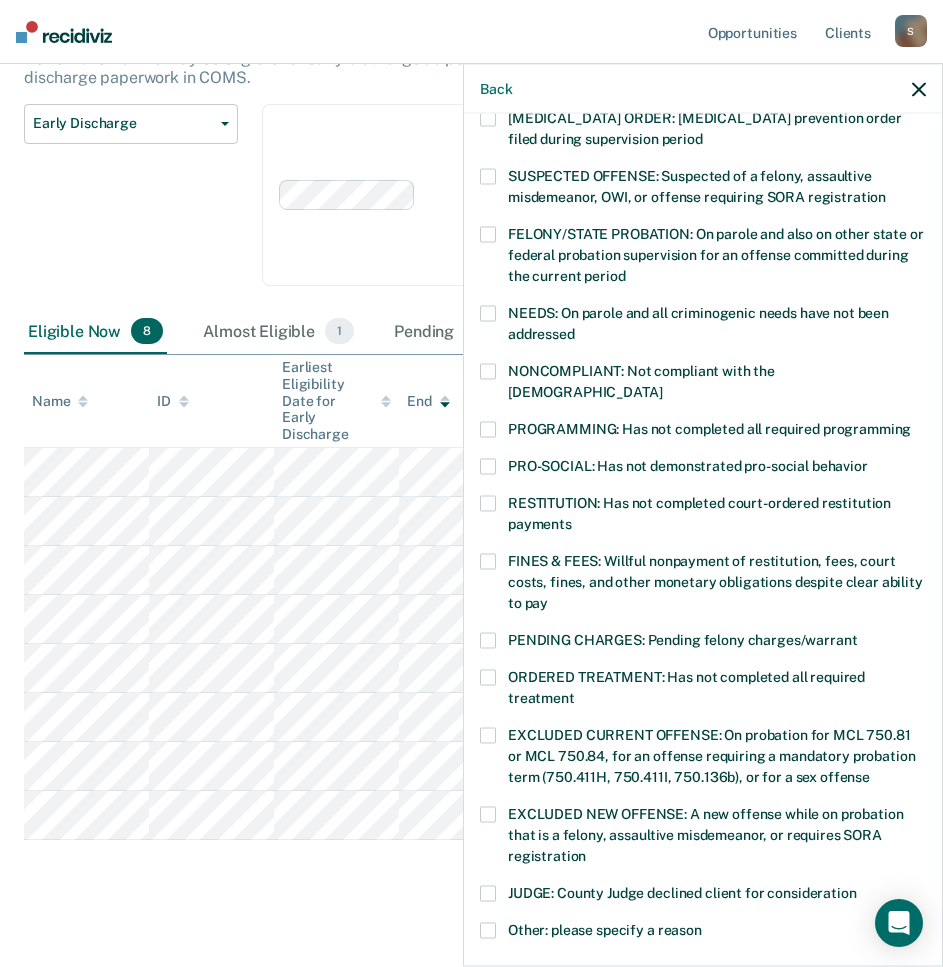 click at bounding box center (488, 430) 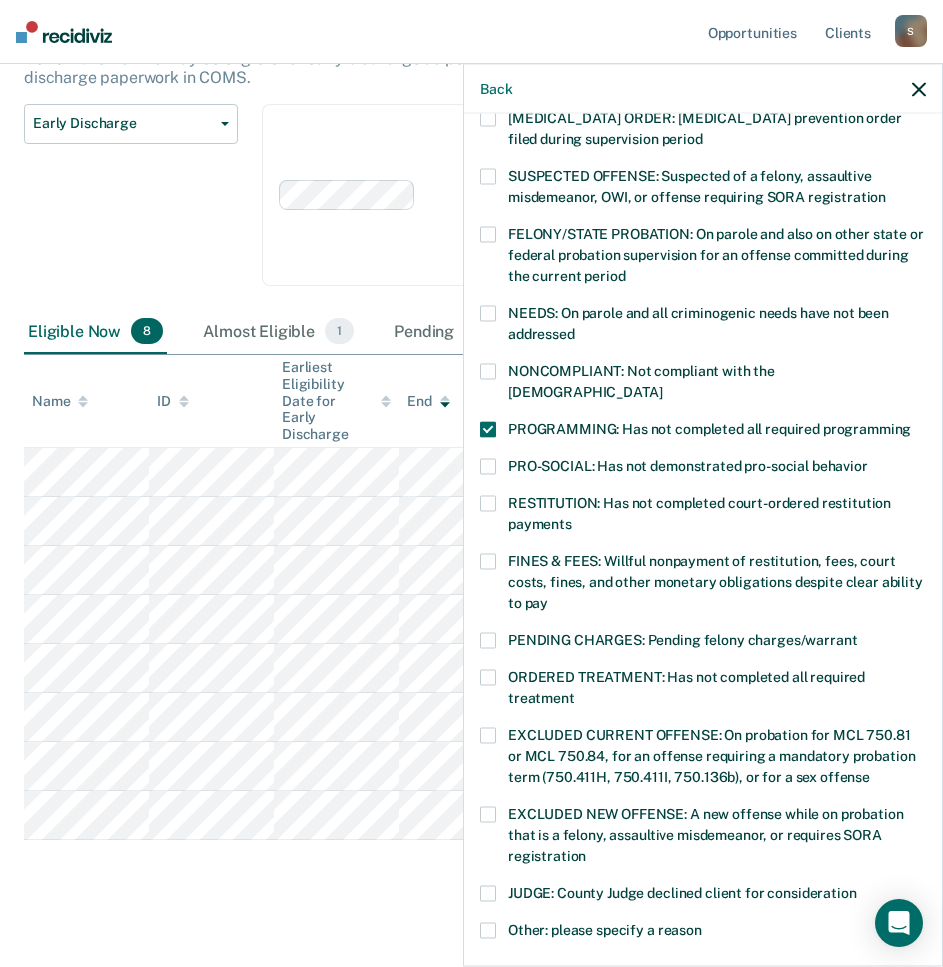 scroll, scrollTop: 427, scrollLeft: 0, axis: vertical 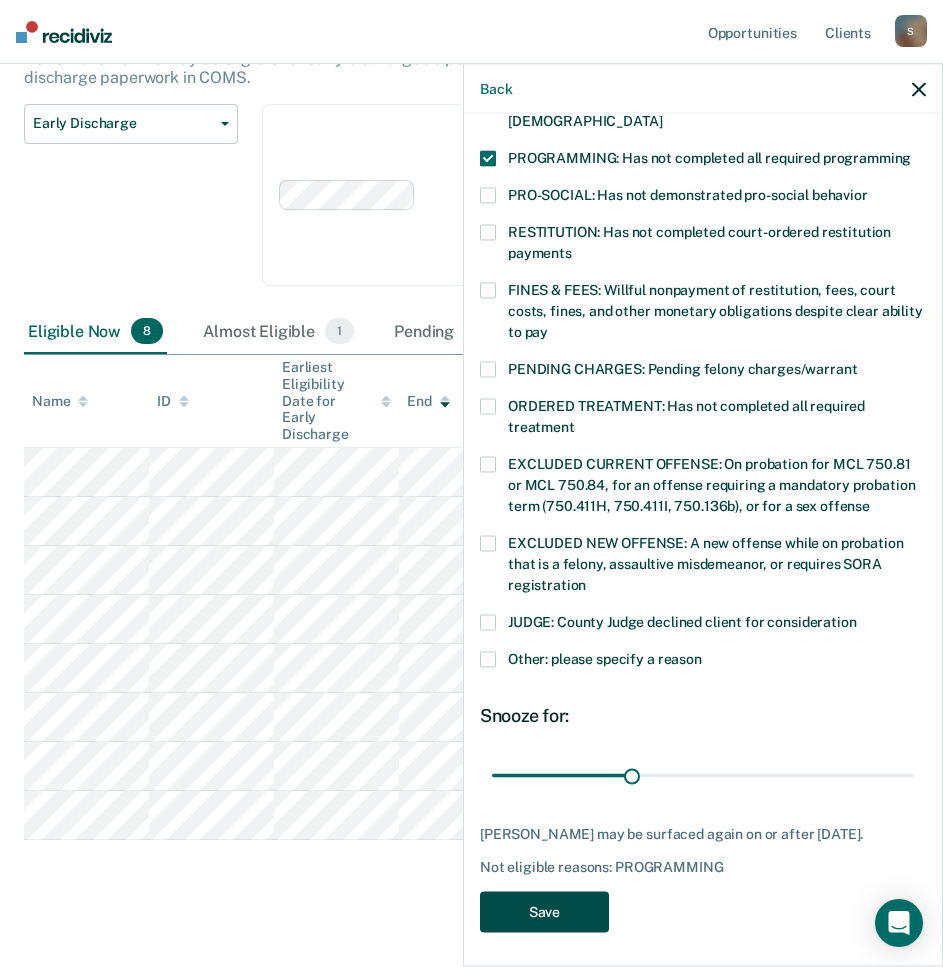 click on "Save" at bounding box center [544, 912] 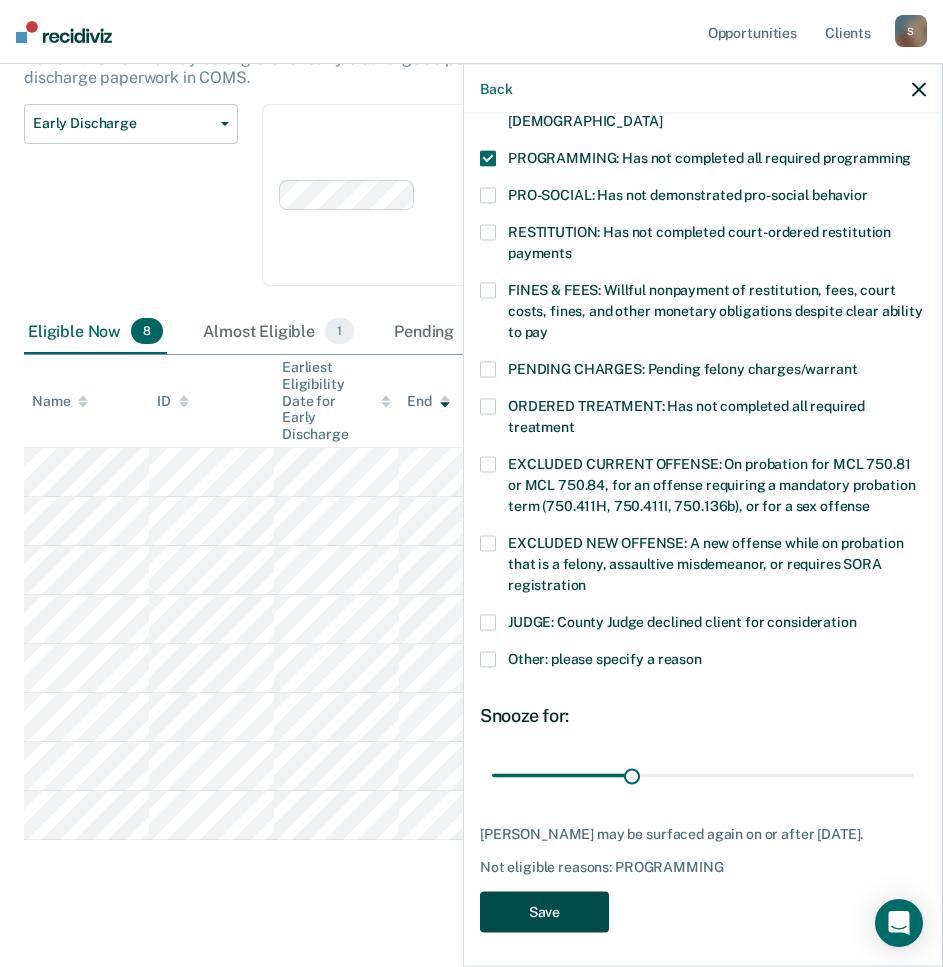 scroll, scrollTop: 154, scrollLeft: 0, axis: vertical 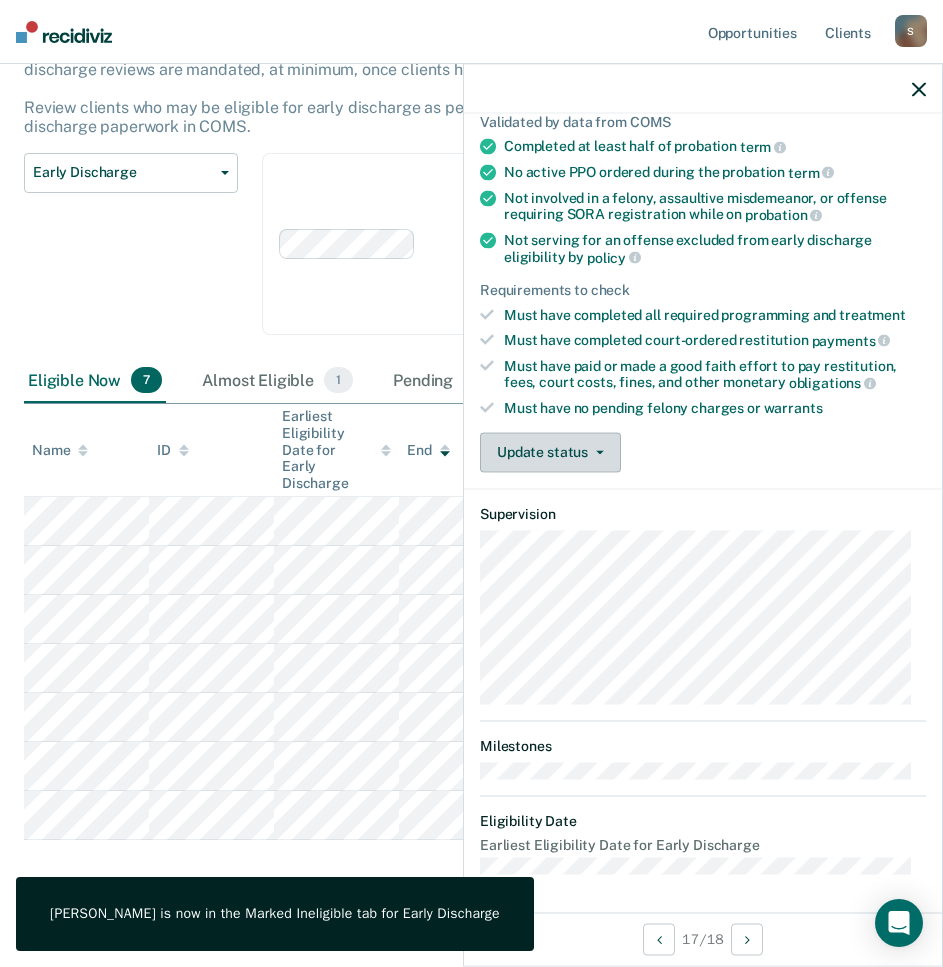click on "Update status" at bounding box center (550, 452) 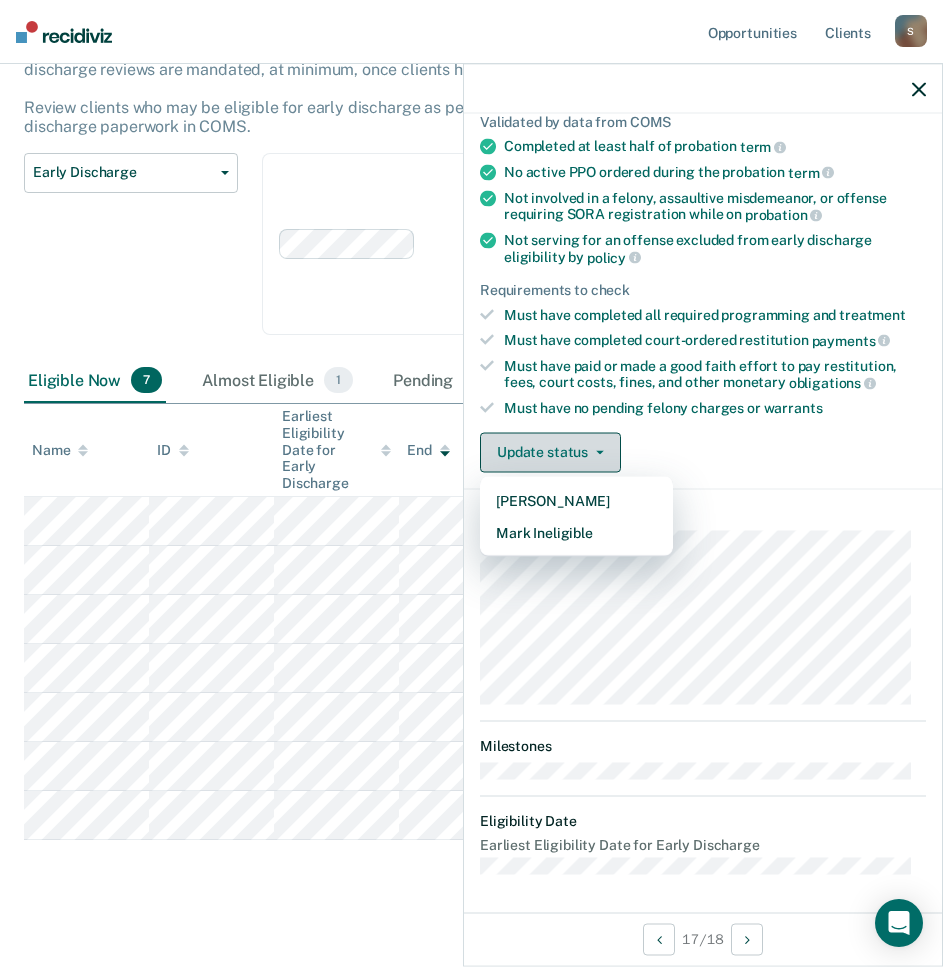 click on "Update status" at bounding box center [550, 452] 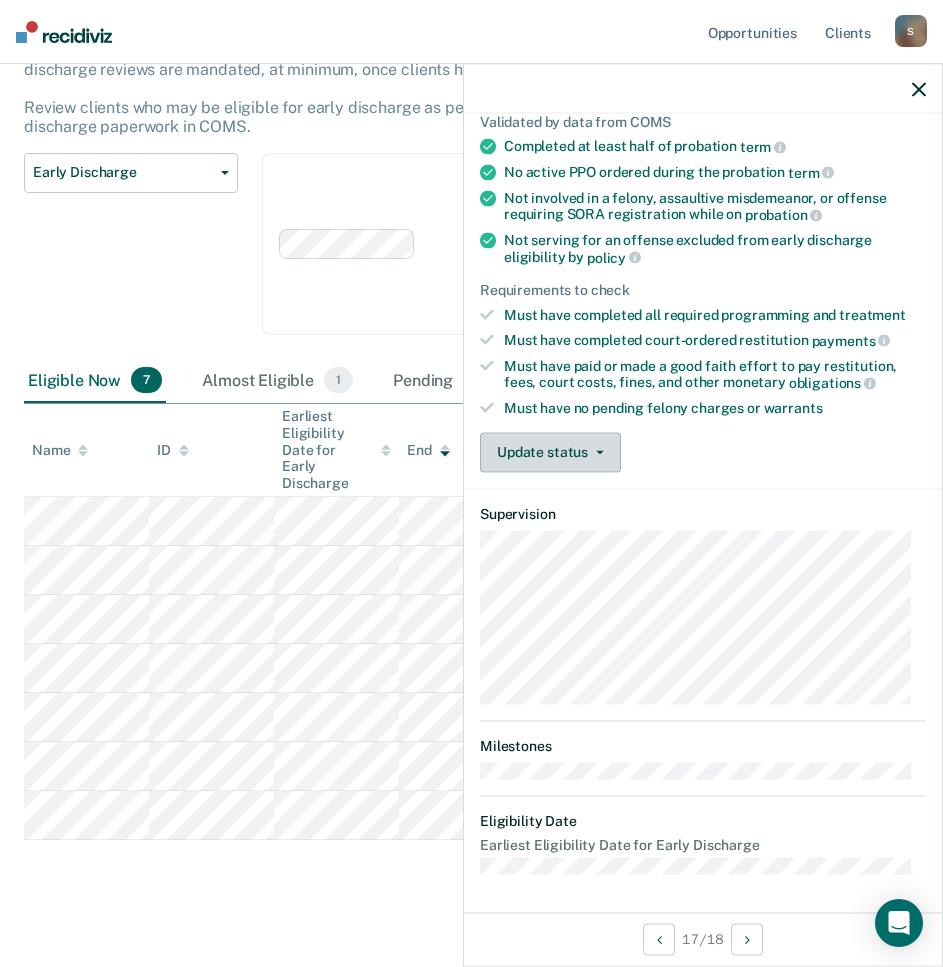 click on "Update status" at bounding box center [550, 452] 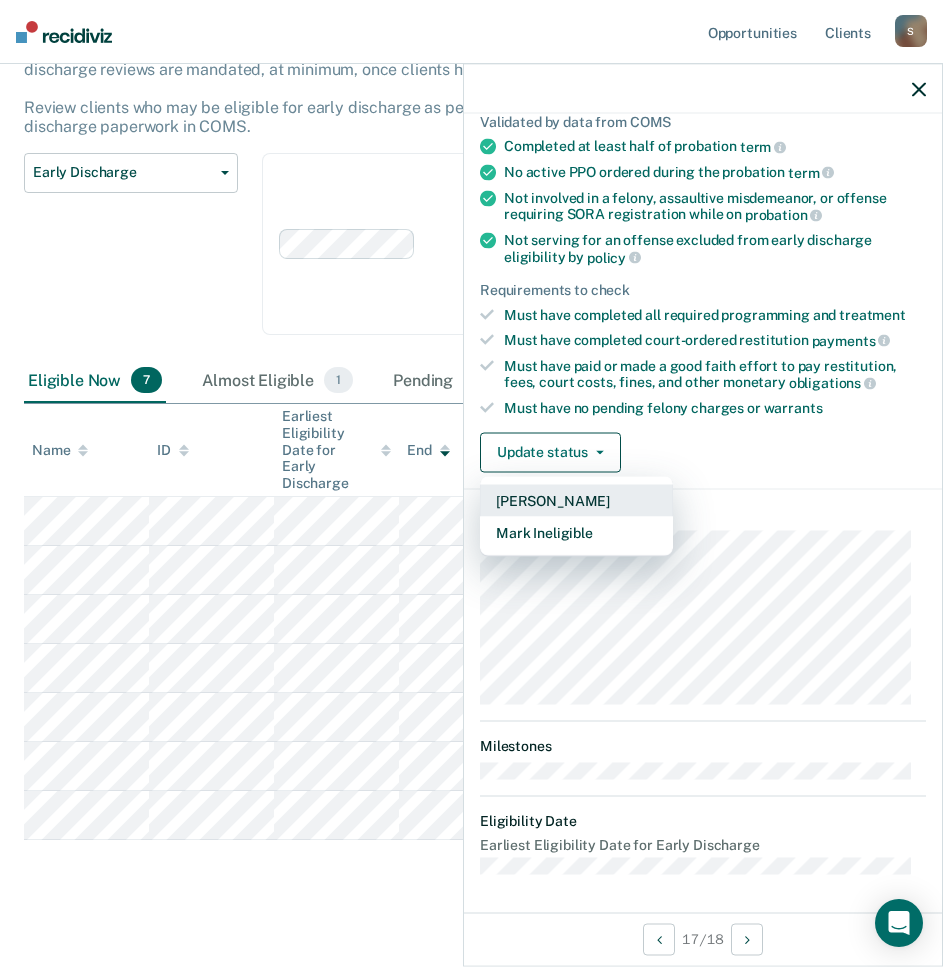 click on "[PERSON_NAME]" at bounding box center (576, 500) 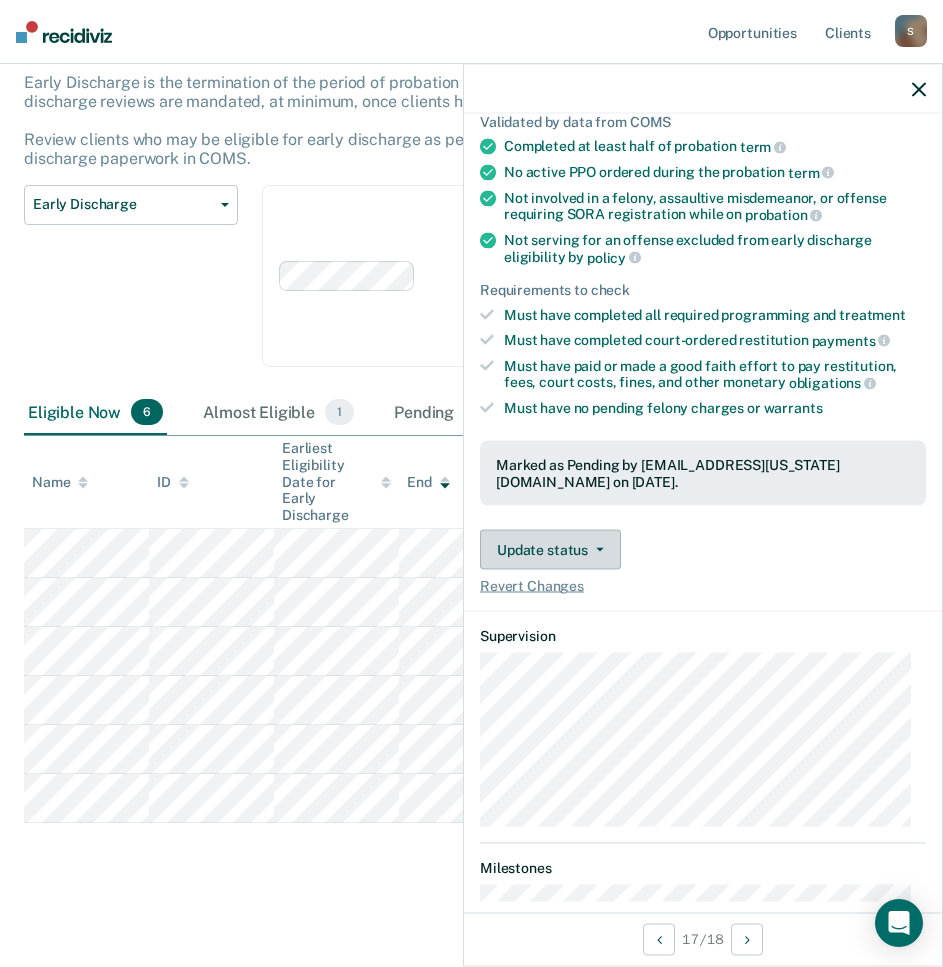 scroll, scrollTop: 105, scrollLeft: 0, axis: vertical 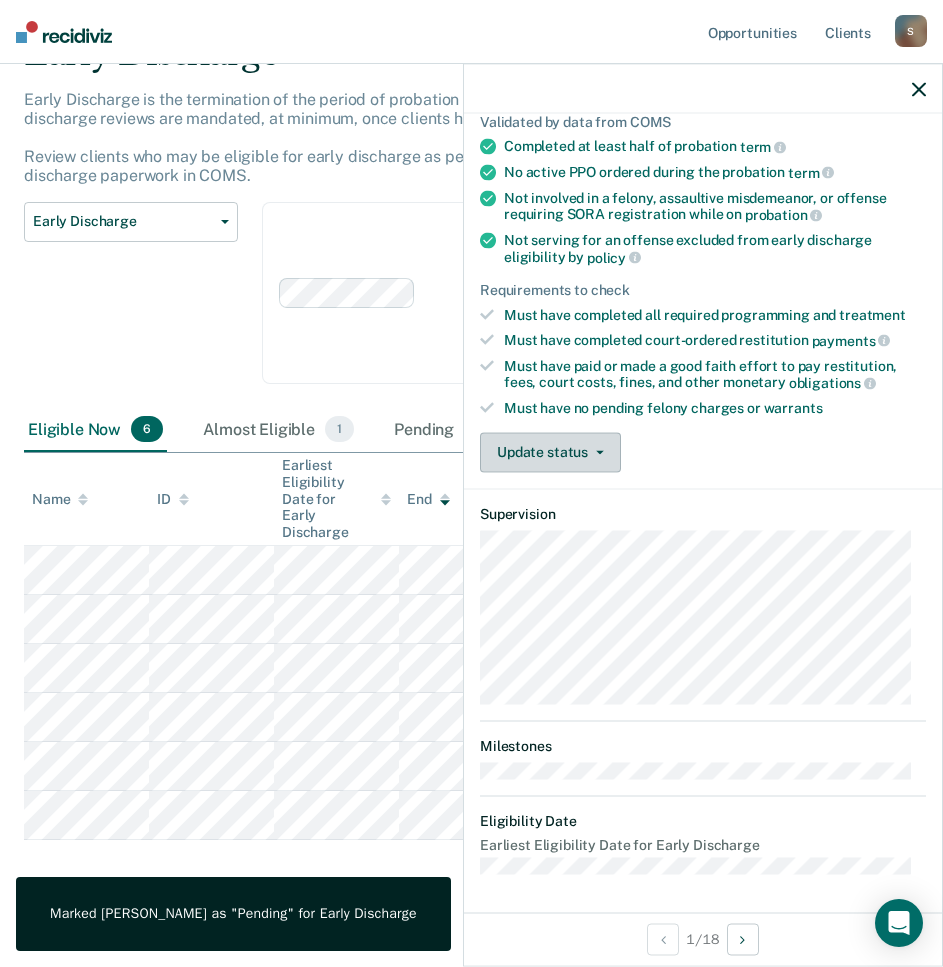click on "Update status" at bounding box center [550, 452] 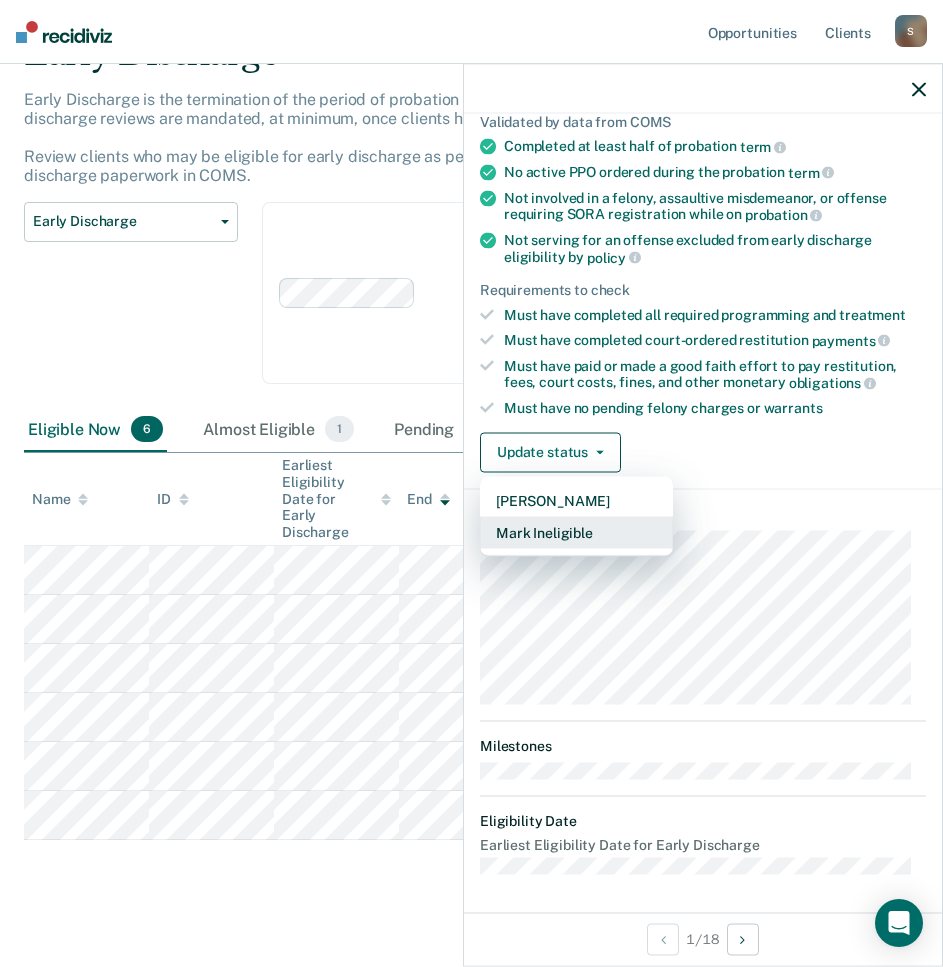 click on "Mark Ineligible" at bounding box center [576, 532] 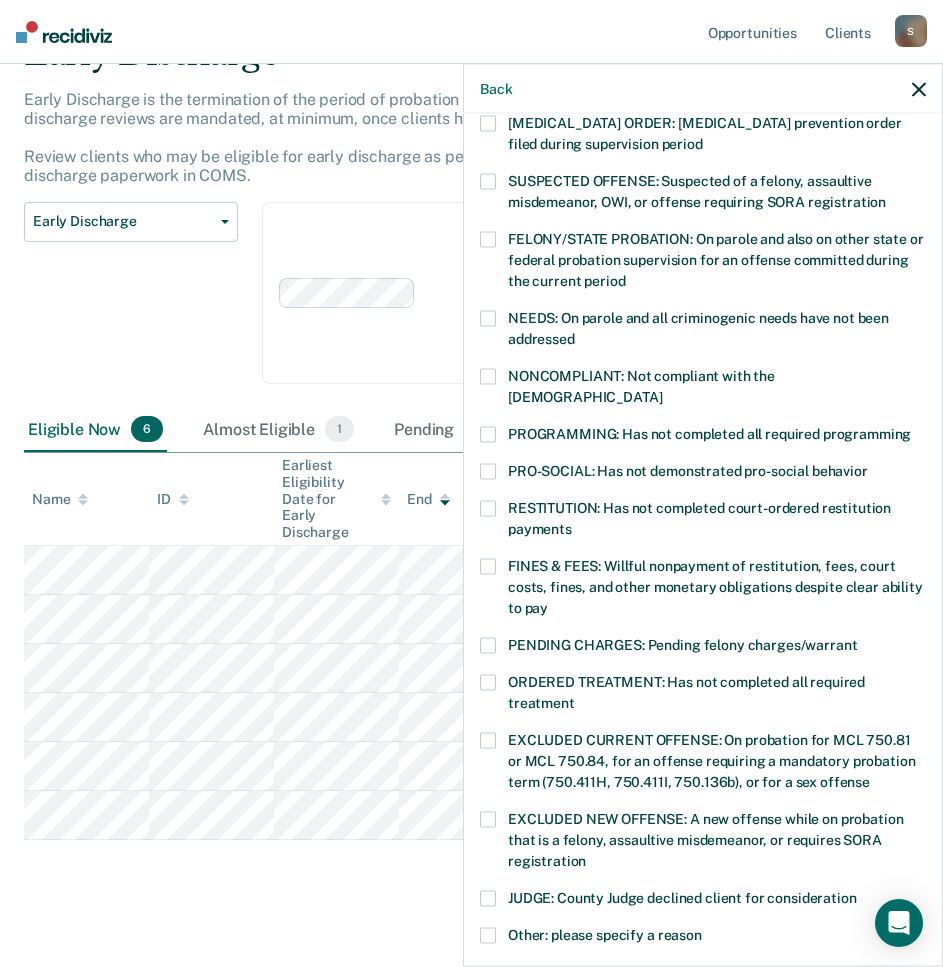 scroll, scrollTop: 150, scrollLeft: 0, axis: vertical 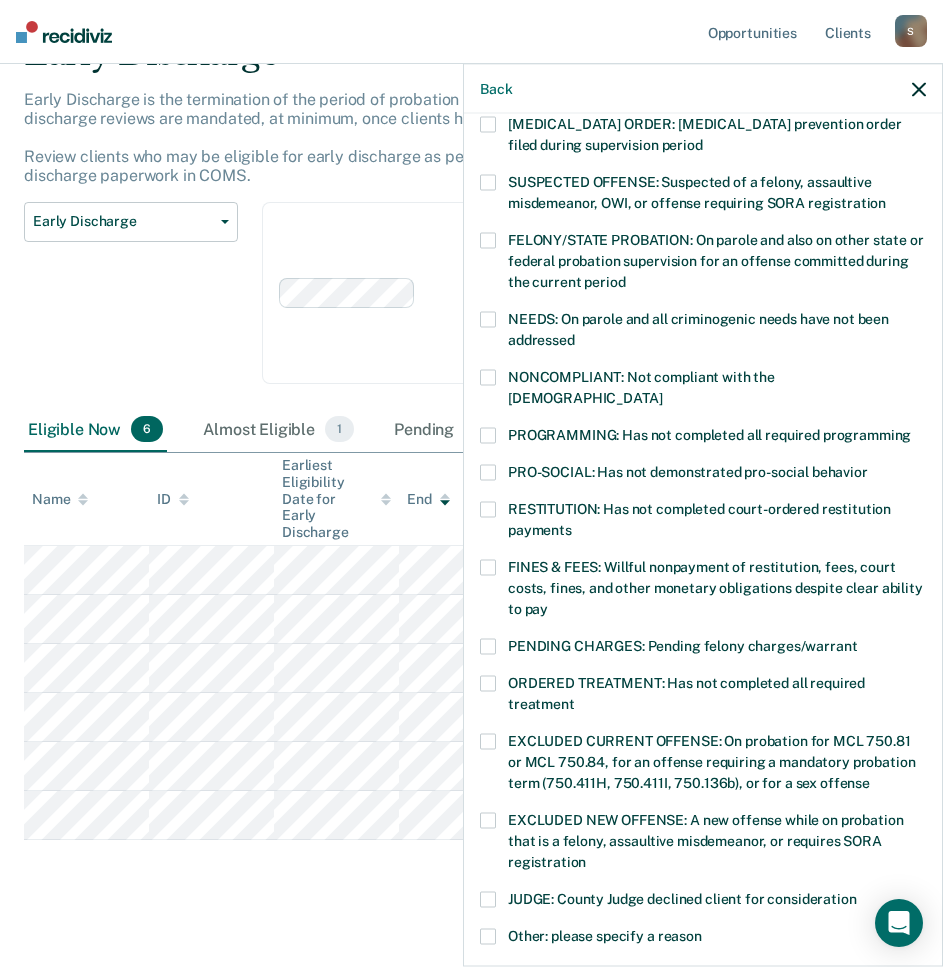 click on "FINES & FEES: Willful nonpayment of restitution, fees, court costs, fines, and other monetary obligations despite clear ability to pay" at bounding box center [703, 591] 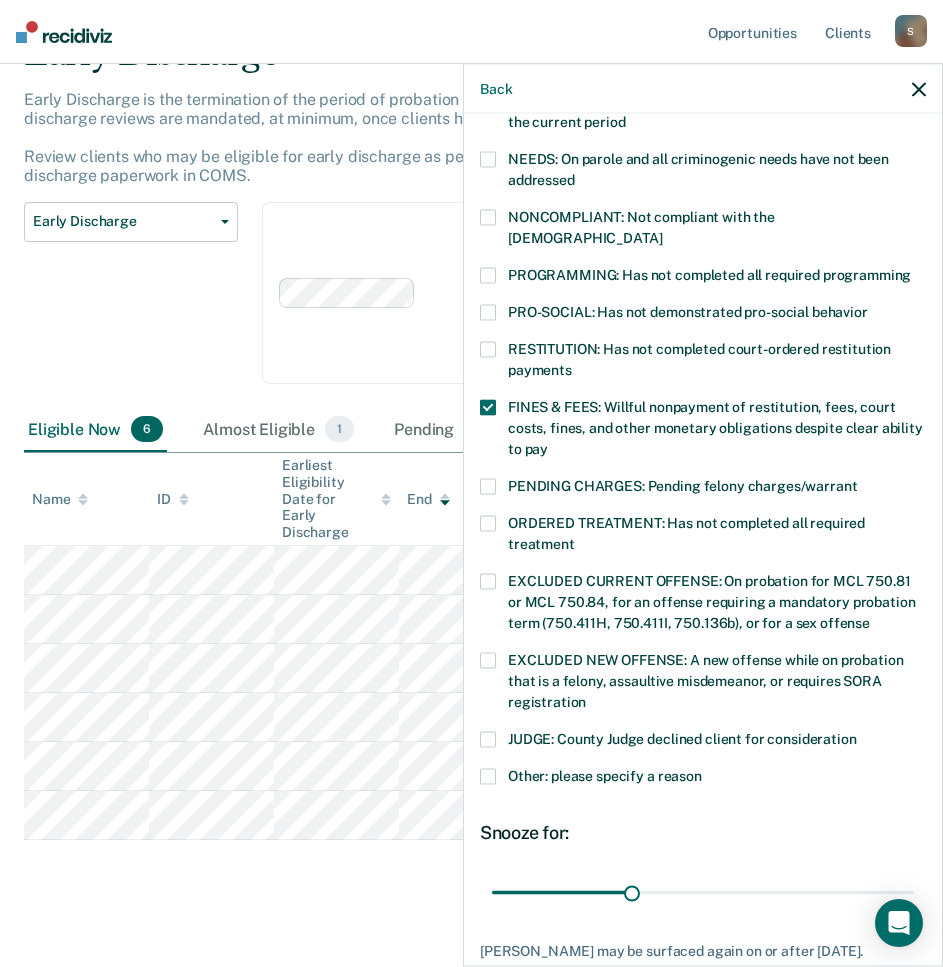scroll, scrollTop: 410, scrollLeft: 0, axis: vertical 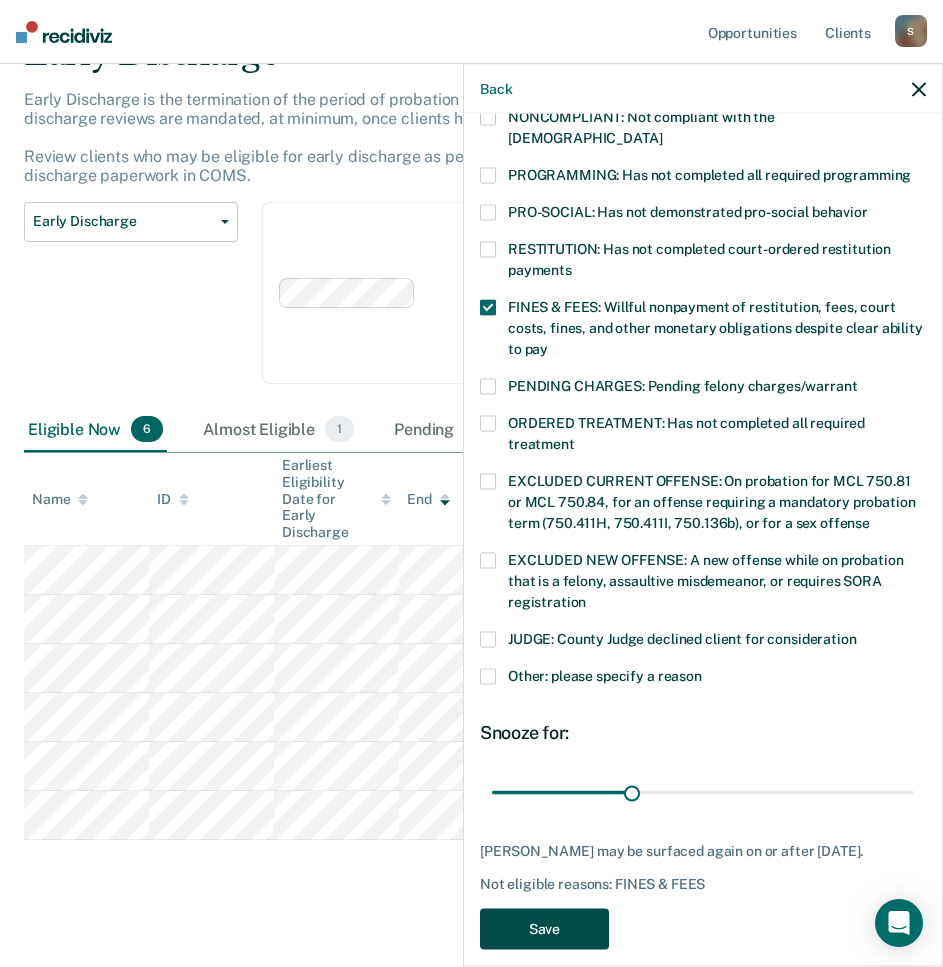 click on "Save" at bounding box center (544, 929) 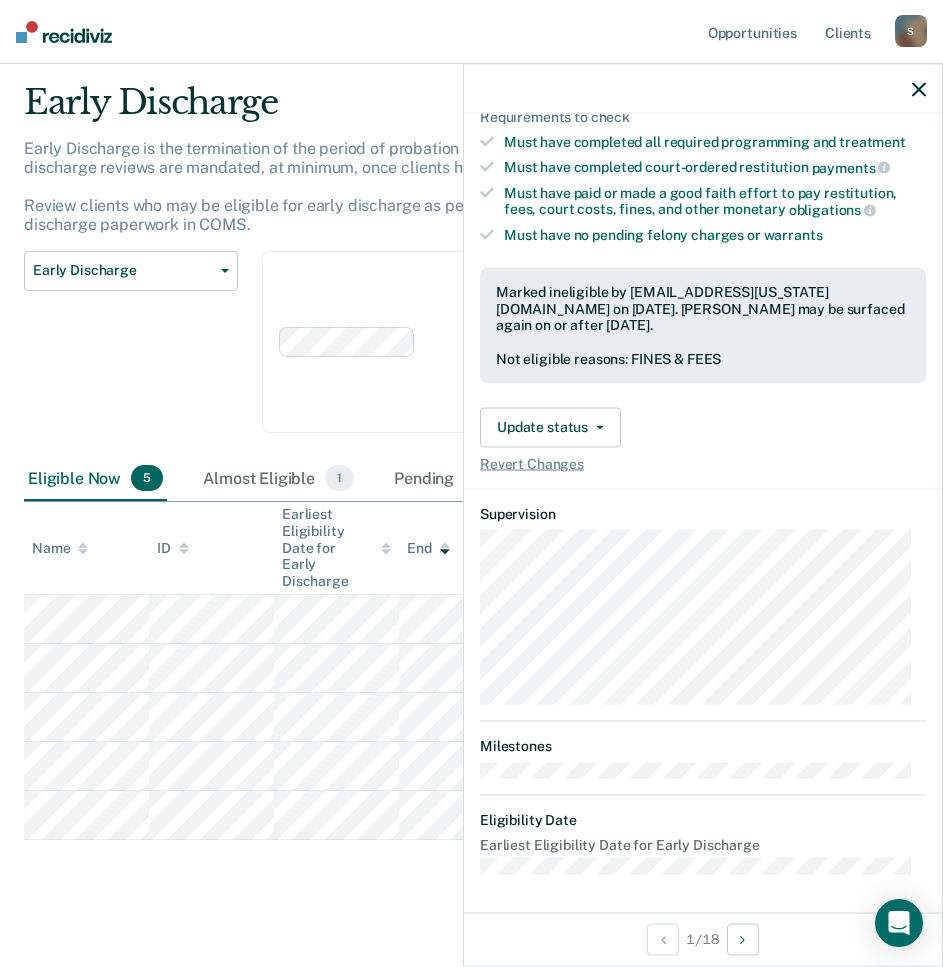 scroll, scrollTop: 177, scrollLeft: 0, axis: vertical 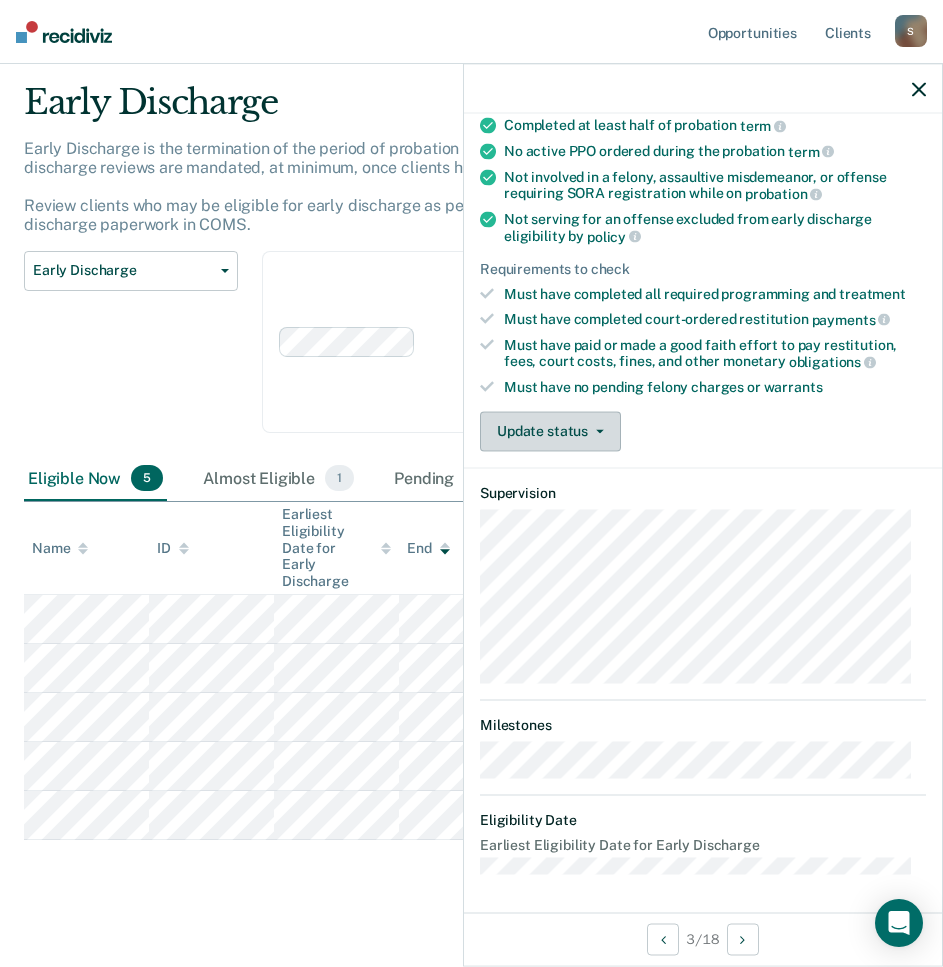 click on "Update status" at bounding box center (550, 431) 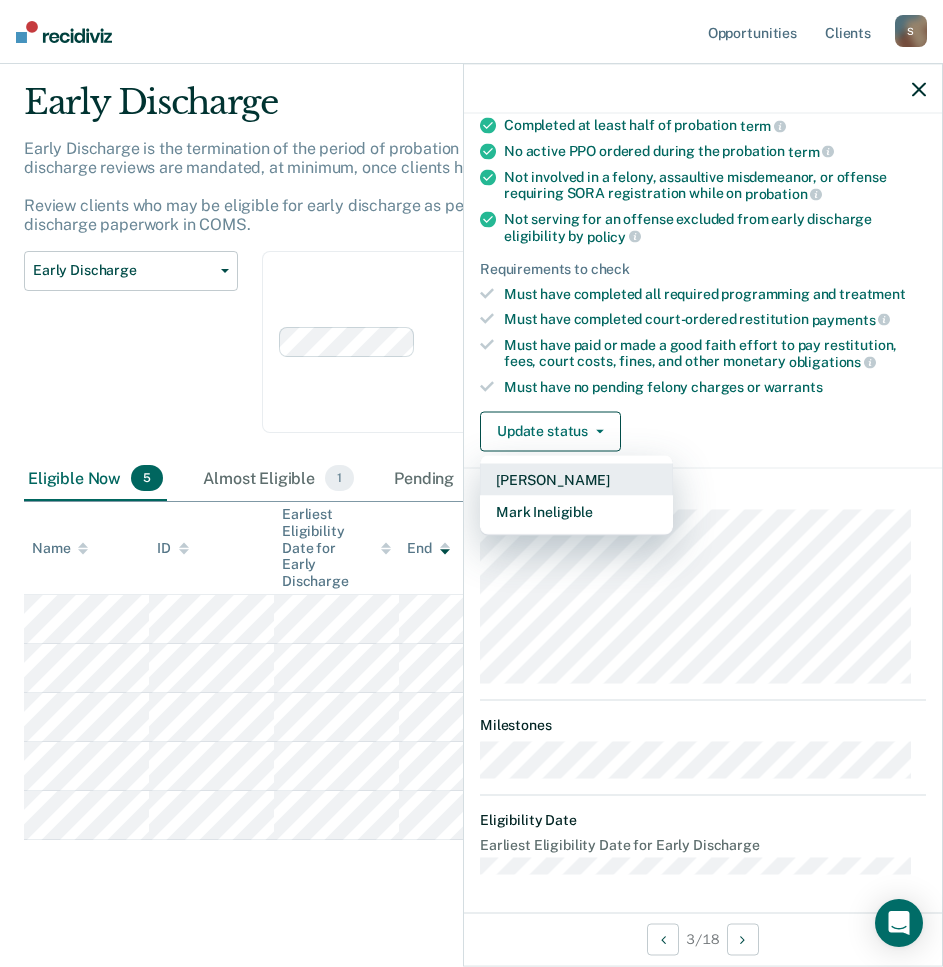 click on "[PERSON_NAME]" at bounding box center [576, 479] 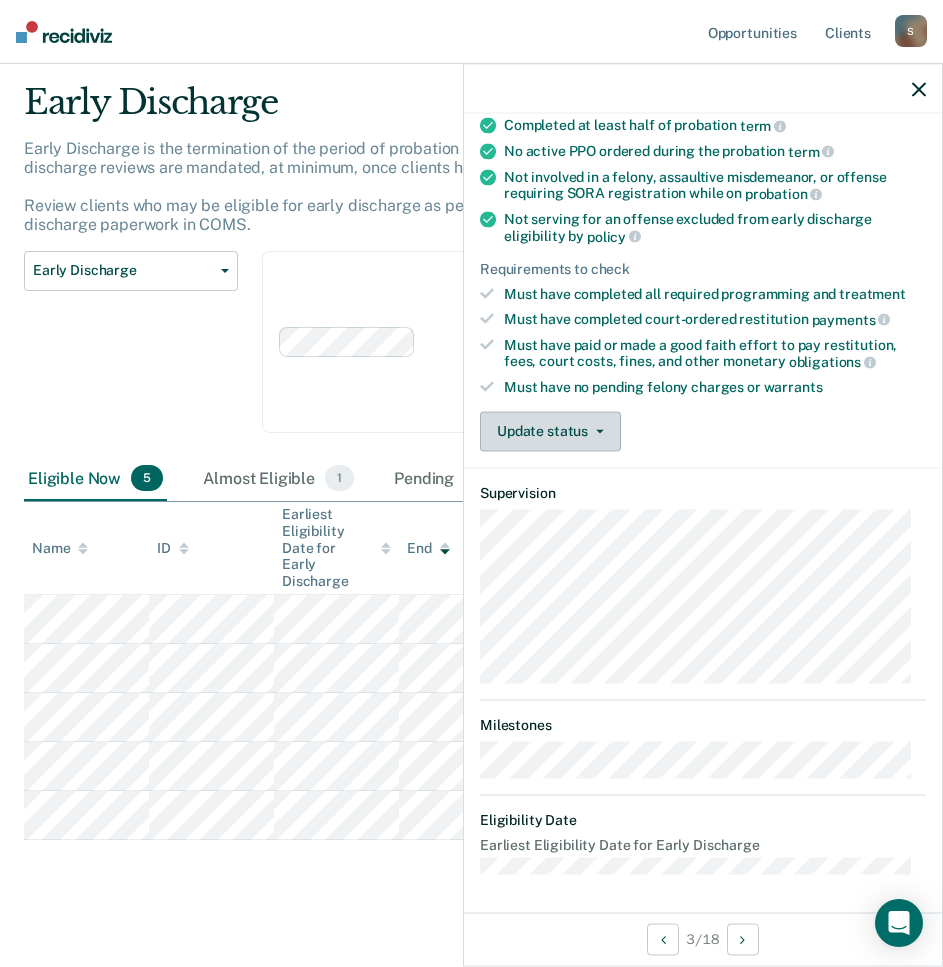 scroll, scrollTop: 7, scrollLeft: 0, axis: vertical 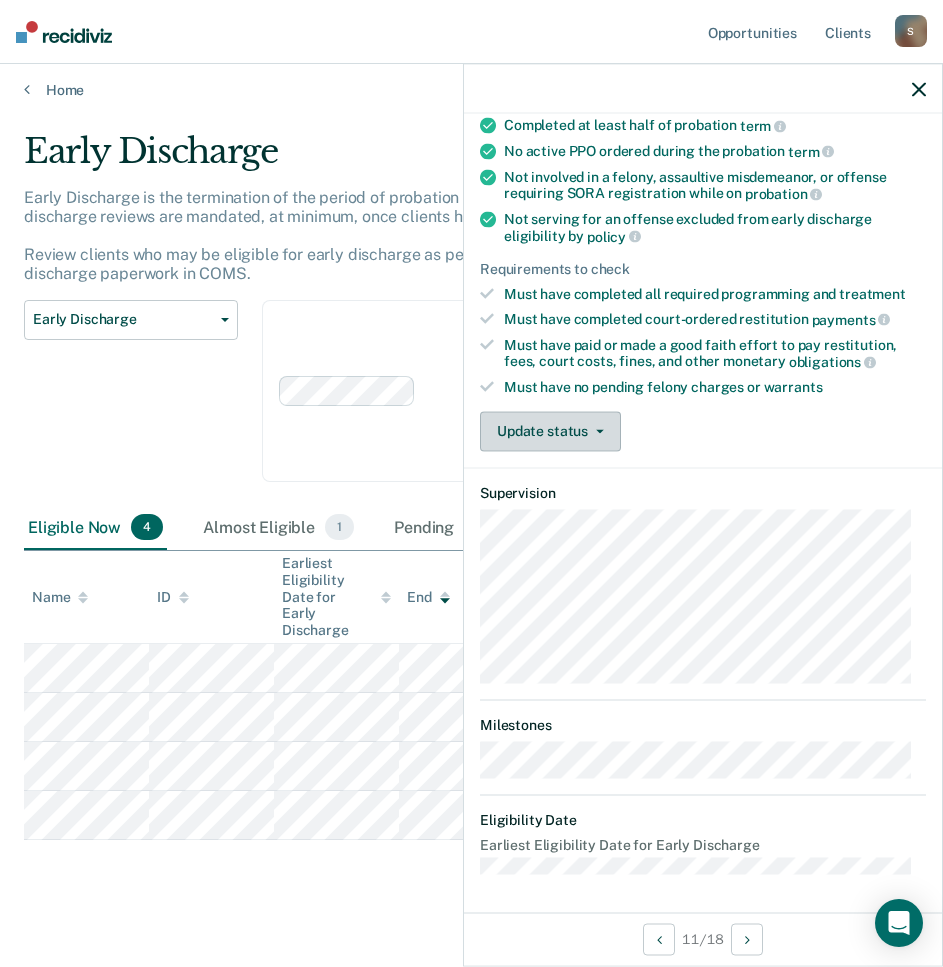 click on "Update status" at bounding box center [550, 431] 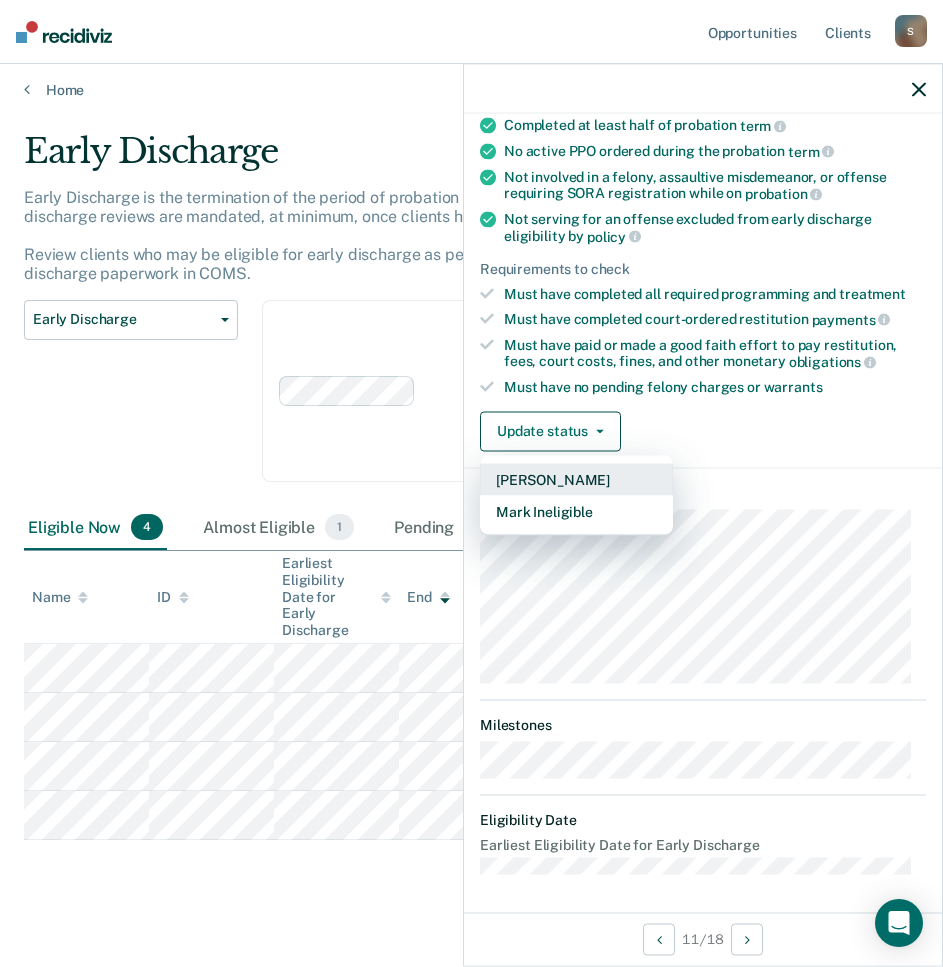 click on "[PERSON_NAME]" at bounding box center [576, 479] 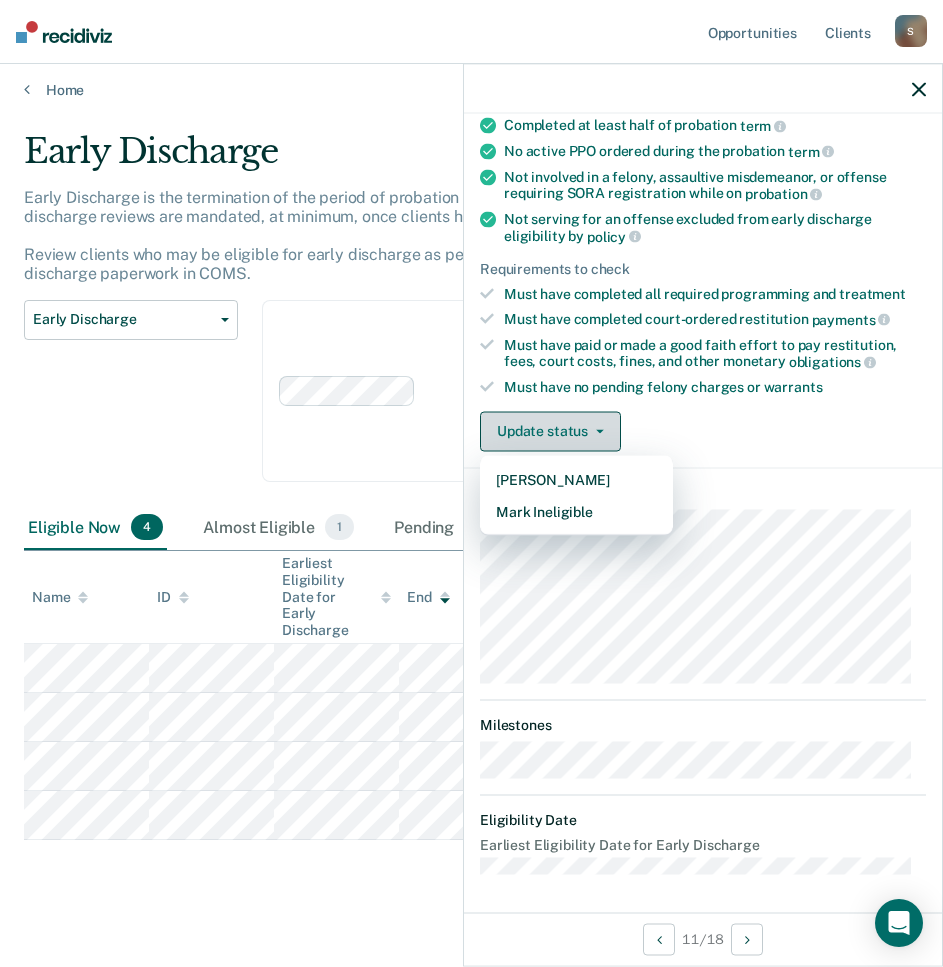 scroll, scrollTop: 0, scrollLeft: 0, axis: both 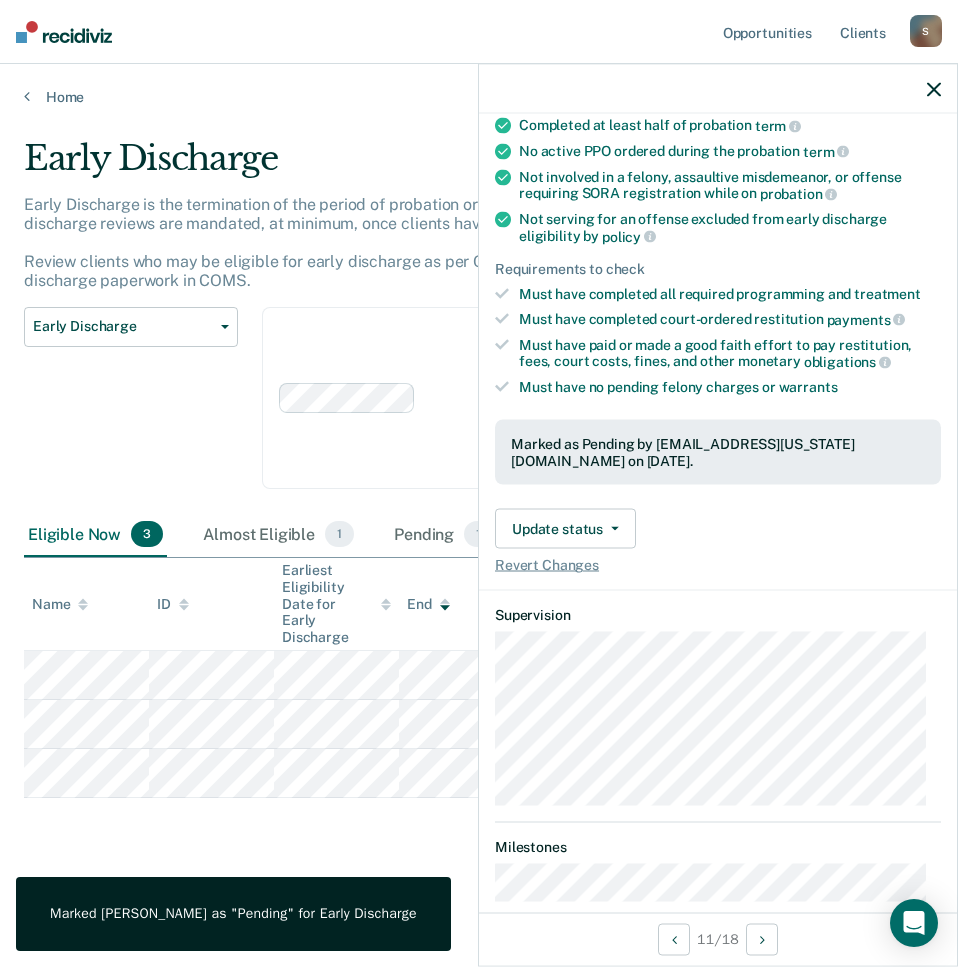 click on "Early Discharge Classification Review Early Discharge Minimum Telephone Reporting Overdue for Discharge Supervision Level Mismatch" at bounding box center [131, 410] 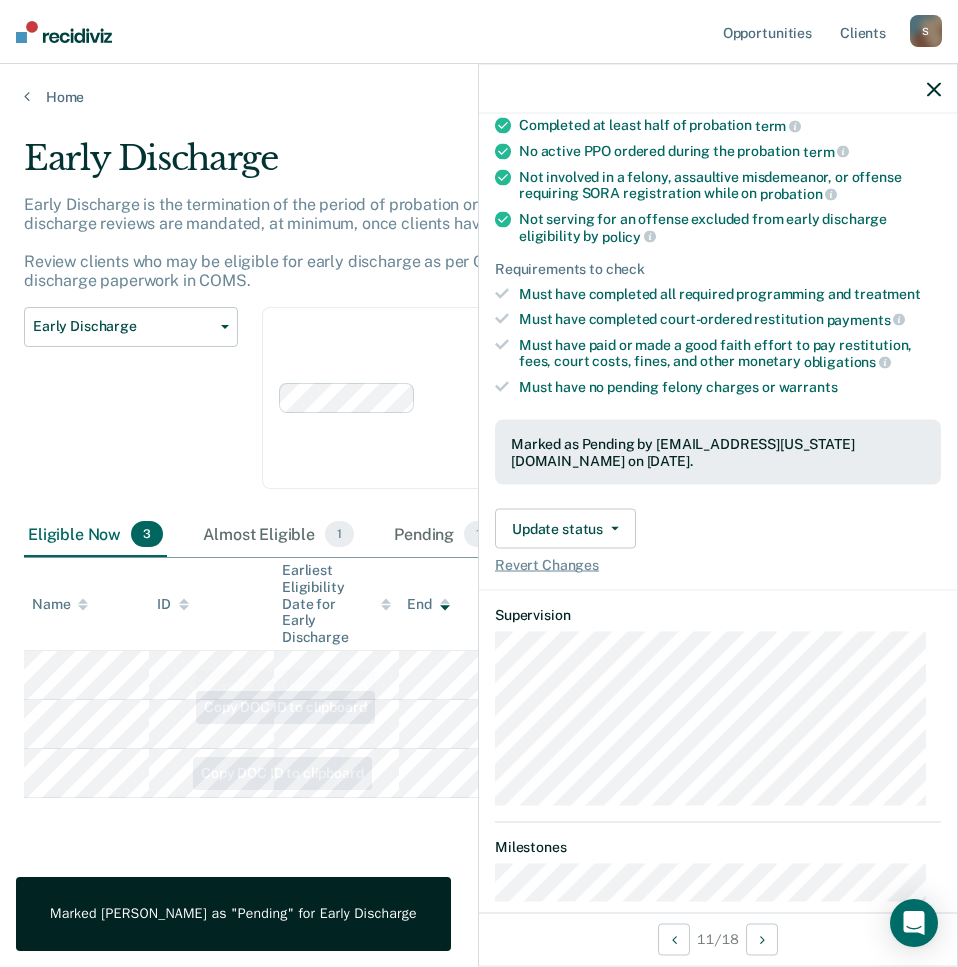 click on "Early Discharge   Early Discharge is the termination of the period of probation or parole before the full-term discharge date. Early discharge reviews are mandated, at minimum, once clients have served half of their original term of supervision. Review clients who may be eligible for early discharge as per OP 06.05.135 and OP 06.04.130H and complete the discharge paperwork in COMS. Early Discharge Classification Review Early Discharge Minimum Telephone Reporting Overdue for Discharge Supervision Level Mismatch Clear   agents D10 - WEST   D10 - CENTRAL   D10 - NORTHEAST   D10 - NORTHWEST   Eligible Now 3 Almost Eligible 1 Pending 13 Marked Ineligible 19
To pick up a draggable item, press the space bar.
While dragging, use the arrow keys to move the item.
Press space again to drop the item in its new position, or press escape to cancel.
Name ID Earliest Eligibility Date for Early Discharge End Last Viewed Status Assigned to" at bounding box center (479, 509) 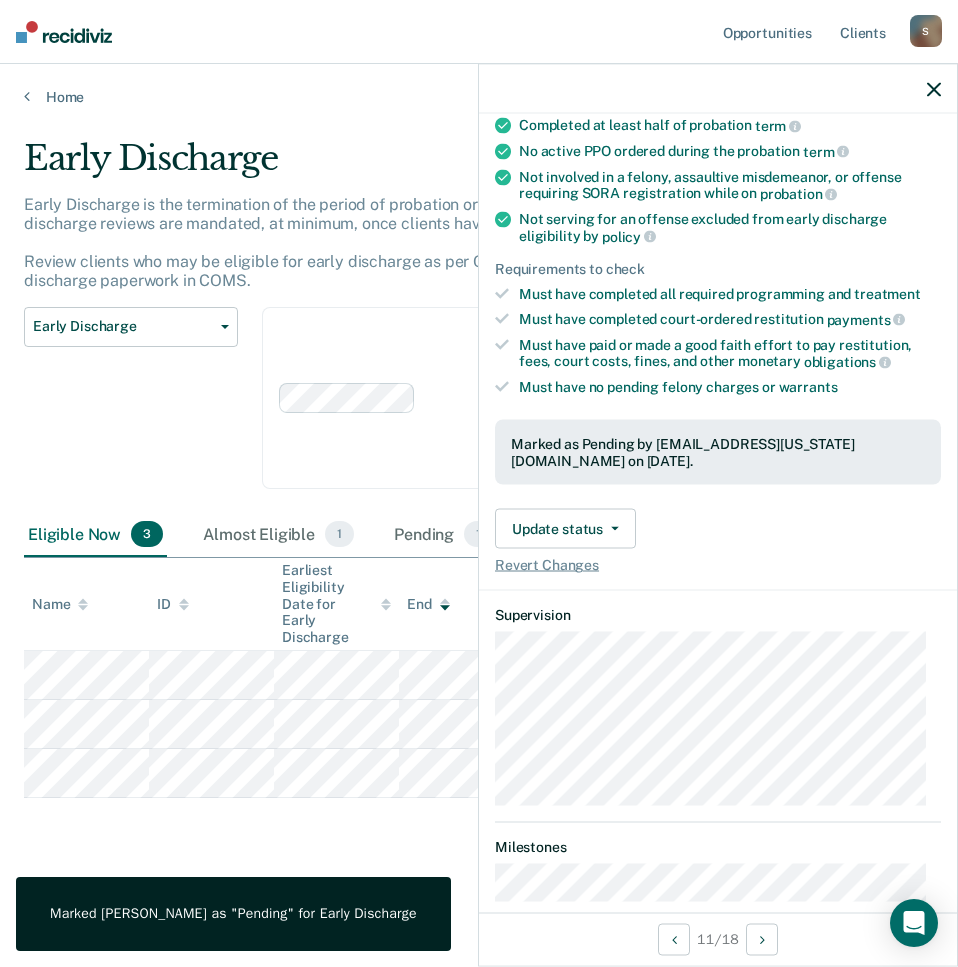 click 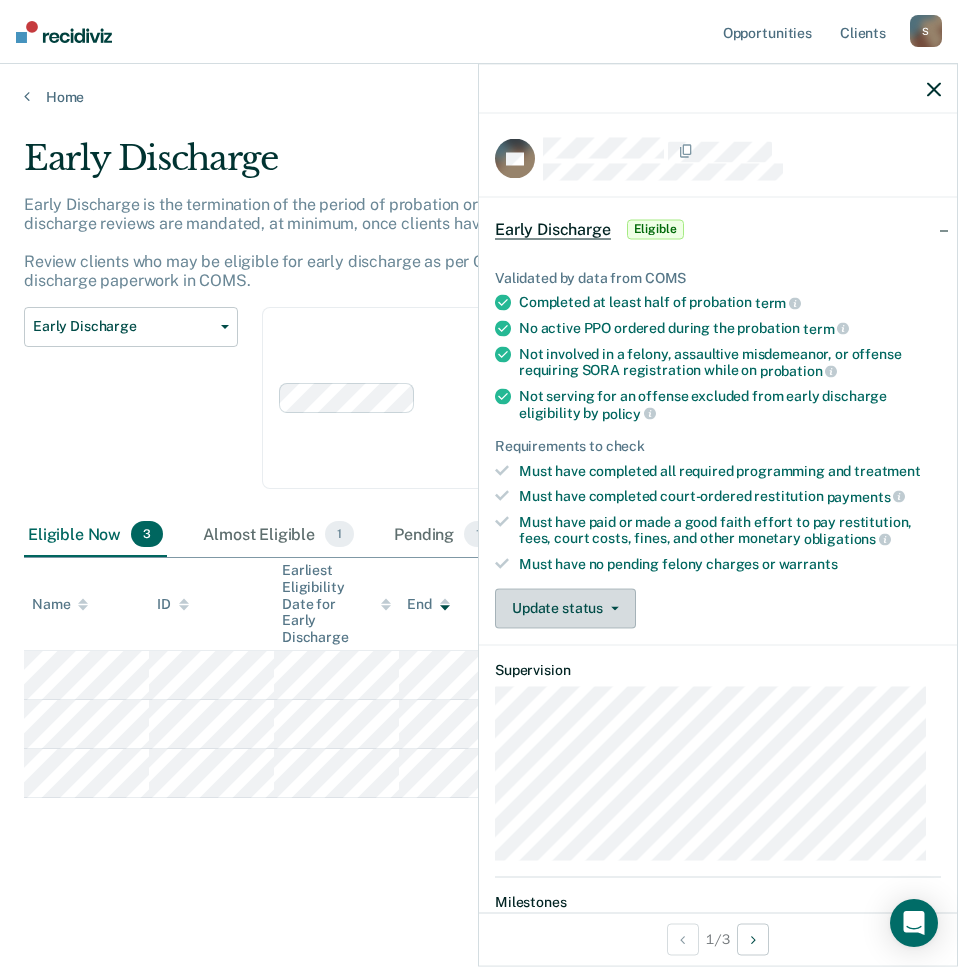 click on "Update status" at bounding box center (565, 608) 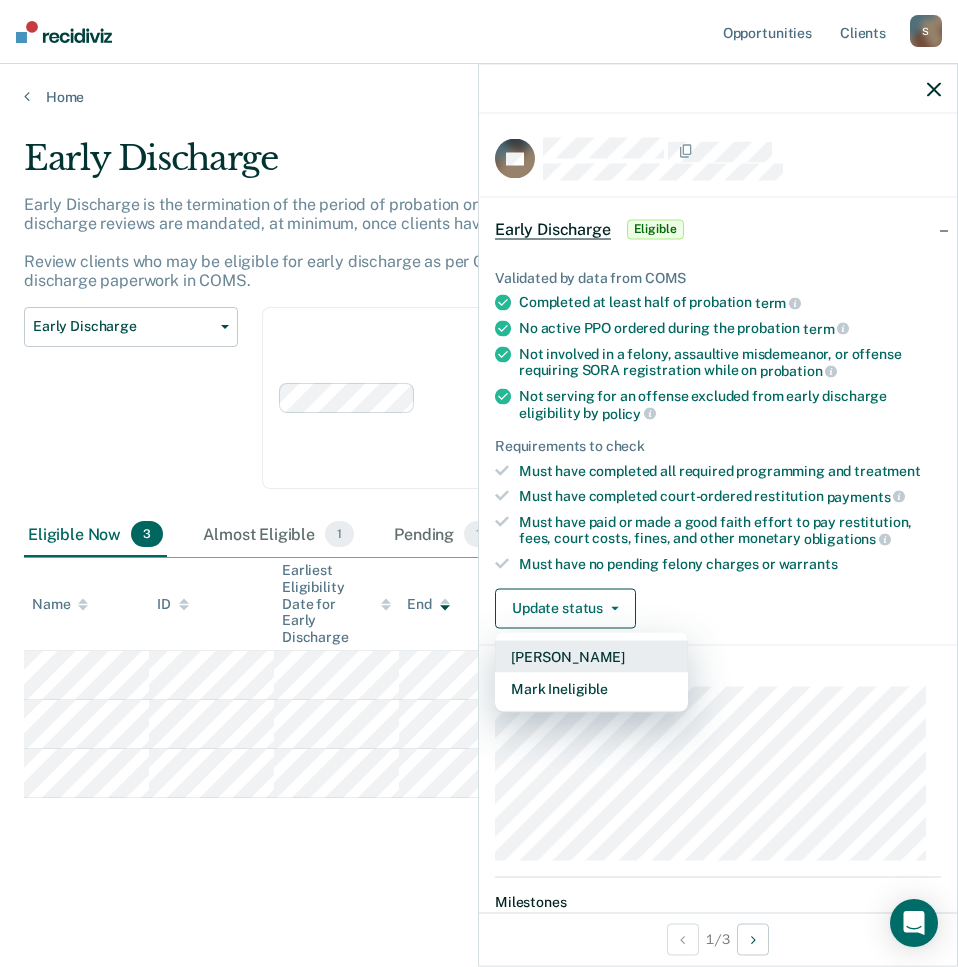 click on "[PERSON_NAME]" at bounding box center (591, 656) 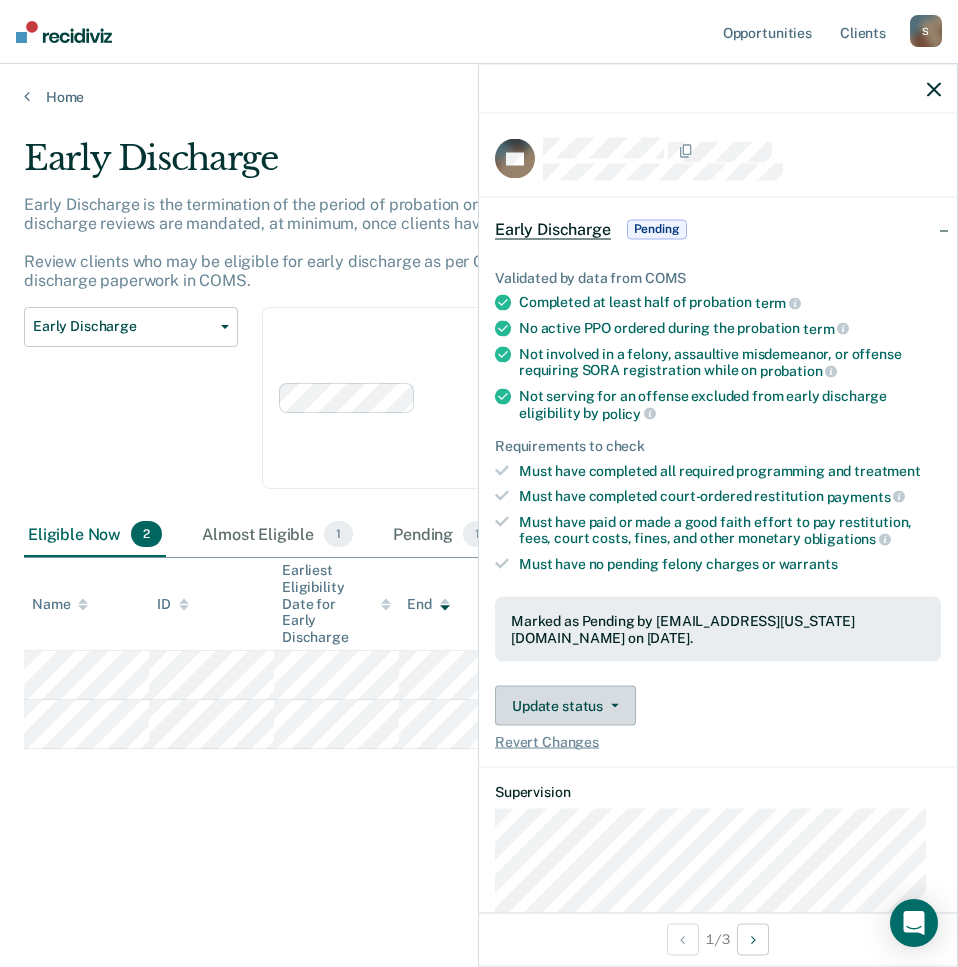 click on "Update status" at bounding box center (565, 706) 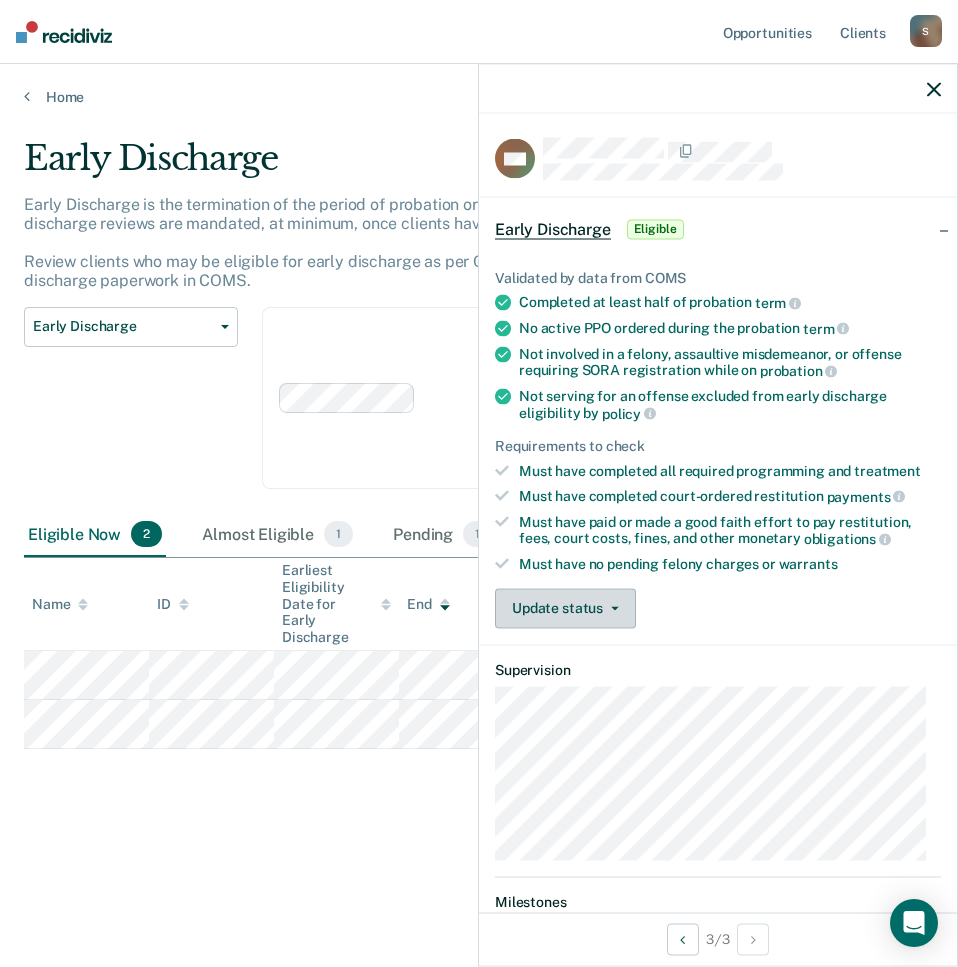 click on "Update status" at bounding box center [565, 608] 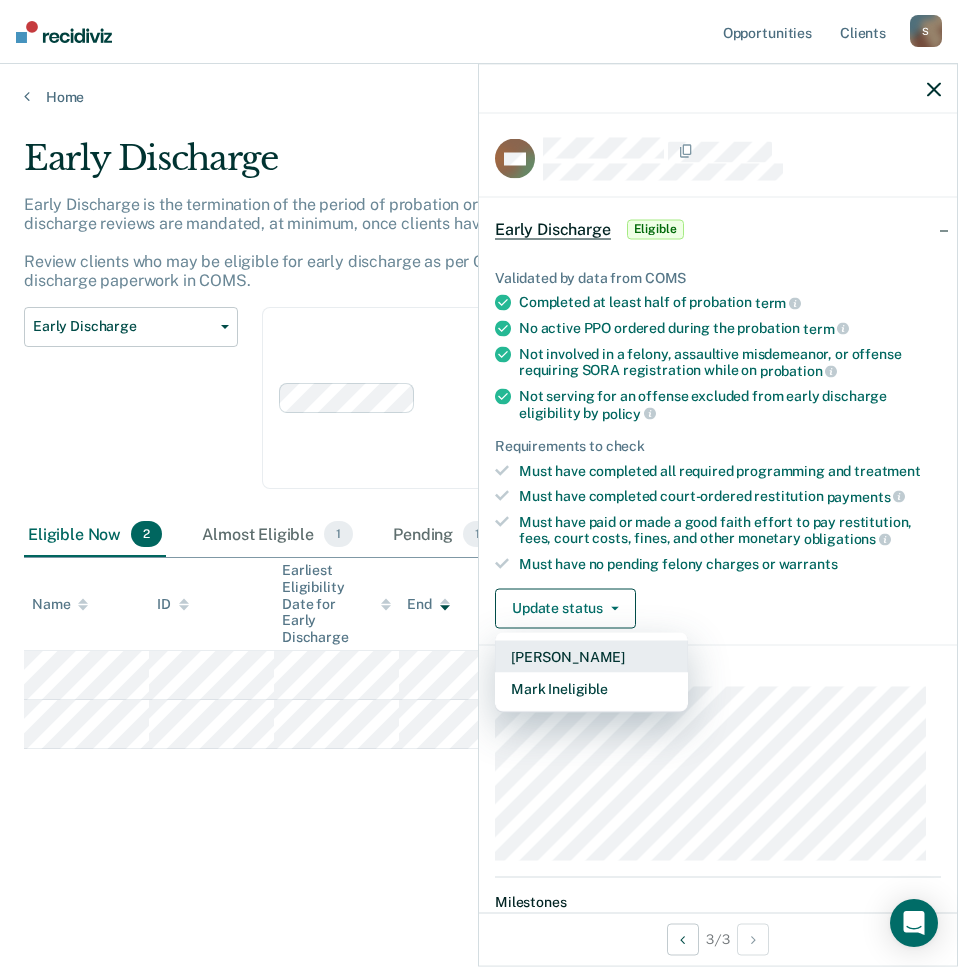 click on "[PERSON_NAME]" at bounding box center [591, 656] 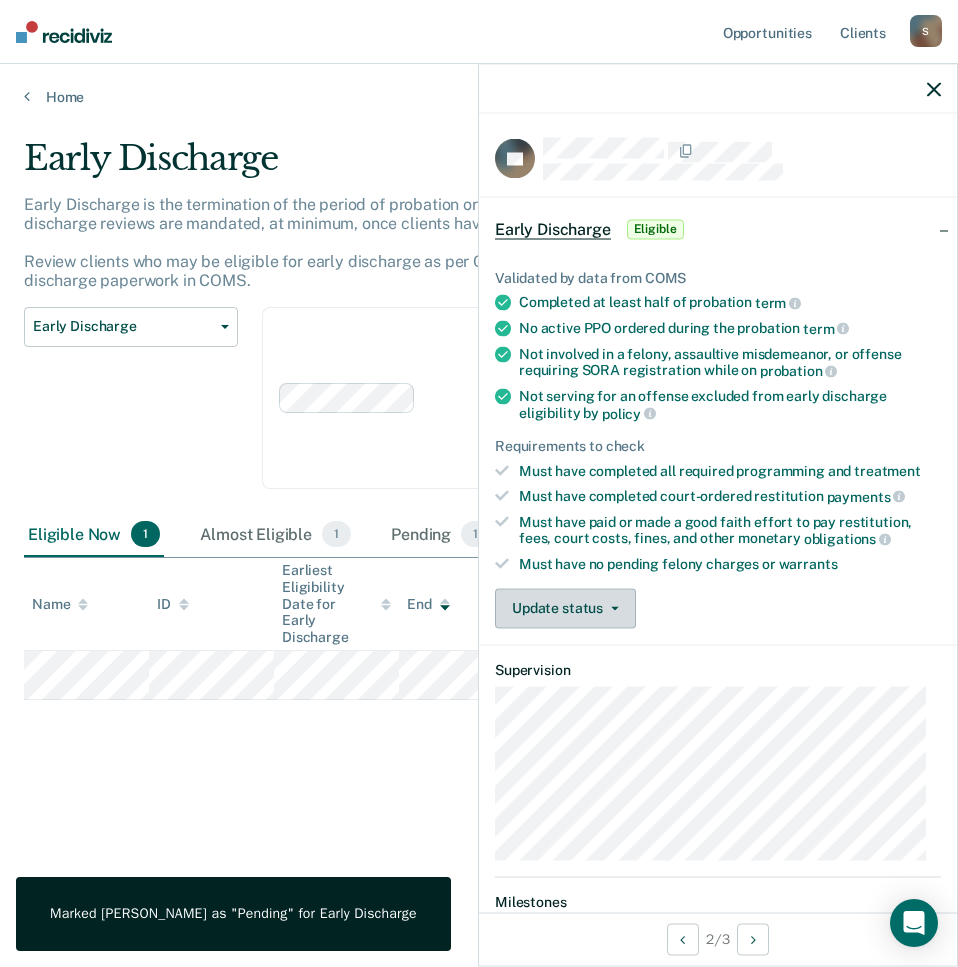 click on "Update status" at bounding box center (565, 608) 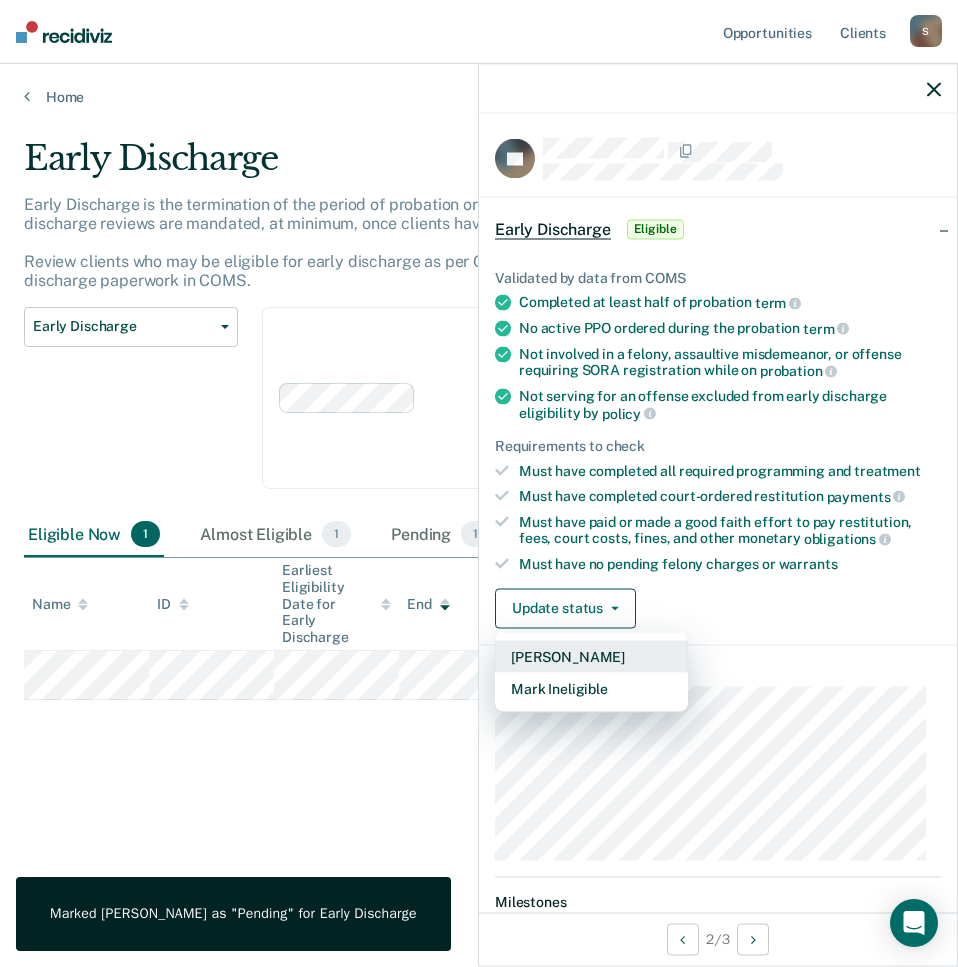 click on "[PERSON_NAME]" at bounding box center (591, 656) 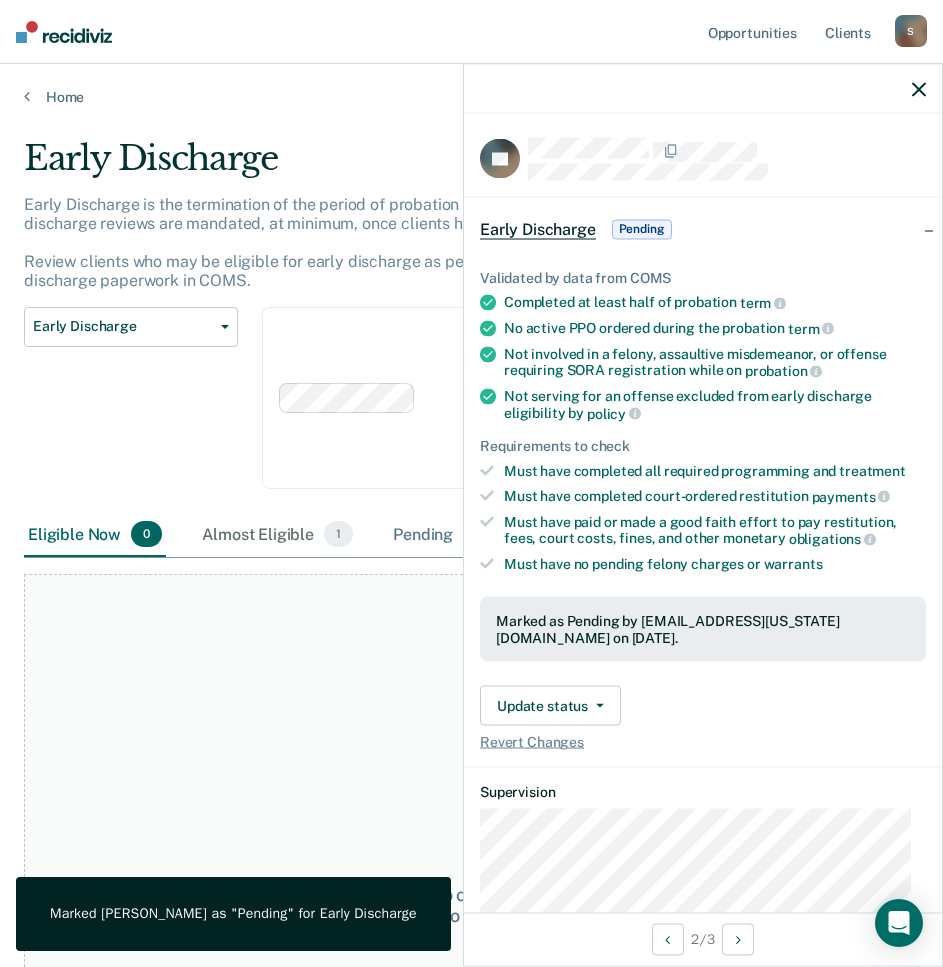 click on "Pending 16" at bounding box center [446, 535] 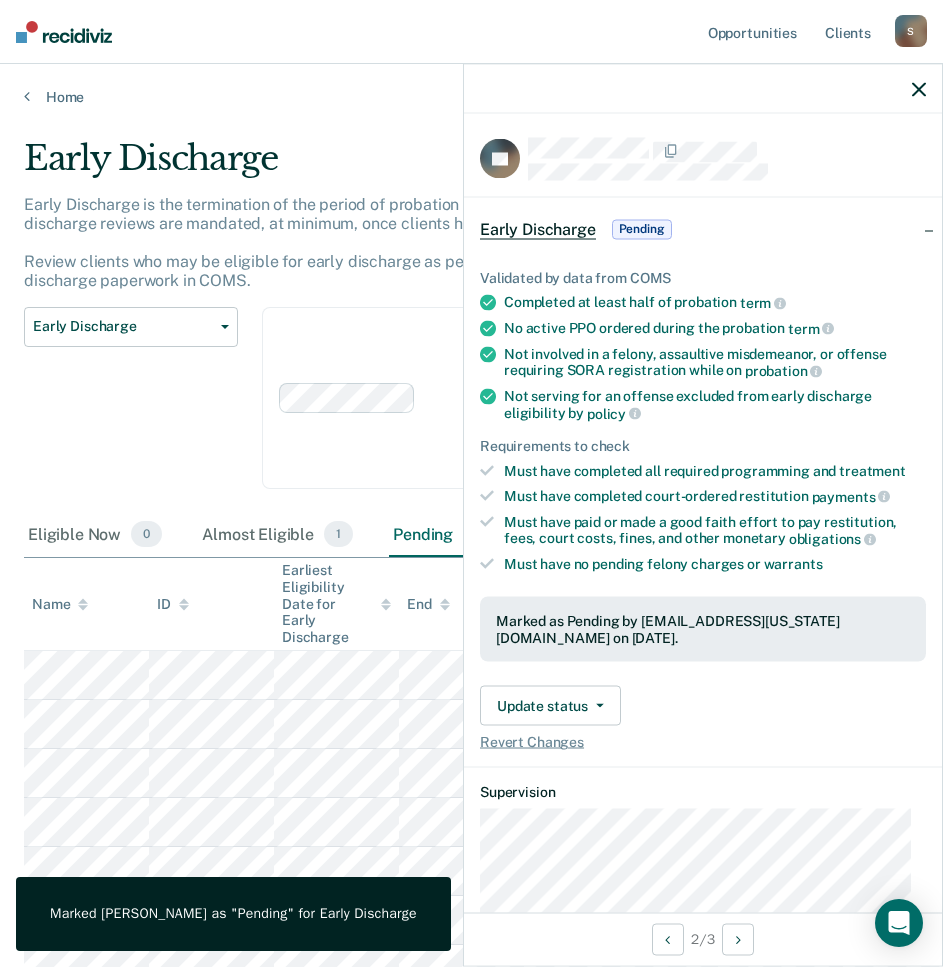 click on "Early Discharge Classification Review Early Discharge Minimum Telephone Reporting Overdue for Discharge Supervision Level Mismatch" at bounding box center [131, 410] 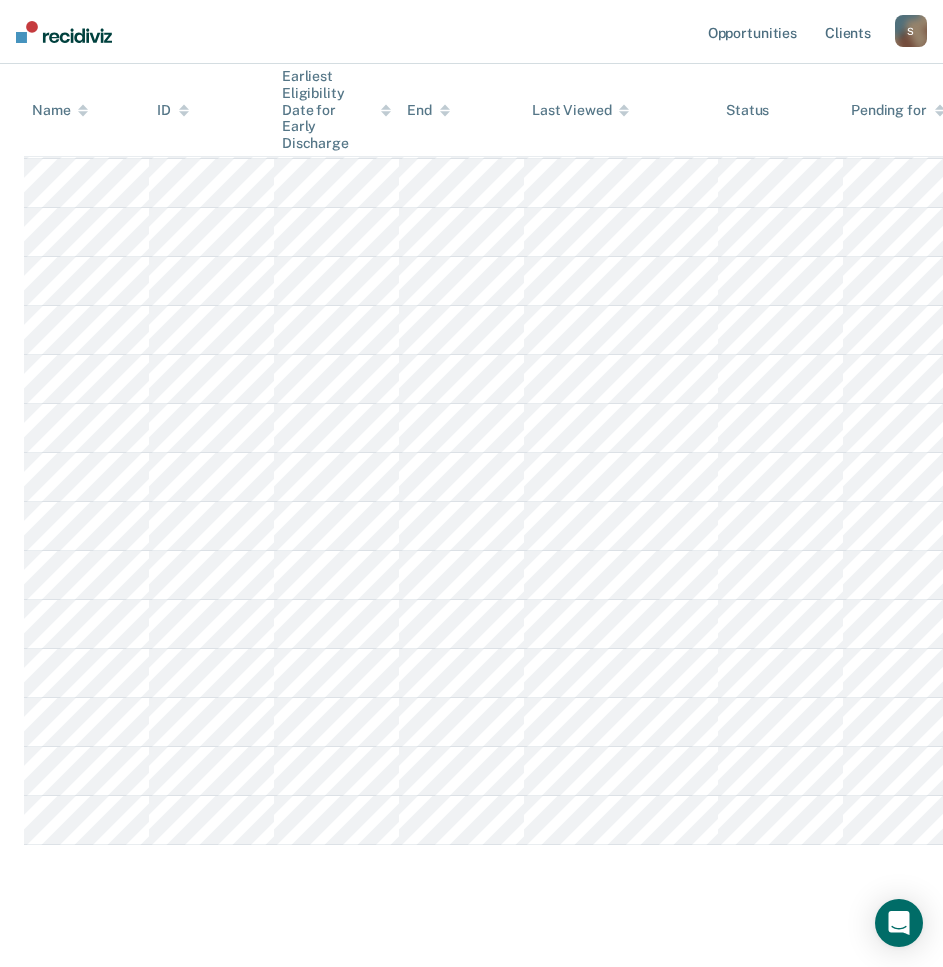 scroll, scrollTop: 592, scrollLeft: 0, axis: vertical 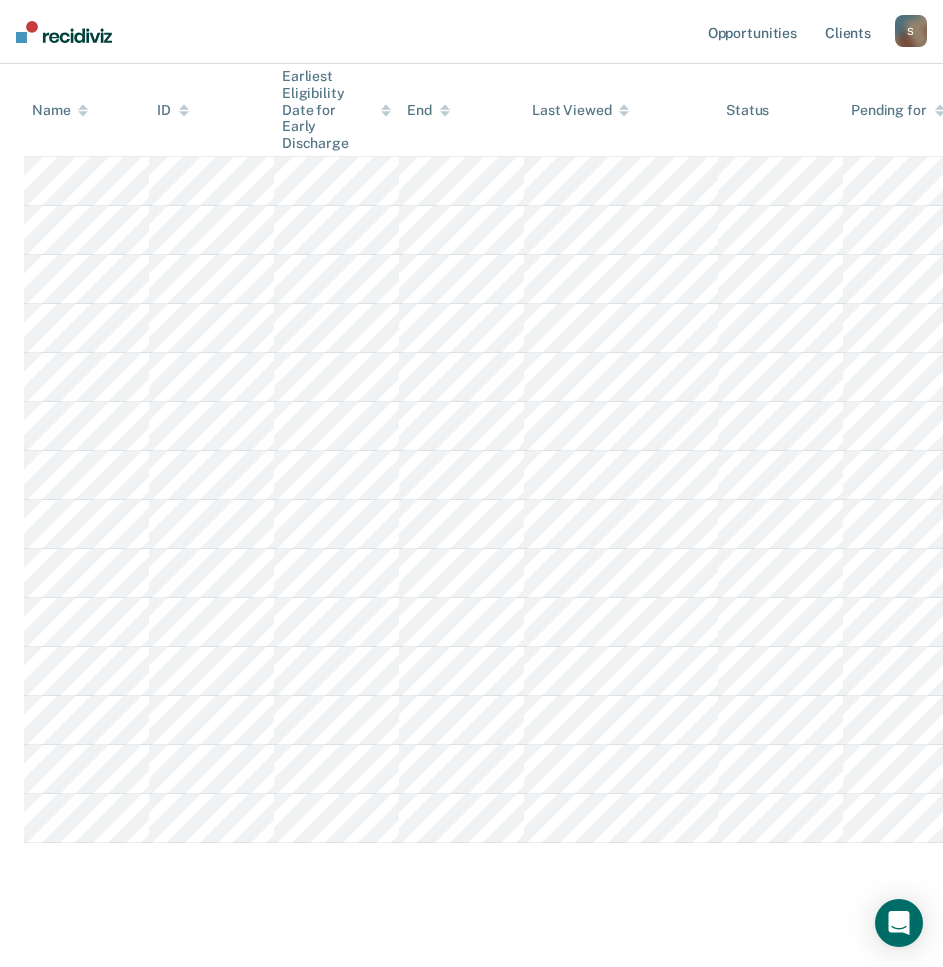 click on "Early Discharge   Early Discharge is the termination of the period of probation or parole before the full-term discharge date. Early discharge reviews are mandated, at minimum, once clients have served half of their original term of supervision. Review clients who may be eligible for early discharge as per OP 06.05.135 and OP 06.04.130H and complete the discharge paperwork in COMS. Early Discharge Classification Review Early Discharge Minimum Telephone Reporting Overdue for Discharge Supervision Level Mismatch Clear   agents D10 - WEST   D10 - CENTRAL   D10 - NORTHEAST   D10 - NORTHWEST   Eligible Now 0 Almost Eligible 1 Pending 16 Marked Ineligible 19
To pick up a draggable item, press the space bar.
While dragging, use the arrow keys to move the item.
Press space again to drop the item in its new position, or press escape to cancel.
Name ID Earliest Eligibility Date for Early Discharge End Last Viewed Status Pending for Assigned to" at bounding box center (471, 247) 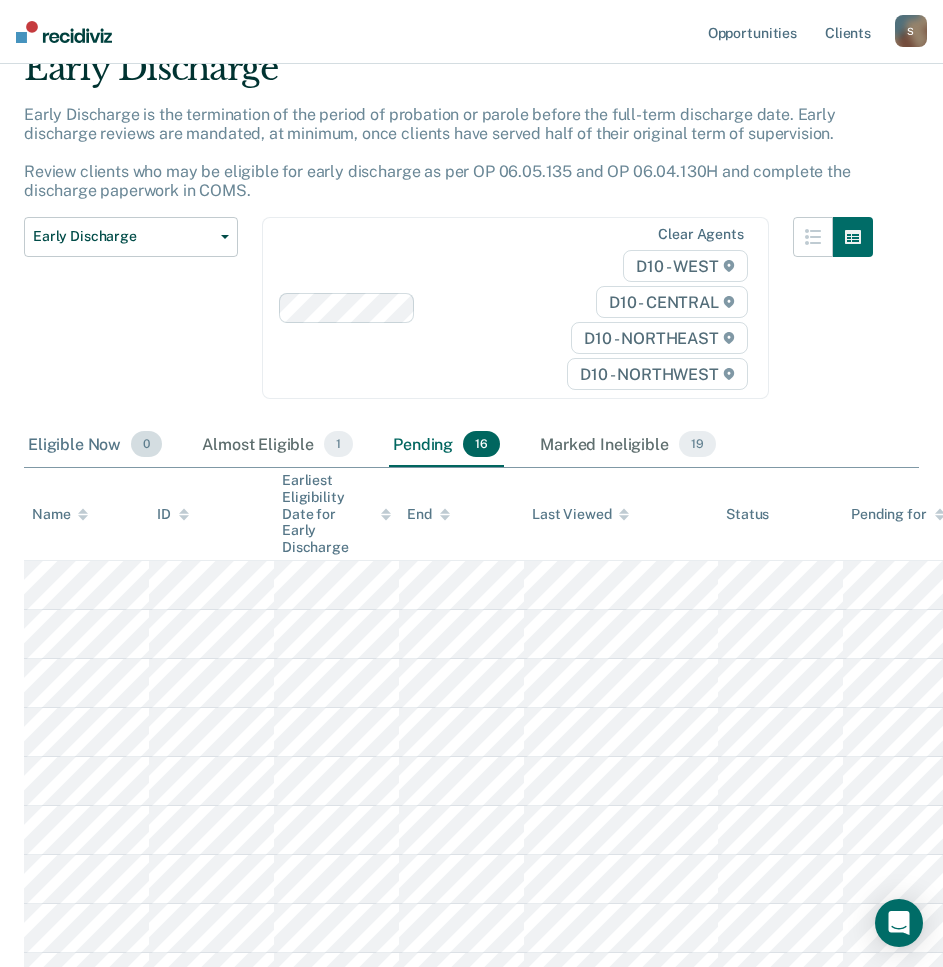 scroll, scrollTop: 0, scrollLeft: 0, axis: both 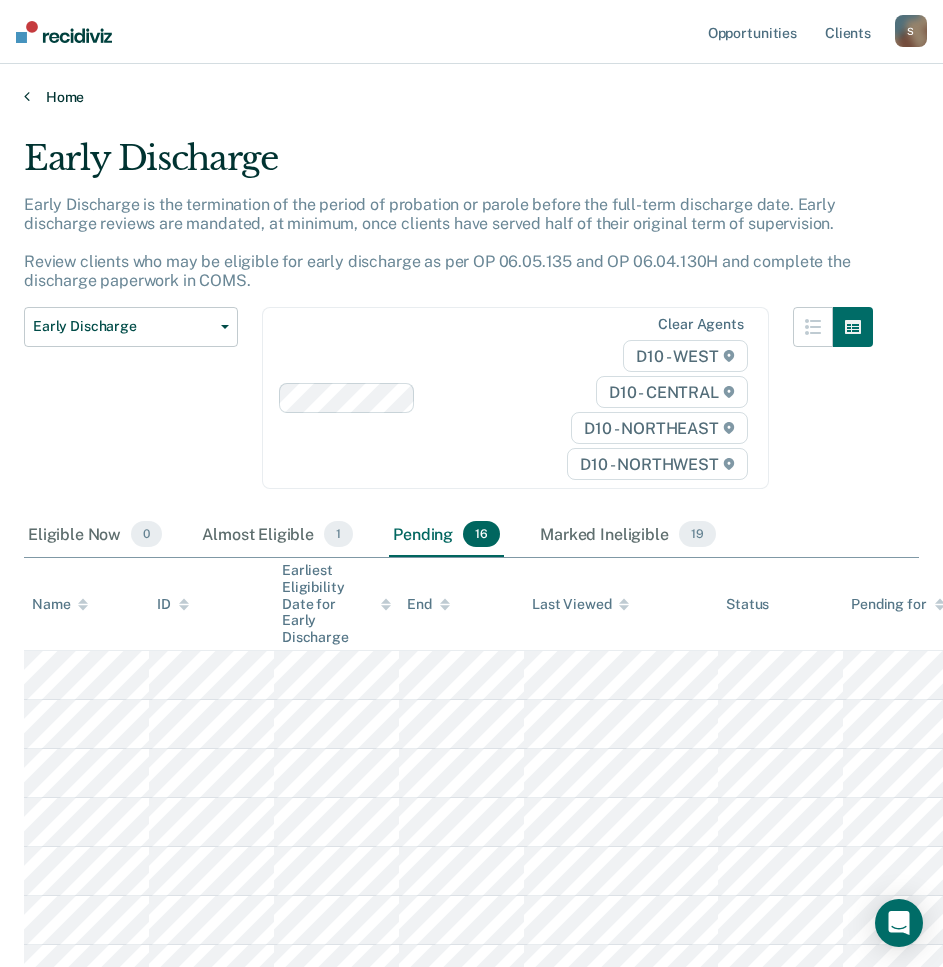 click on "Home" at bounding box center (471, 97) 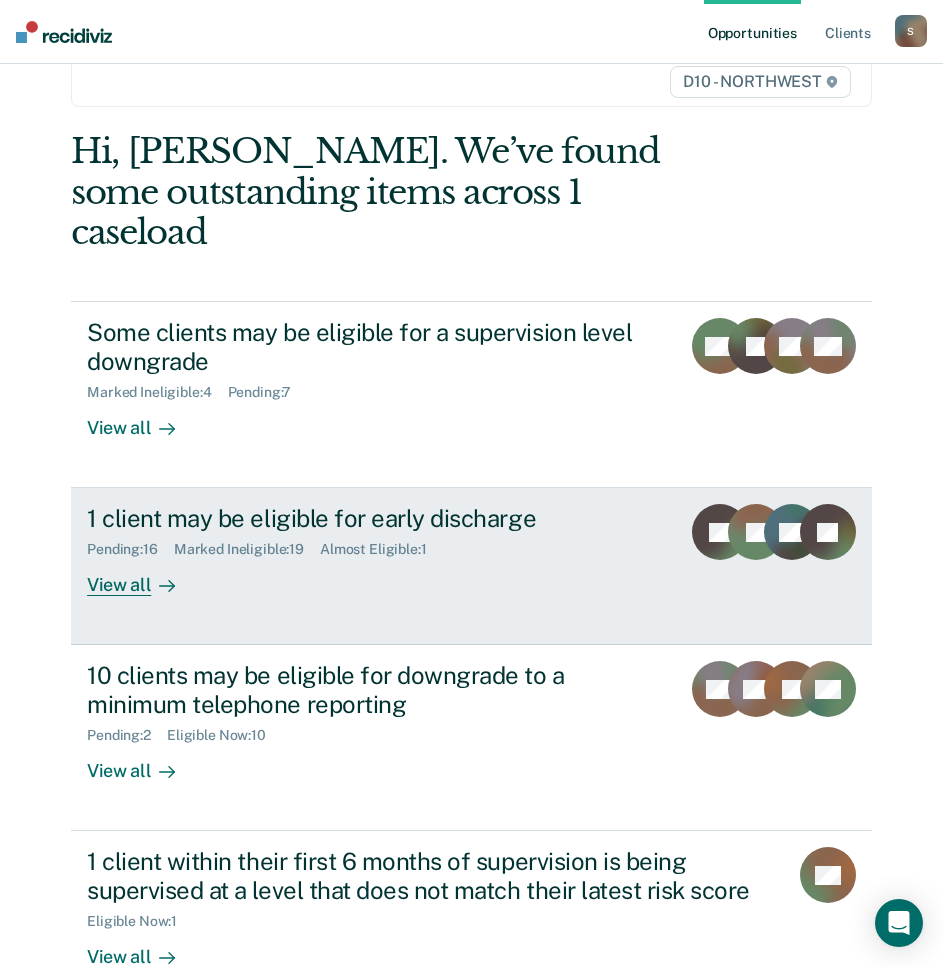 scroll, scrollTop: 173, scrollLeft: 0, axis: vertical 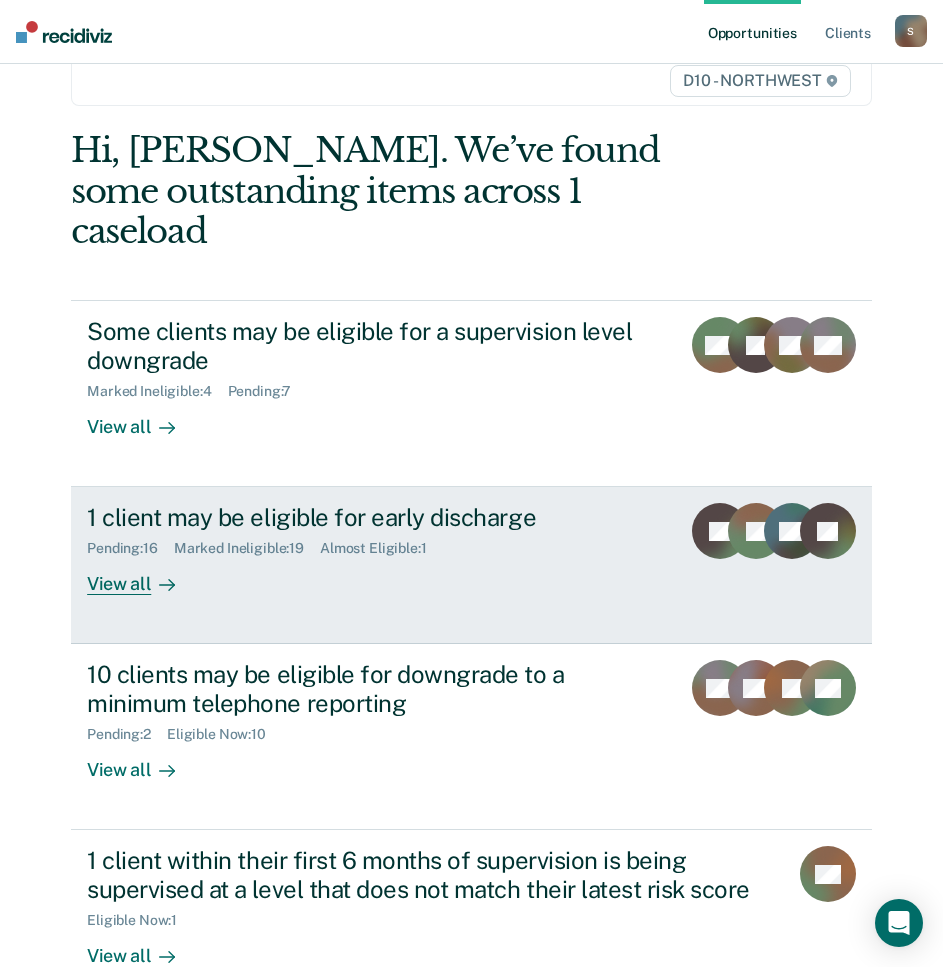 click on "1 client may be eligible for early discharge Pending :  16 Marked Ineligible :  19 Almost Eligible :  1 View all" at bounding box center [399, 549] 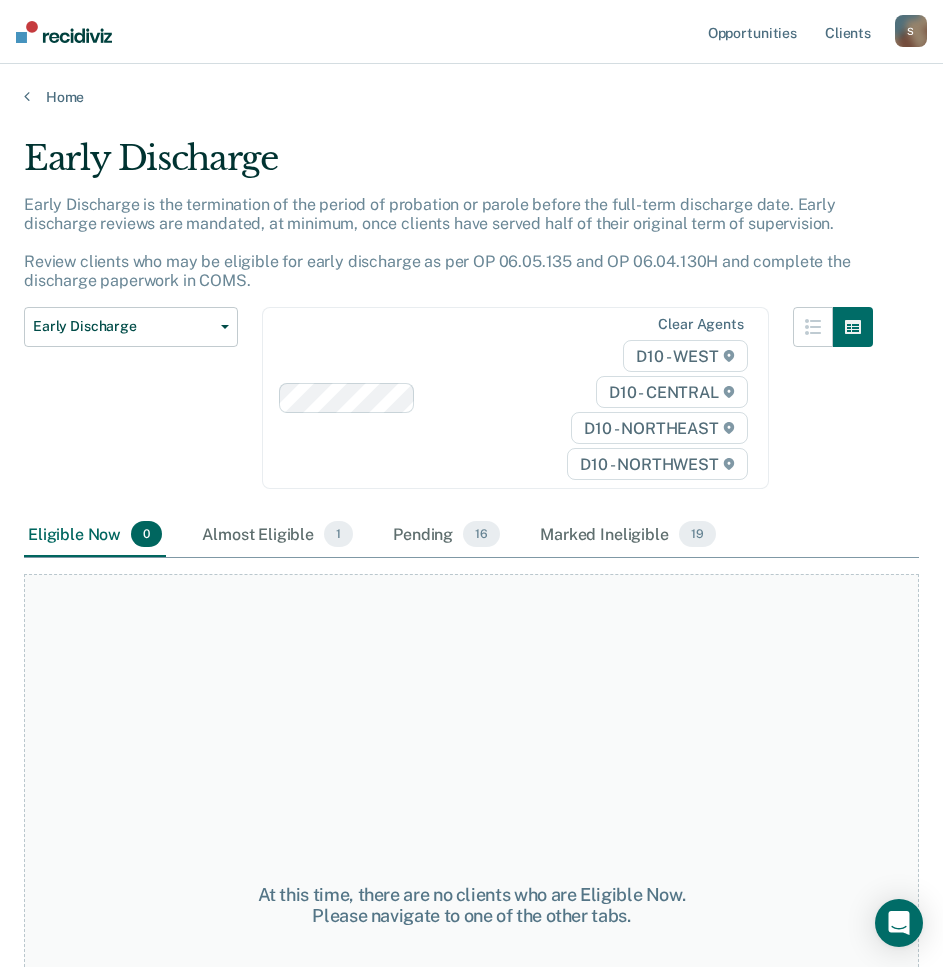 scroll, scrollTop: 4, scrollLeft: 0, axis: vertical 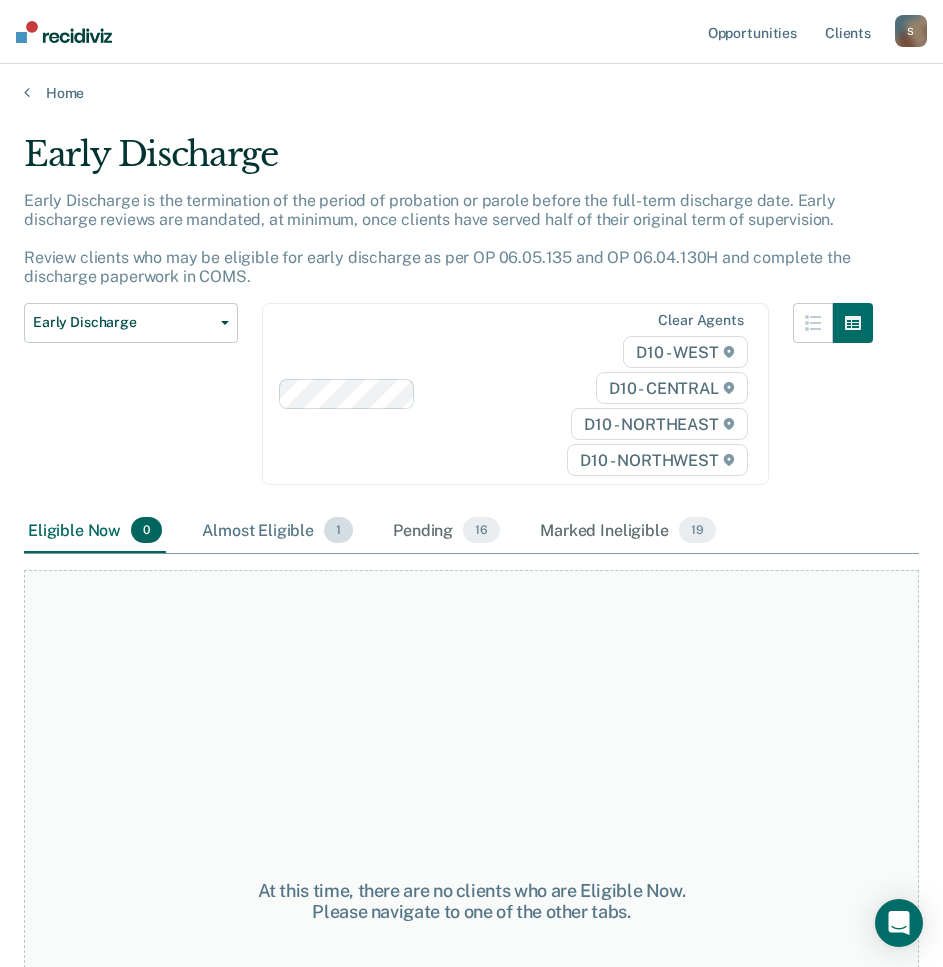 click on "Almost Eligible 1" at bounding box center (277, 531) 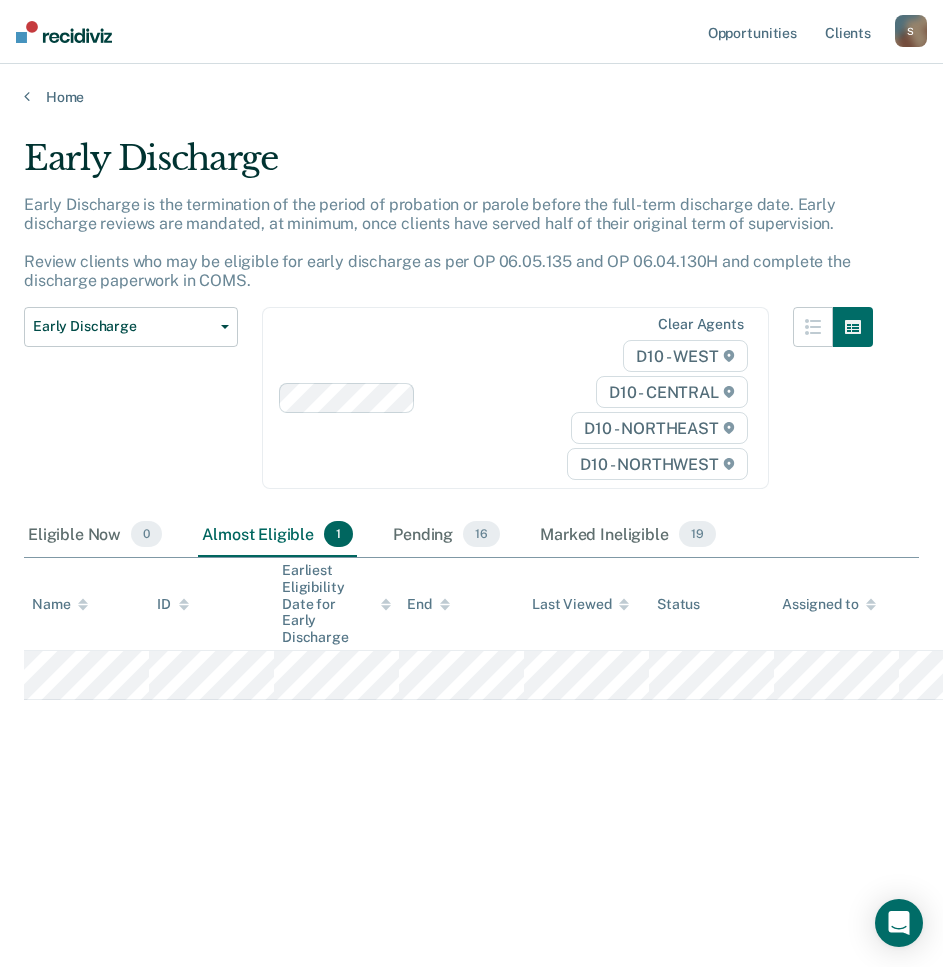 scroll, scrollTop: 0, scrollLeft: 0, axis: both 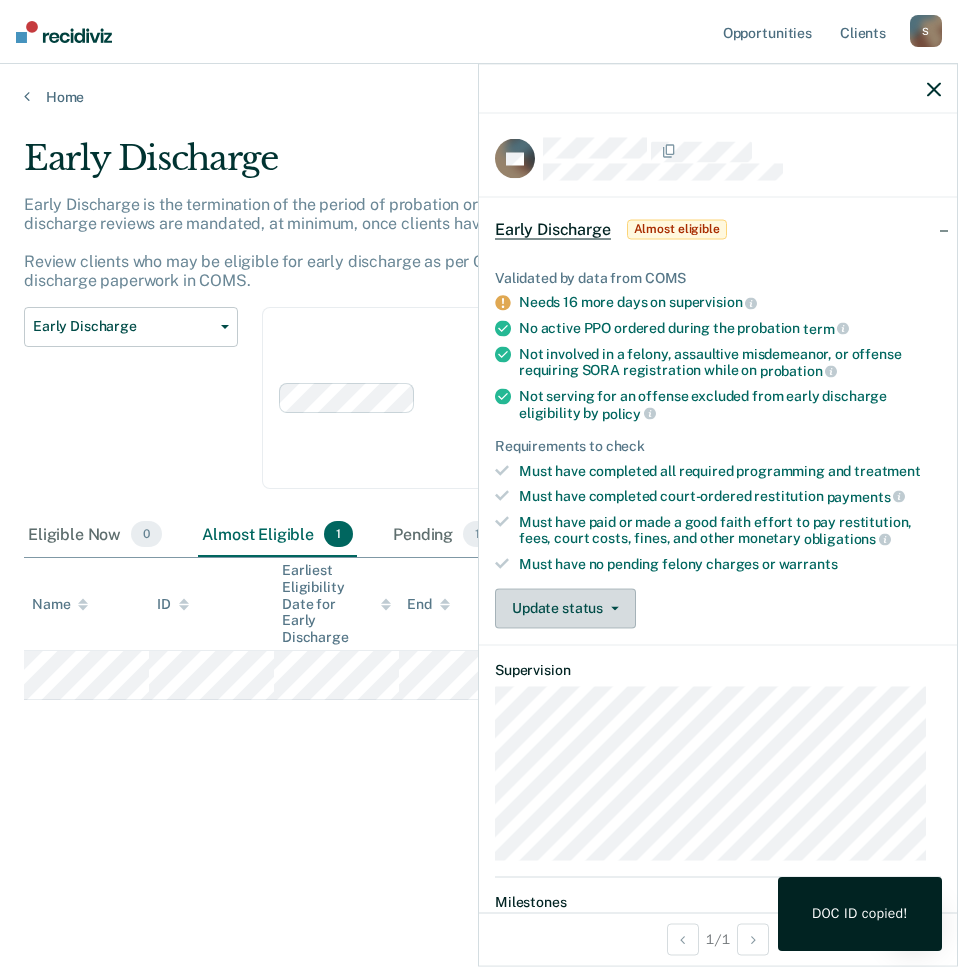 click on "Update status" at bounding box center [565, 608] 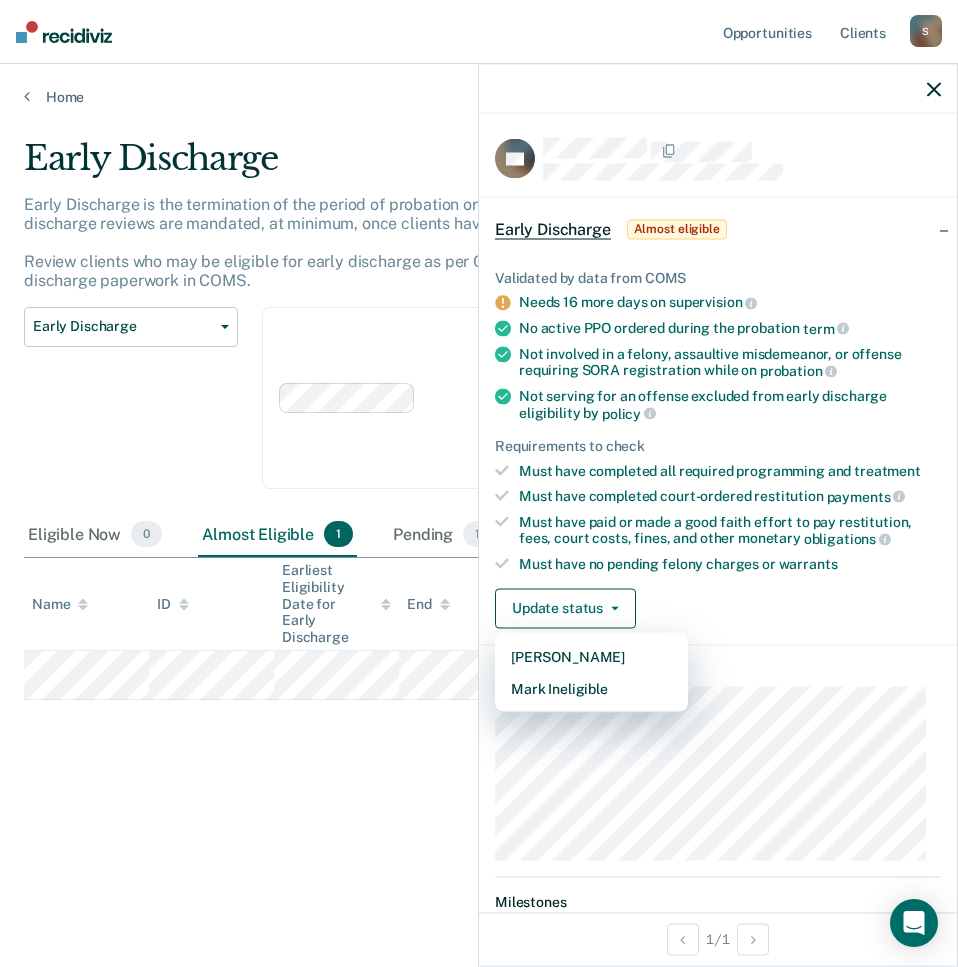 click at bounding box center (718, 89) 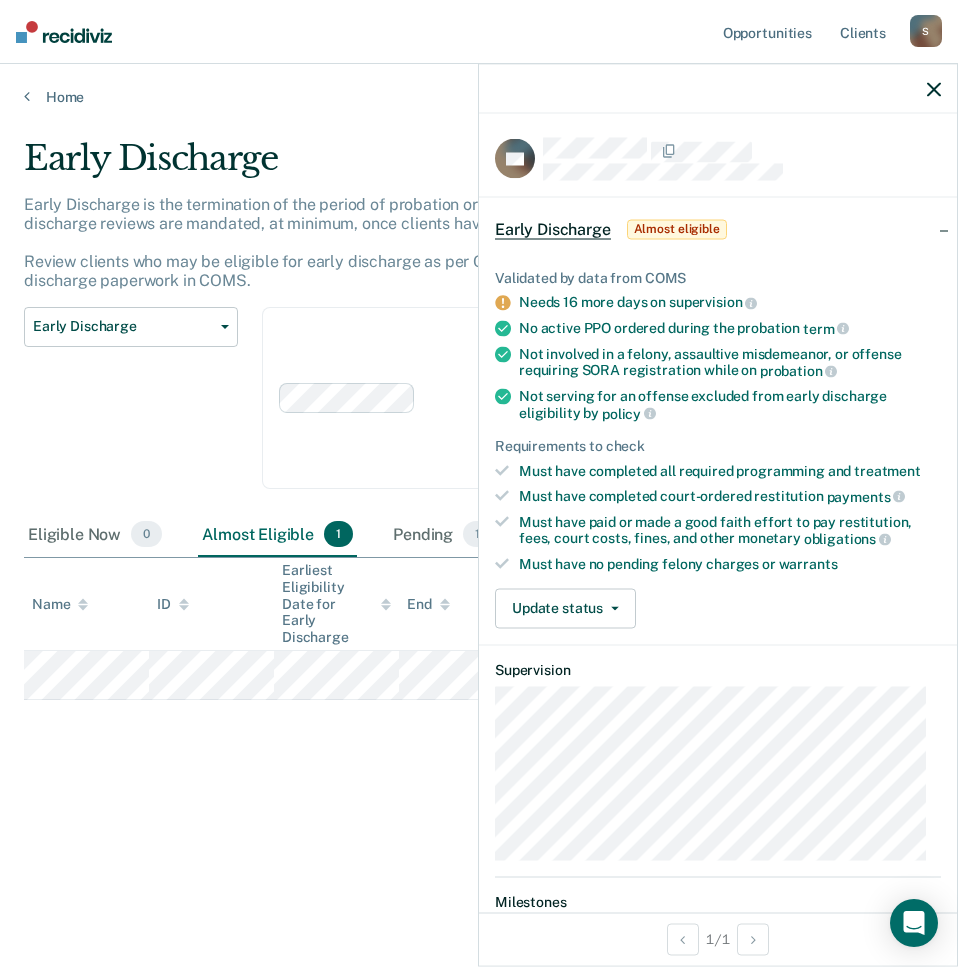 click 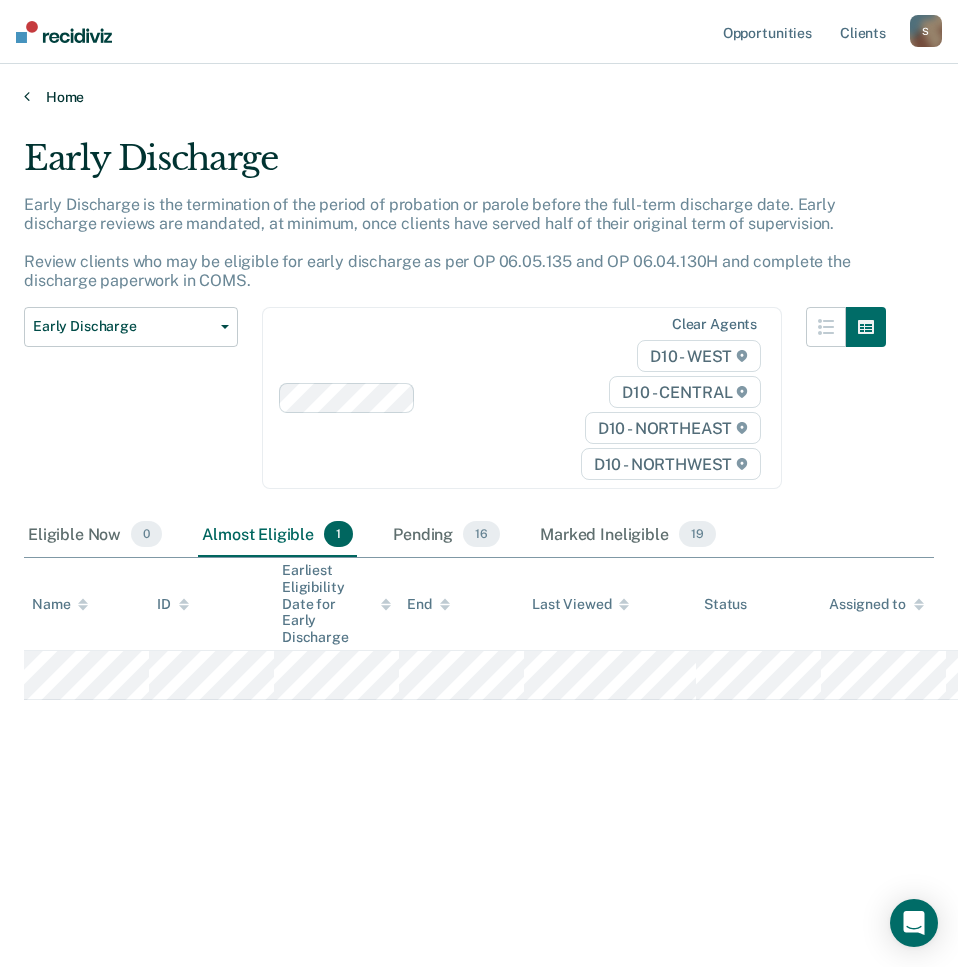click on "Home" at bounding box center [479, 97] 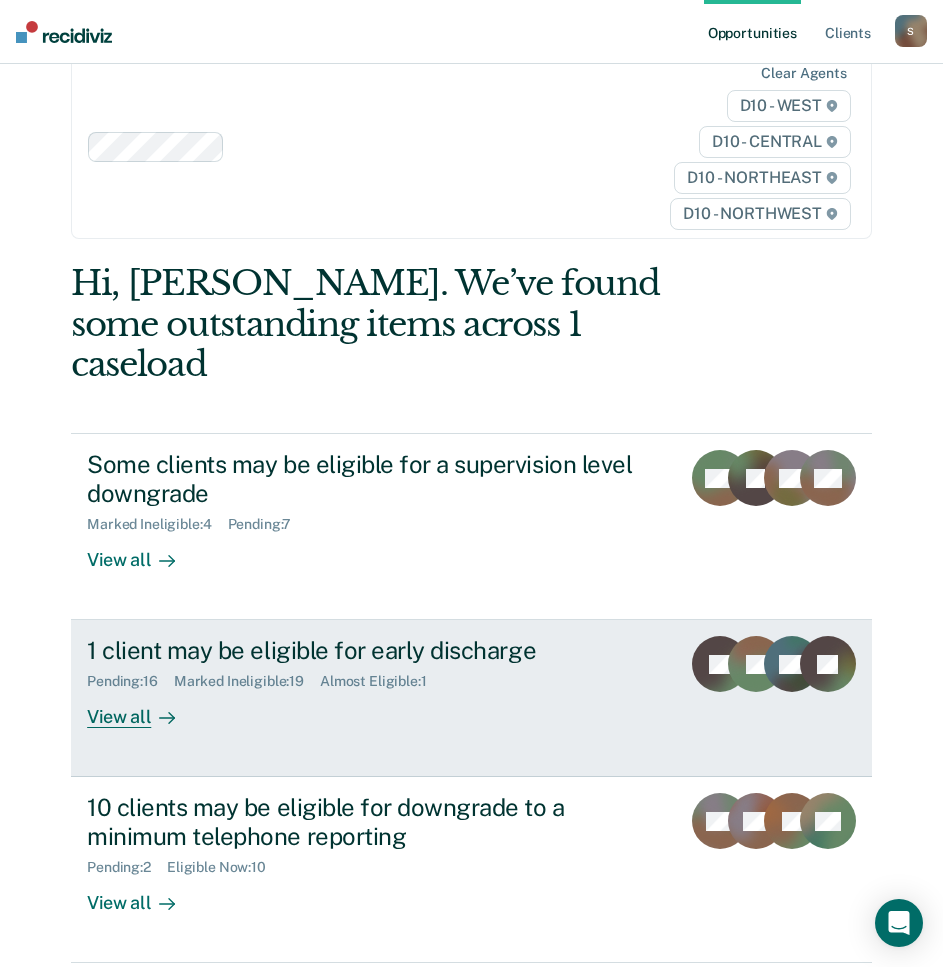scroll, scrollTop: 43, scrollLeft: 0, axis: vertical 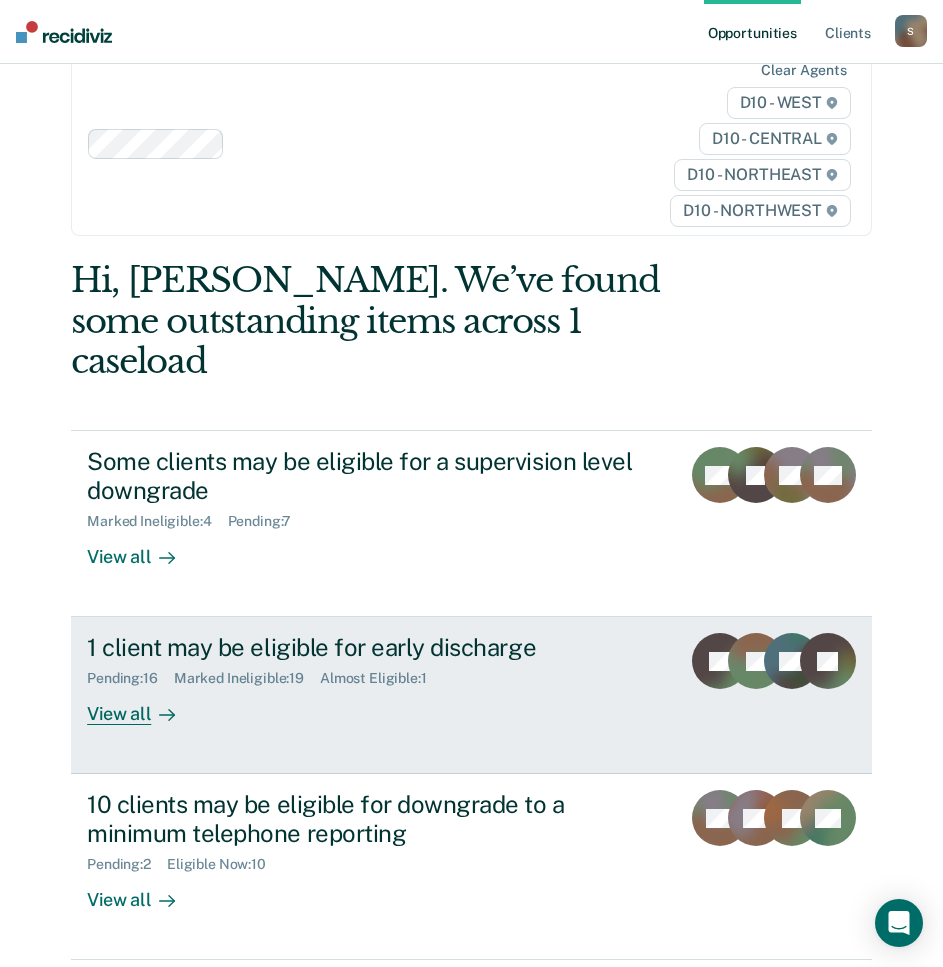 click at bounding box center (163, 714) 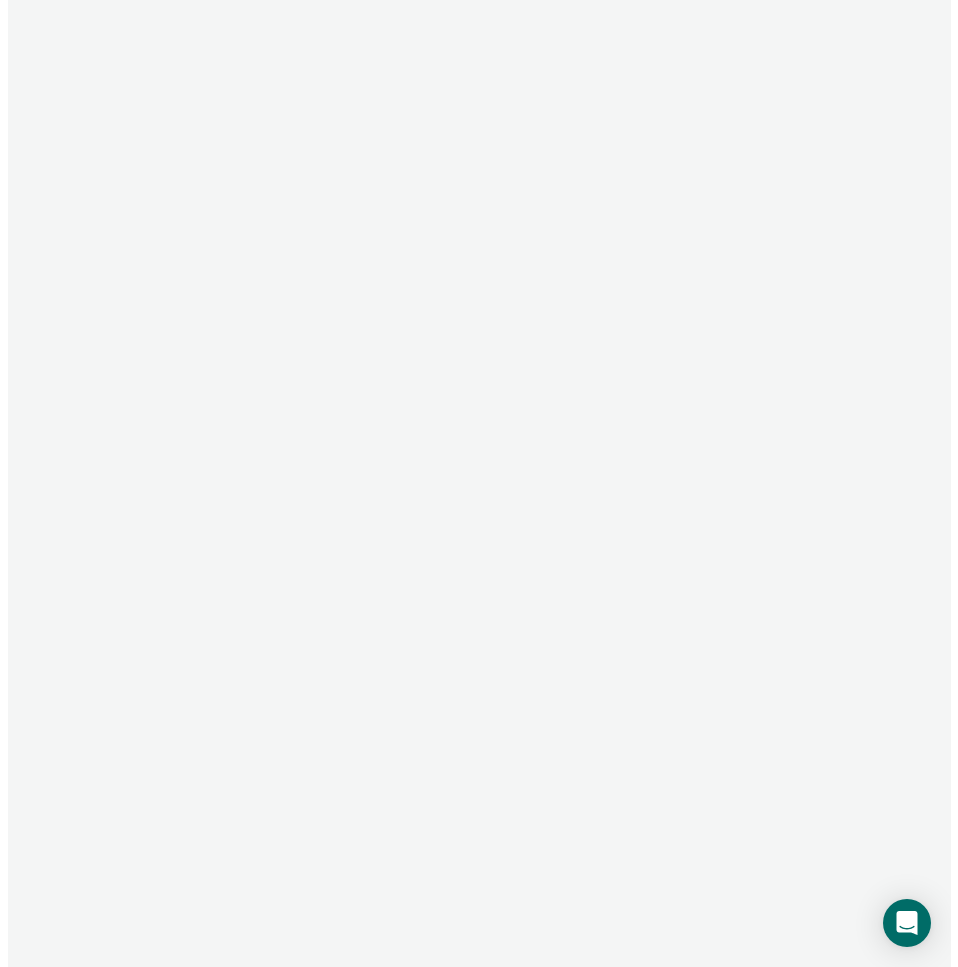 scroll, scrollTop: 0, scrollLeft: 0, axis: both 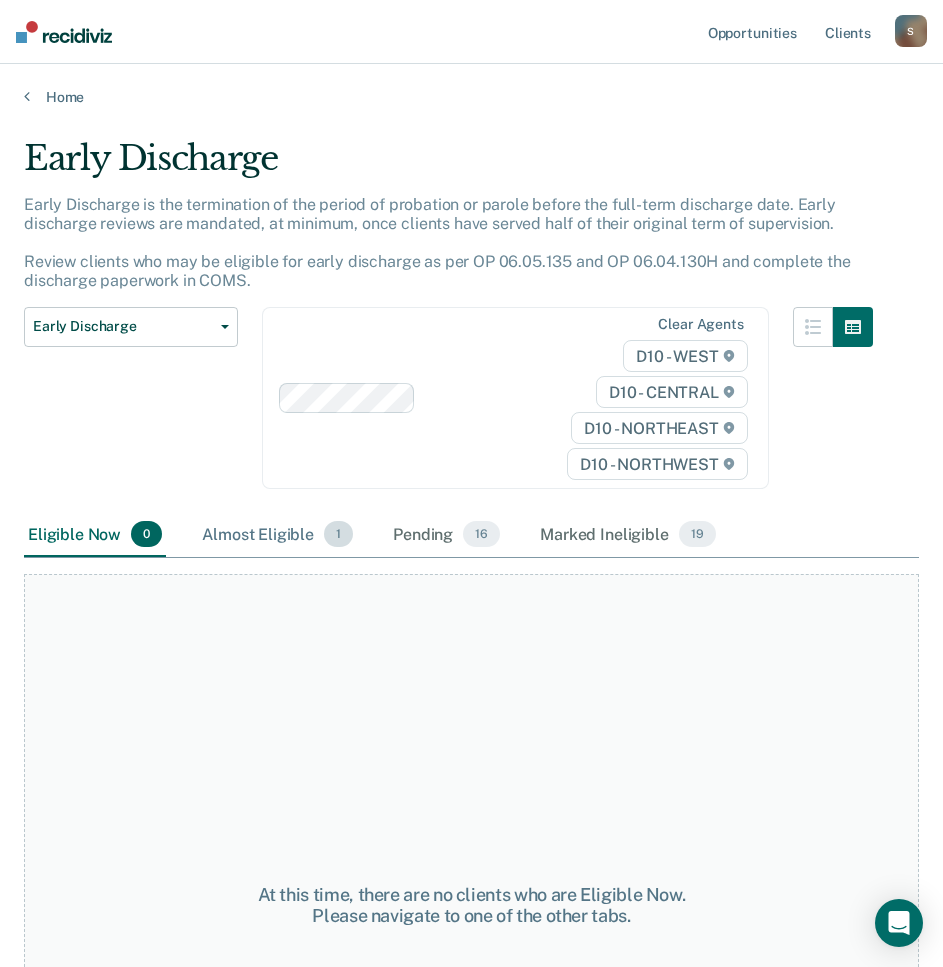 click on "Almost Eligible 1" at bounding box center [277, 535] 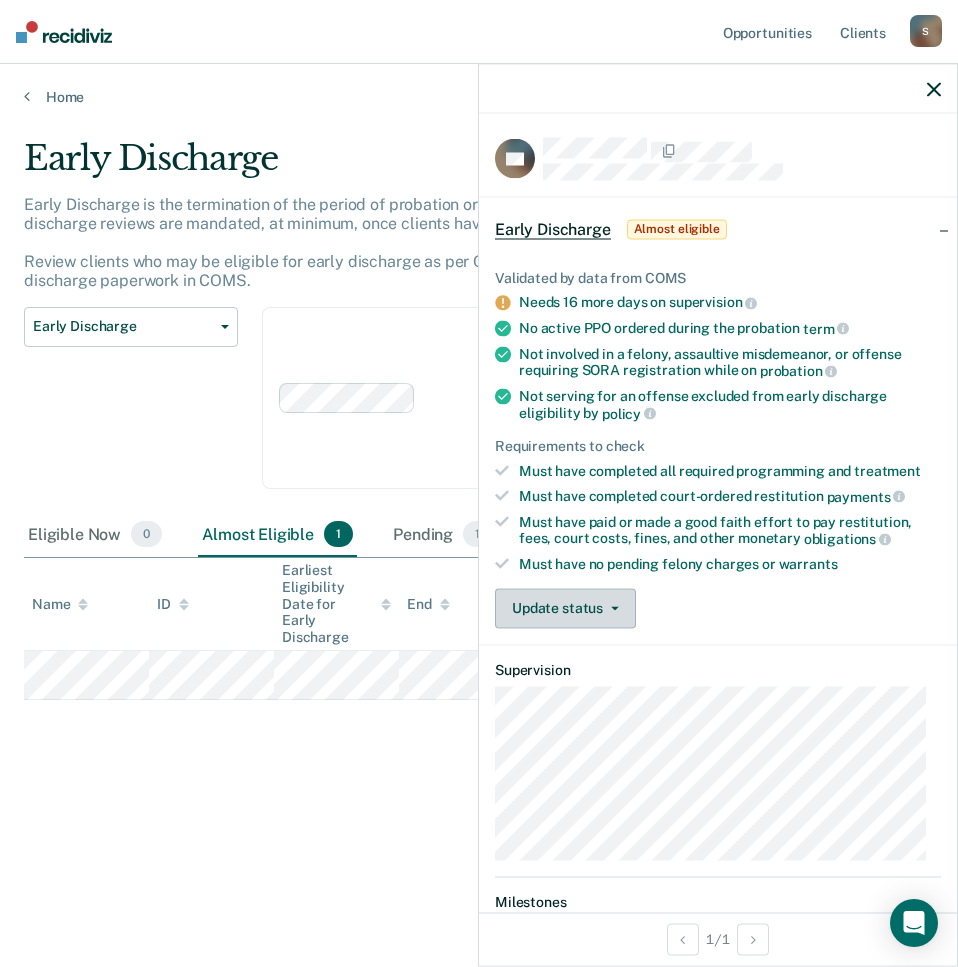 click on "Update status" at bounding box center (565, 608) 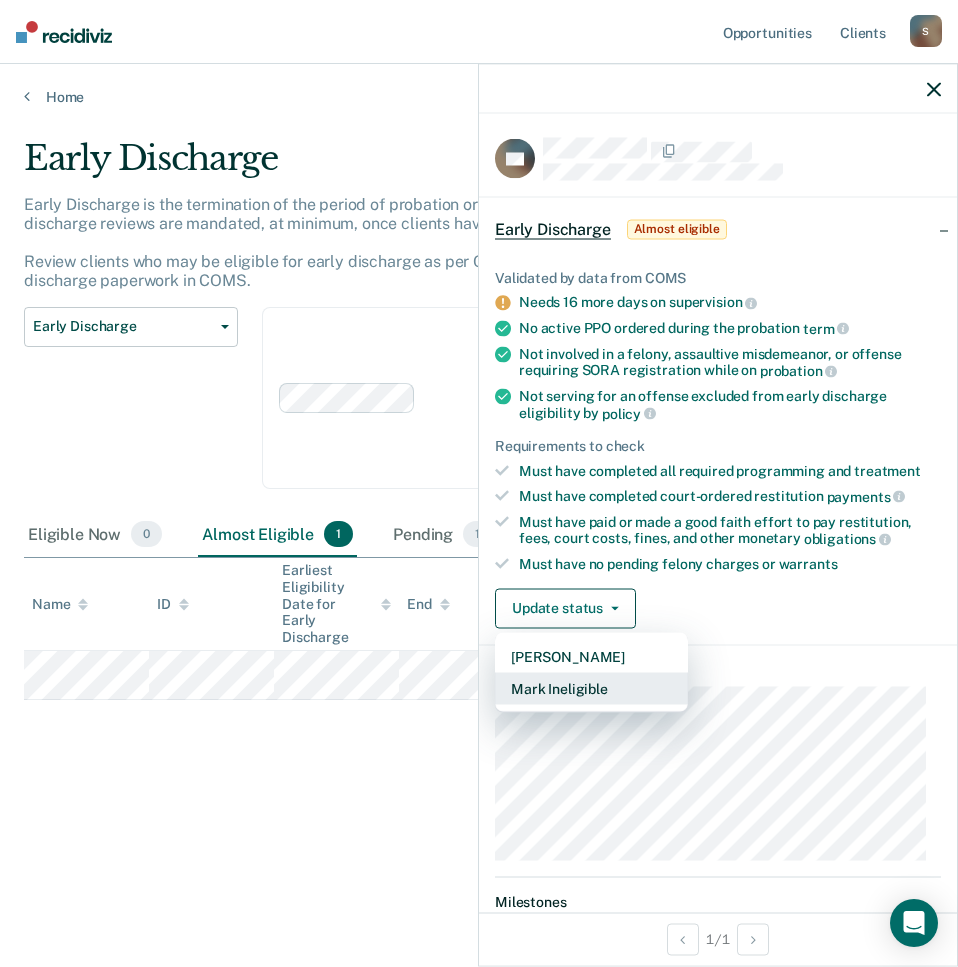 click on "Mark Ineligible" at bounding box center [591, 688] 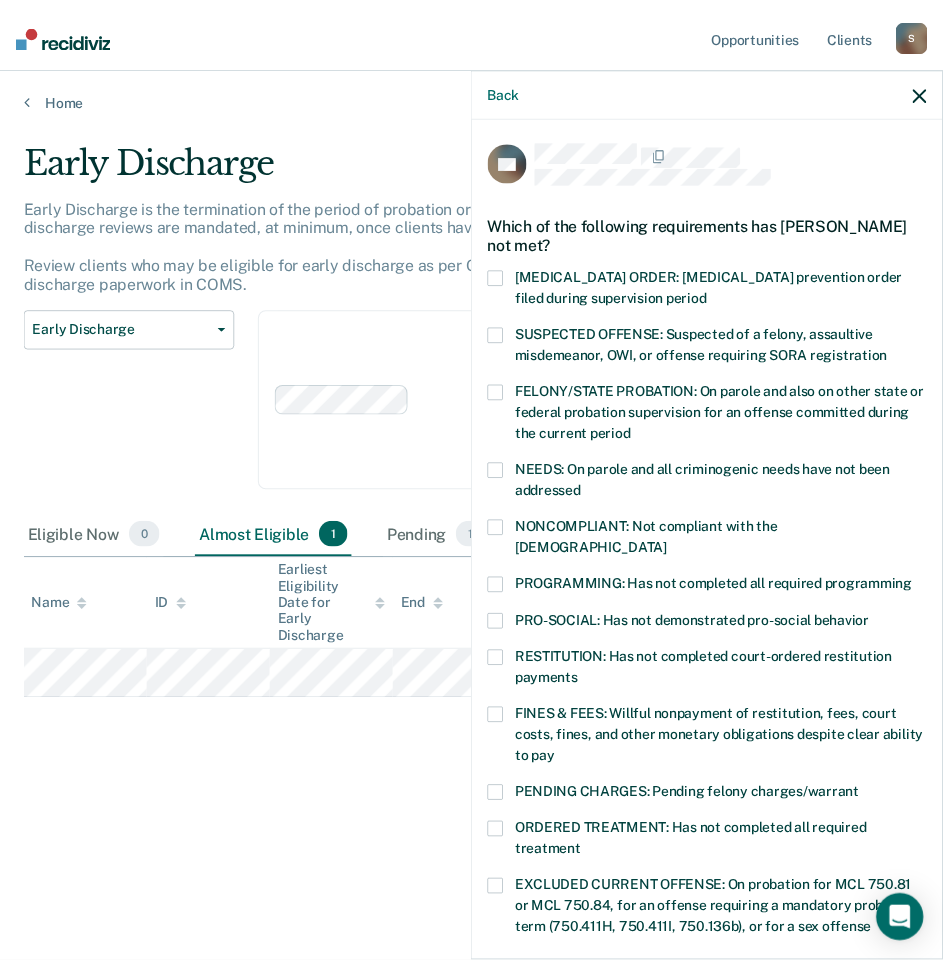 scroll, scrollTop: 410, scrollLeft: 0, axis: vertical 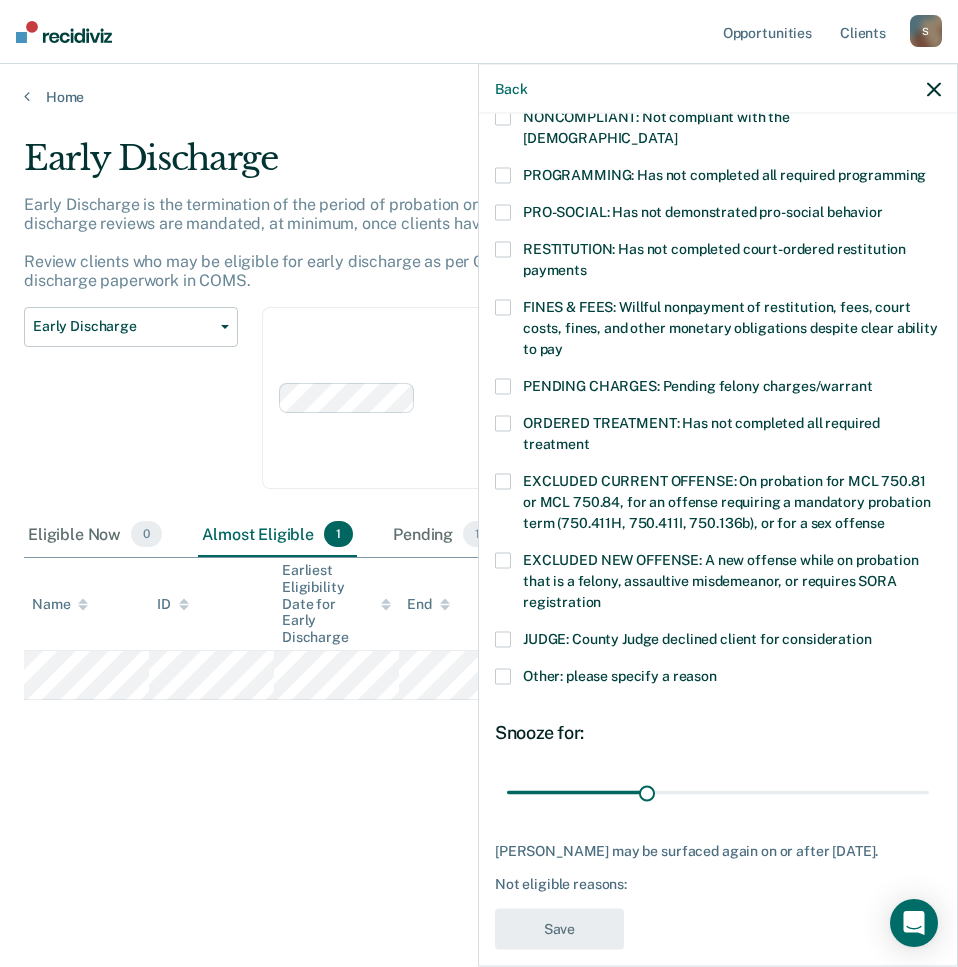click at bounding box center [503, 424] 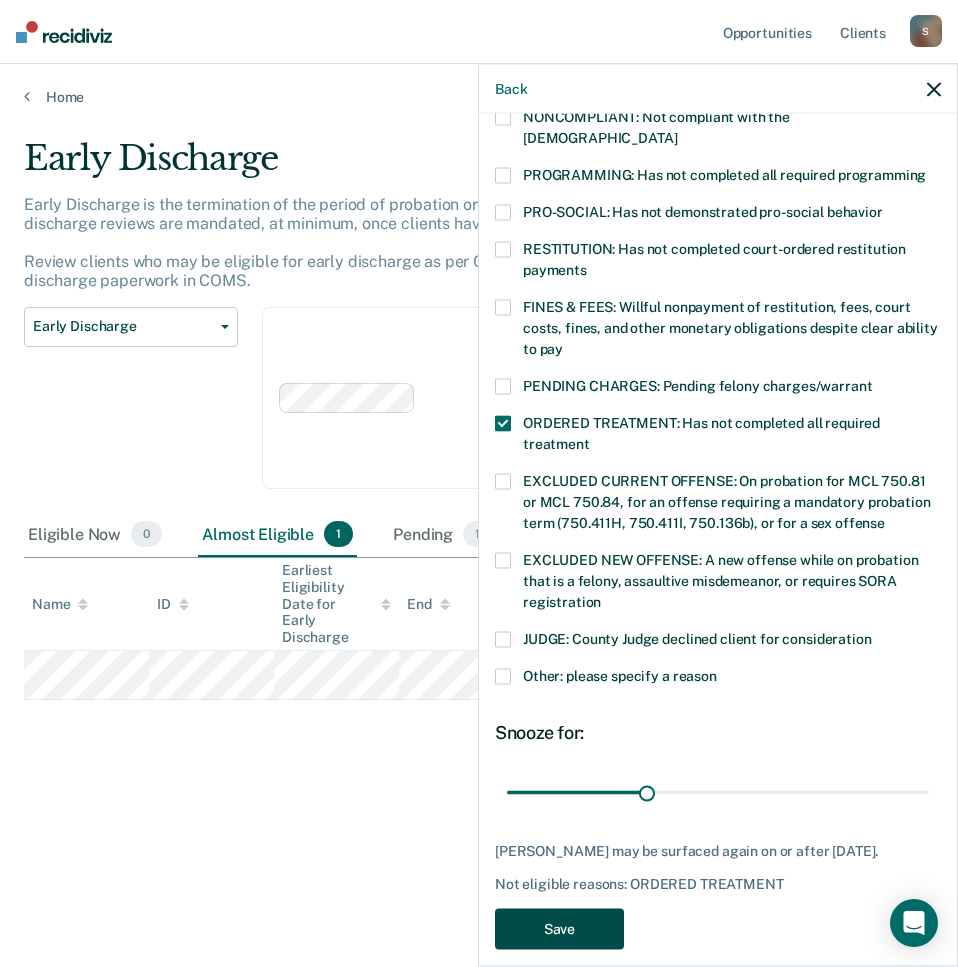 click on "Save" at bounding box center (559, 929) 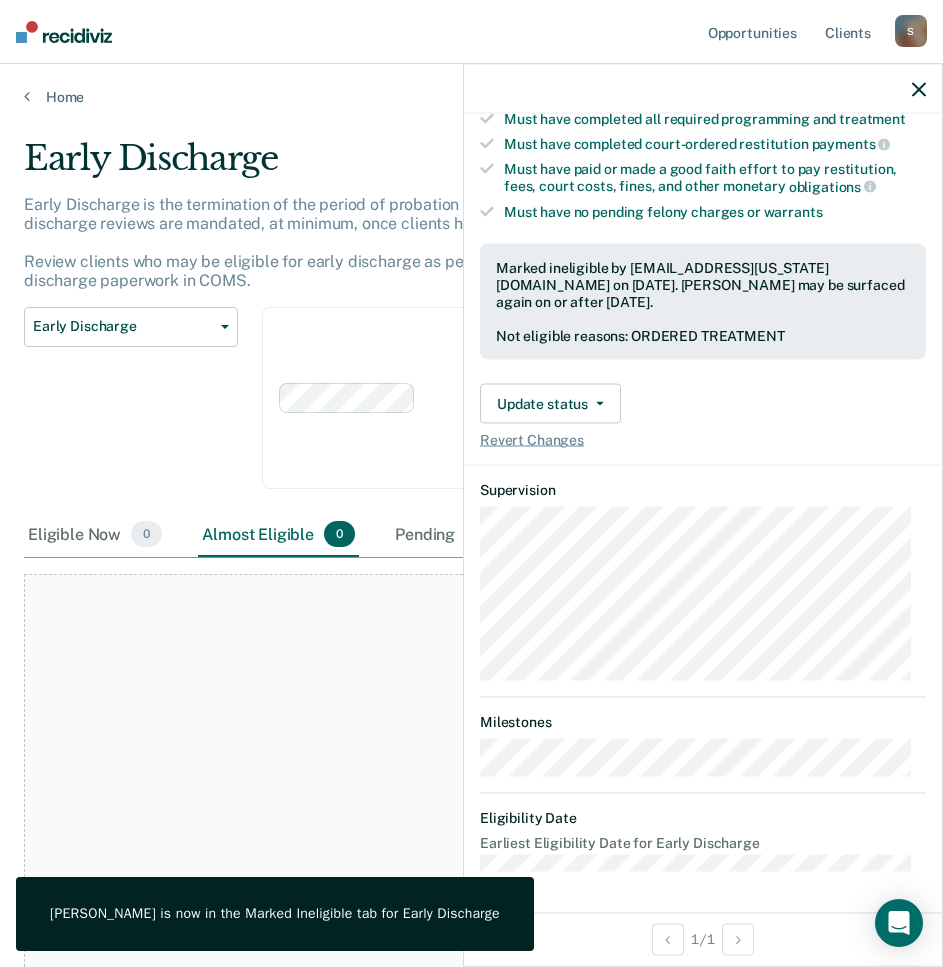 scroll, scrollTop: 350, scrollLeft: 0, axis: vertical 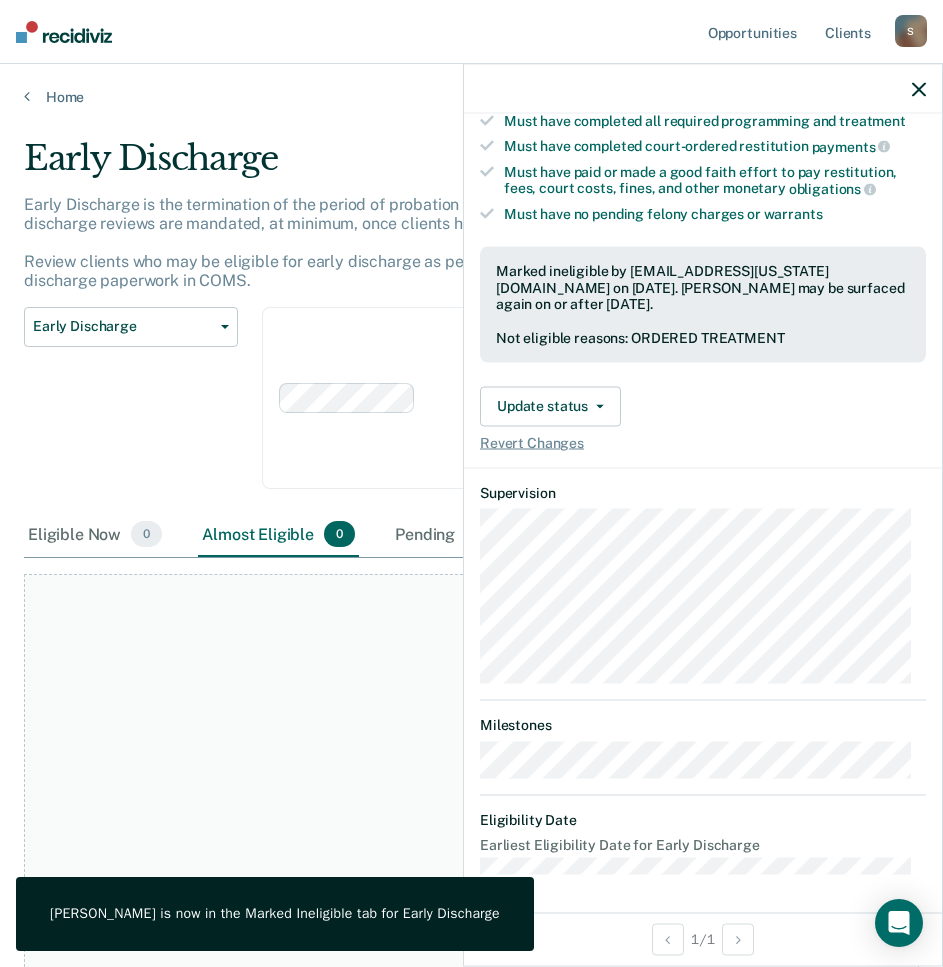 click on "Early Discharge Classification Review Early Discharge Minimum Telephone Reporting Overdue for Discharge Supervision Level Mismatch" at bounding box center [131, 410] 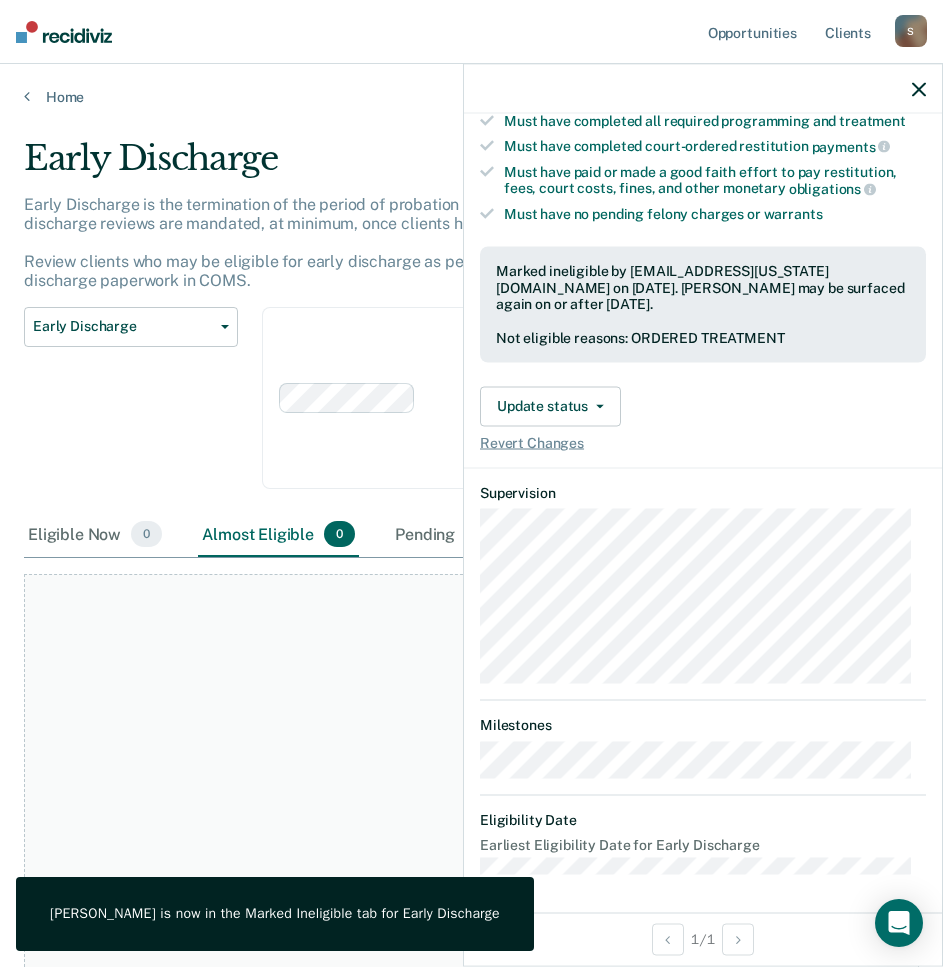 click at bounding box center (703, 89) 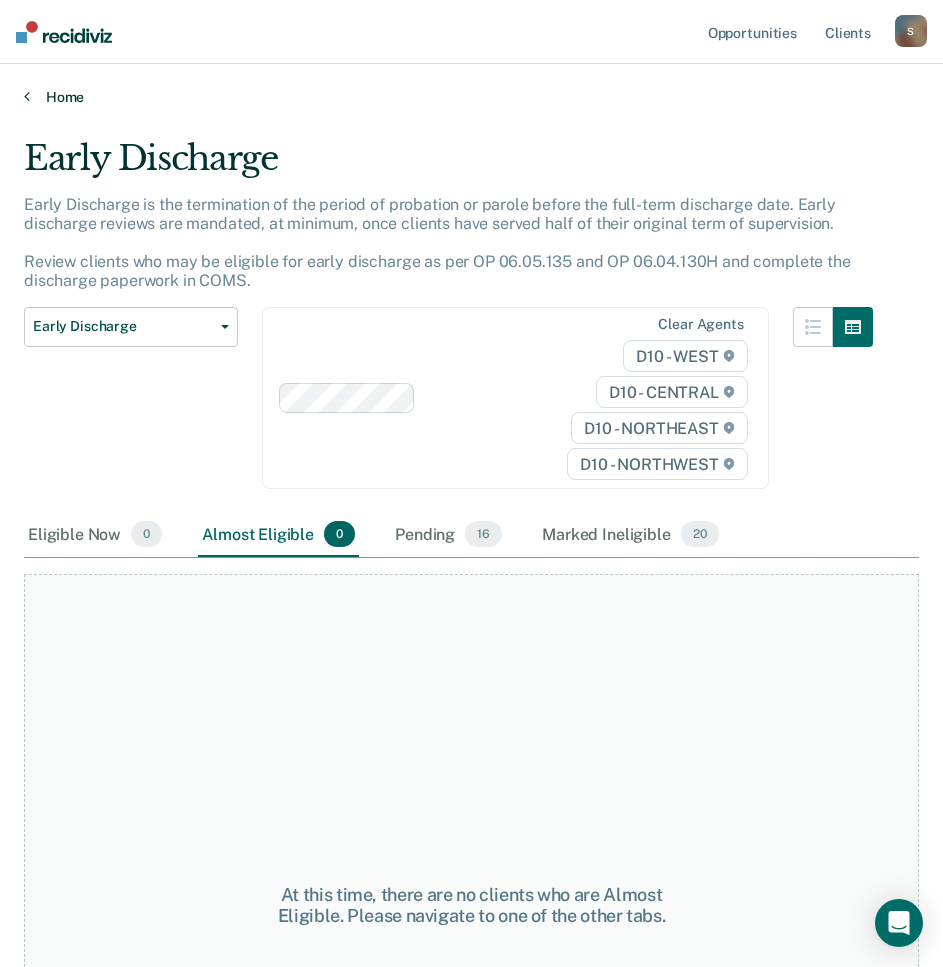 click on "Home" at bounding box center (471, 97) 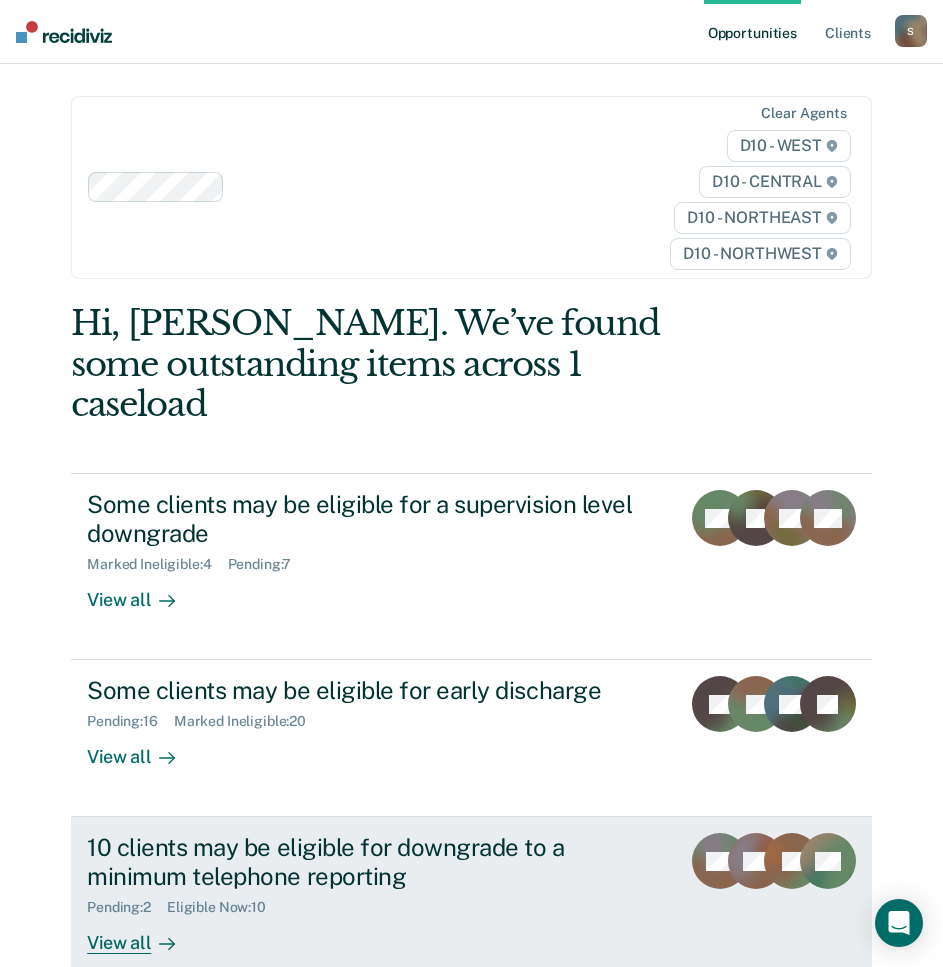 click on "10 clients may be eligible for downgrade to a minimum telephone reporting" at bounding box center [375, 862] 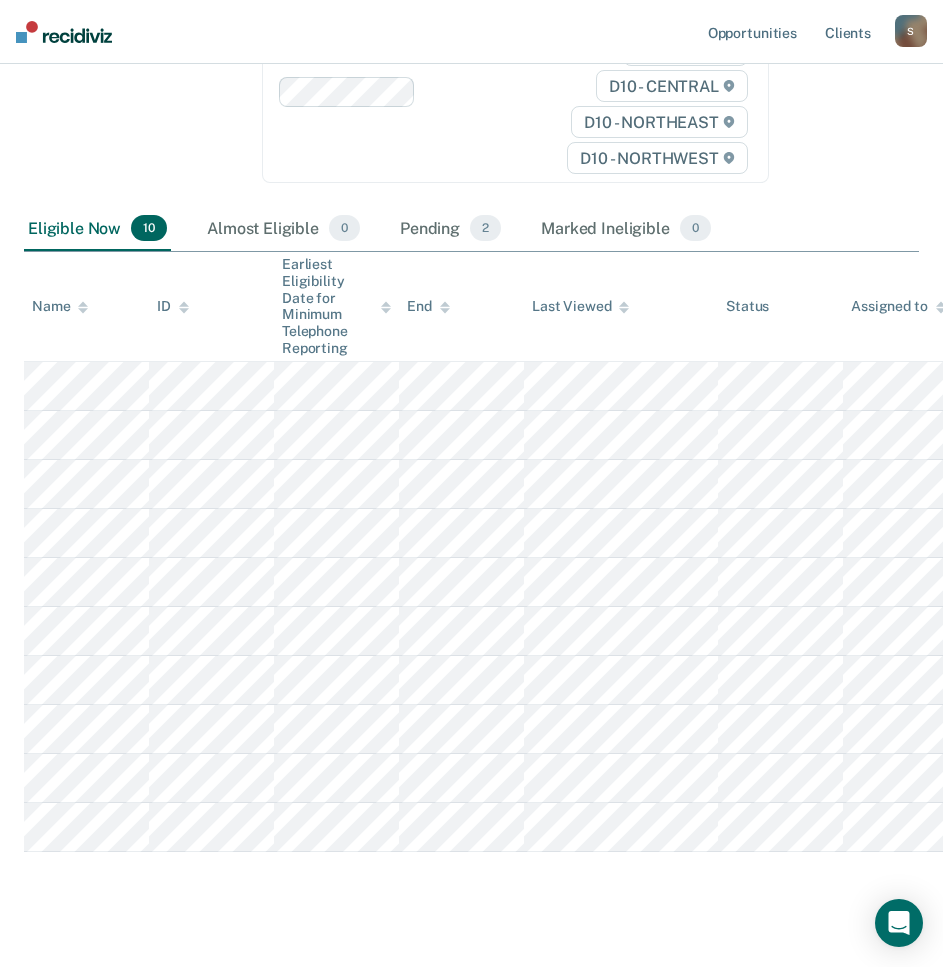 scroll, scrollTop: 307, scrollLeft: 0, axis: vertical 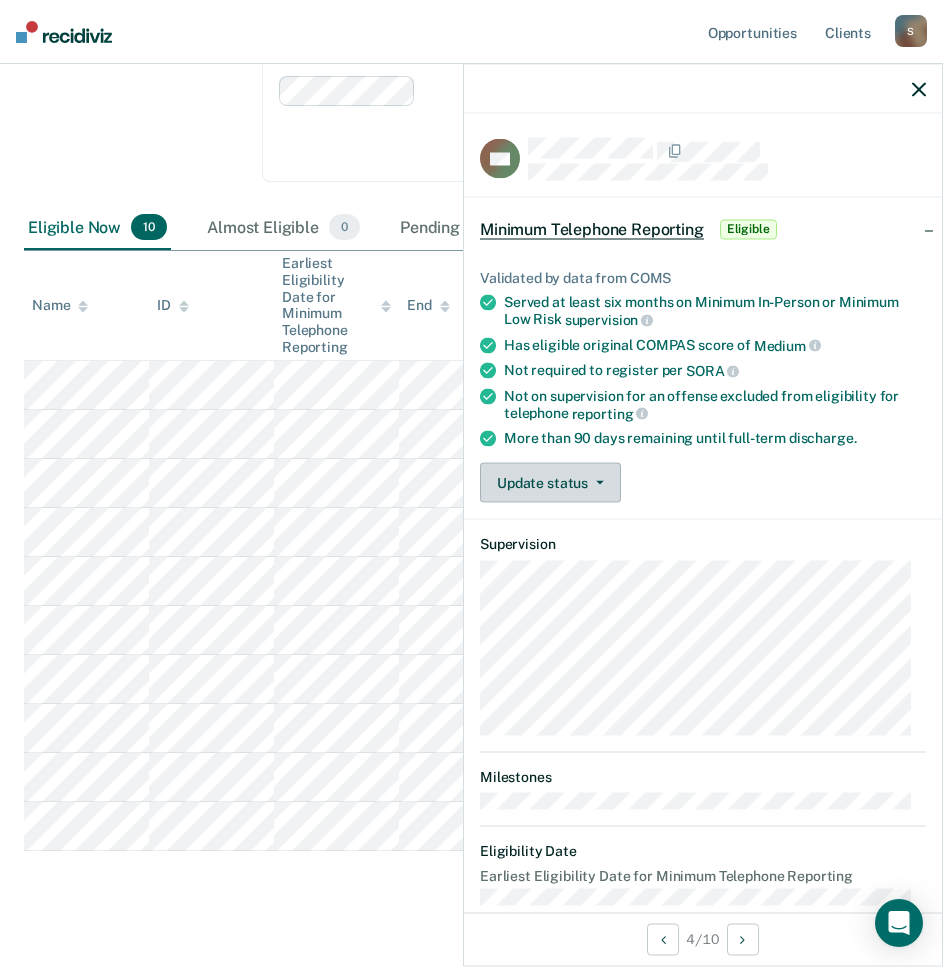 click on "Update status" at bounding box center [550, 483] 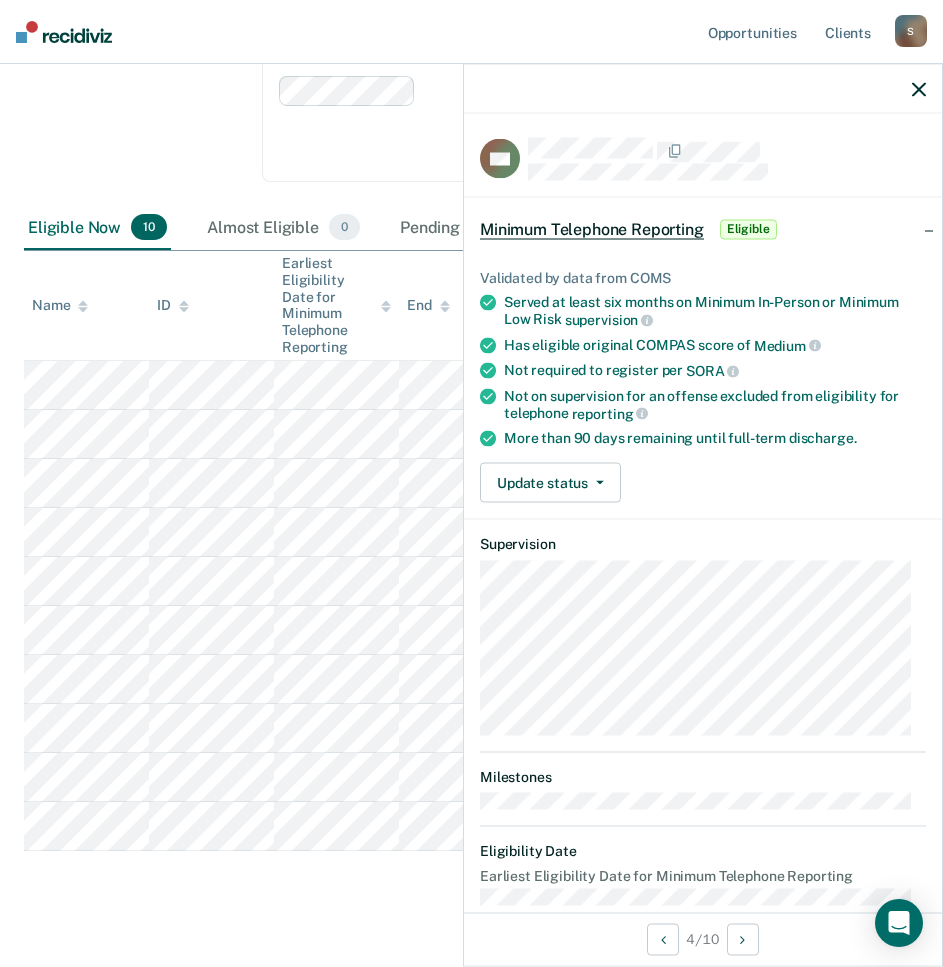 click on "Not on supervision for an offense excluded from eligibility for telephone   reporting" at bounding box center [715, 405] 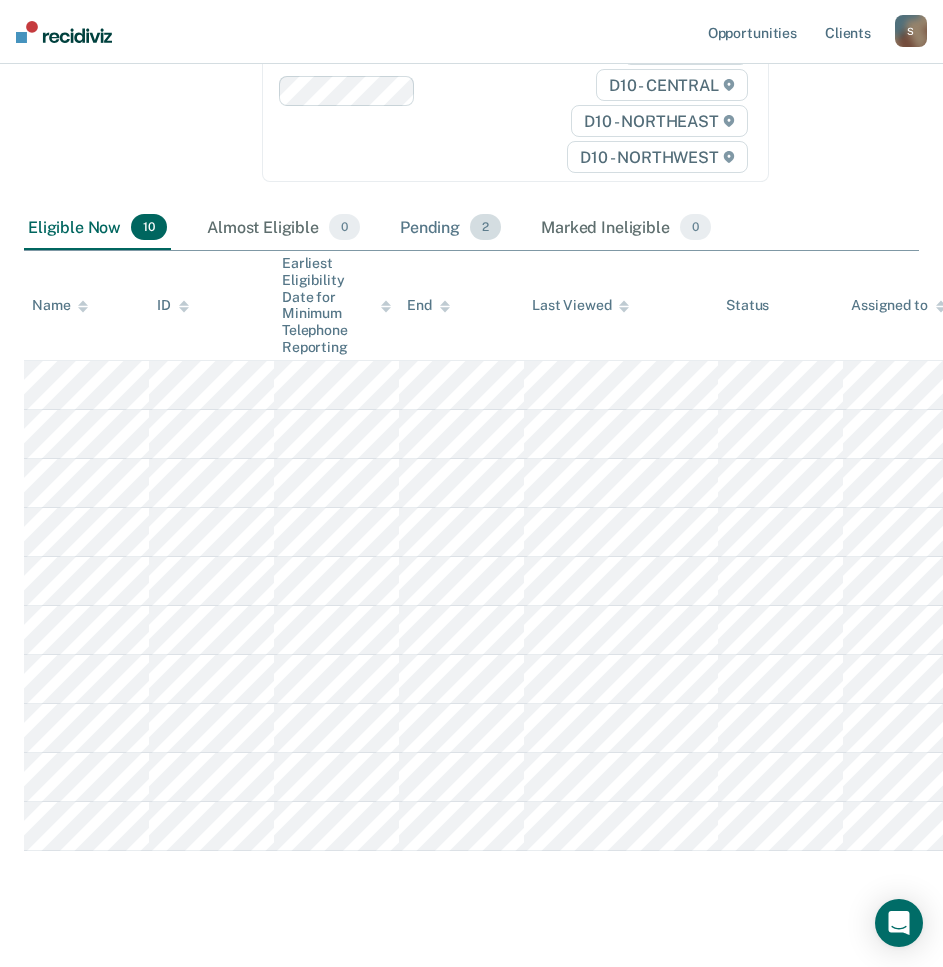 click on "Pending 2" at bounding box center [450, 228] 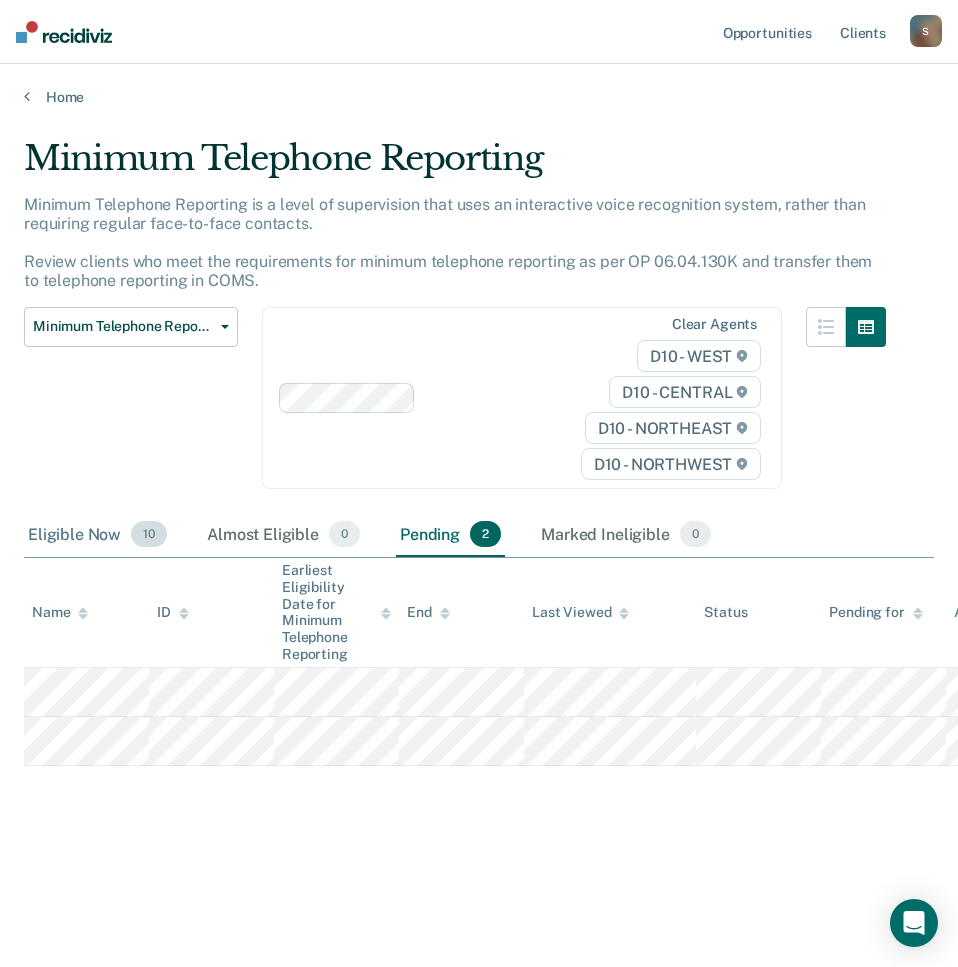 click on "Eligible Now 10" at bounding box center [97, 535] 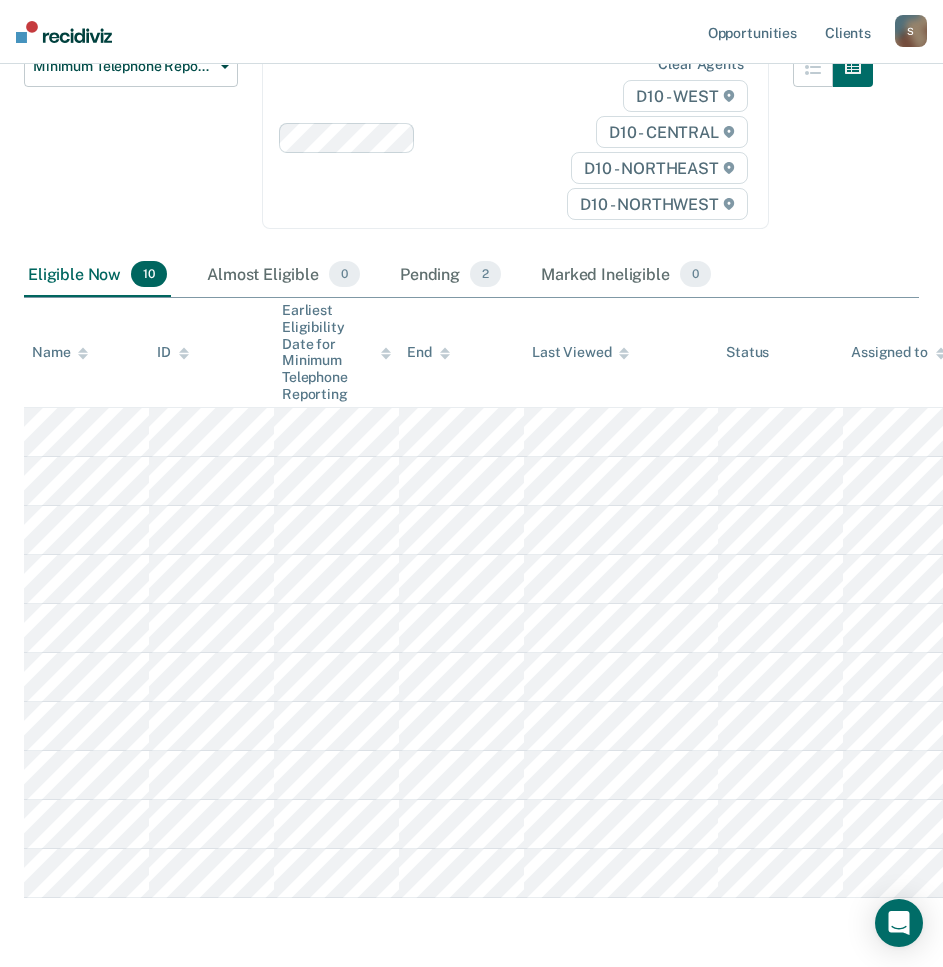 scroll, scrollTop: 261, scrollLeft: 0, axis: vertical 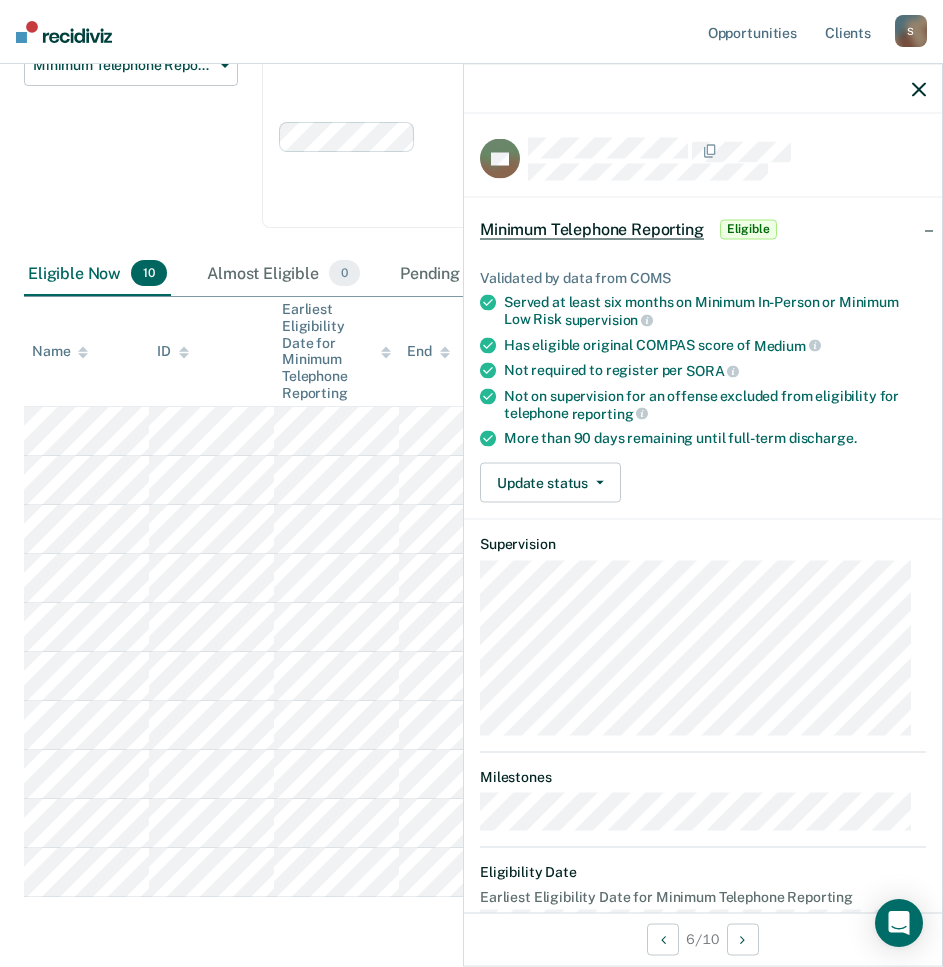 click at bounding box center (703, 89) 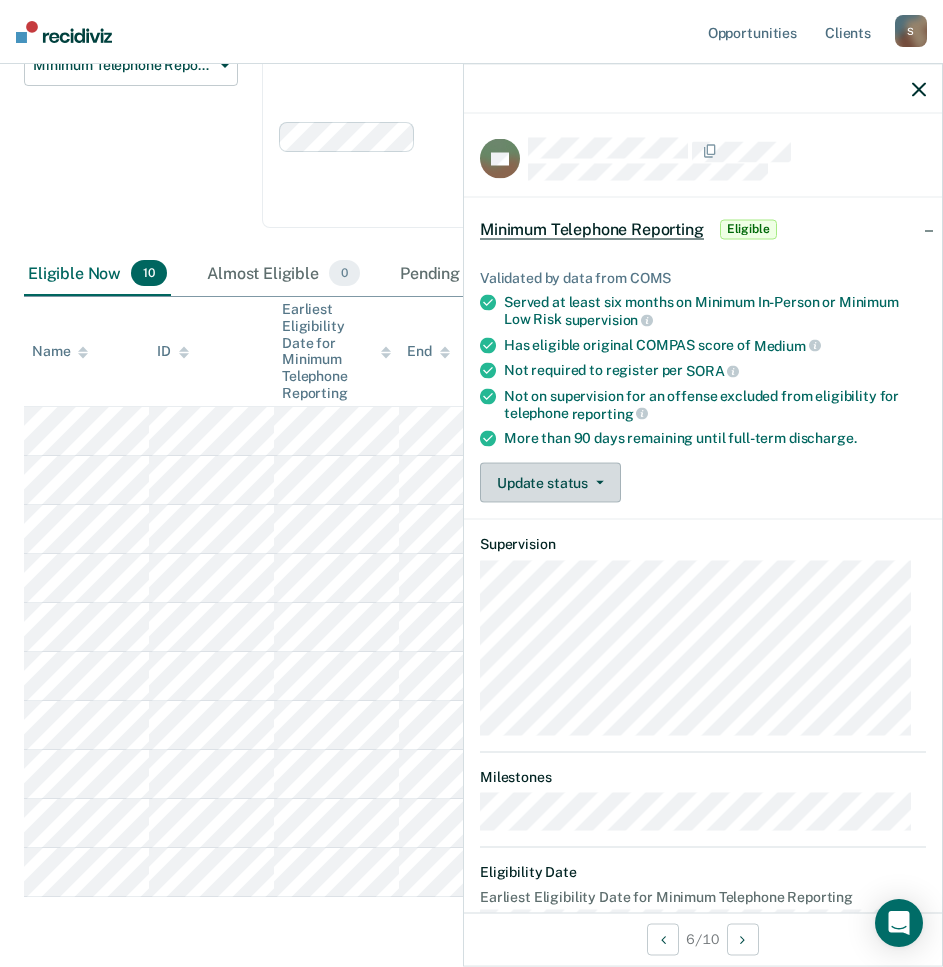 click on "Update status" at bounding box center (550, 483) 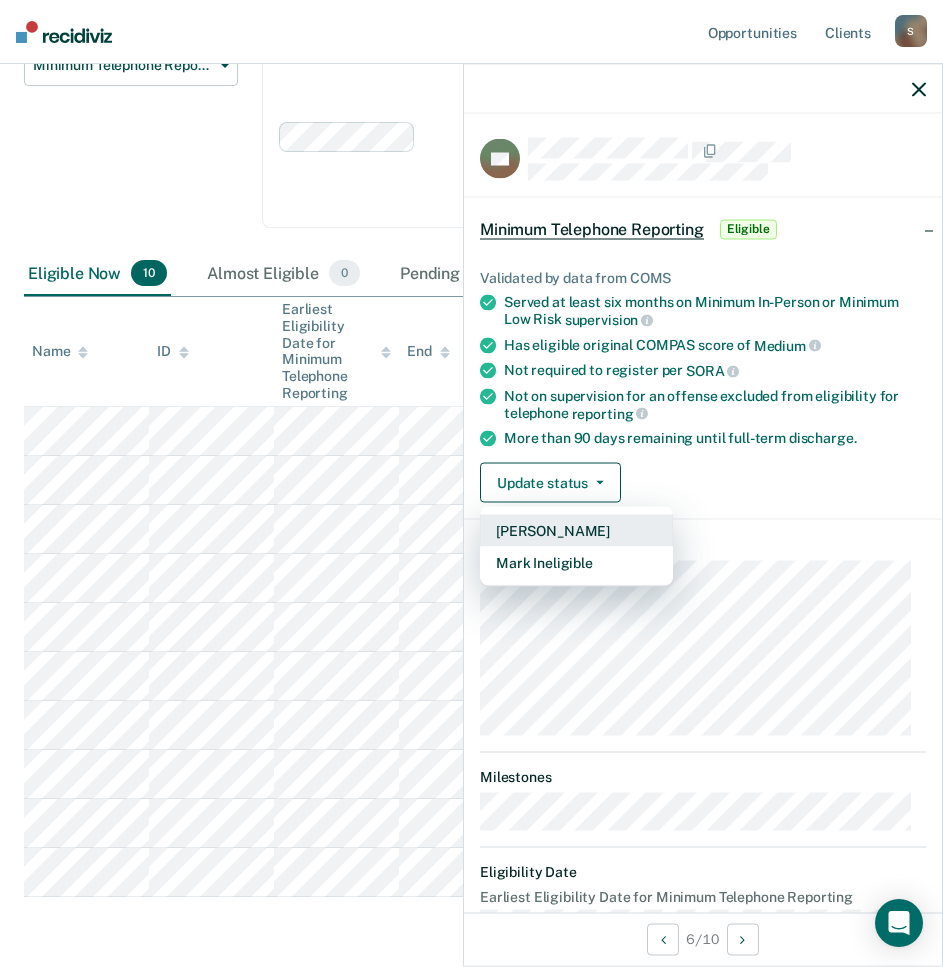 click on "[PERSON_NAME]" at bounding box center [576, 531] 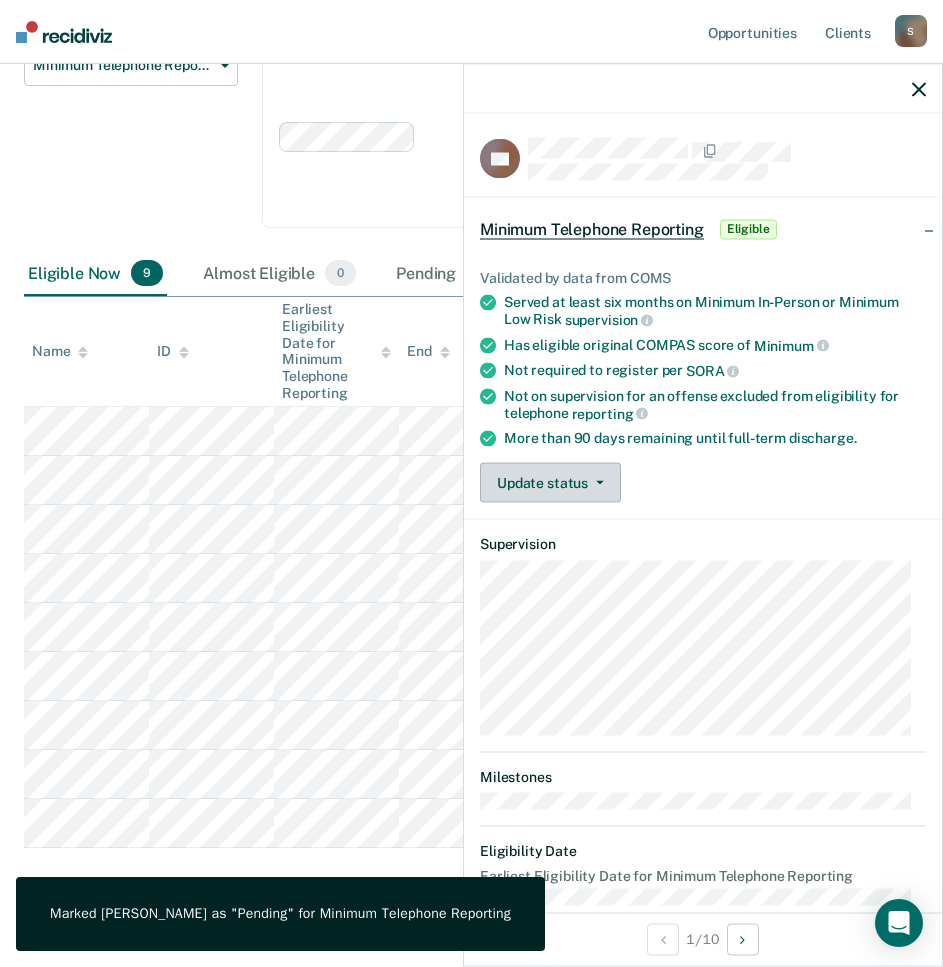 click on "Update status" at bounding box center [550, 483] 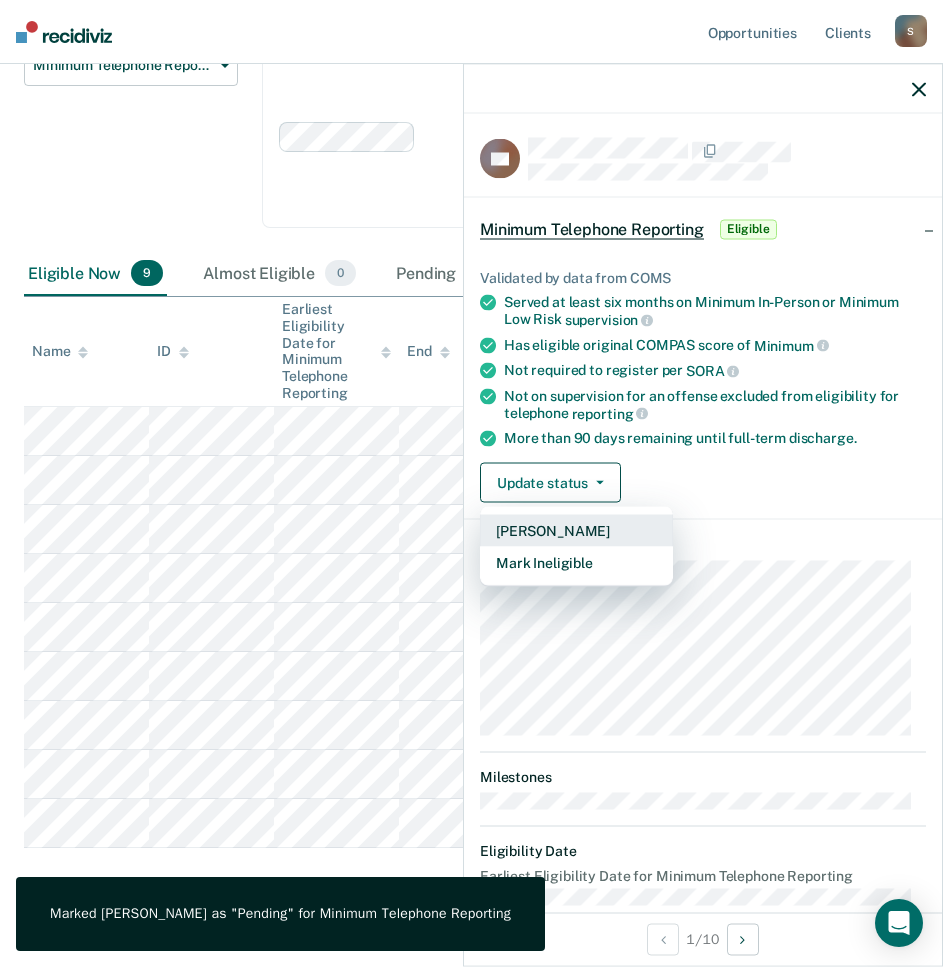 click on "[PERSON_NAME]" at bounding box center (576, 531) 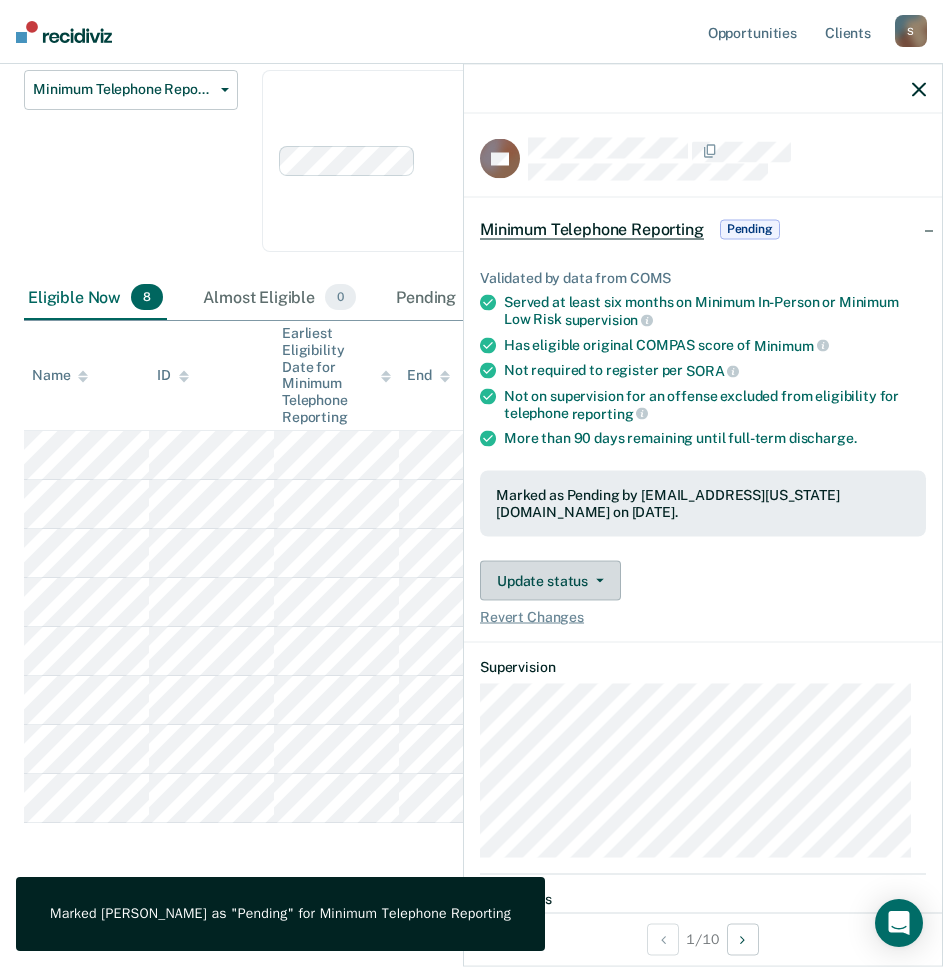 scroll, scrollTop: 237, scrollLeft: 0, axis: vertical 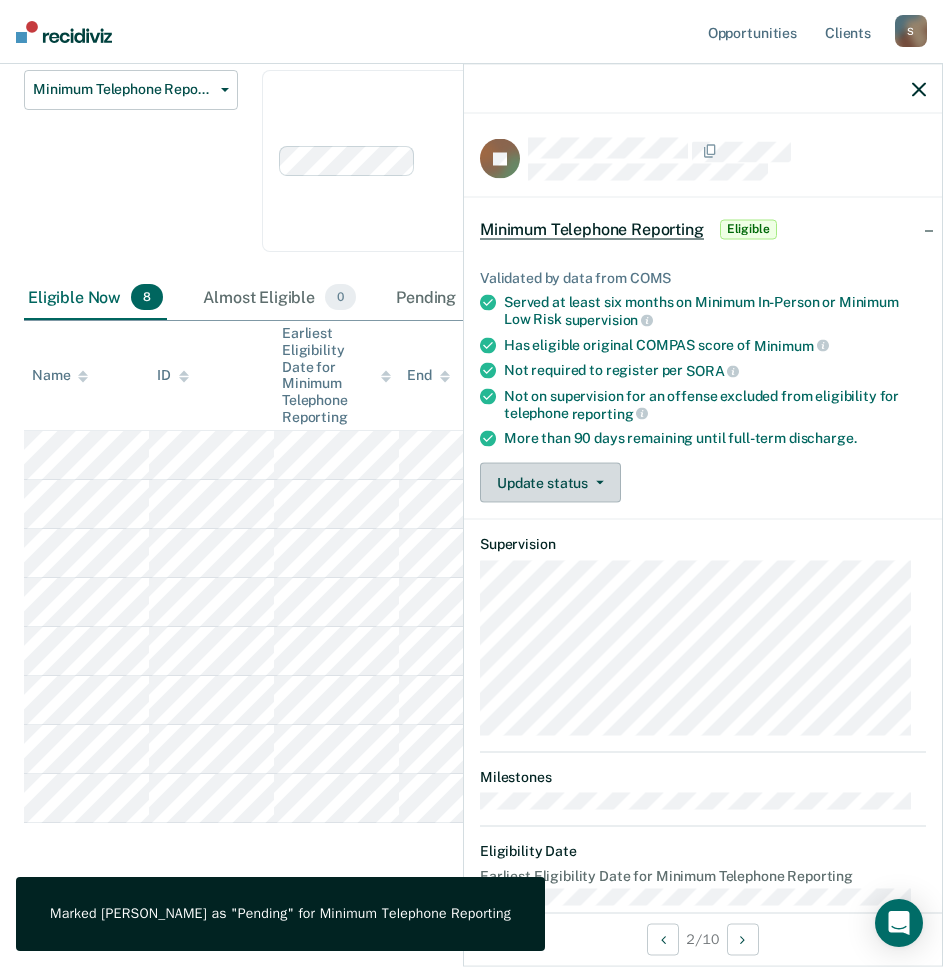 click on "Update status" at bounding box center [550, 483] 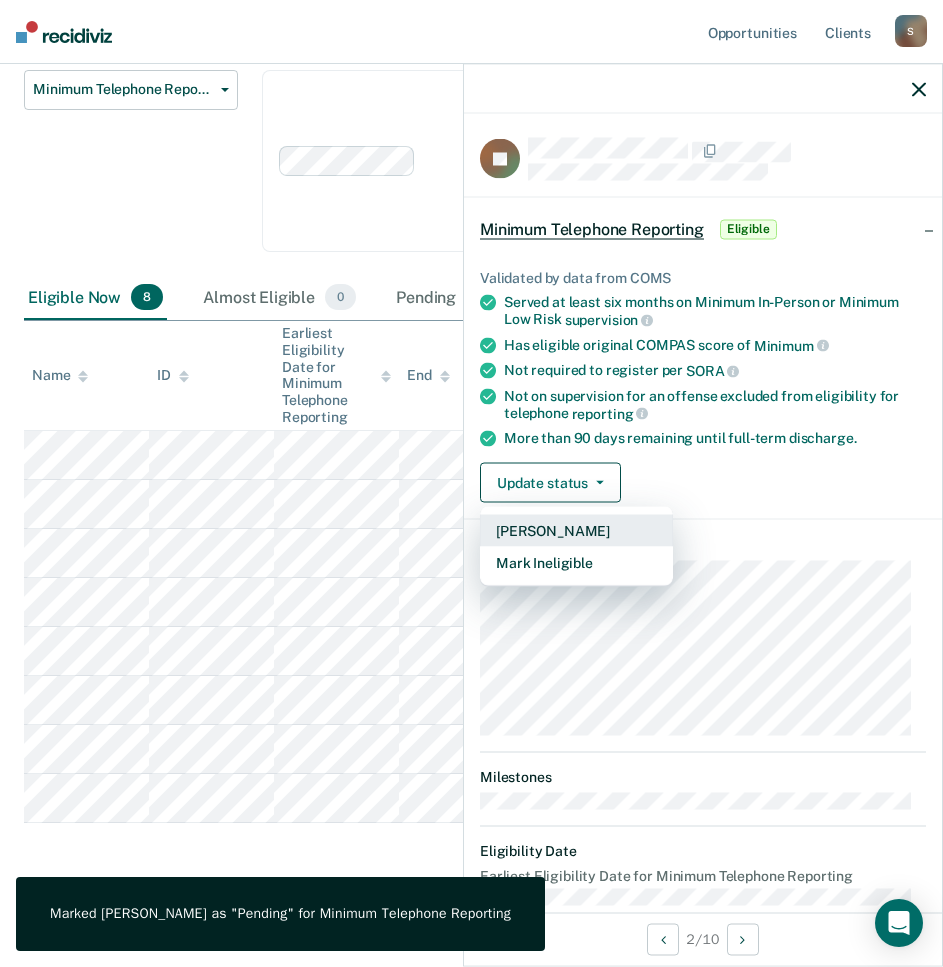 click on "[PERSON_NAME]" at bounding box center [576, 531] 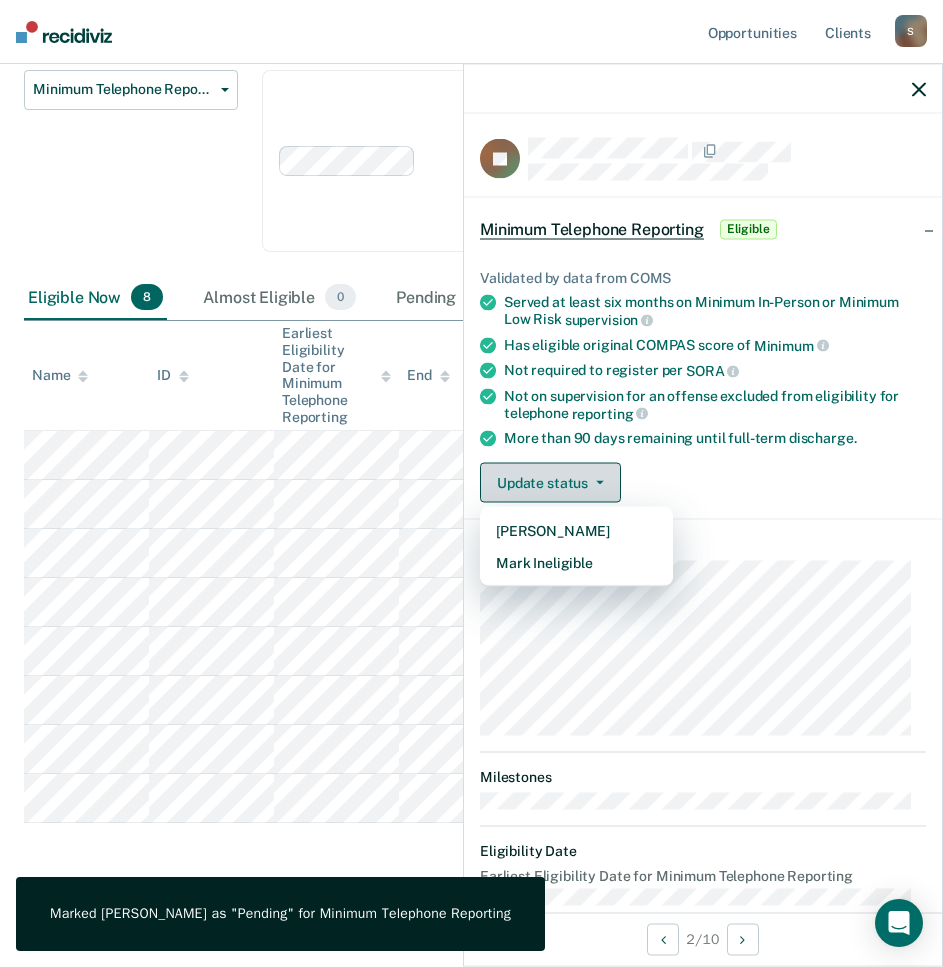 scroll, scrollTop: 188, scrollLeft: 0, axis: vertical 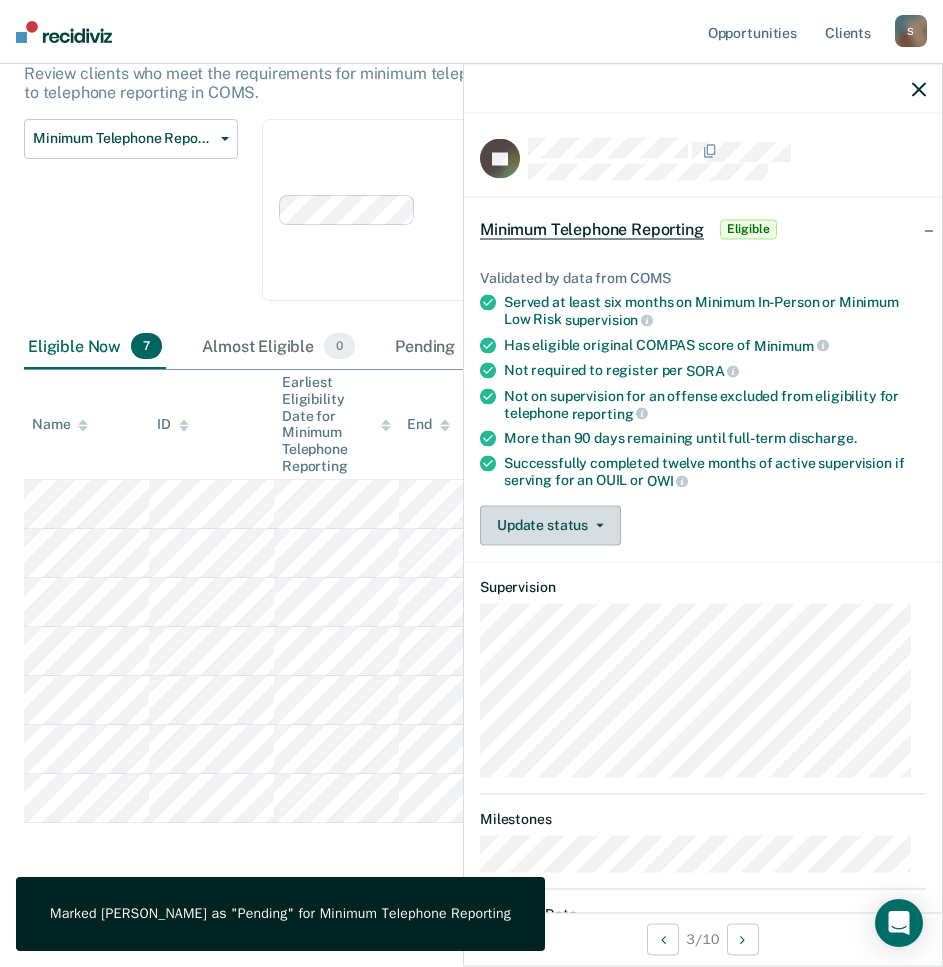 click on "Update status" at bounding box center [550, 525] 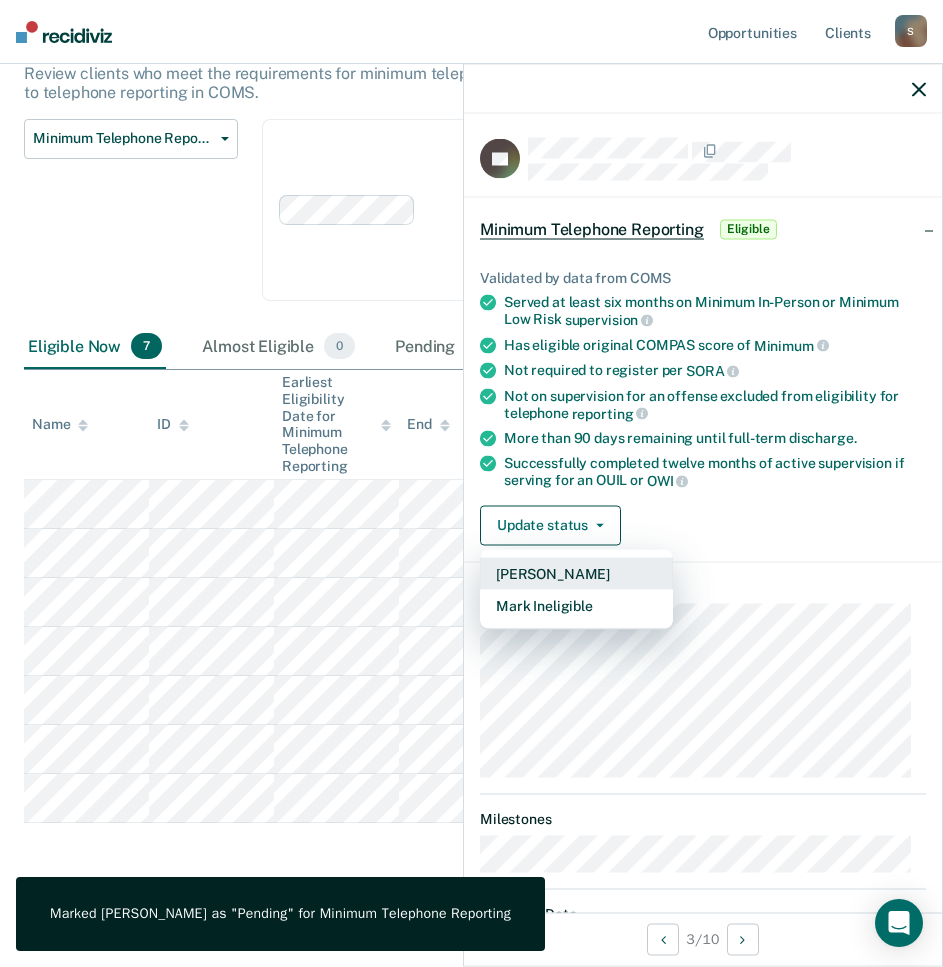 click on "[PERSON_NAME]" at bounding box center (576, 573) 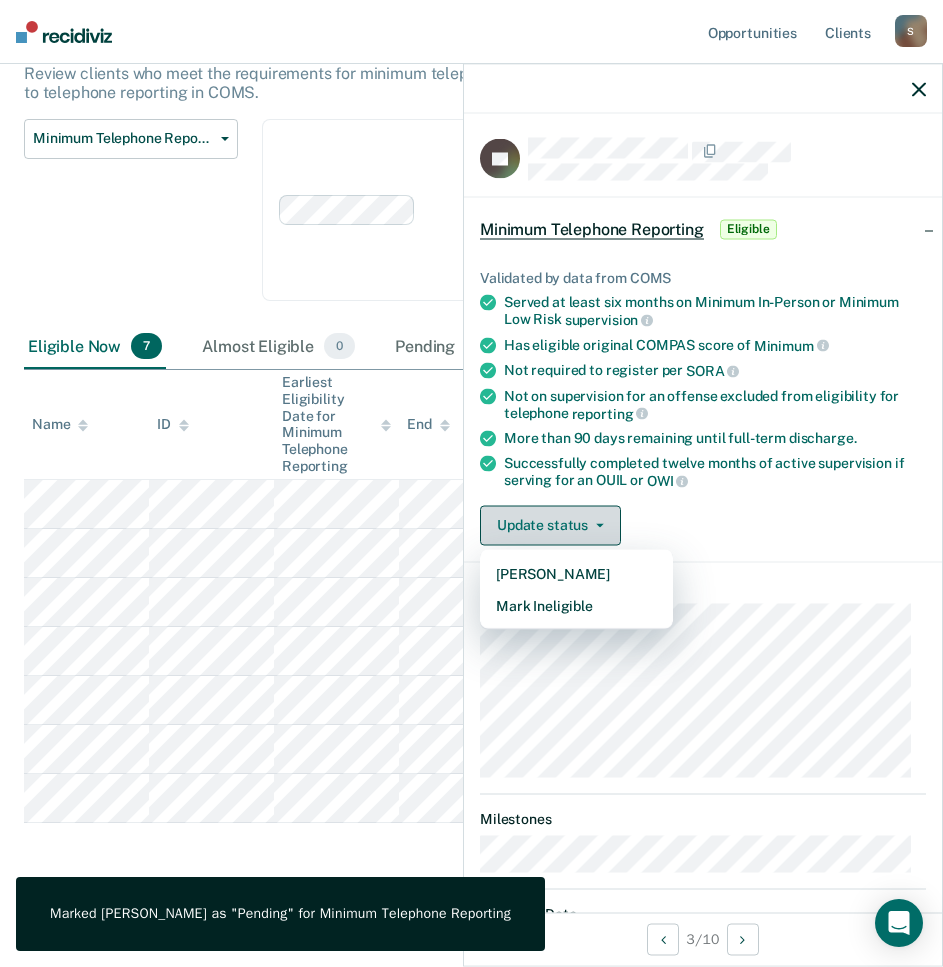 scroll, scrollTop: 139, scrollLeft: 0, axis: vertical 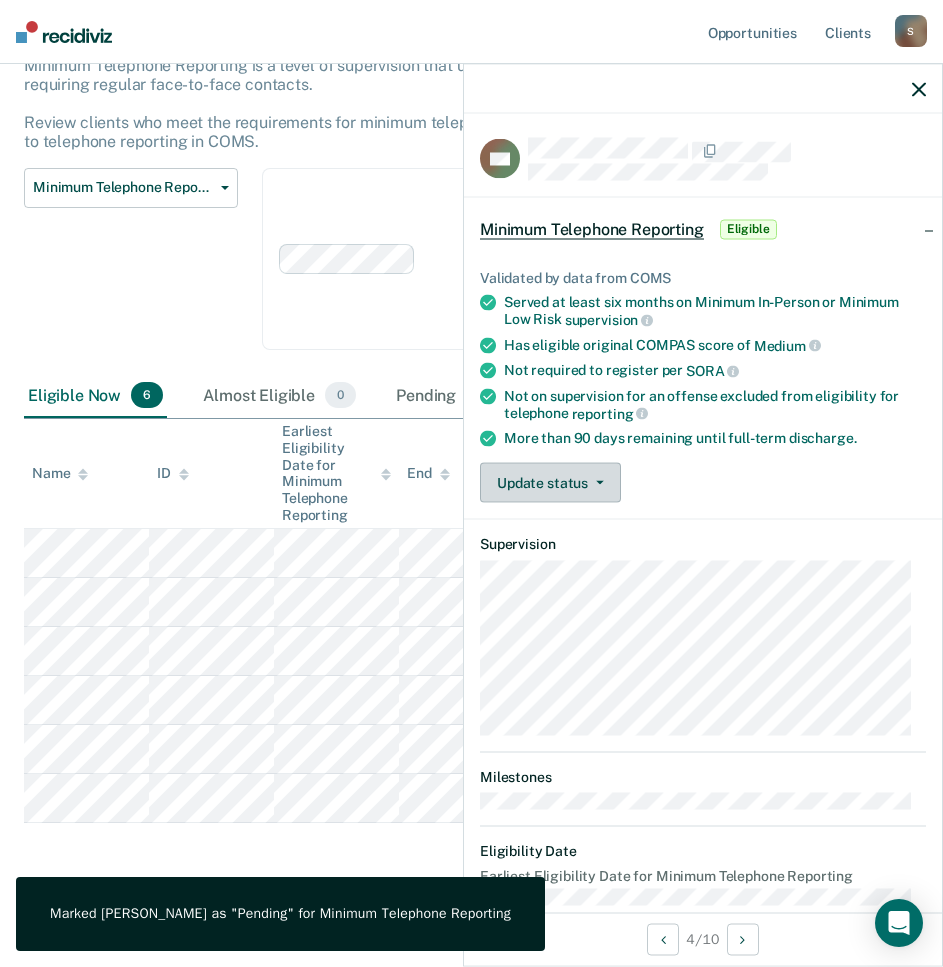 click on "Update status" at bounding box center (550, 483) 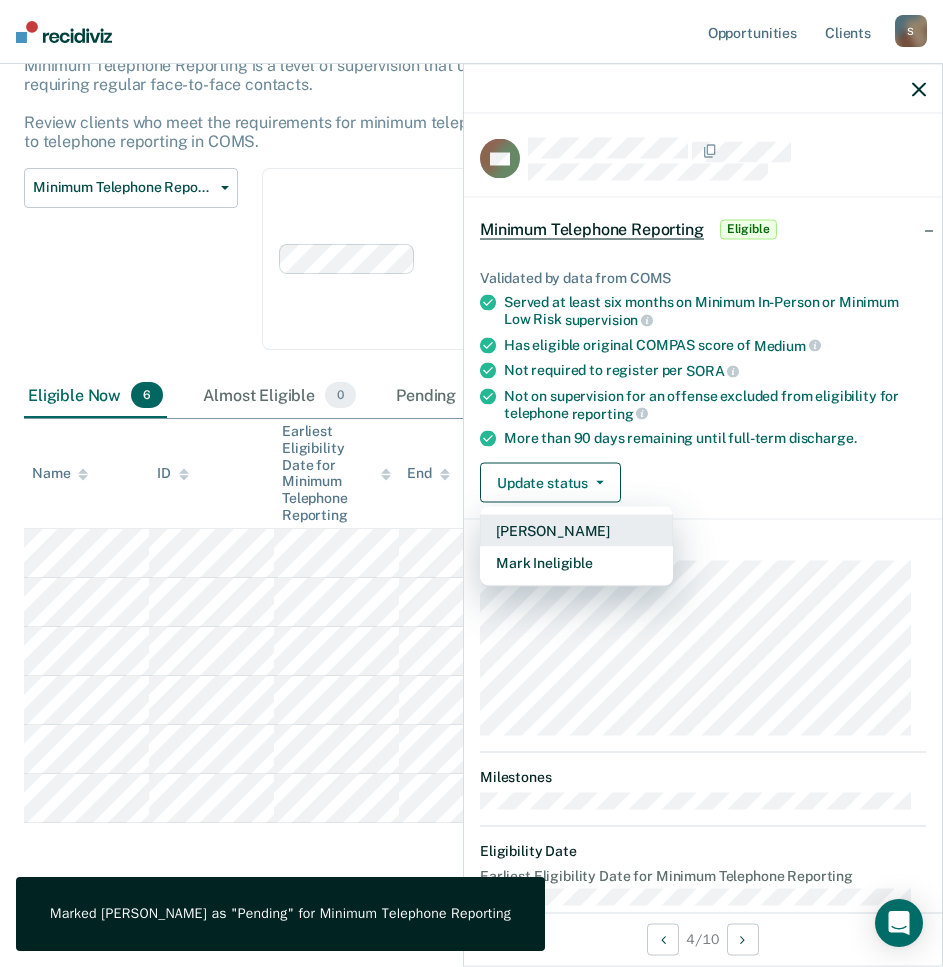 click on "[PERSON_NAME]" at bounding box center [576, 531] 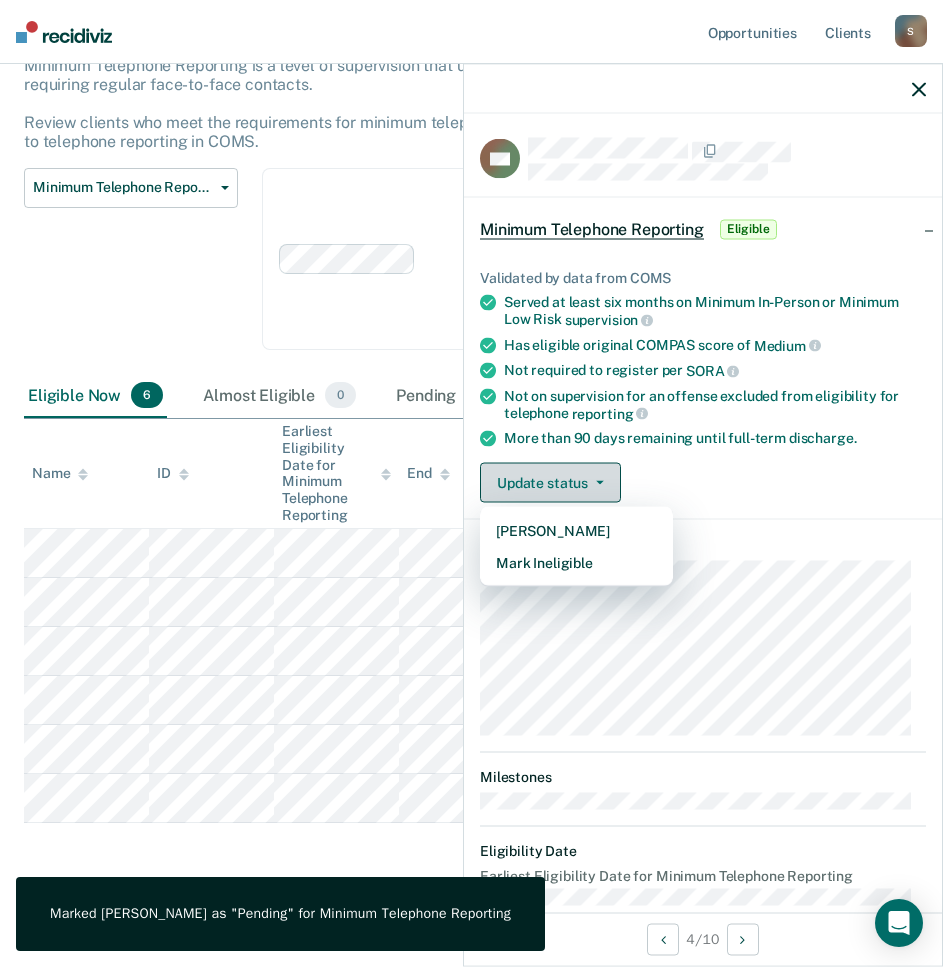 scroll, scrollTop: 90, scrollLeft: 0, axis: vertical 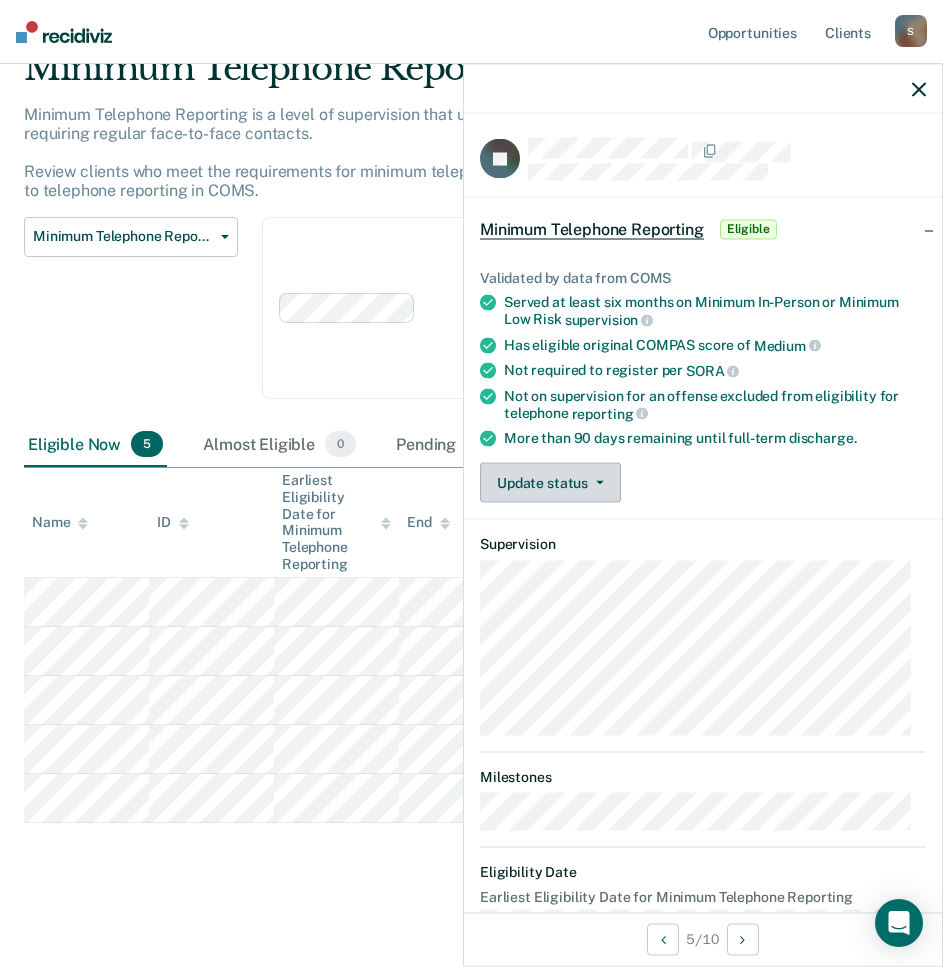 click on "Update status" at bounding box center [550, 483] 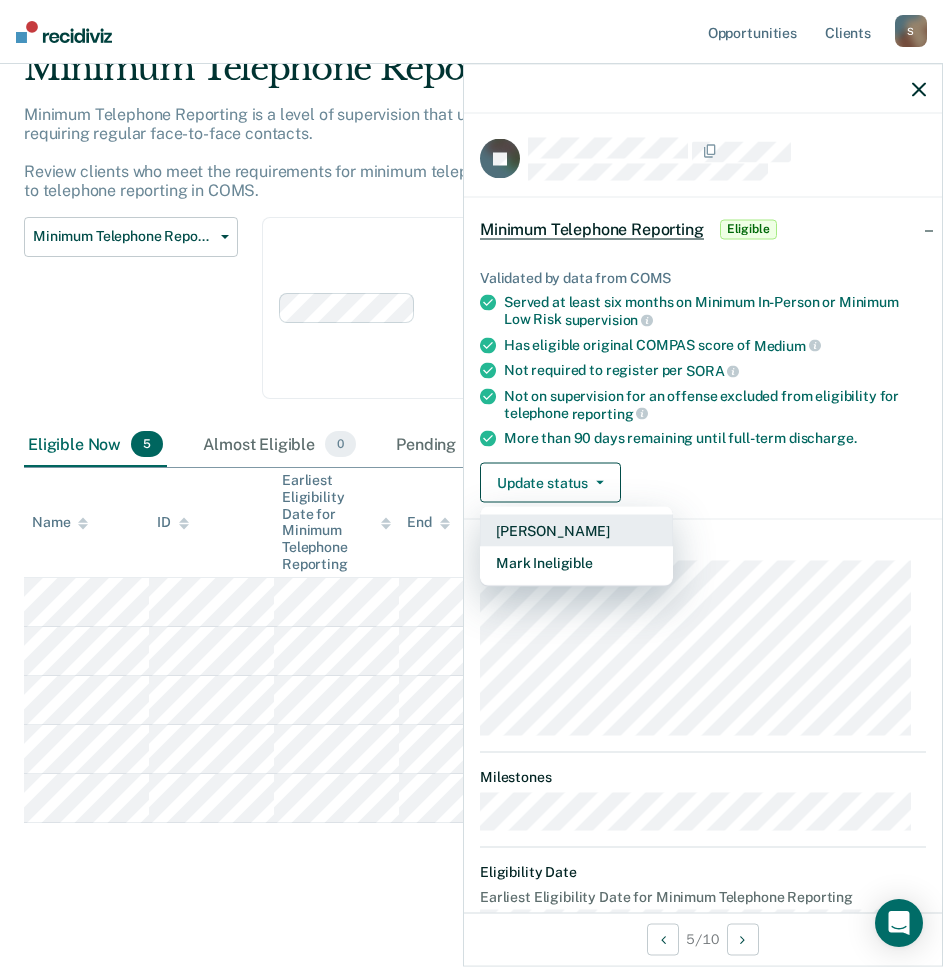 click on "[PERSON_NAME]" at bounding box center (576, 531) 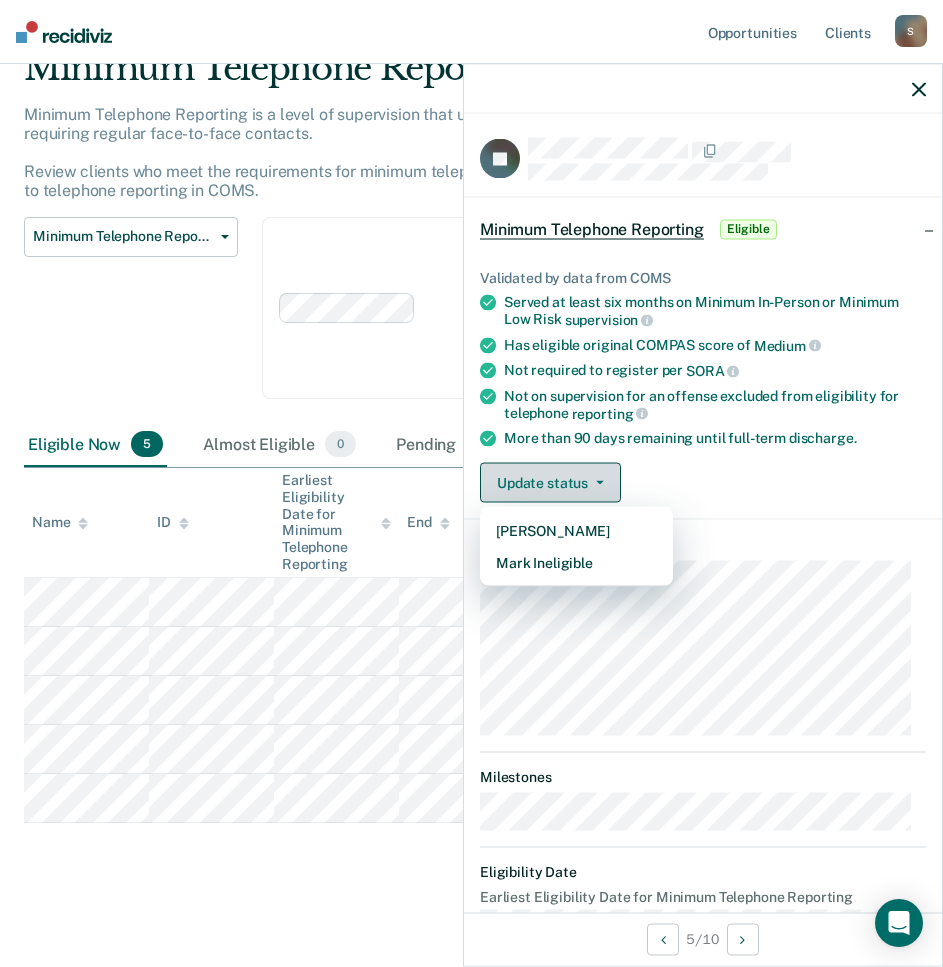 scroll, scrollTop: 41, scrollLeft: 0, axis: vertical 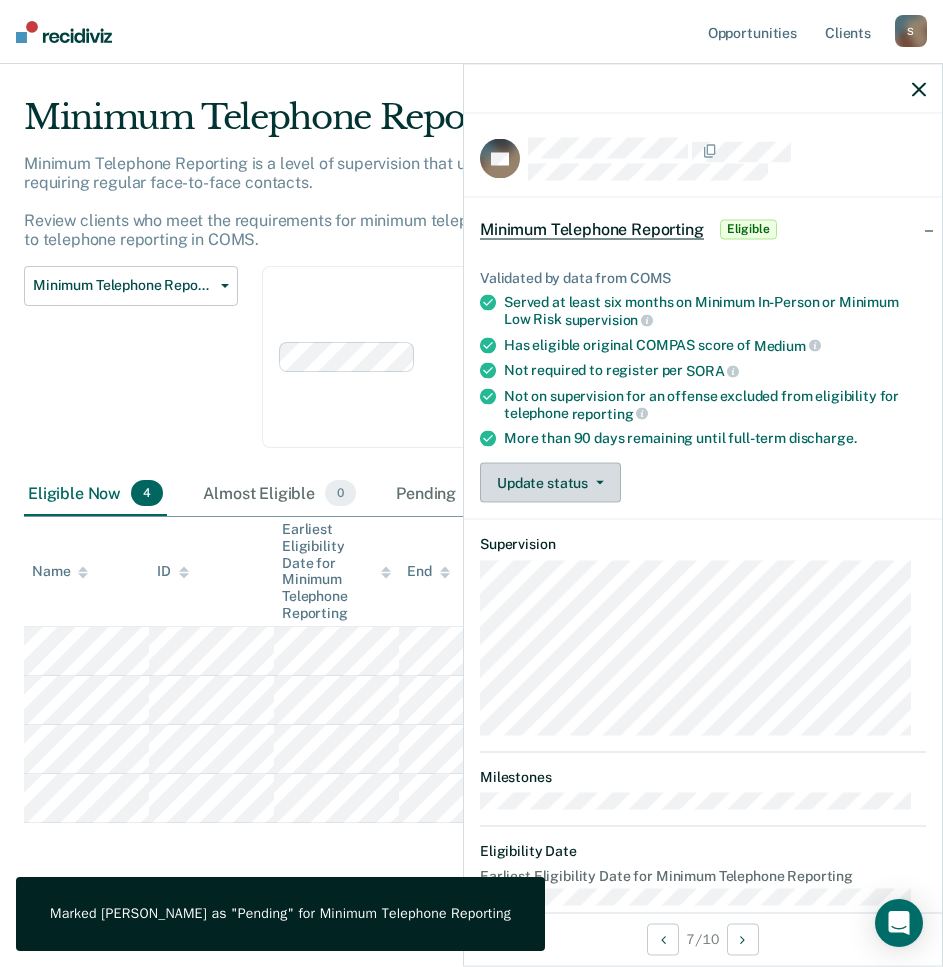 click on "Update status" at bounding box center [550, 483] 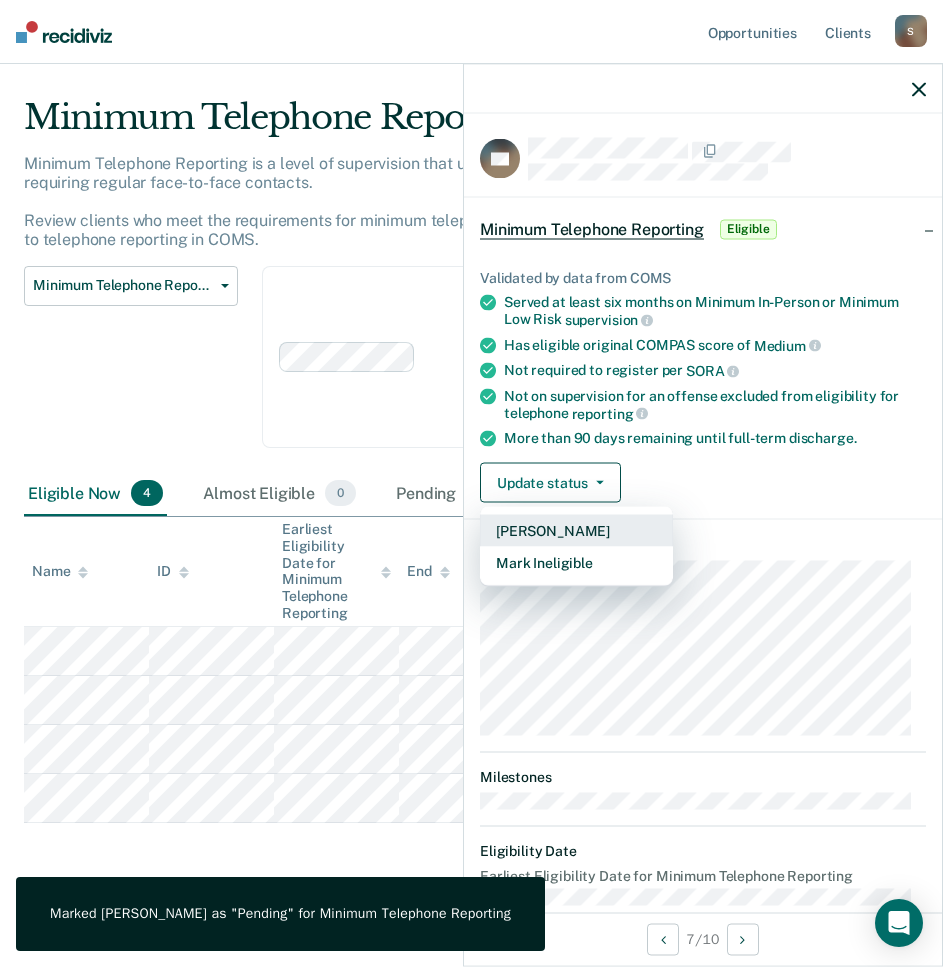 click on "[PERSON_NAME]" at bounding box center (576, 531) 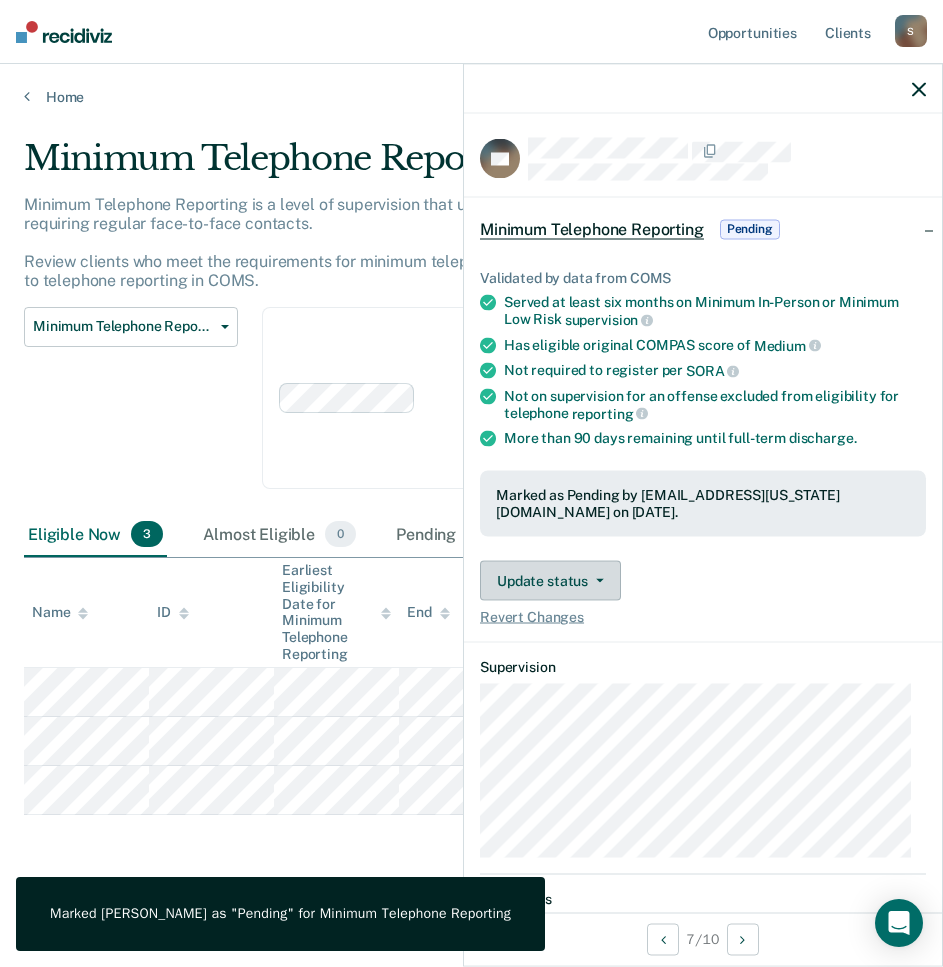 scroll, scrollTop: 0, scrollLeft: 0, axis: both 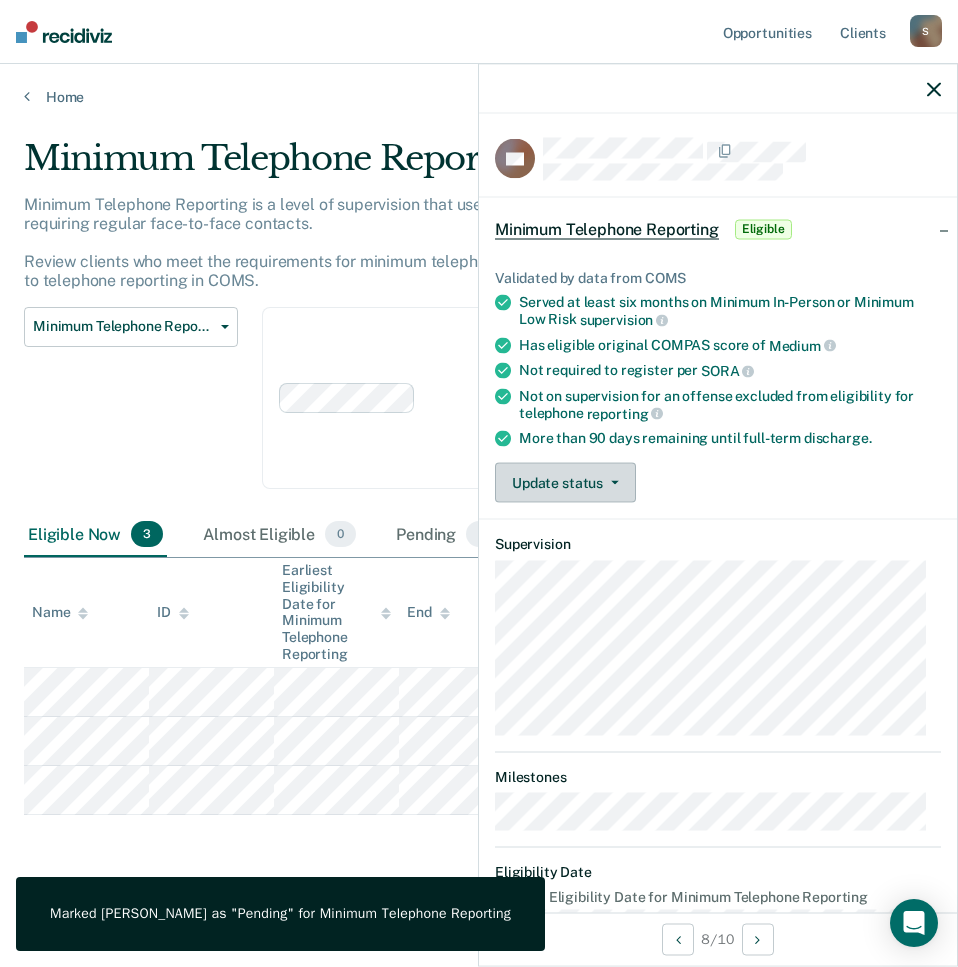 click on "Update status" at bounding box center [565, 483] 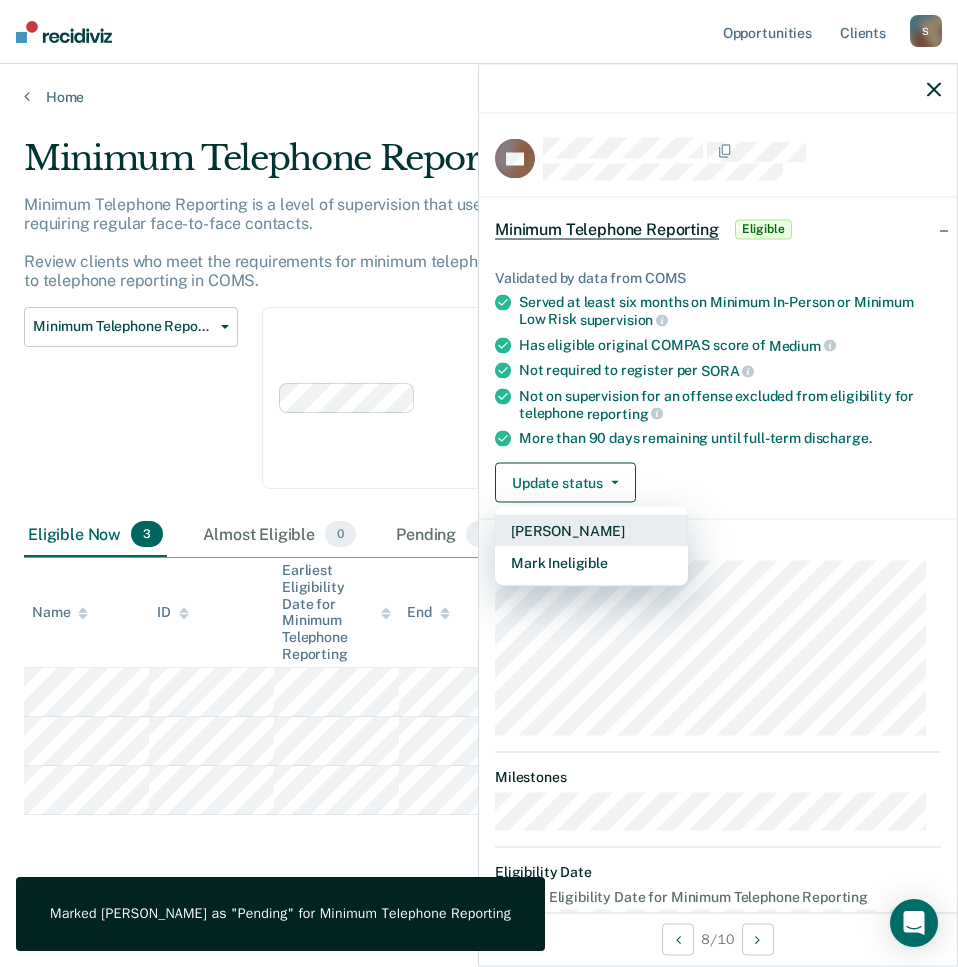 click on "[PERSON_NAME]" at bounding box center (591, 531) 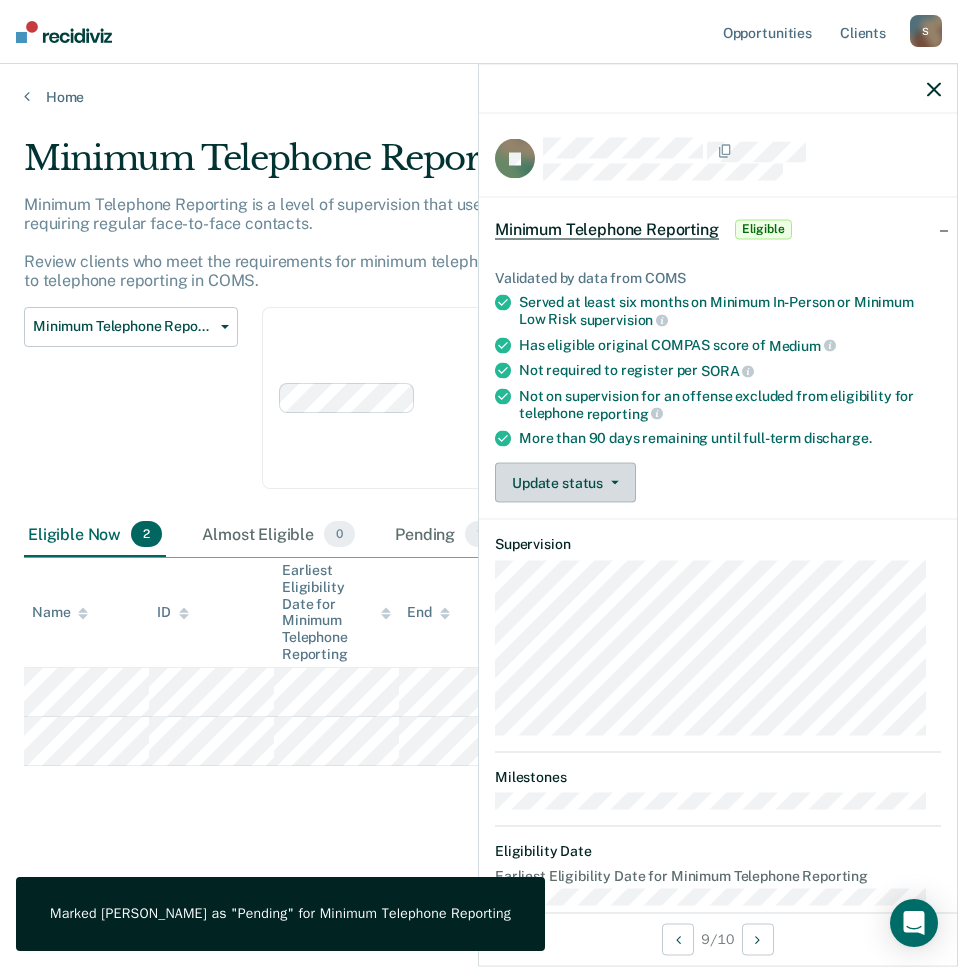 click on "Update status" at bounding box center (565, 483) 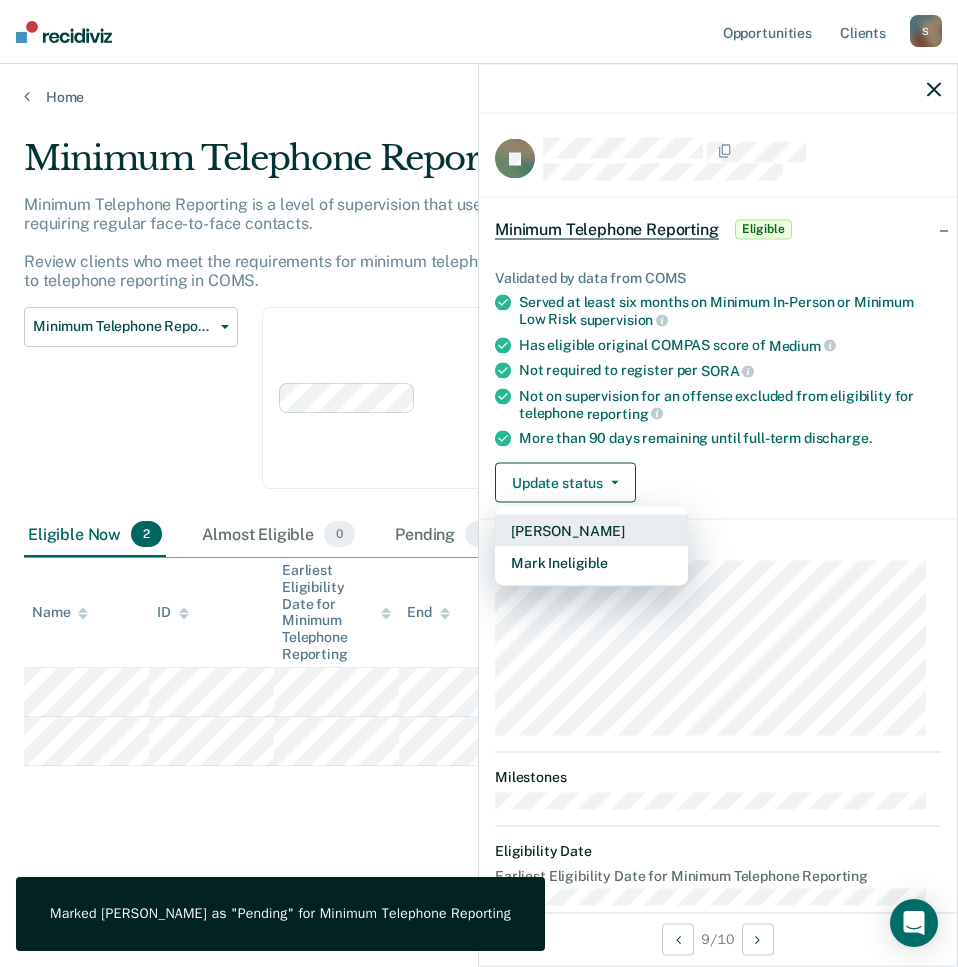 click on "[PERSON_NAME]" at bounding box center [591, 531] 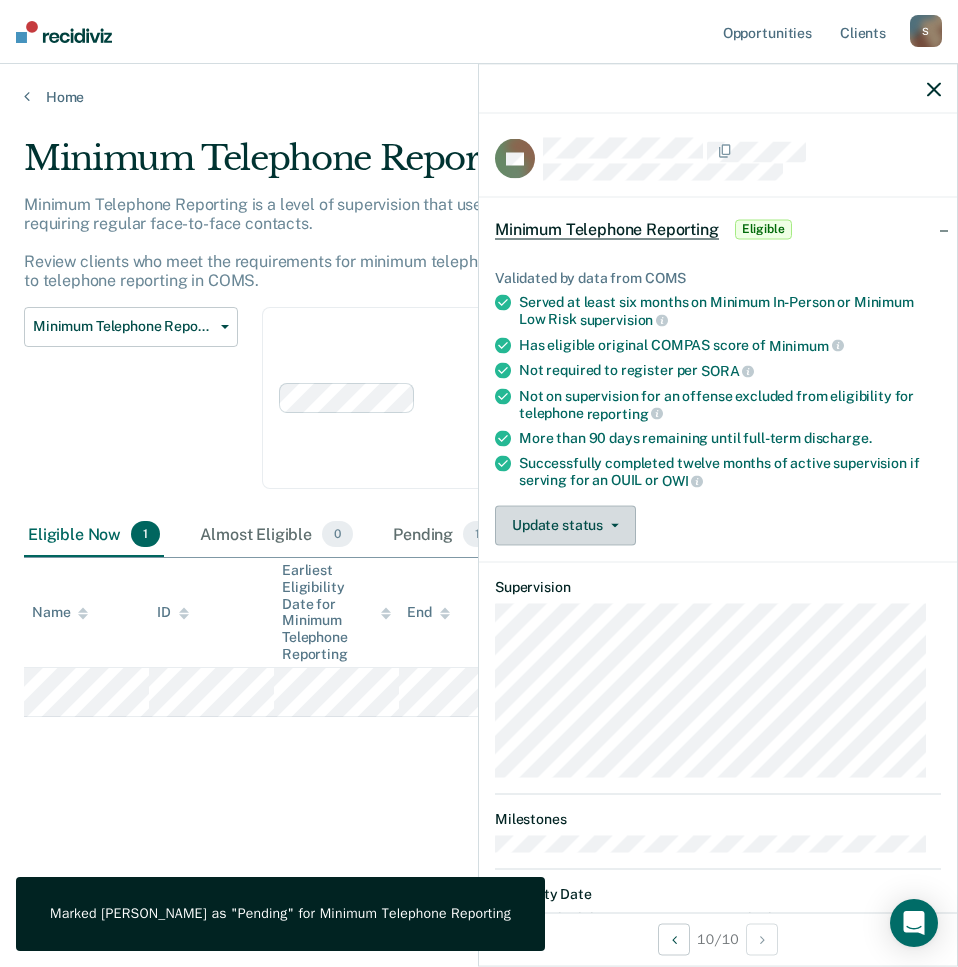 click on "Update status" at bounding box center (565, 525) 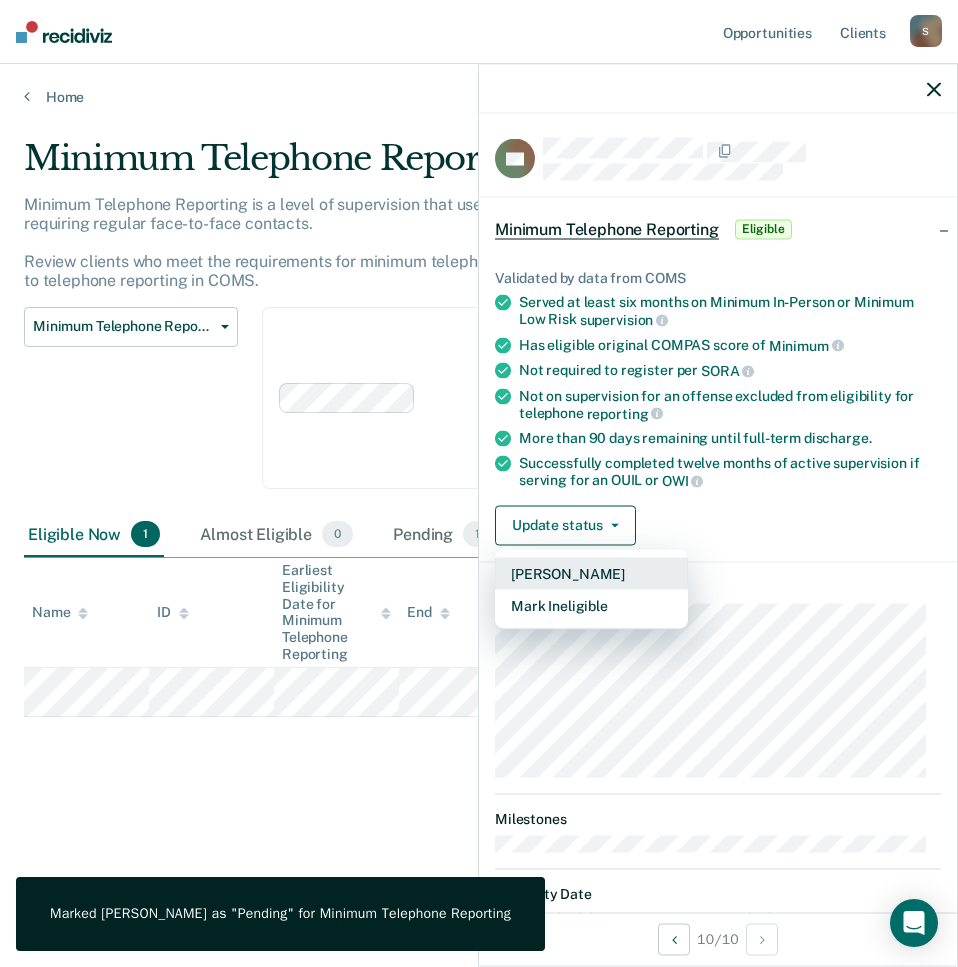 click on "[PERSON_NAME]" at bounding box center (591, 573) 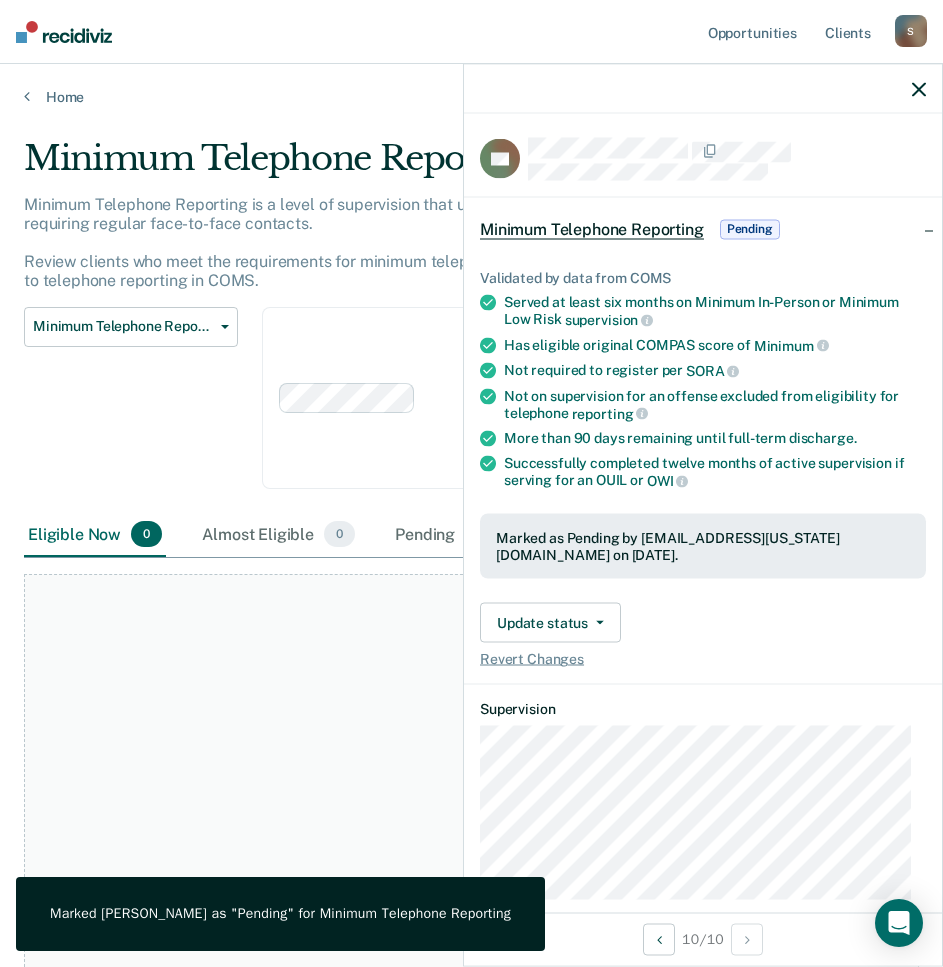 click 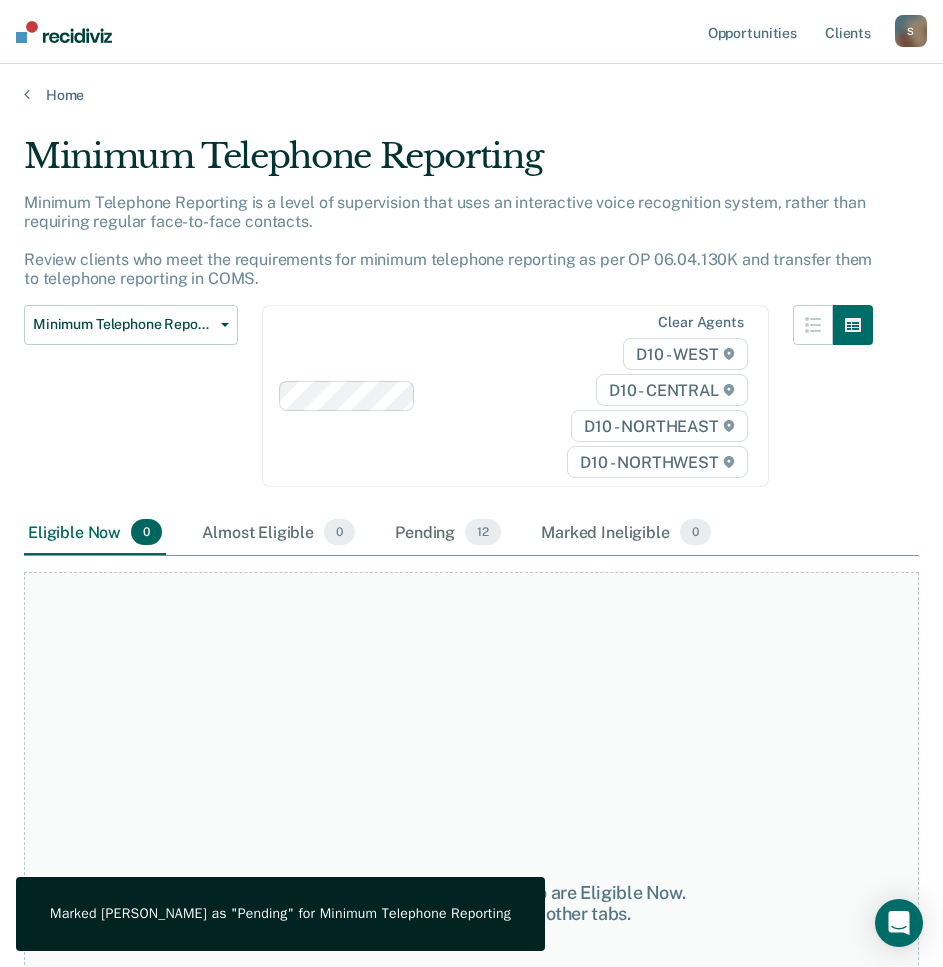 scroll, scrollTop: 0, scrollLeft: 0, axis: both 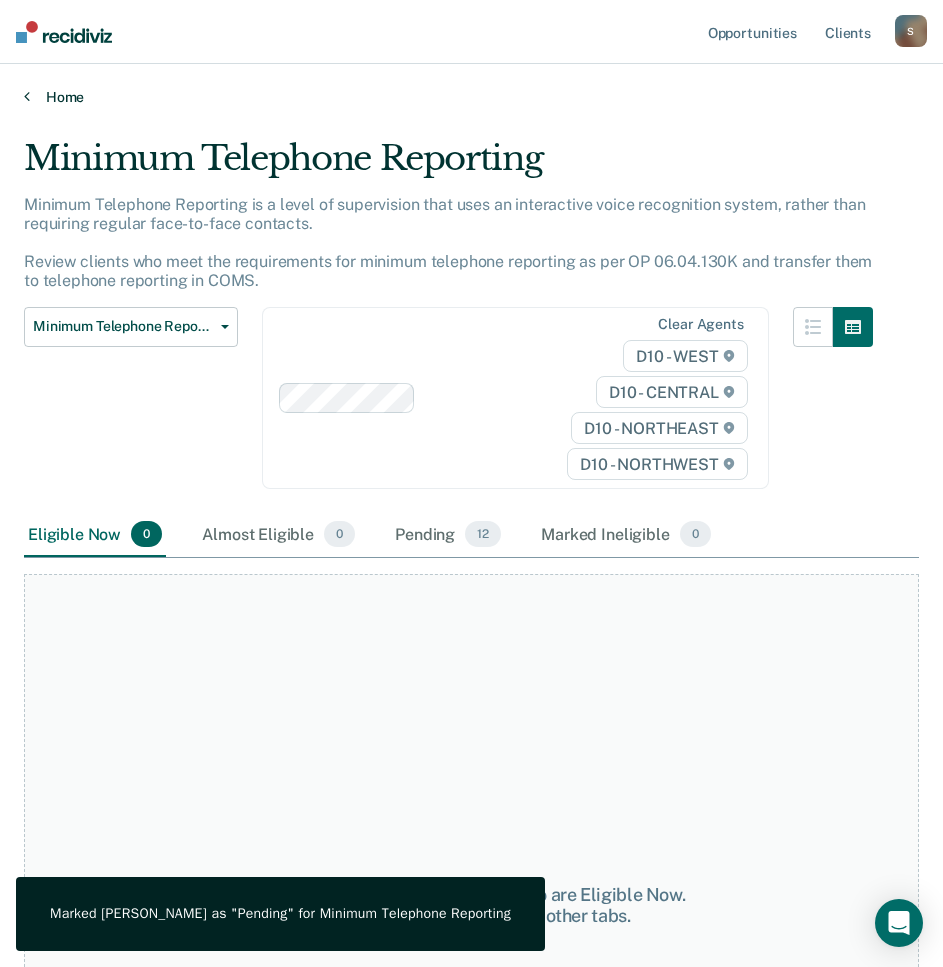 click on "Home" at bounding box center (471, 97) 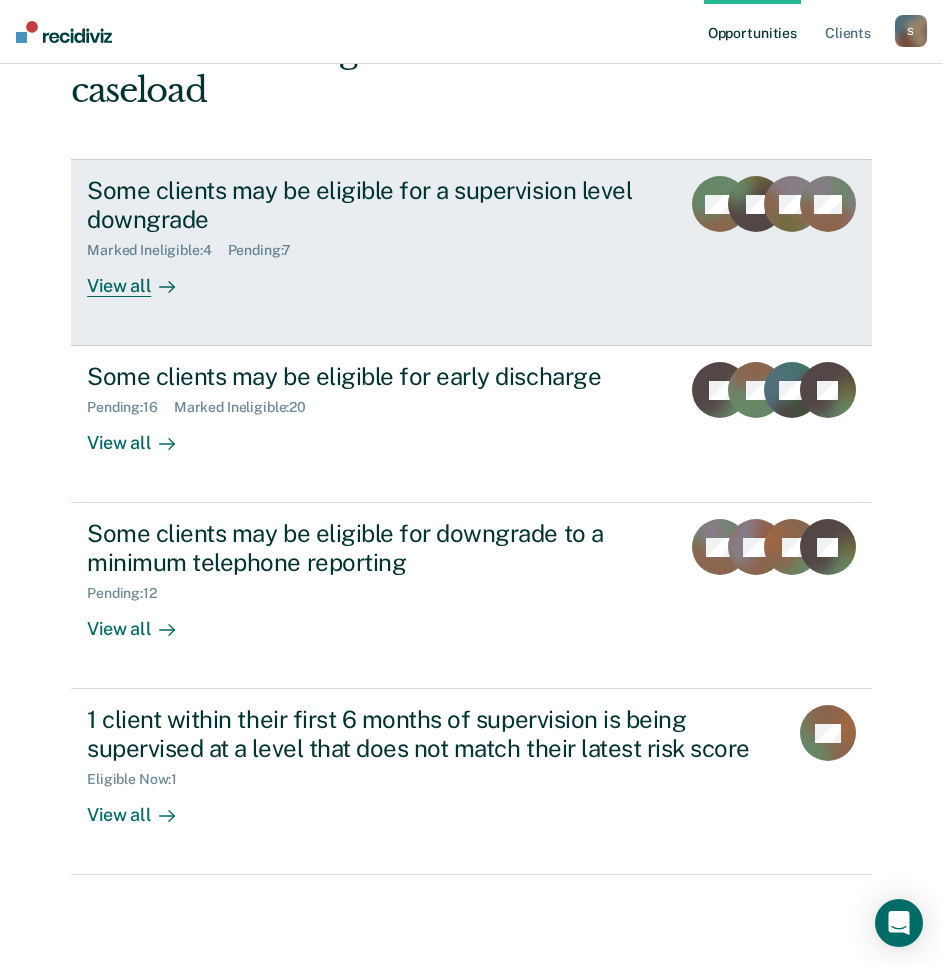 scroll, scrollTop: 340, scrollLeft: 0, axis: vertical 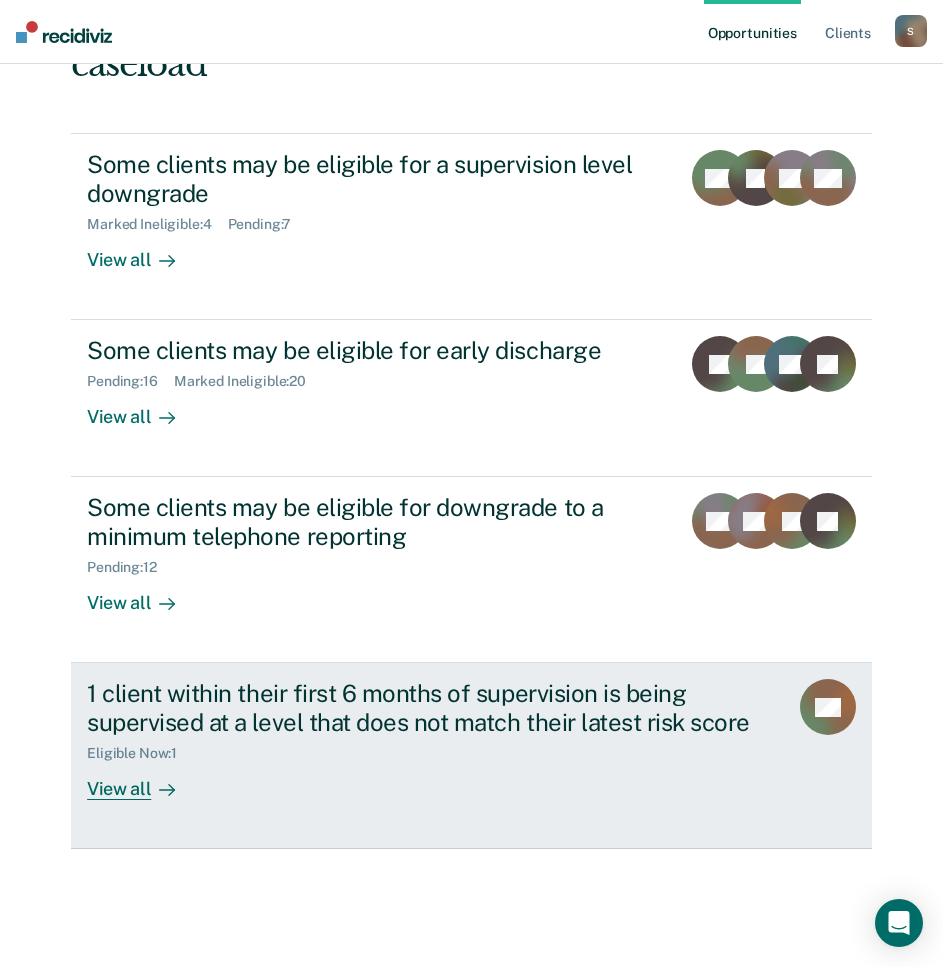 click on "1 client within their first 6 months of supervision is being supervised at a level that does not match their latest risk score" at bounding box center [429, 708] 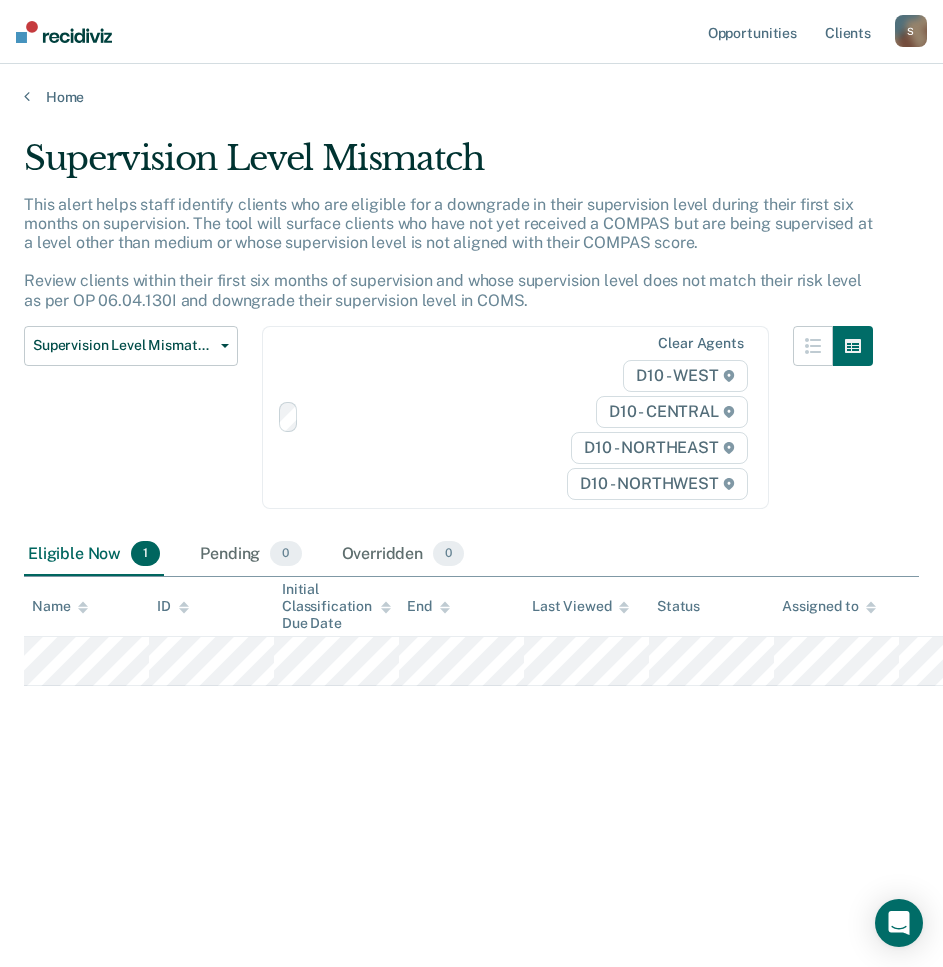 scroll, scrollTop: 0, scrollLeft: 0, axis: both 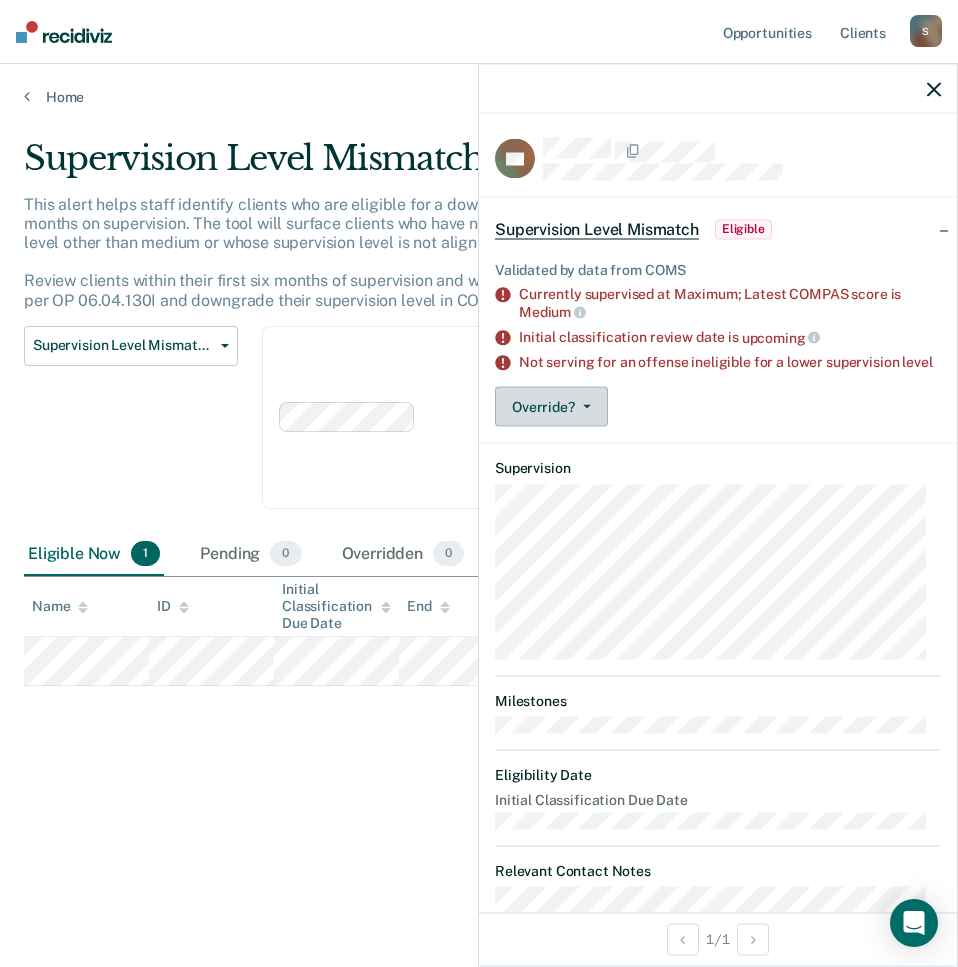 click on "Override?" at bounding box center [551, 407] 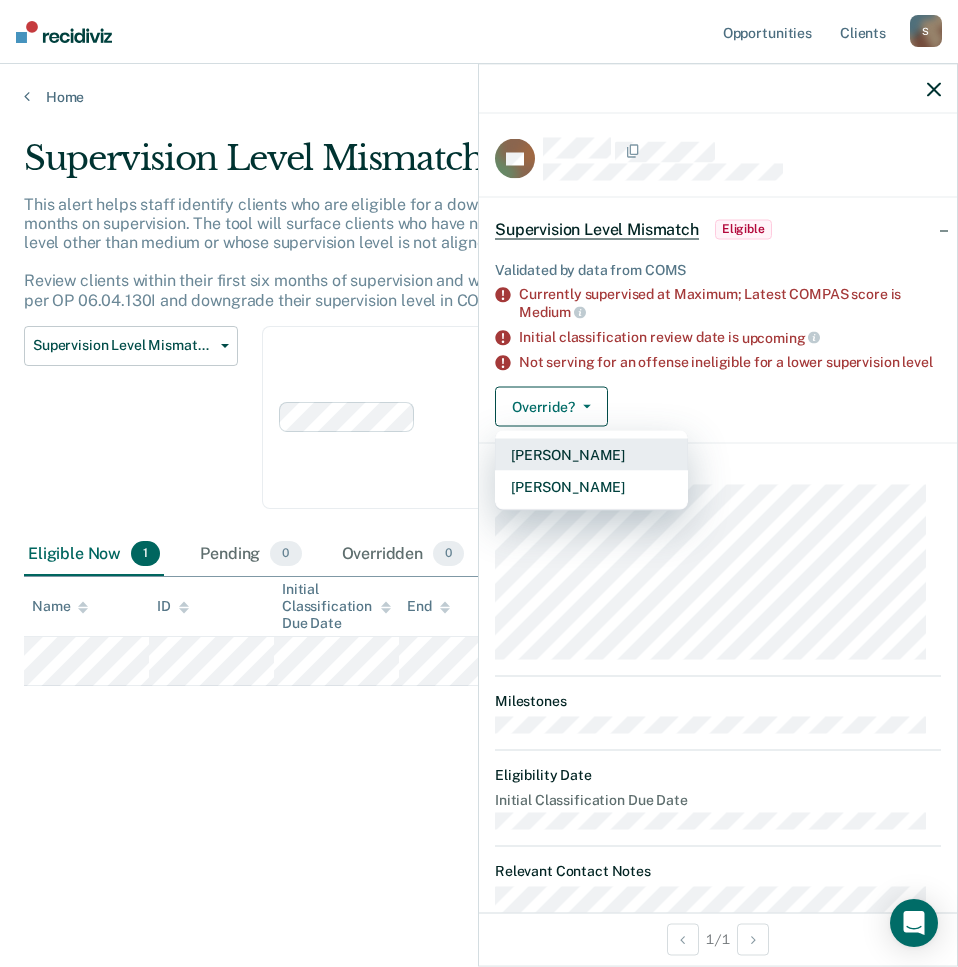 click on "[PERSON_NAME]" at bounding box center (591, 455) 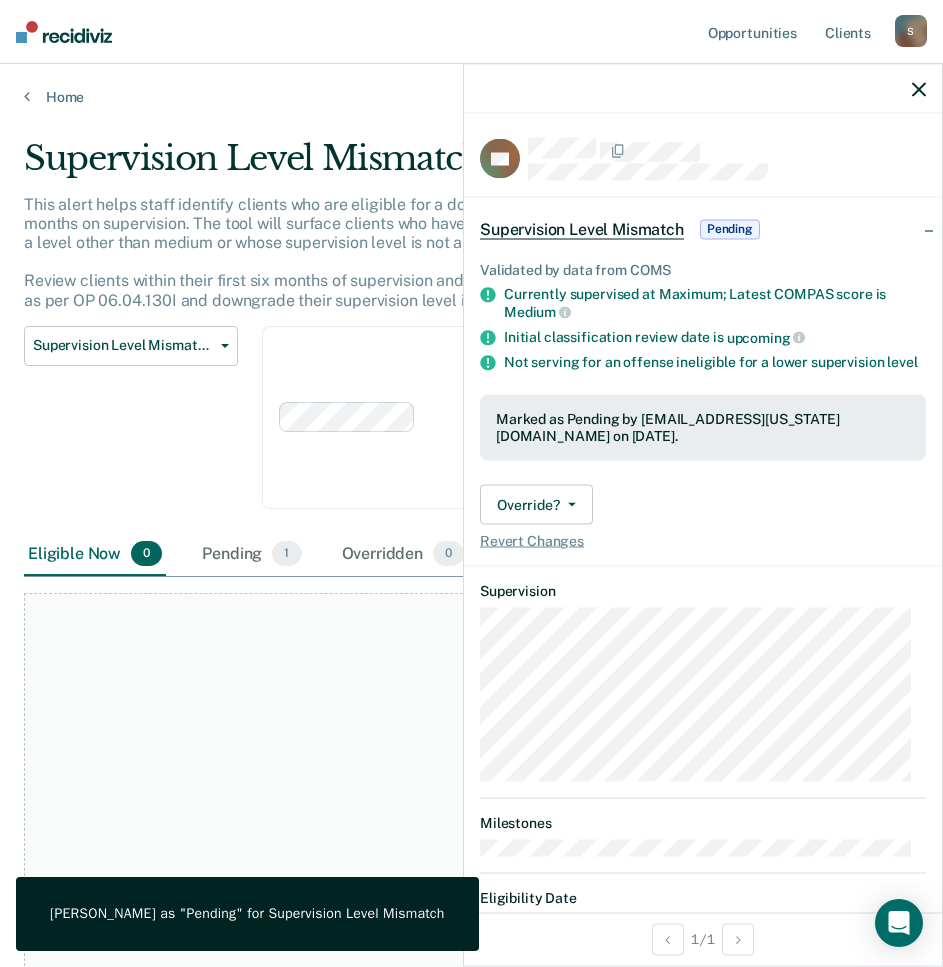 click on "Supervision Level Mismatch Classification Review Early Discharge Minimum Telephone Reporting Overdue for Discharge Supervision Level Mismatch" at bounding box center [131, 429] 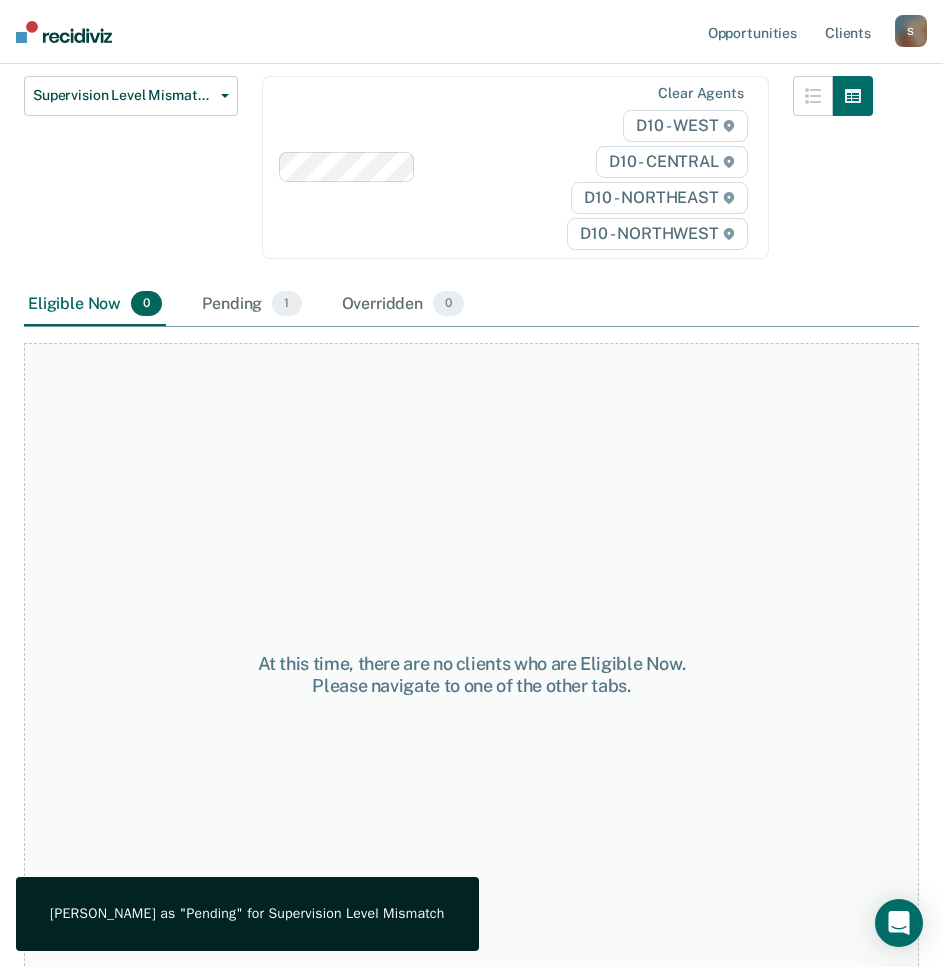 scroll, scrollTop: 262, scrollLeft: 0, axis: vertical 